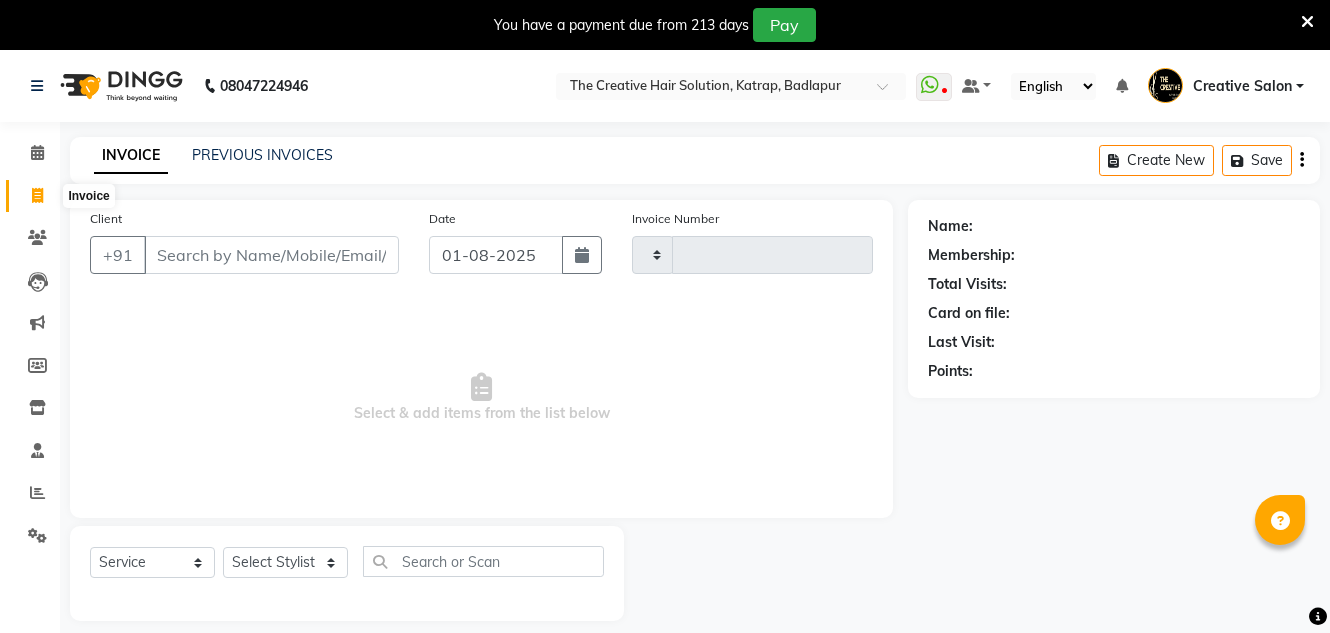 select on "service" 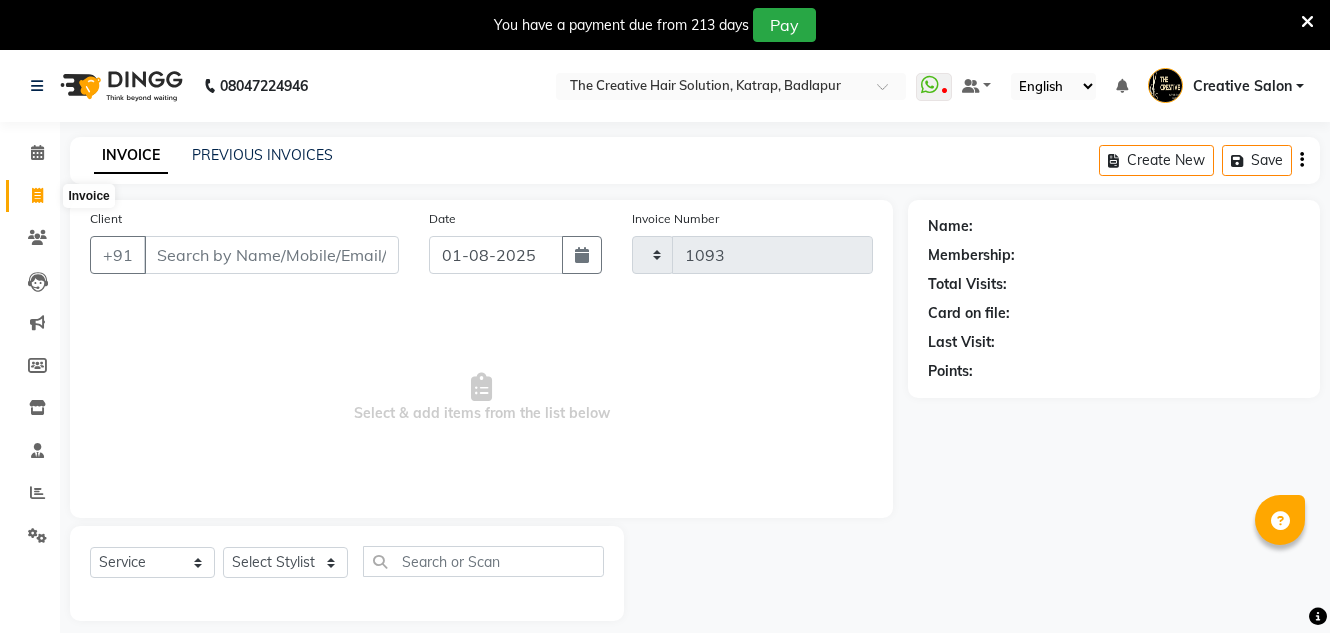 scroll, scrollTop: 0, scrollLeft: 0, axis: both 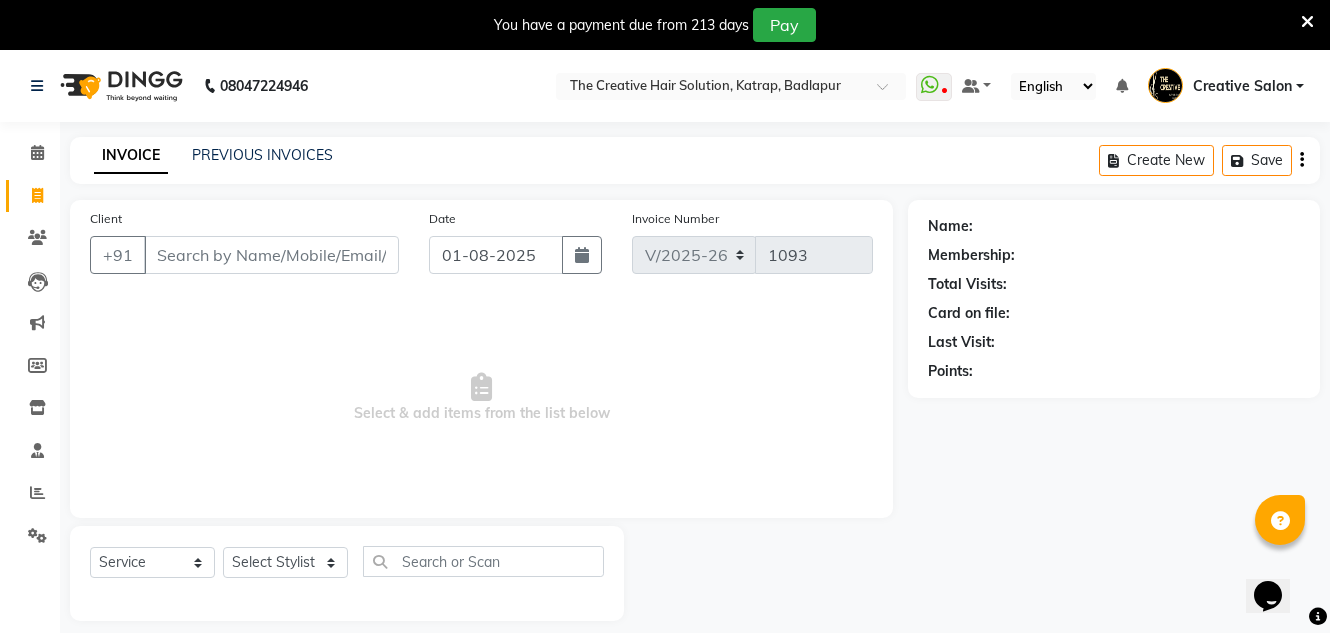 click on "Client" at bounding box center (271, 255) 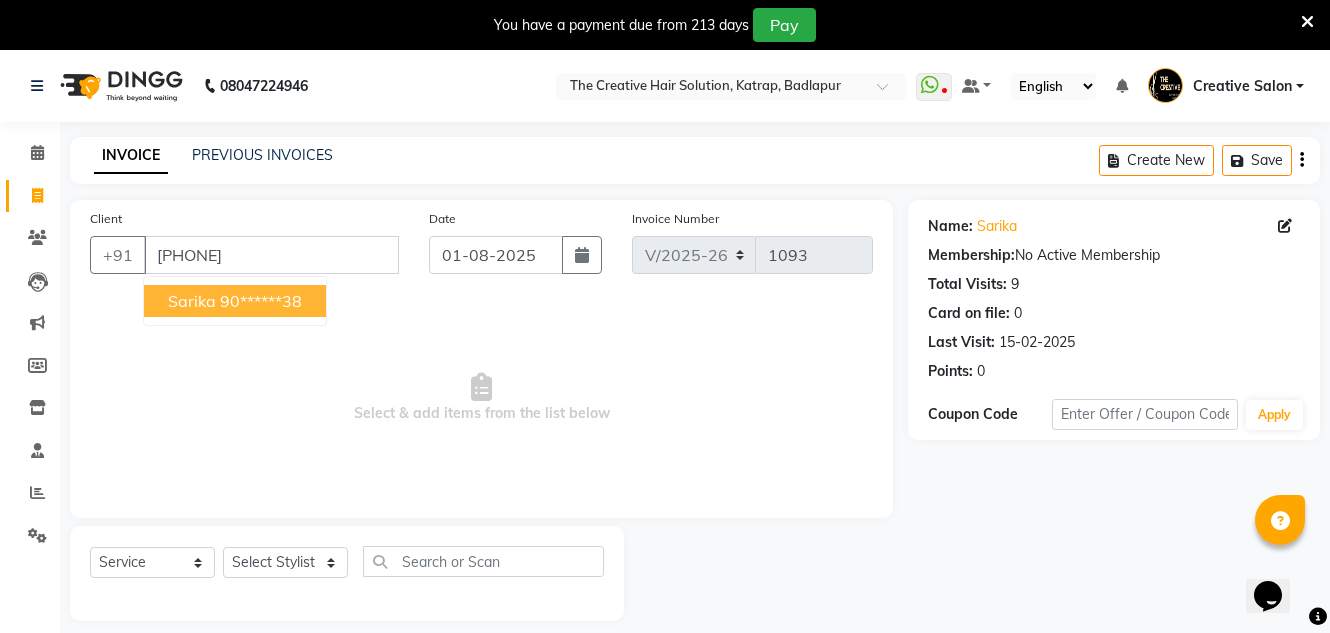 click on "90******38" at bounding box center (261, 301) 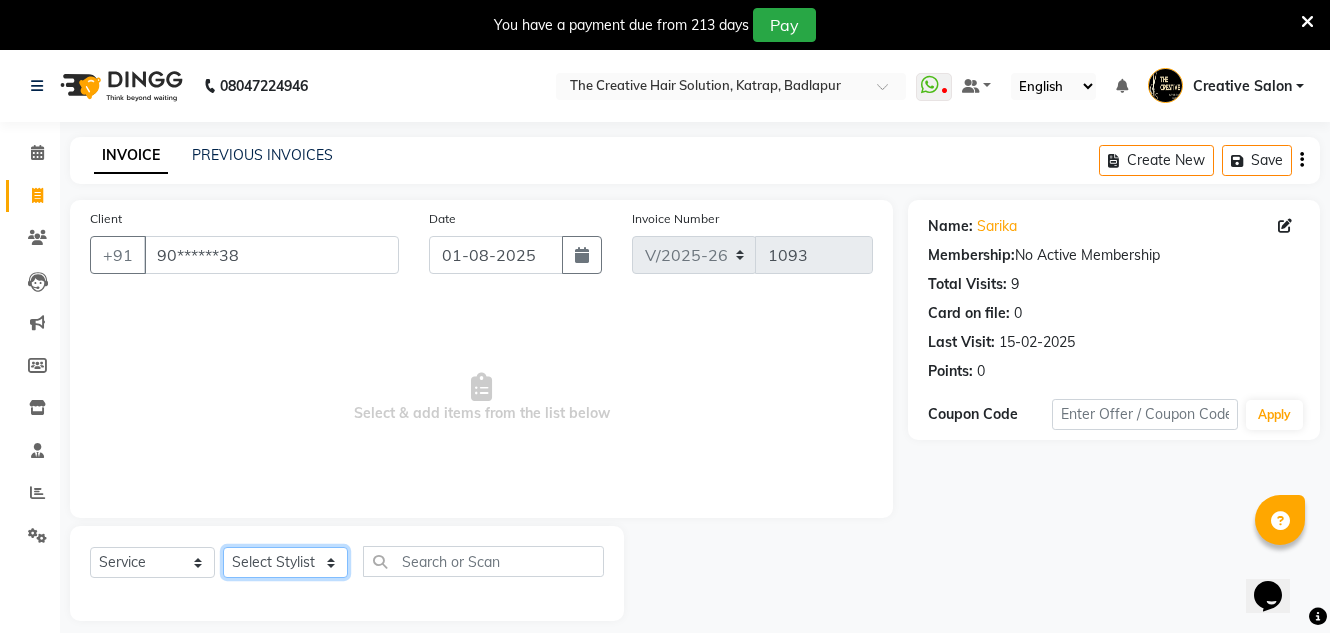 click on "Select Stylist Creative Salon Hashan Kam wali Nisha Payal salman the creative" 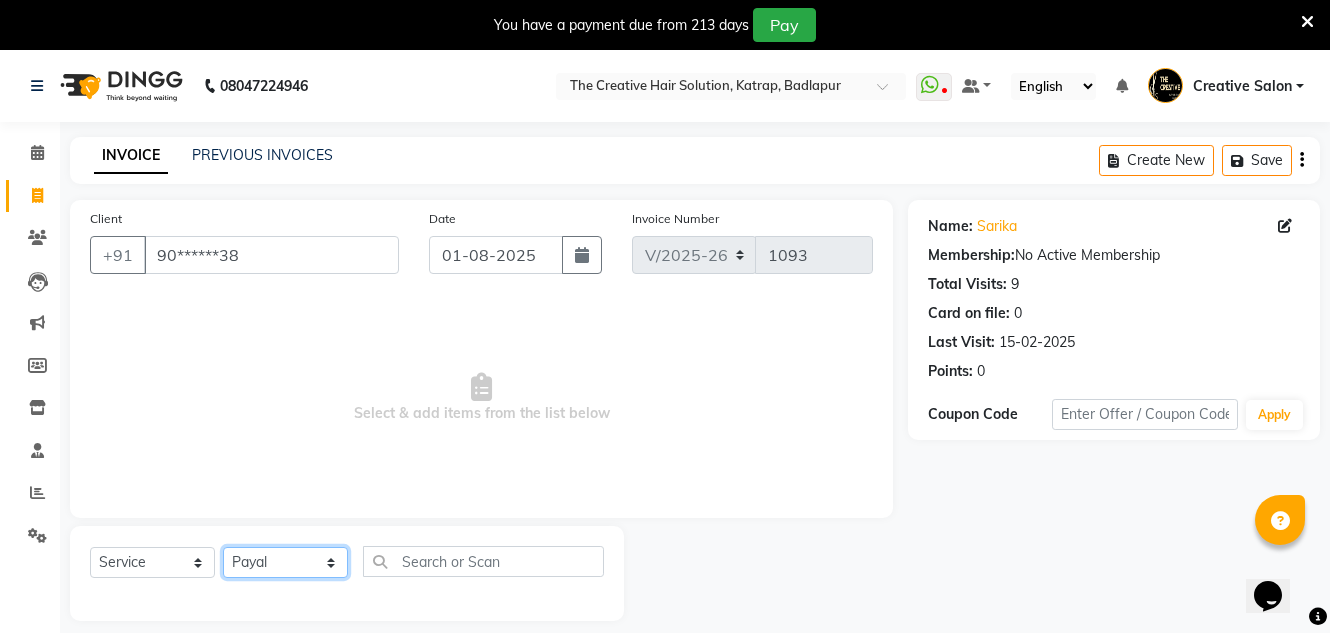 click on "Select Stylist Creative Salon Hashan Kam wali Nisha Payal salman the creative" 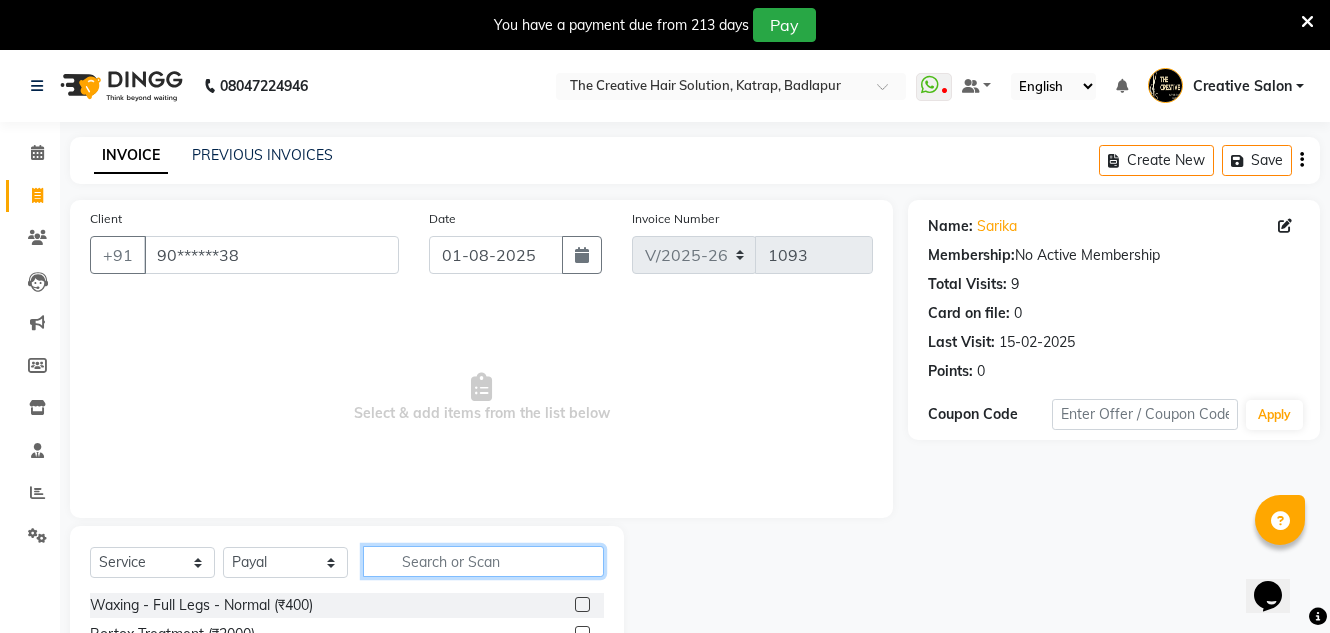click 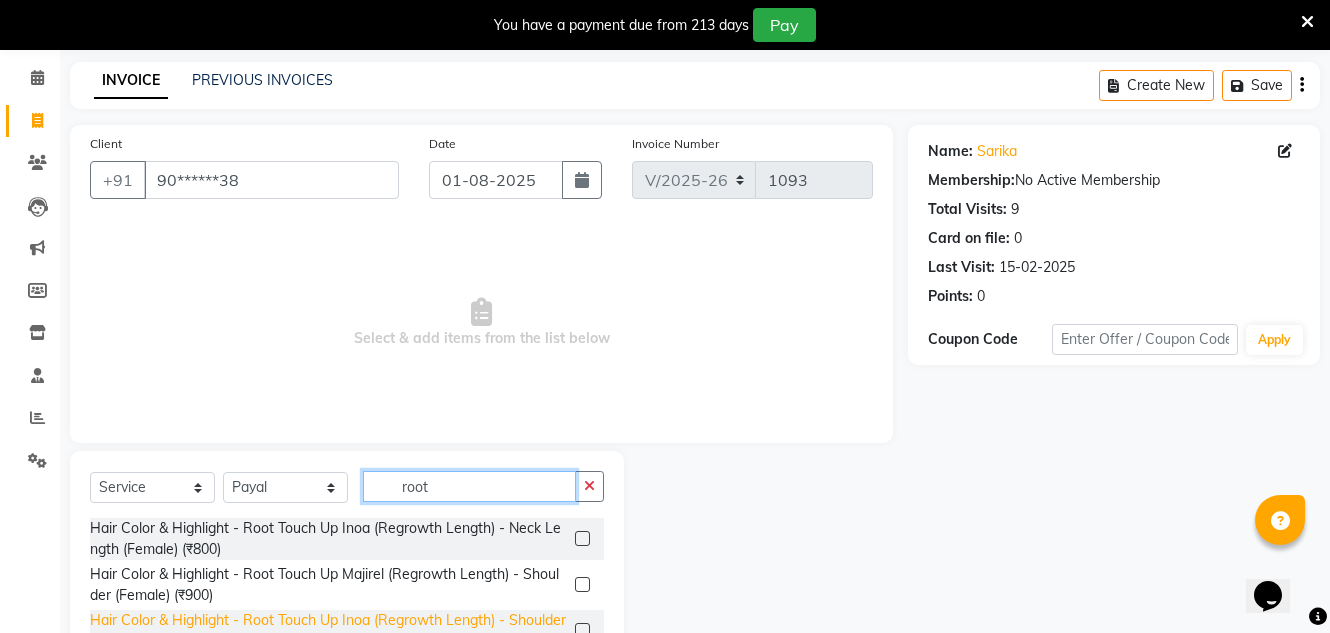 scroll, scrollTop: 218, scrollLeft: 0, axis: vertical 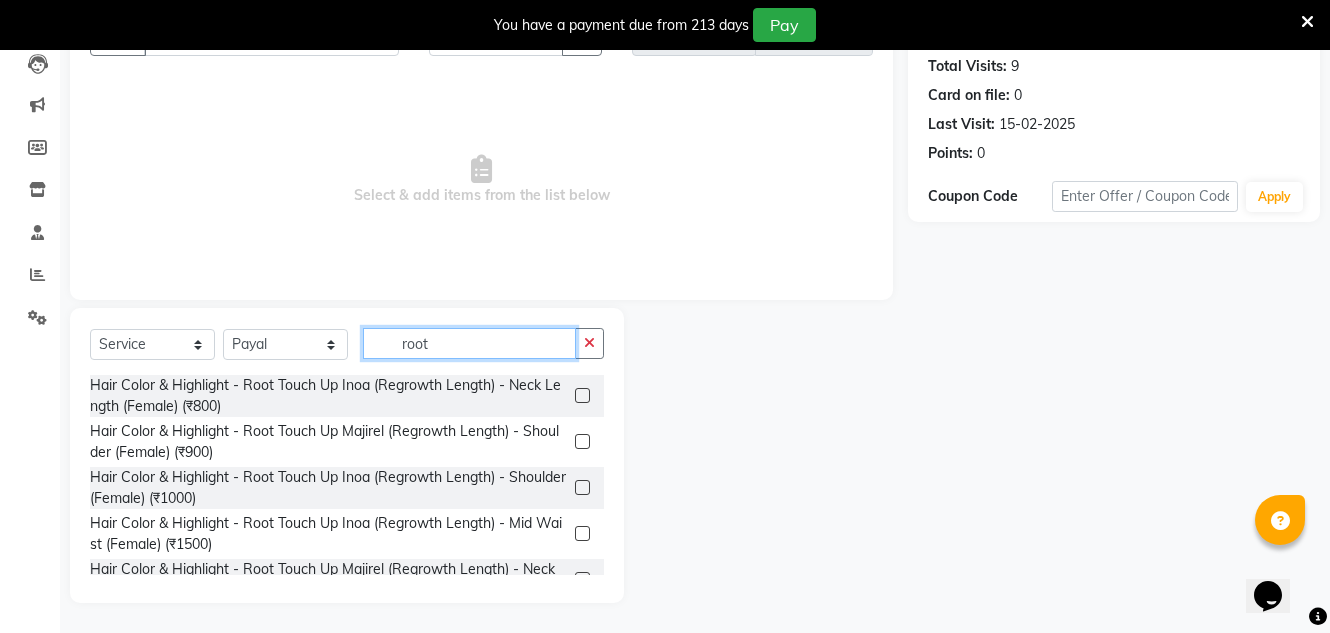 type on "root" 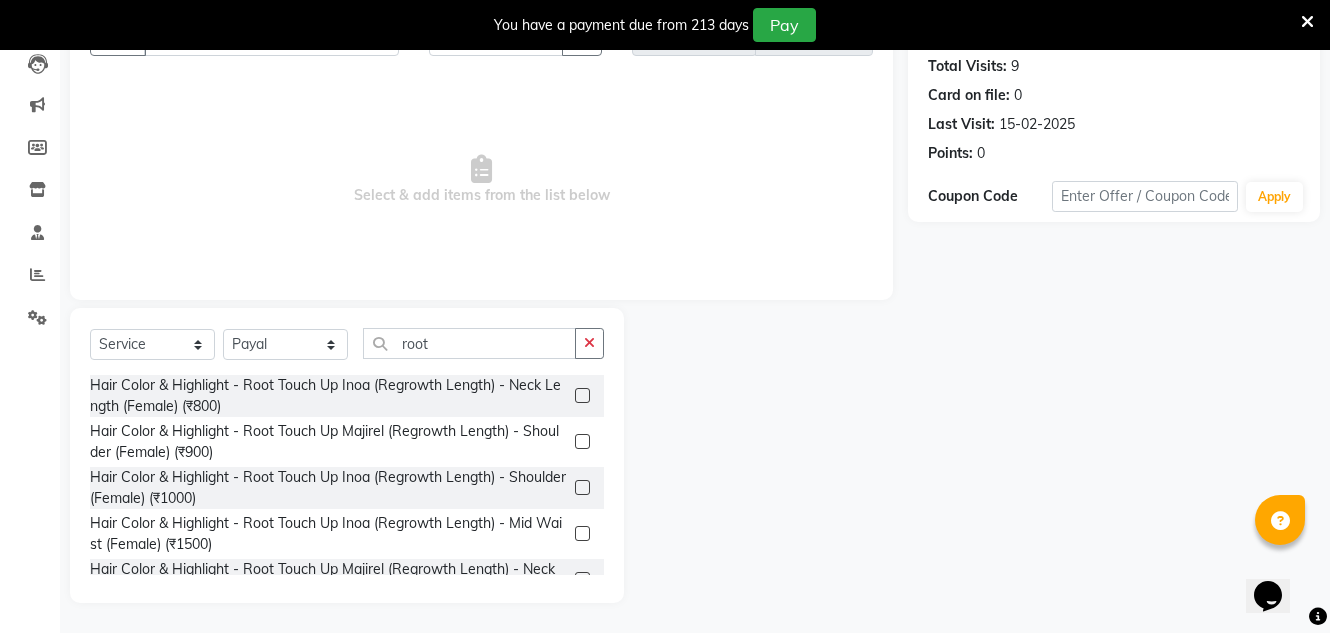 click 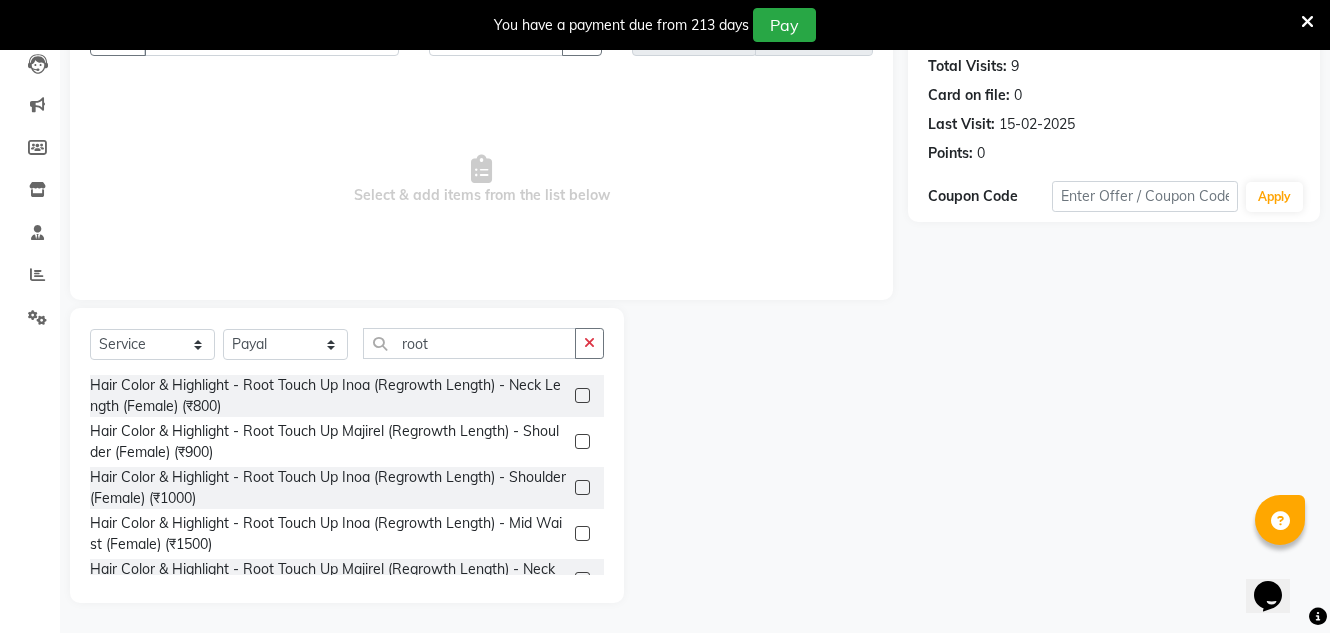 click at bounding box center [581, 488] 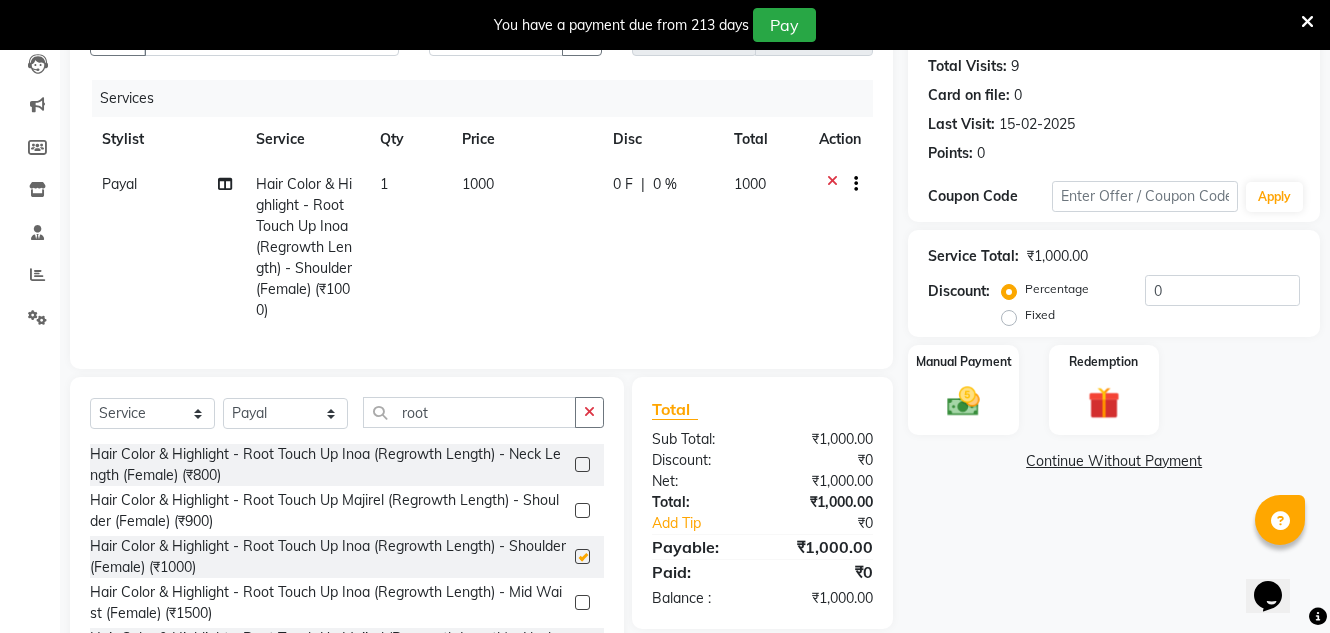 checkbox on "false" 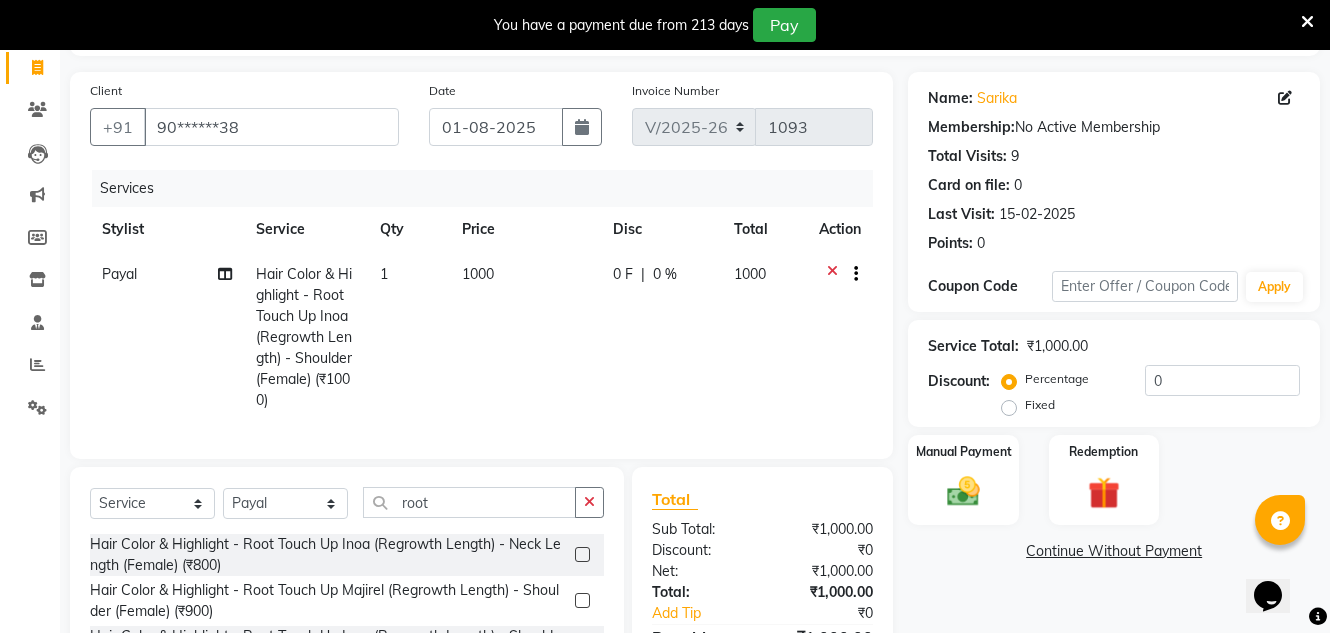 scroll, scrollTop: 0, scrollLeft: 0, axis: both 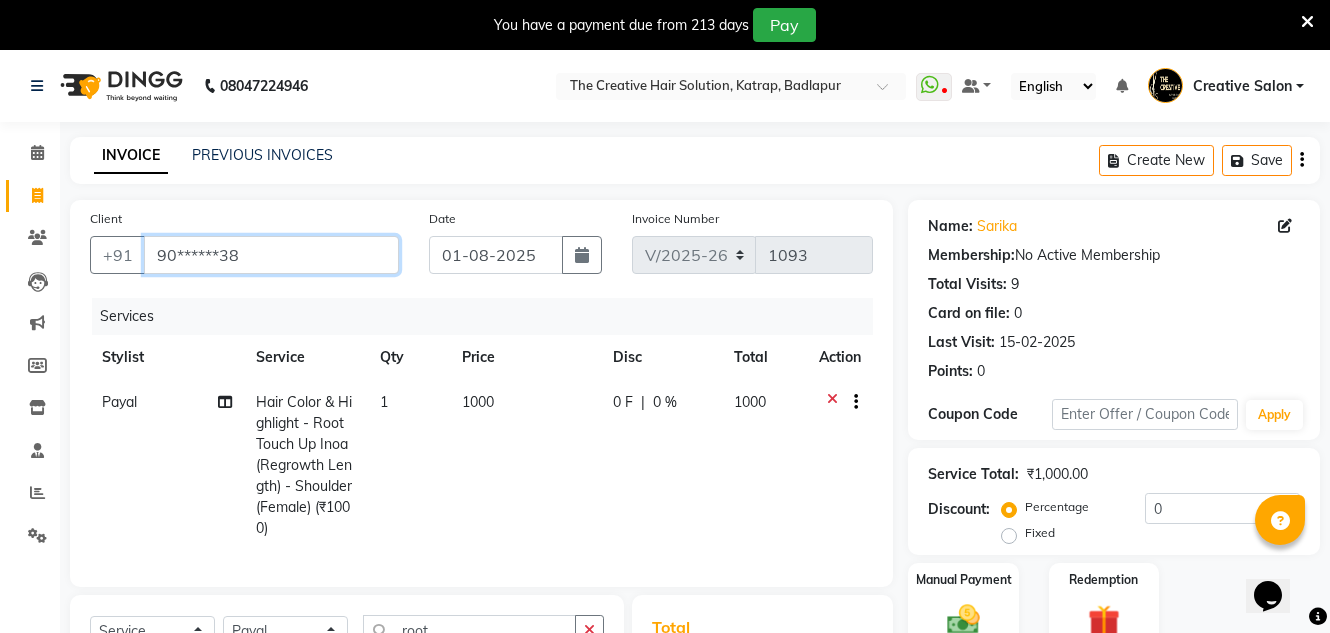 click on "90******38" at bounding box center [271, 255] 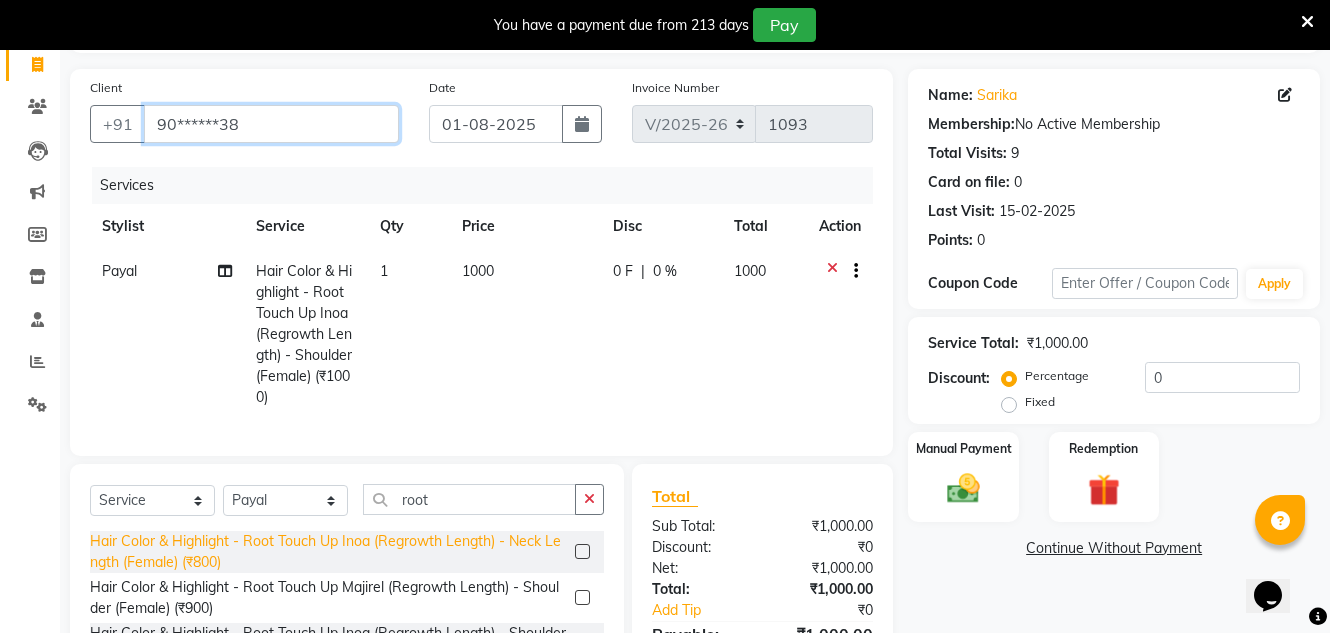 scroll, scrollTop: 302, scrollLeft: 0, axis: vertical 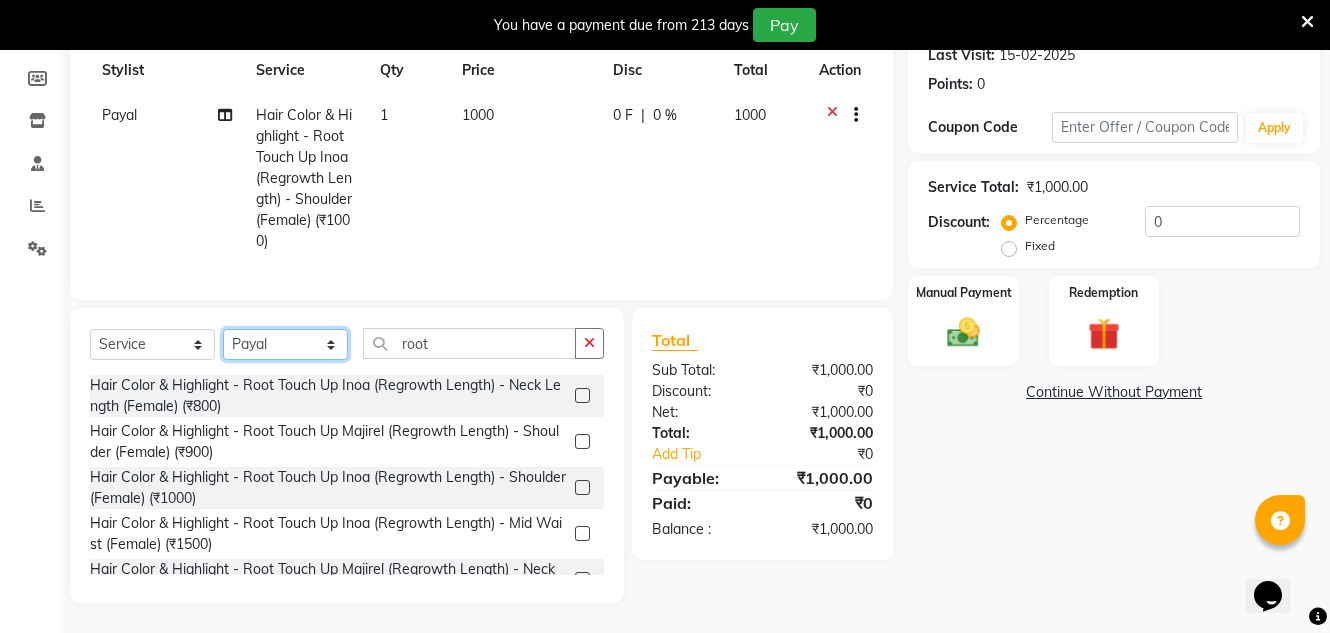 click on "Select Stylist Creative Salon Hashan Kam wali Nisha Payal salman the creative" 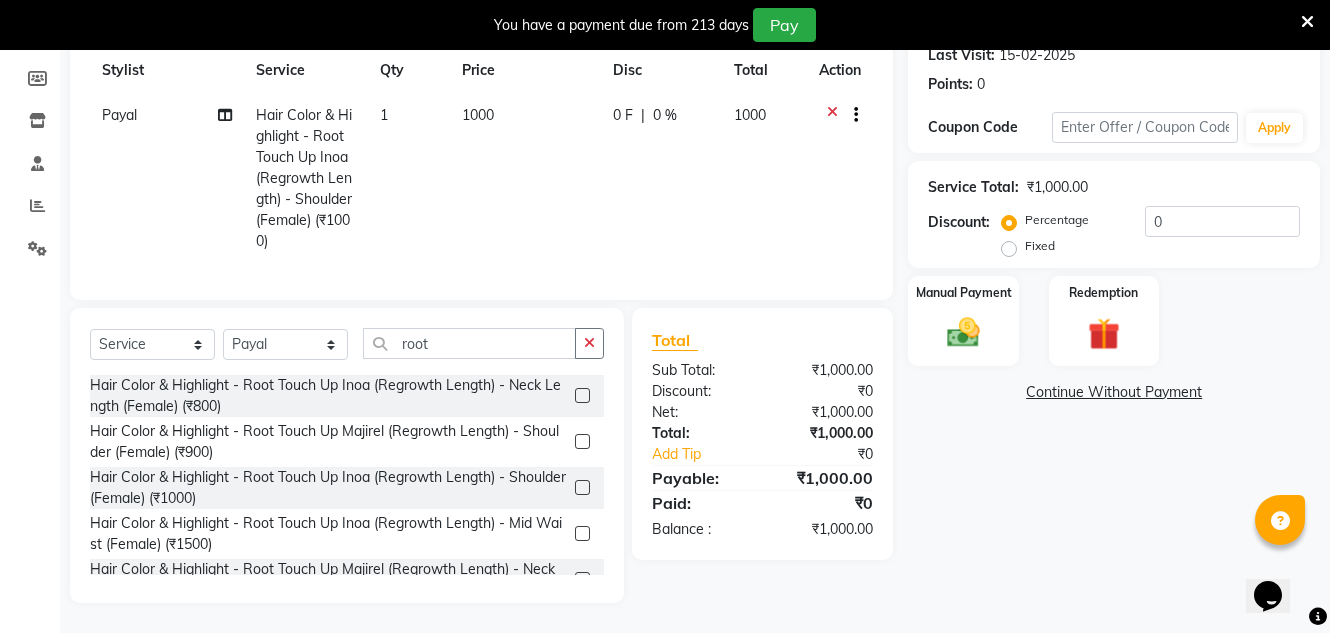 drag, startPoint x: 581, startPoint y: 342, endPoint x: 510, endPoint y: 353, distance: 71.84706 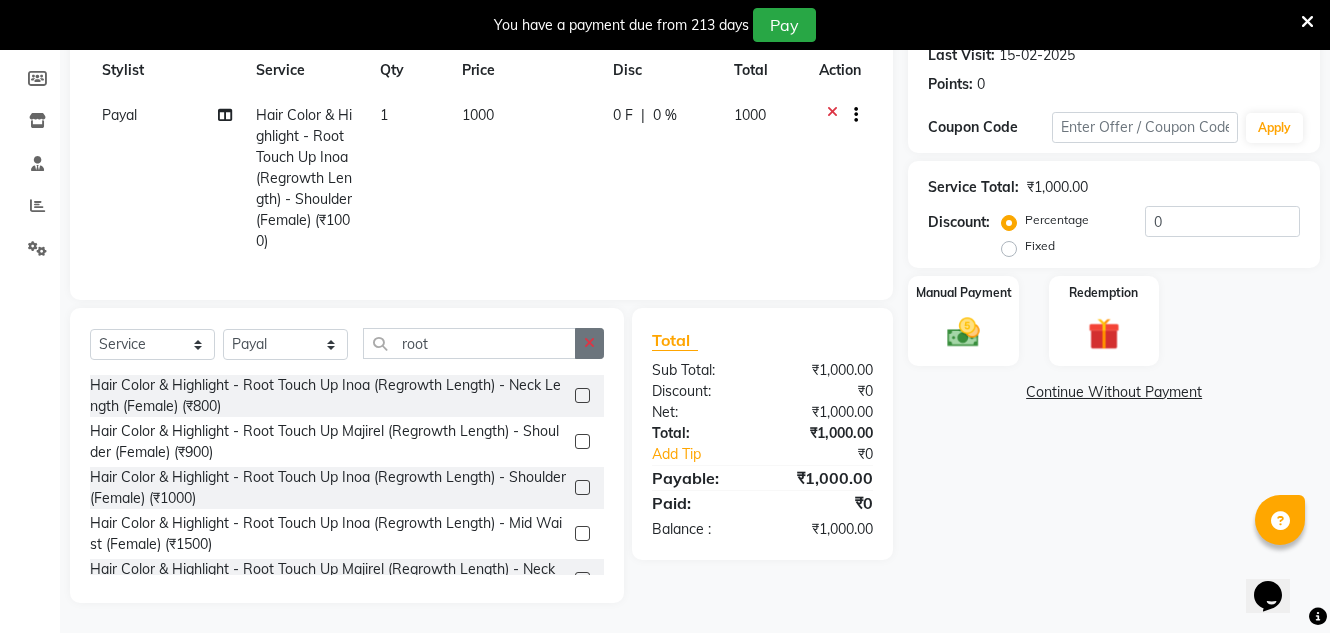 click 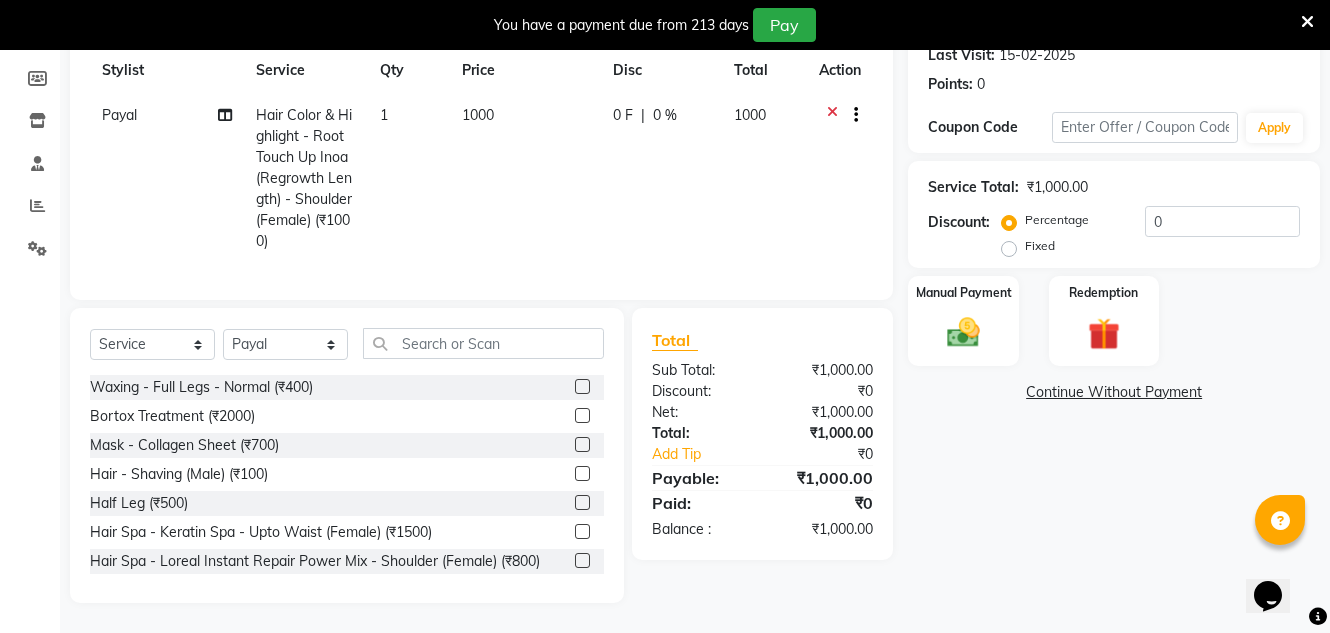 click on "Select  Service  Product  Membership  Package Voucher Prepaid Gift Card  Select Stylist Creative Salon [NAME] [NAME] [NAME] [NAME] [NAME] the creative" 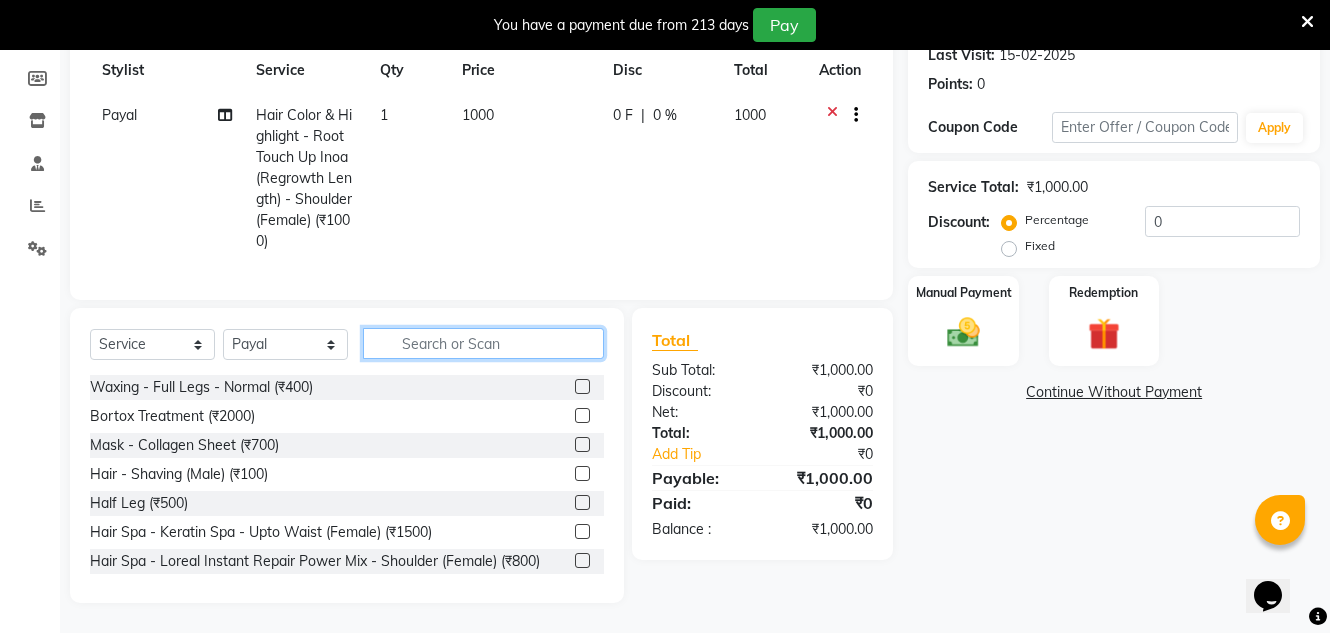 click 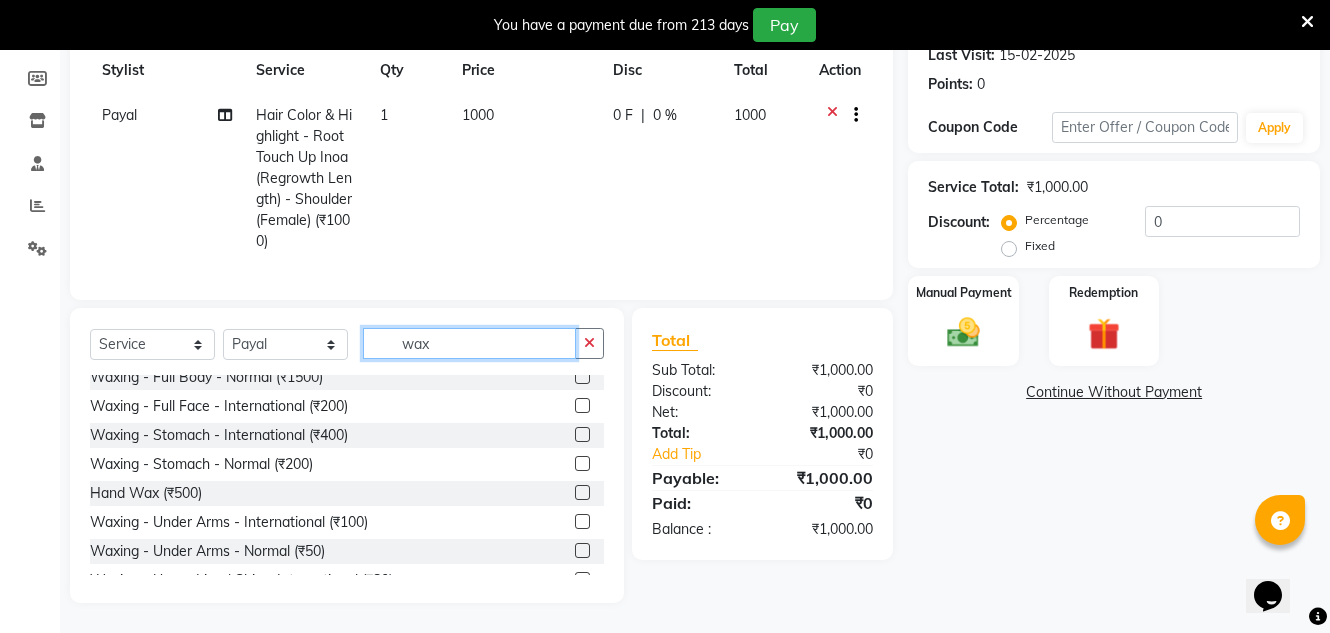 scroll, scrollTop: 380, scrollLeft: 0, axis: vertical 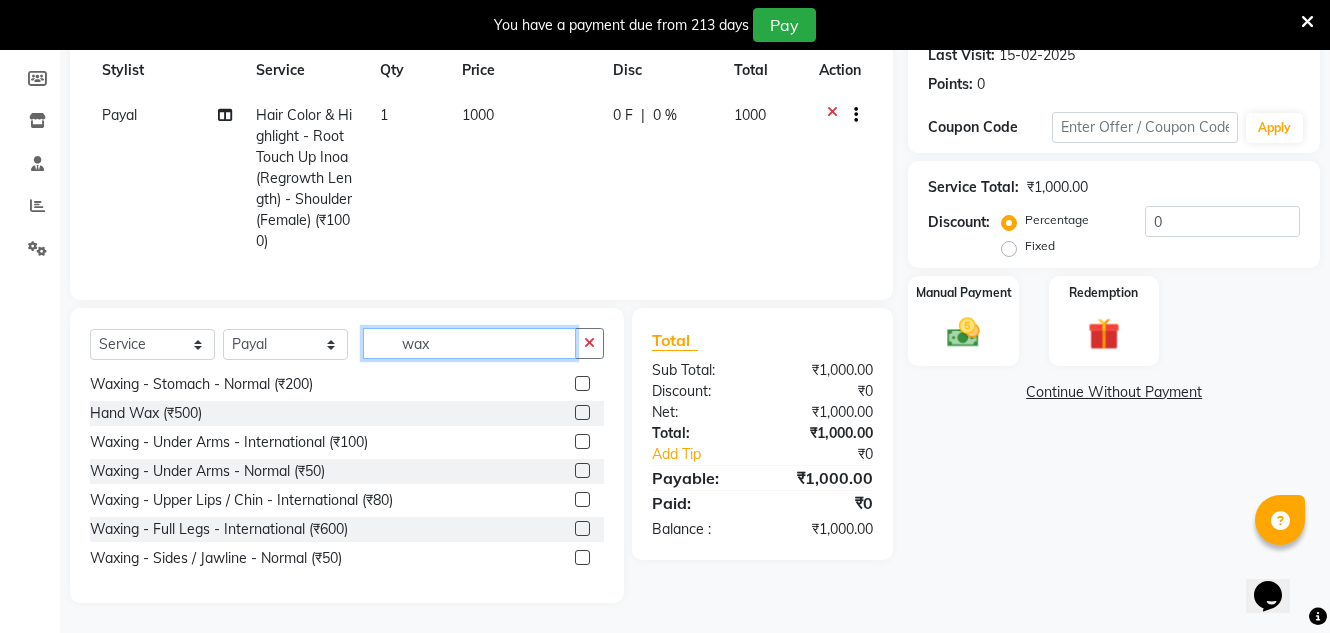 type on "wax" 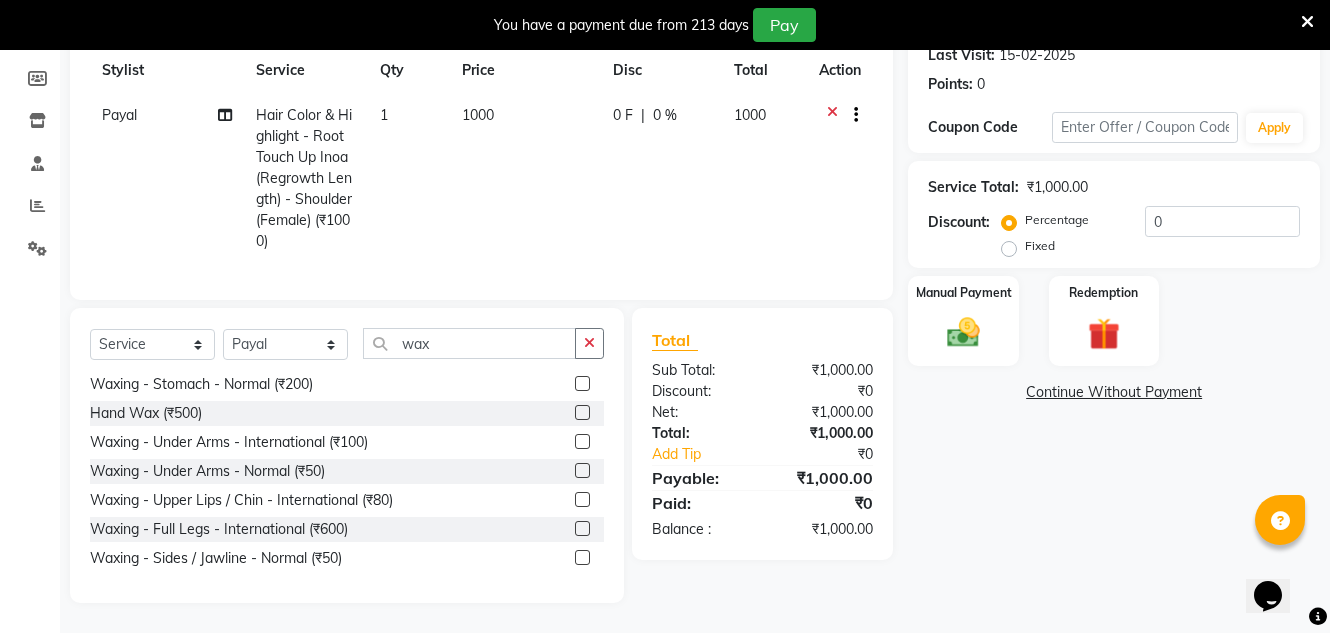 click 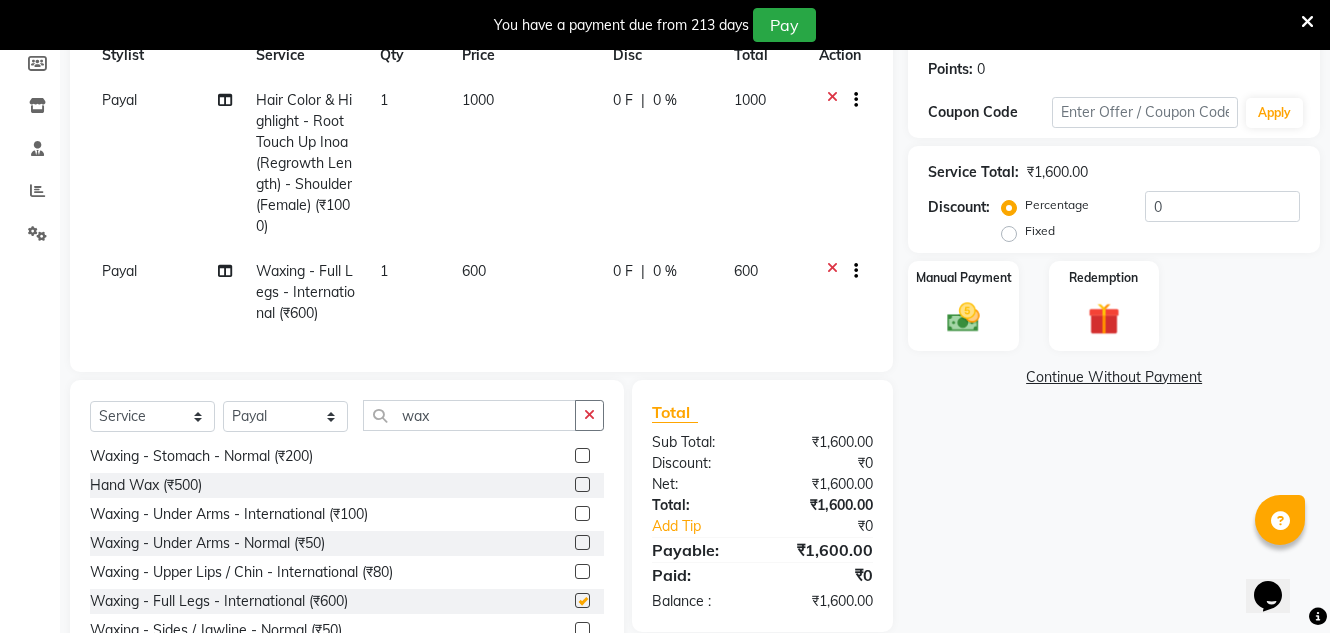 checkbox on "false" 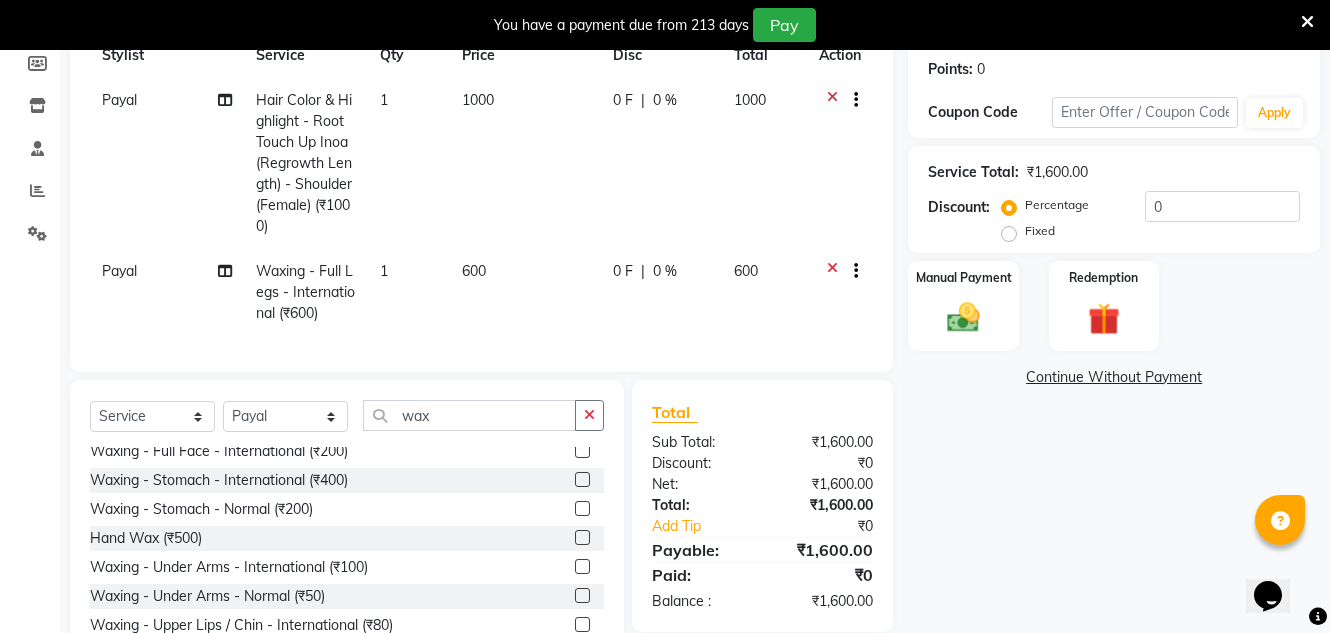 scroll, scrollTop: 280, scrollLeft: 0, axis: vertical 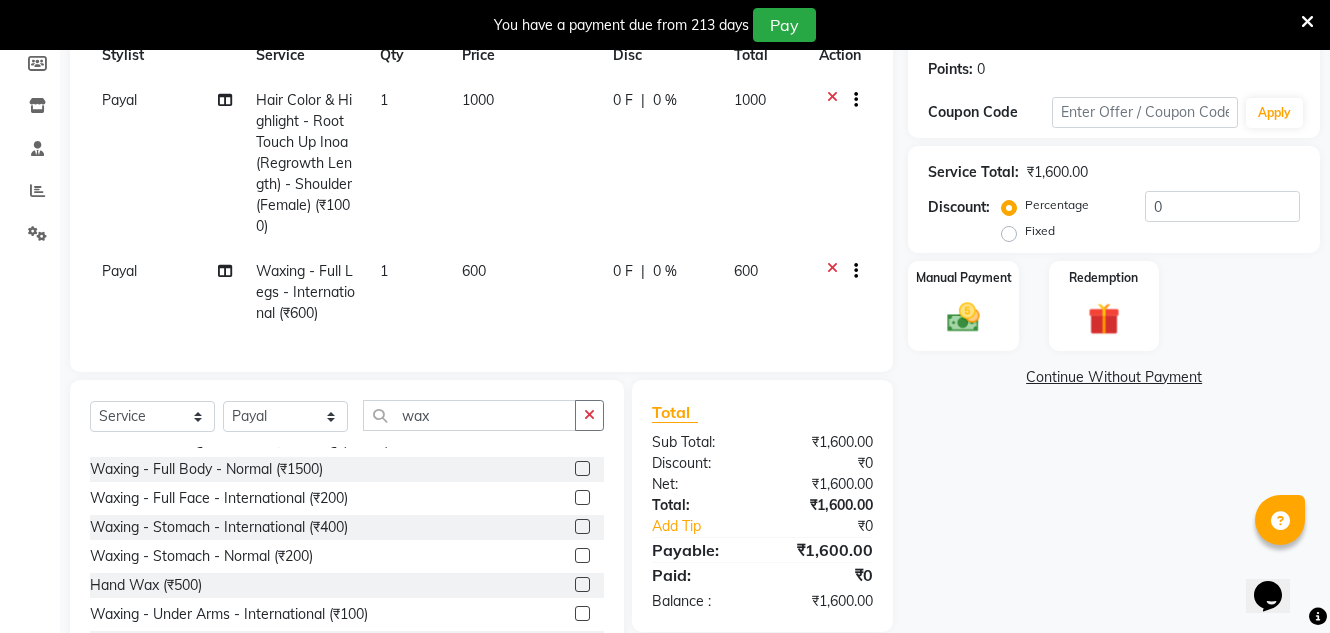 click 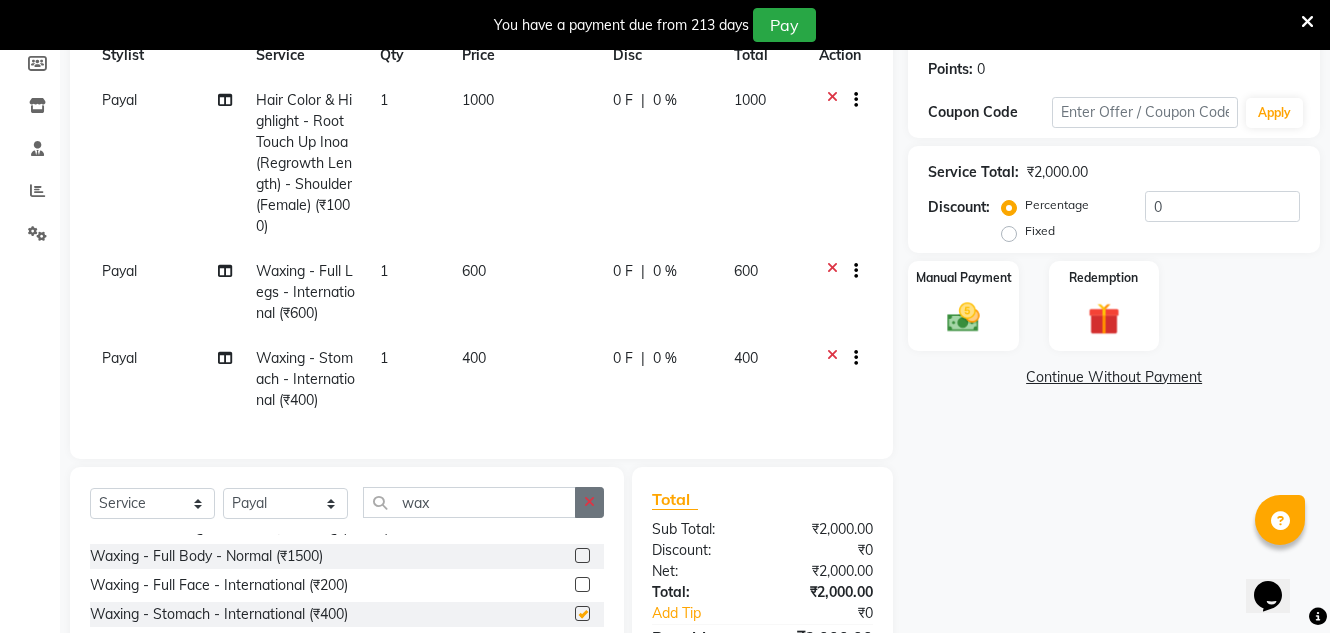 checkbox on "false" 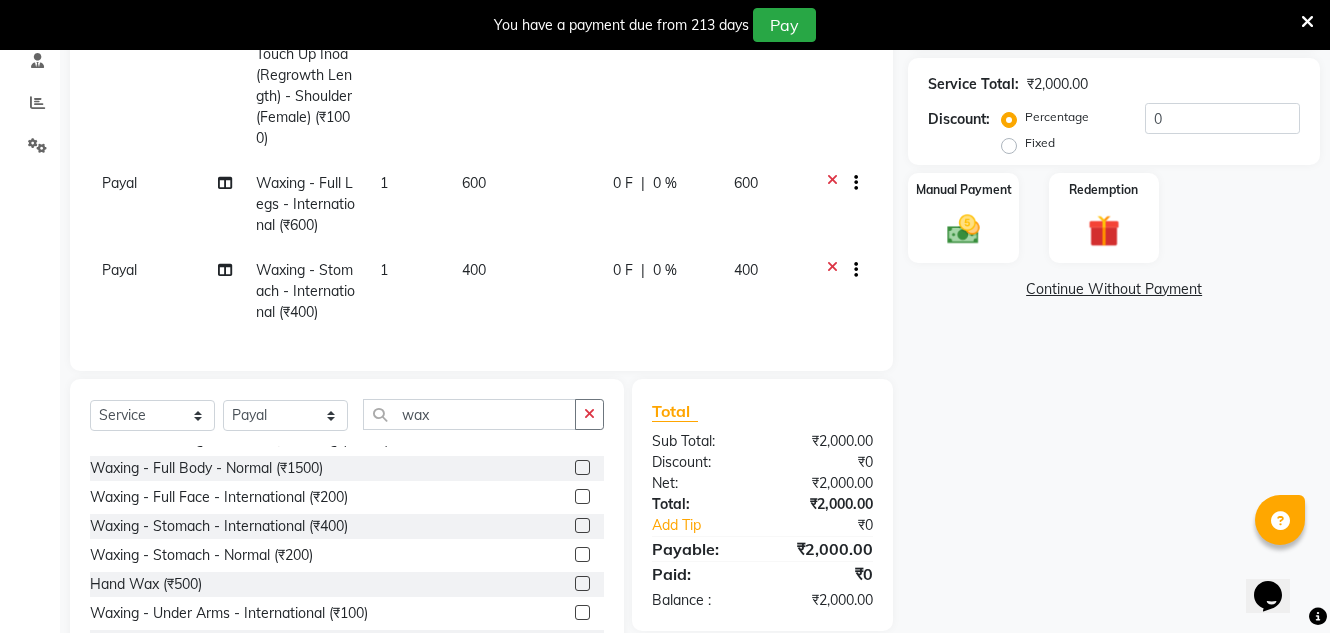 scroll, scrollTop: 476, scrollLeft: 0, axis: vertical 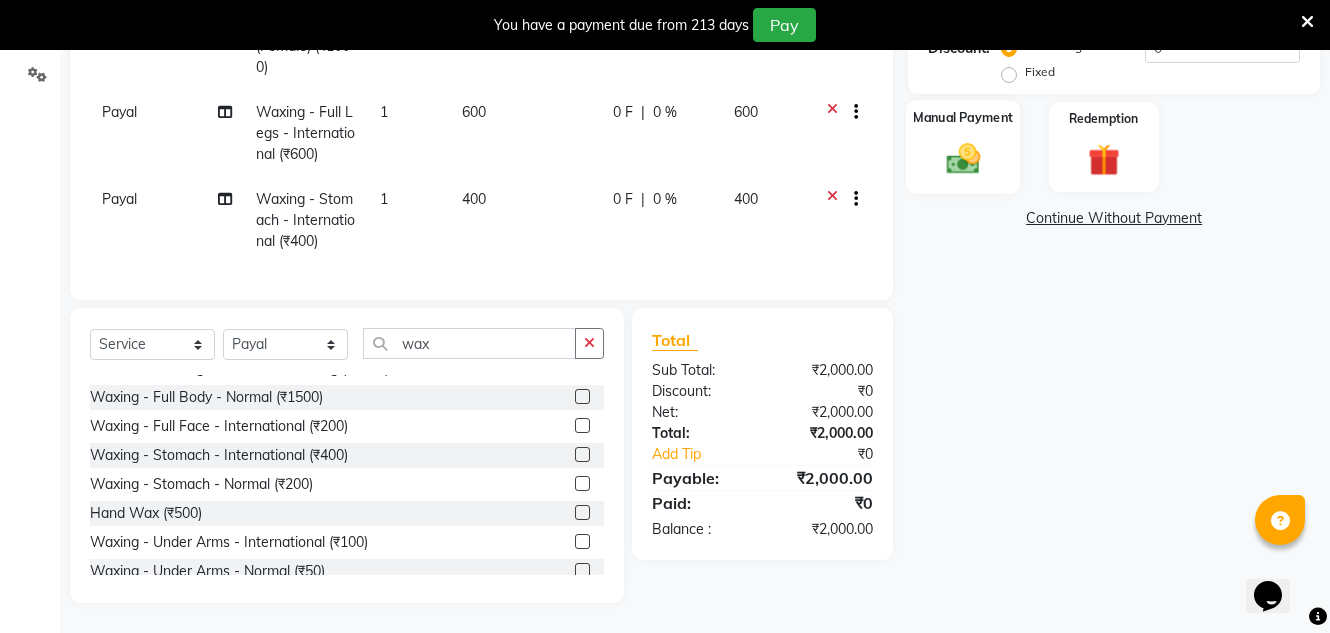 click 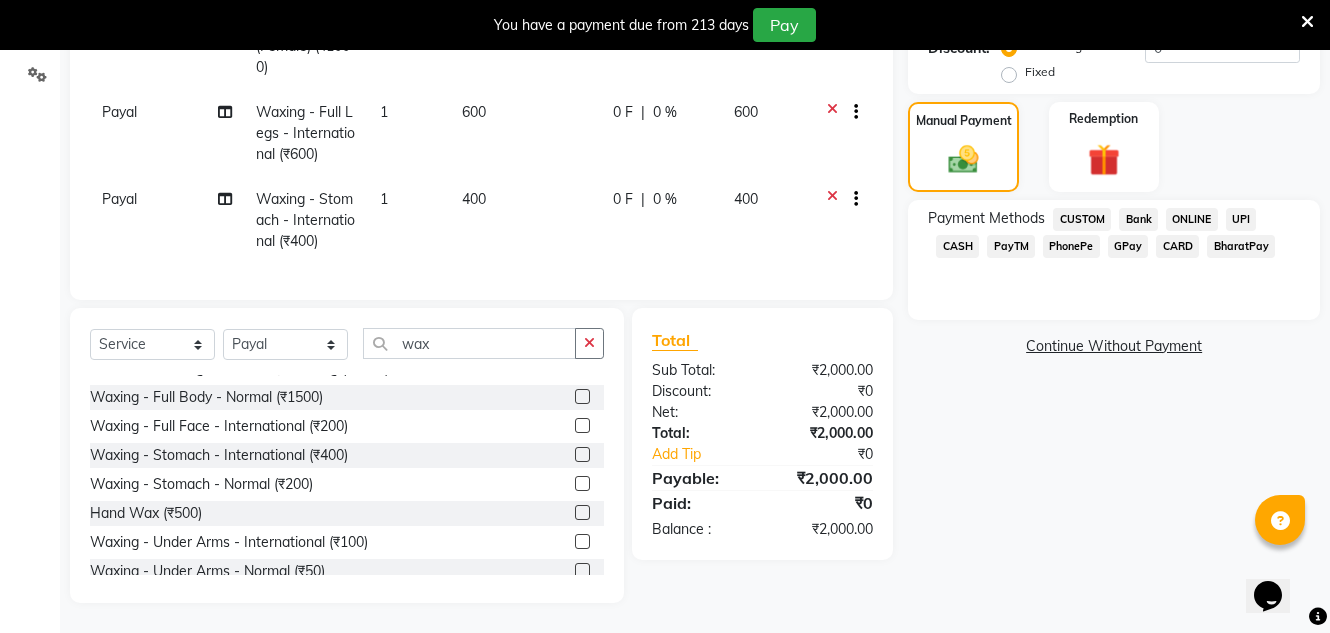 click on "CASH" 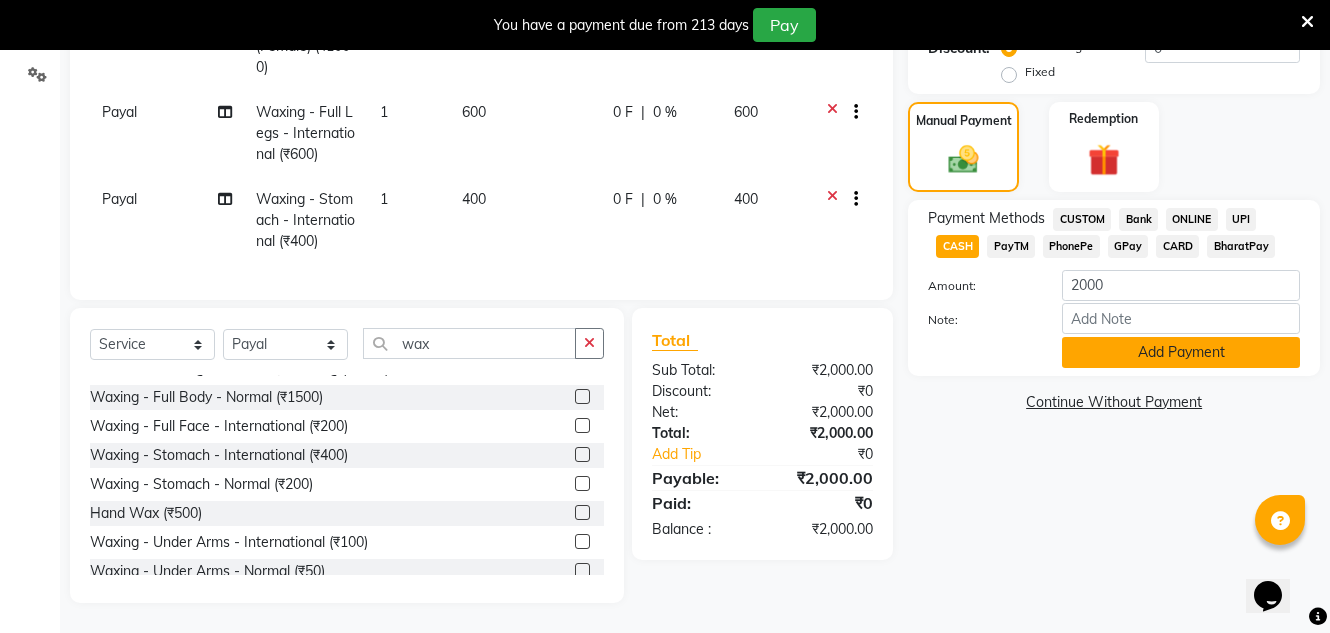 click on "Add Payment" 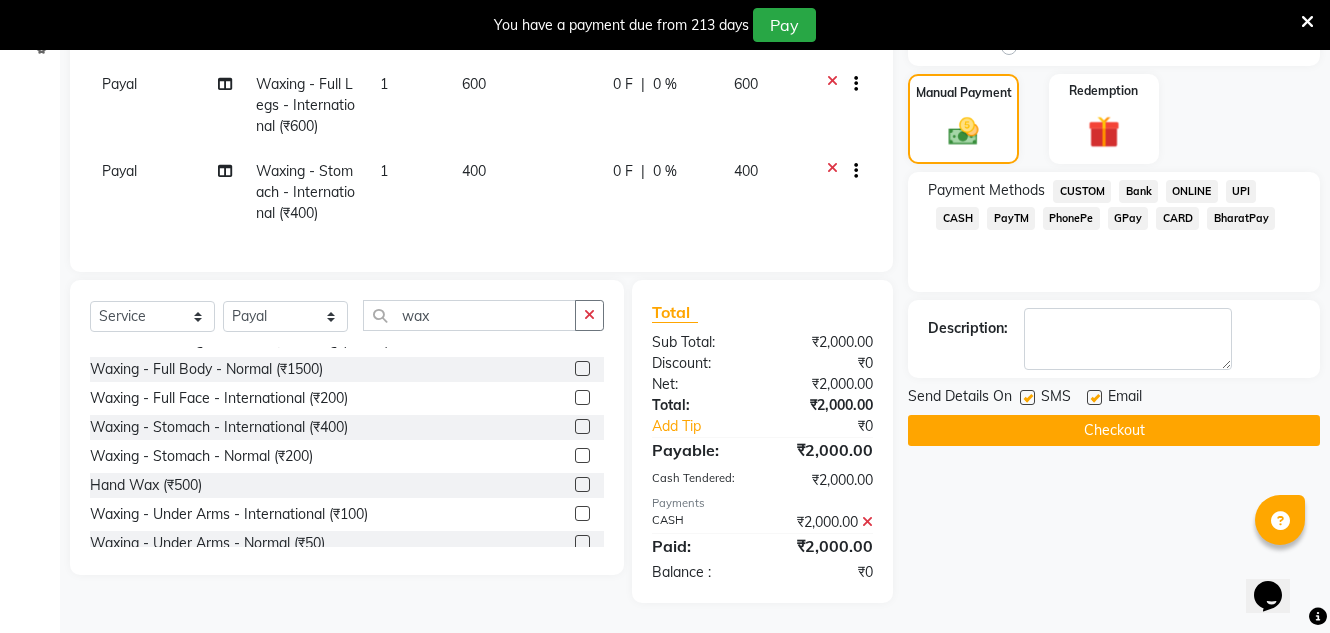 scroll, scrollTop: 504, scrollLeft: 0, axis: vertical 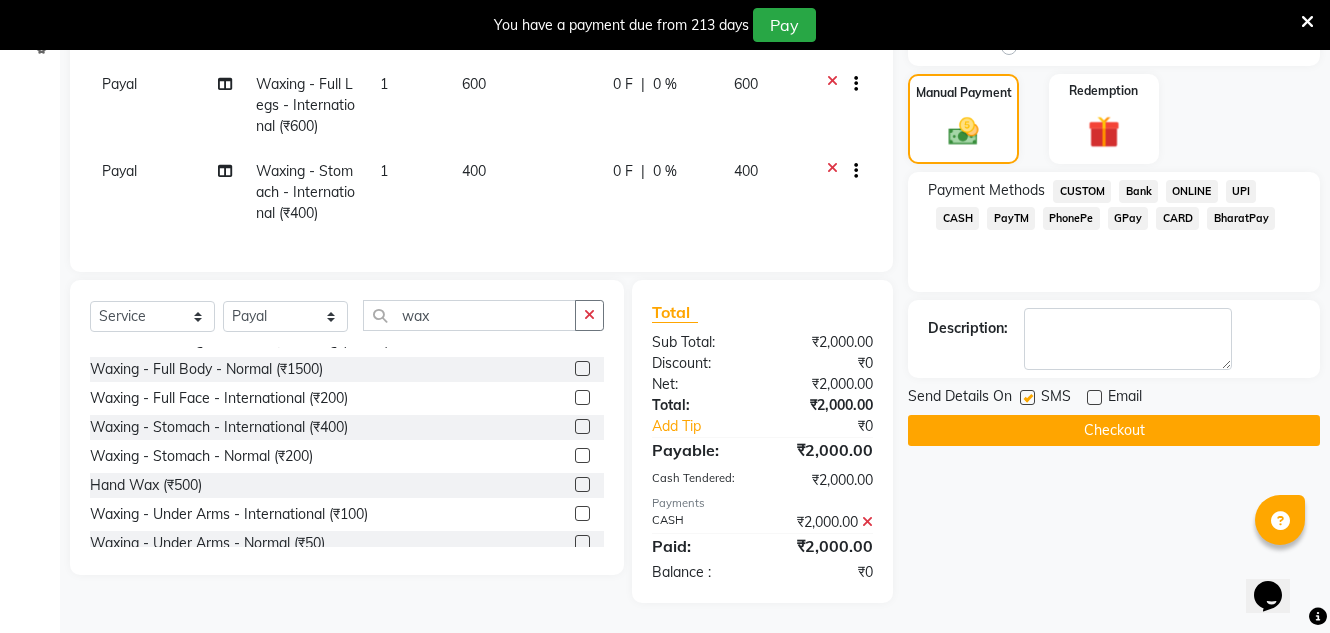 click on "Checkout" 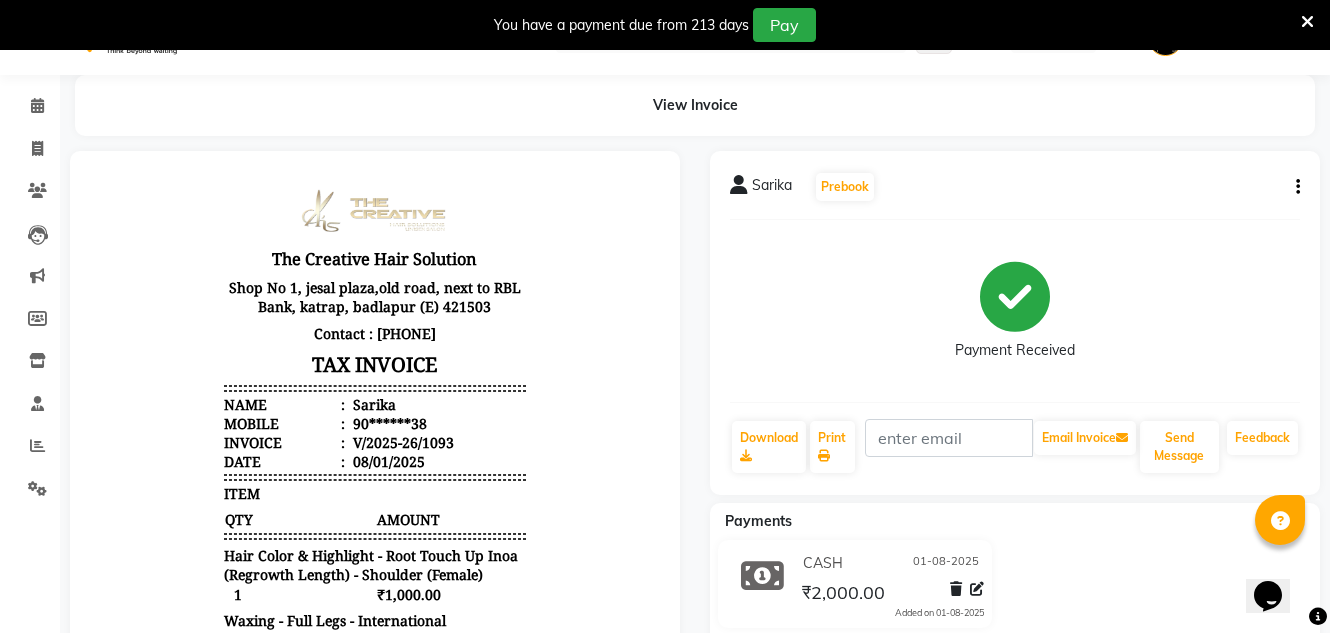 scroll, scrollTop: 0, scrollLeft: 0, axis: both 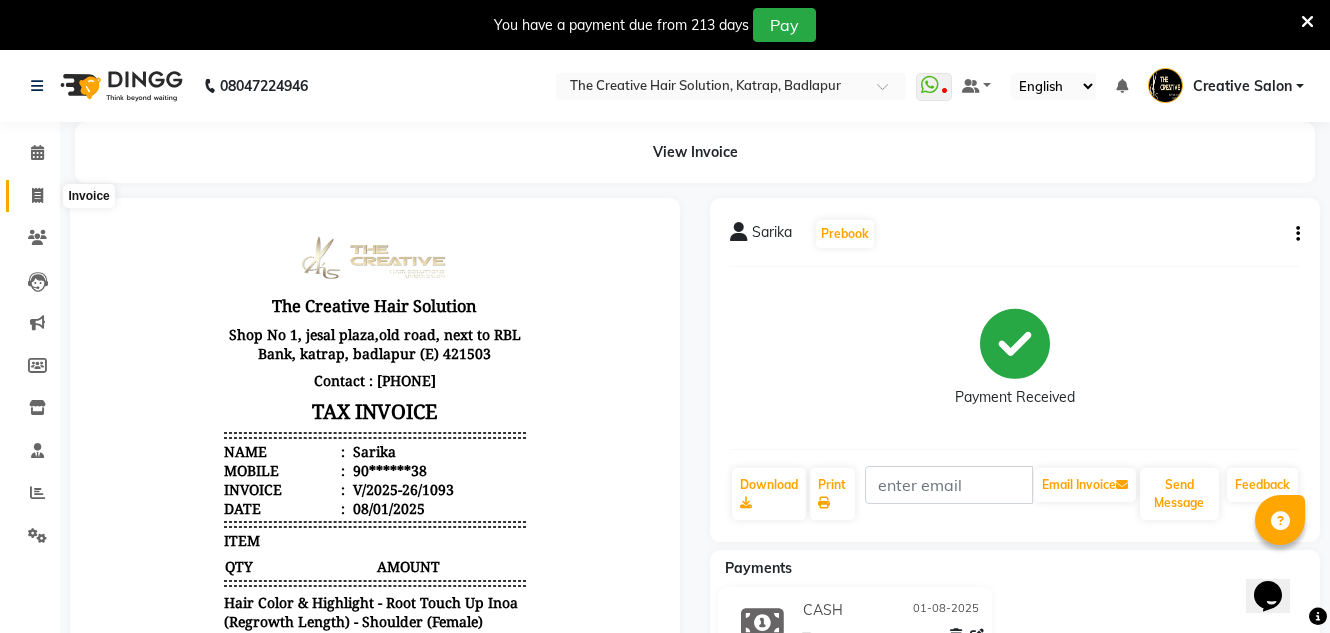 click 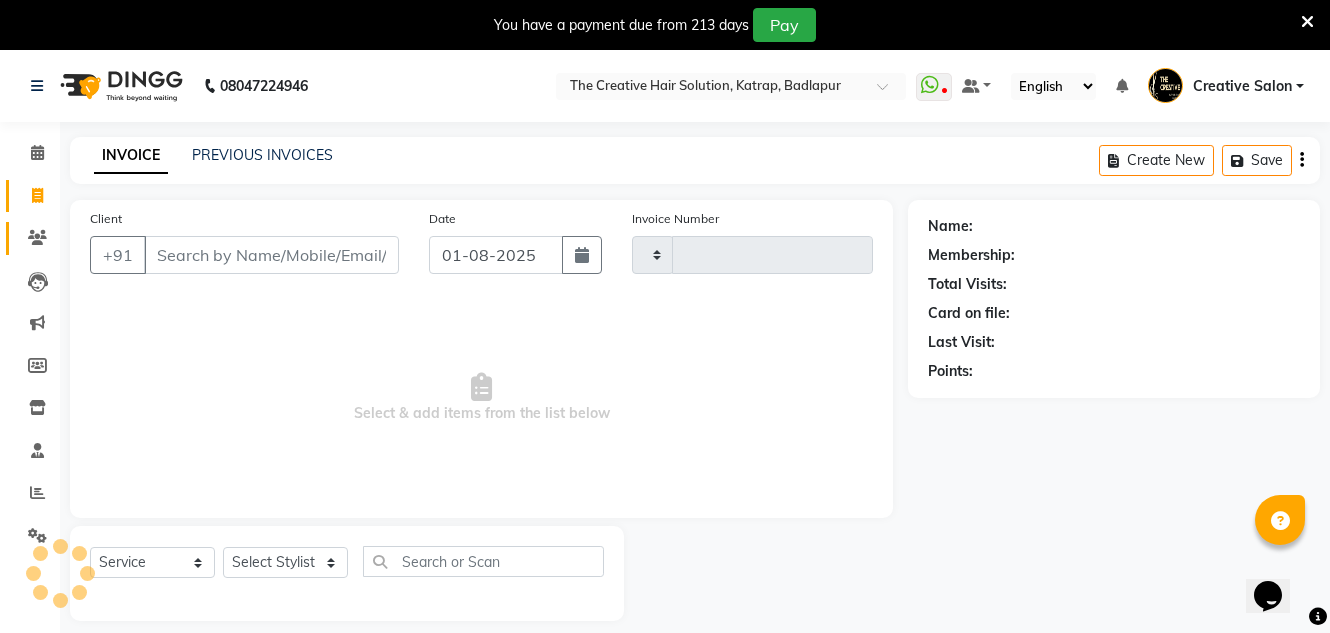 type on "1094" 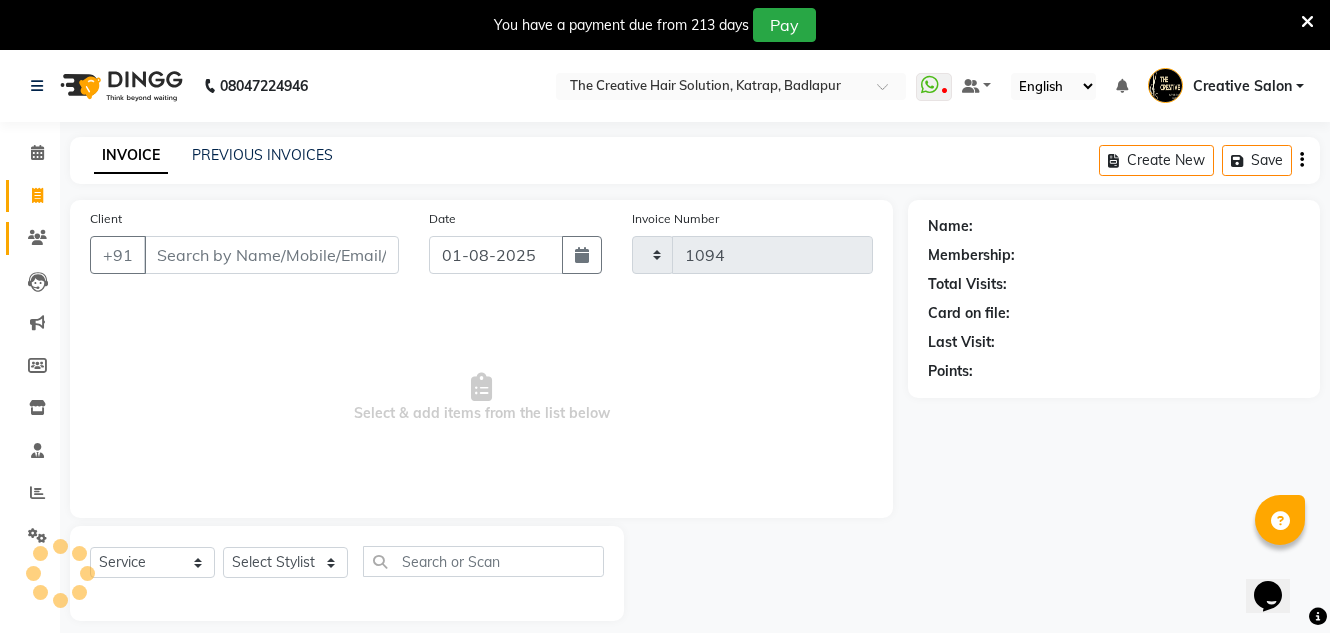select on "527" 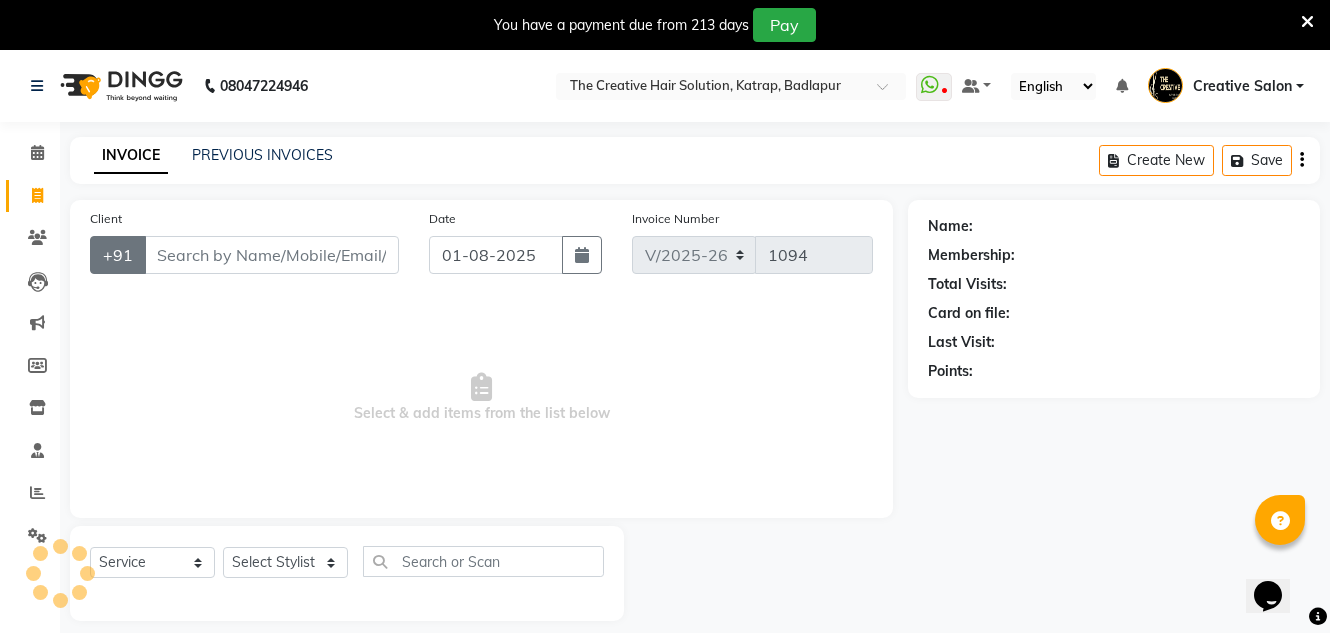 scroll, scrollTop: 50, scrollLeft: 0, axis: vertical 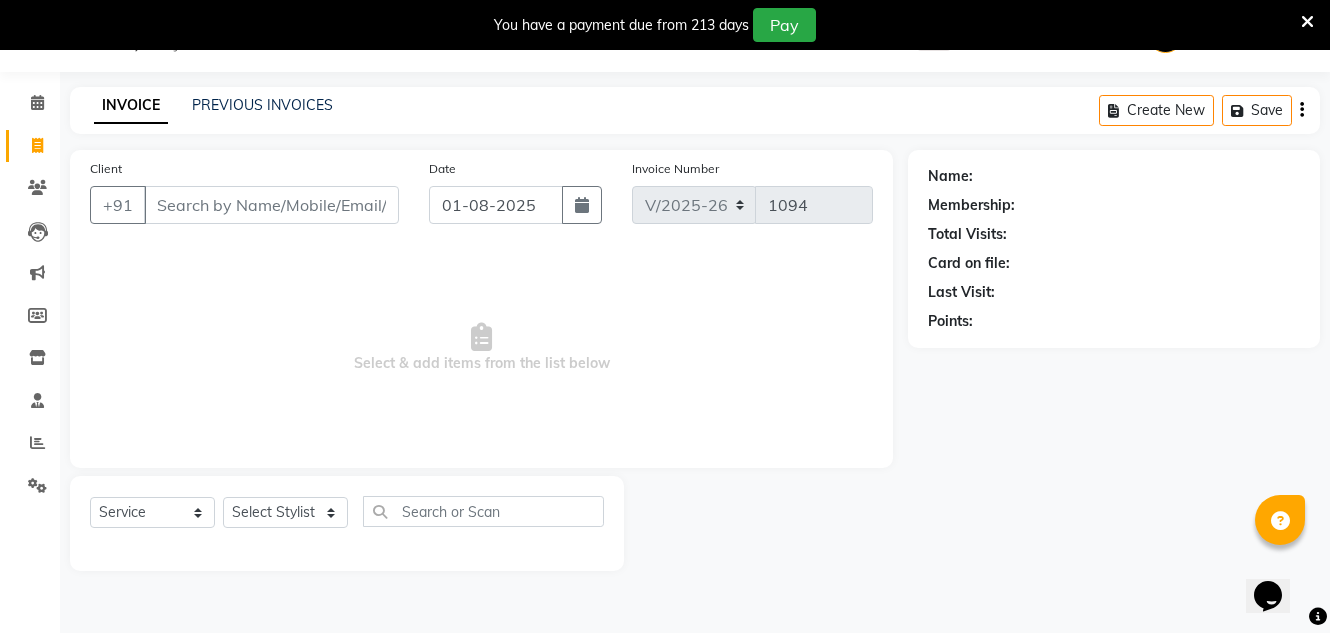 click on "Client" at bounding box center (271, 205) 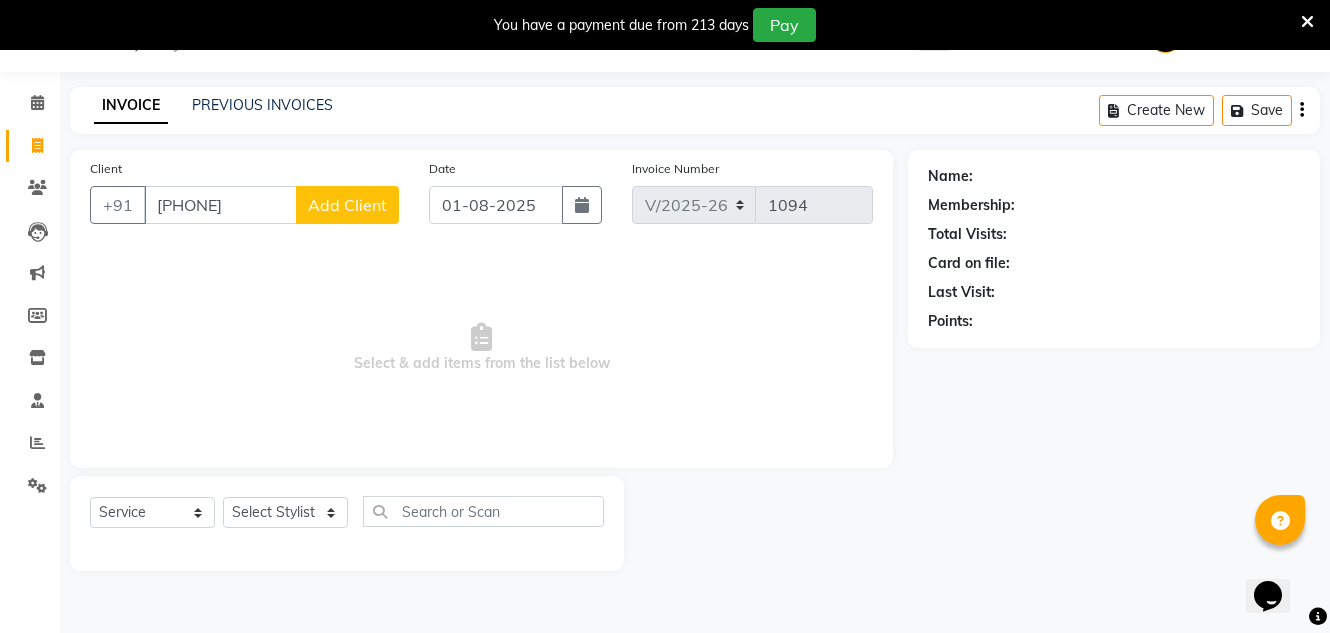 click on "898342952" at bounding box center (220, 205) 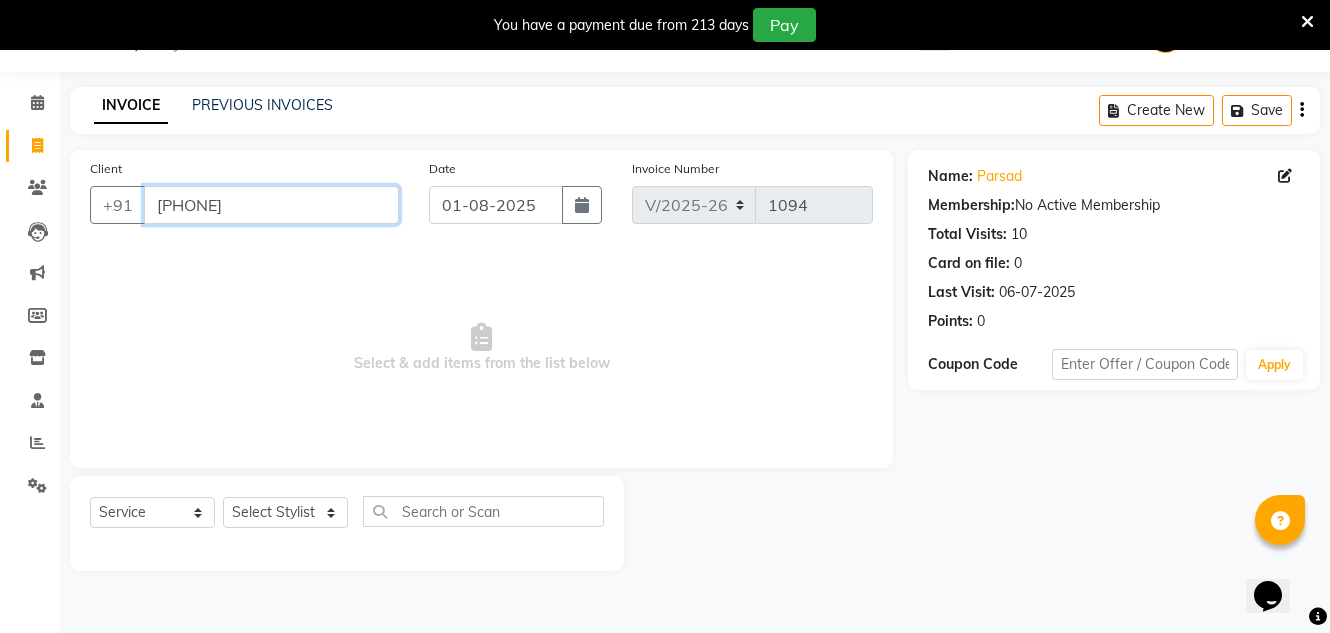 click on "8983424952" at bounding box center (271, 205) 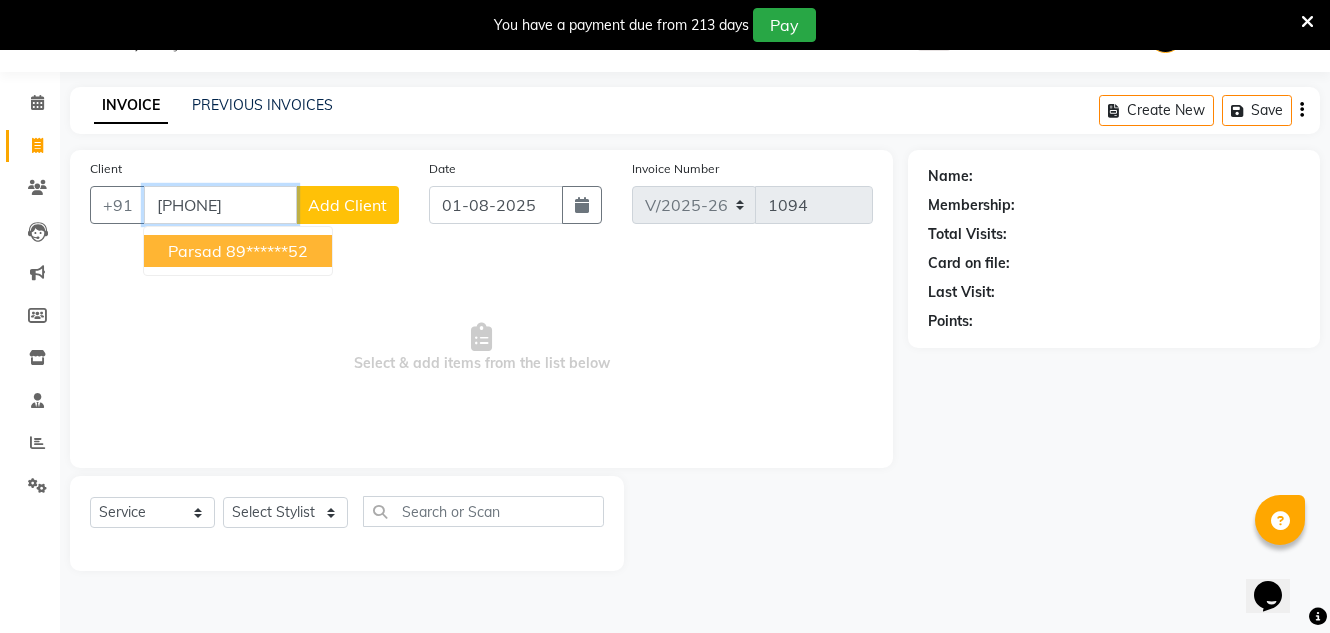 click on "89******52" at bounding box center (267, 251) 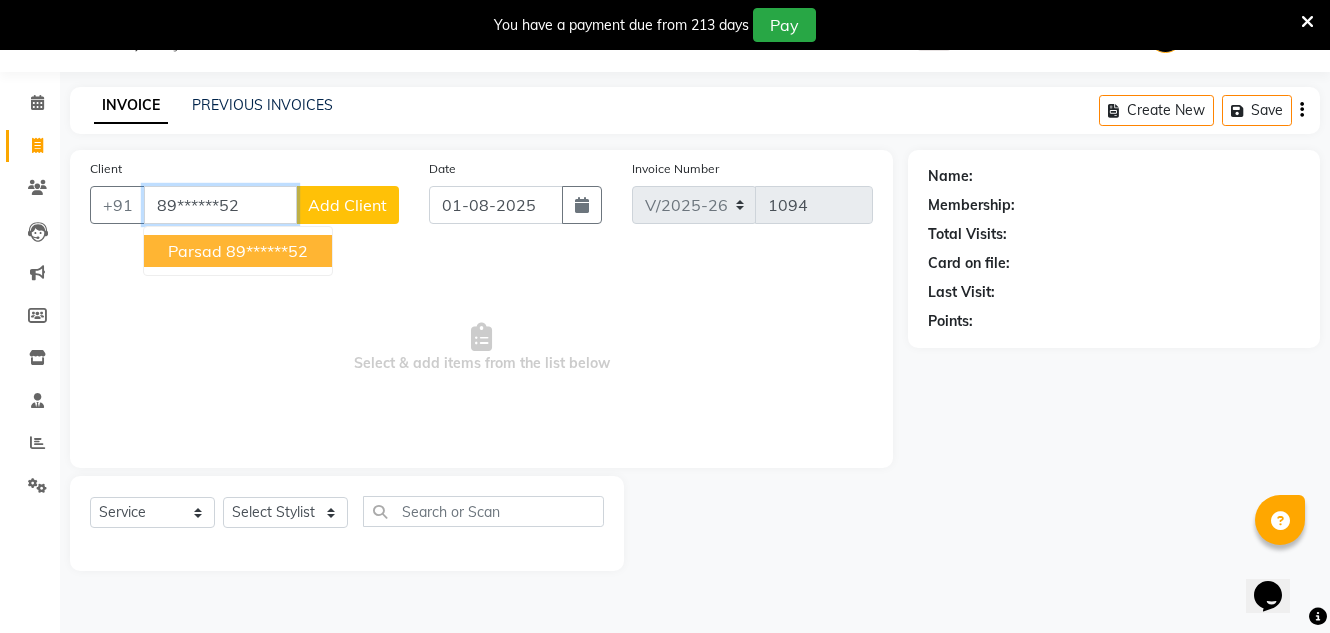 type on "89******52" 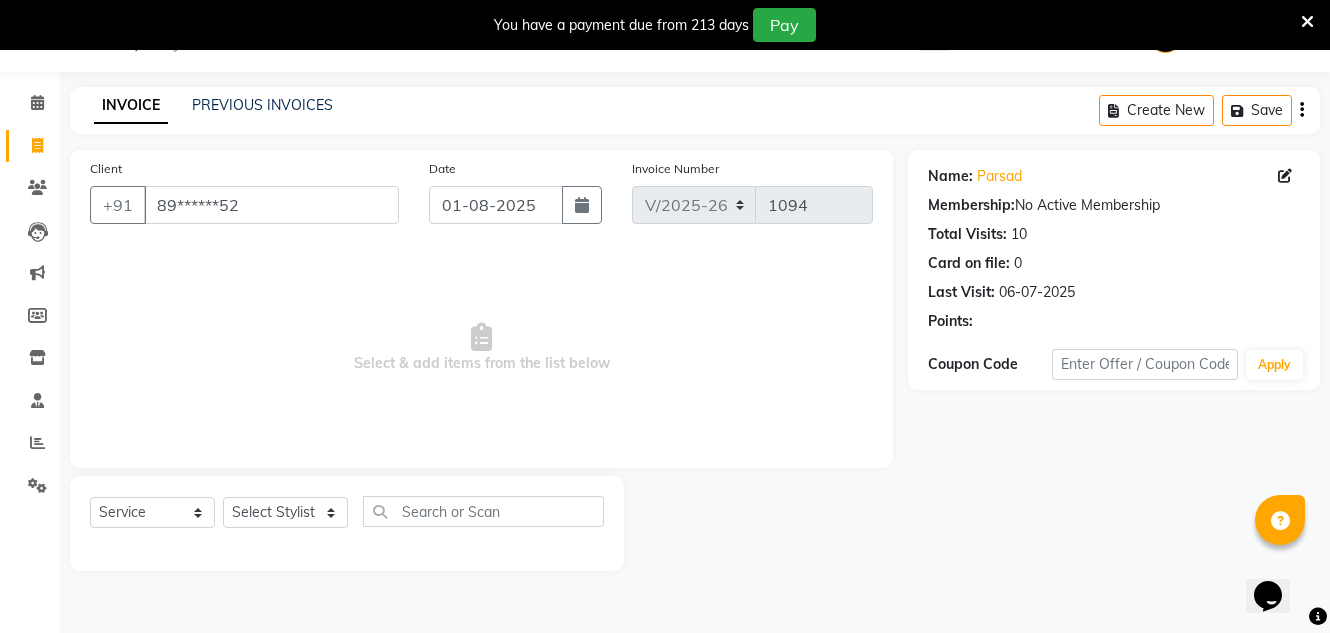 click on "Select  Service  Product  Membership  Package Voucher Prepaid Gift Card  Select Stylist Creative Salon [NAME] [NAME] [NAME] [NAME] [NAME] the creative" 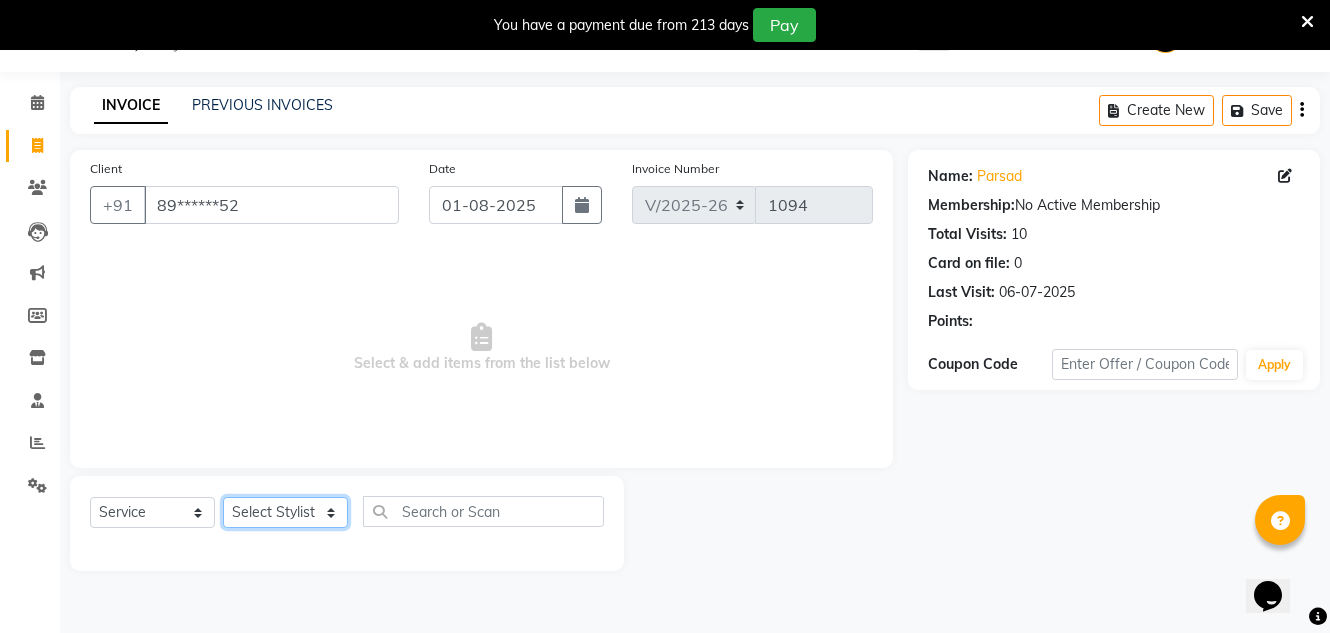 click on "Select Stylist Creative Salon Hashan Kam wali Nisha Payal salman the creative" 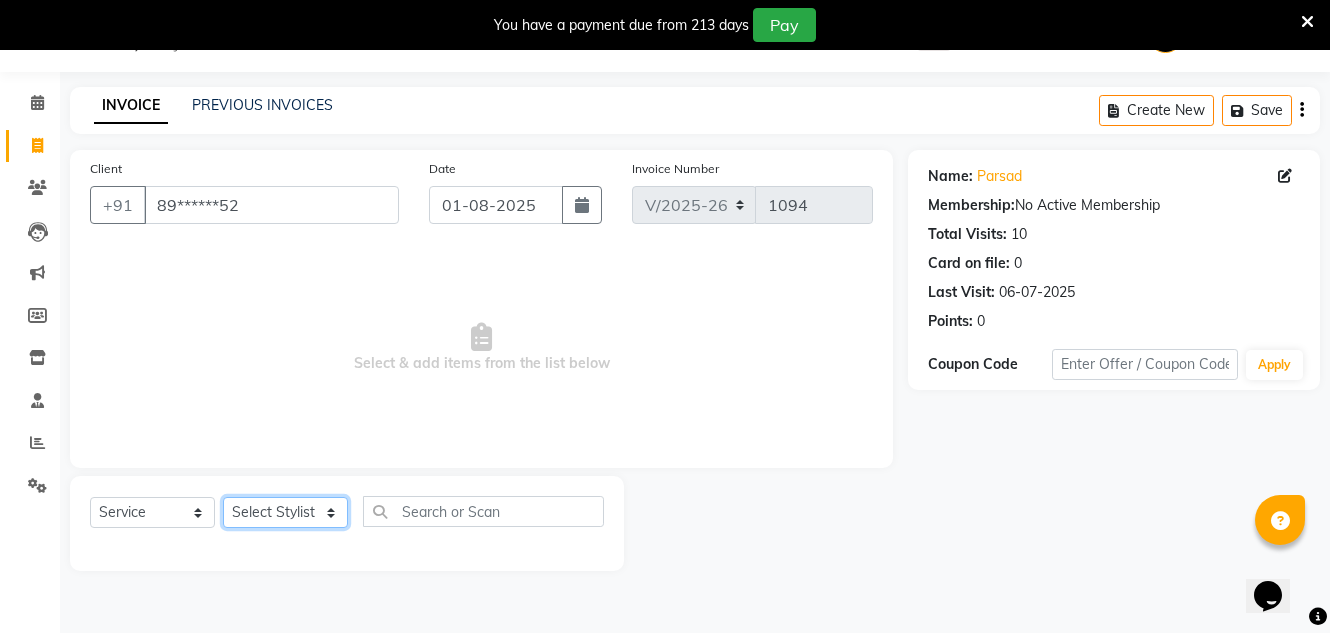 select on "86826" 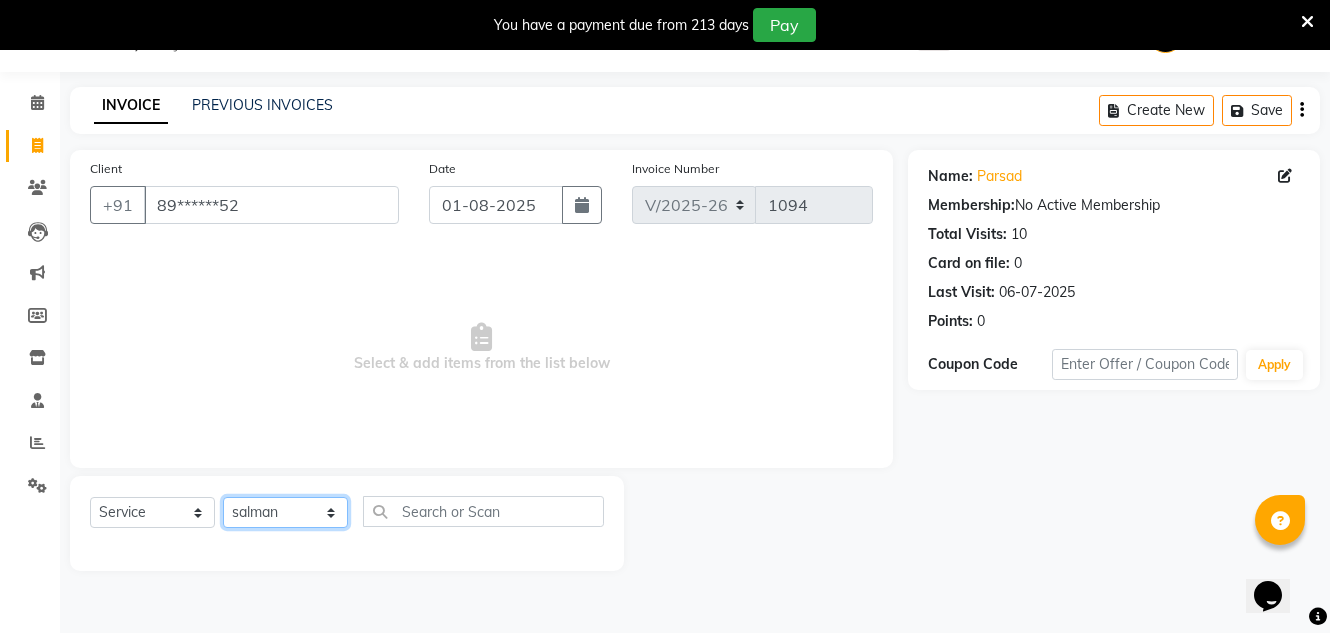 click on "Select Stylist Creative Salon Hashan Kam wali Nisha Payal salman the creative" 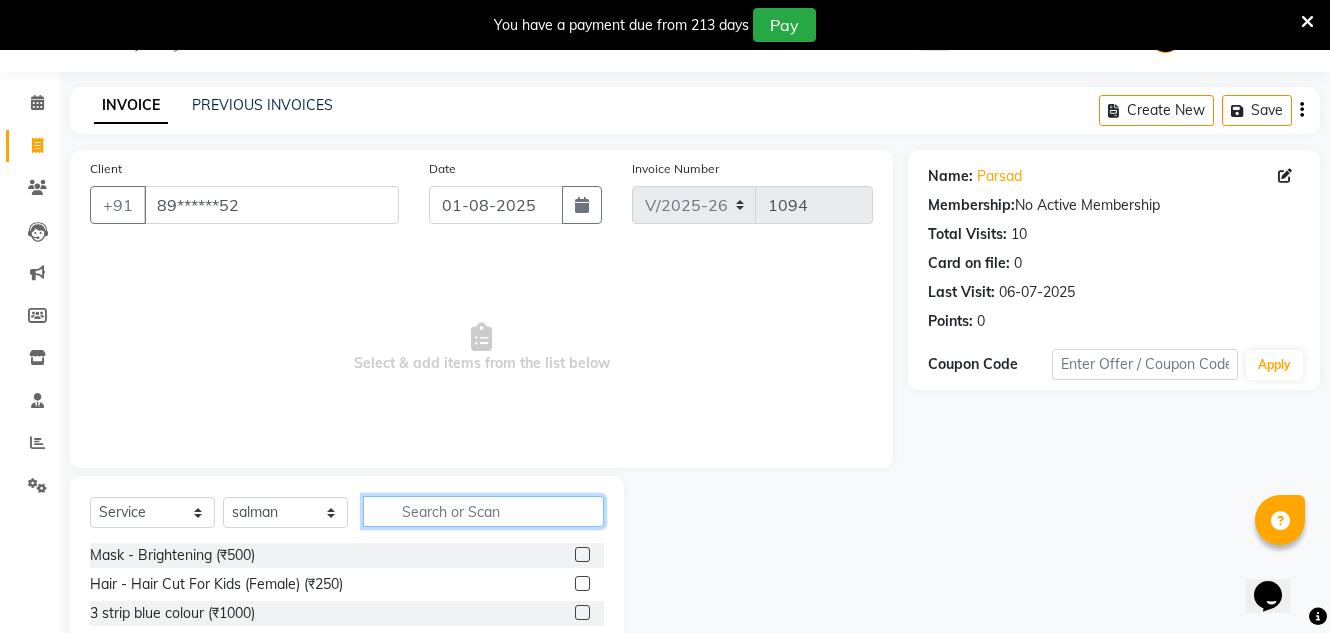click 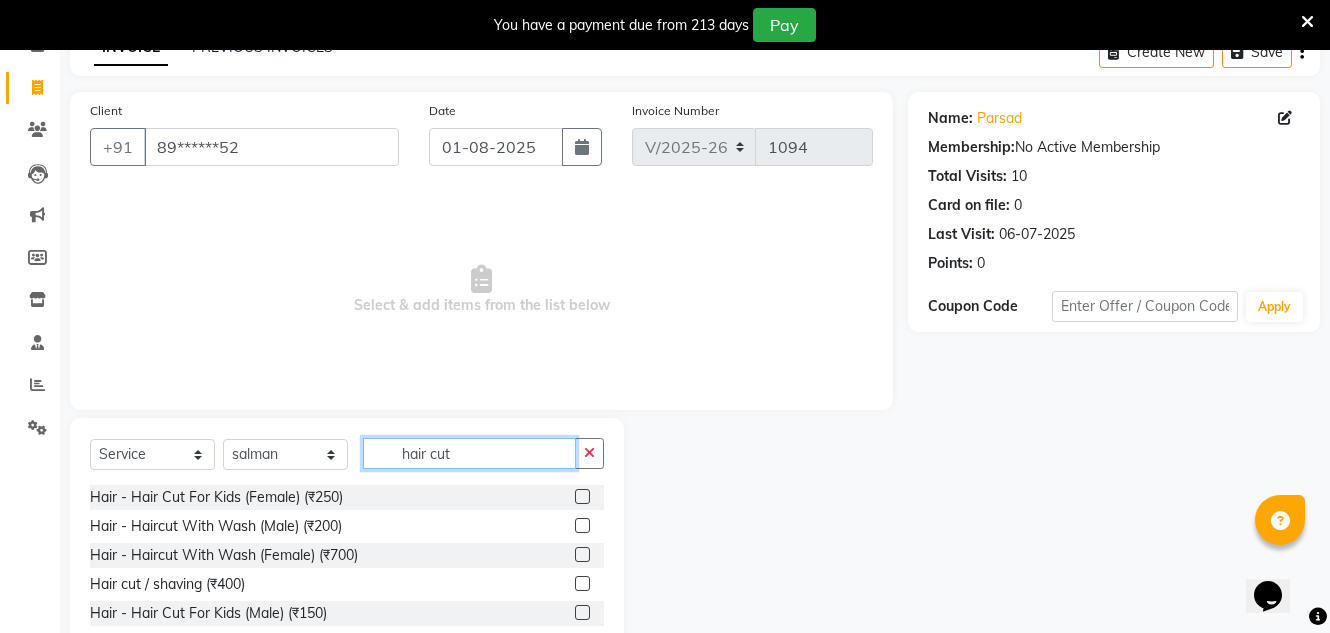 scroll, scrollTop: 192, scrollLeft: 0, axis: vertical 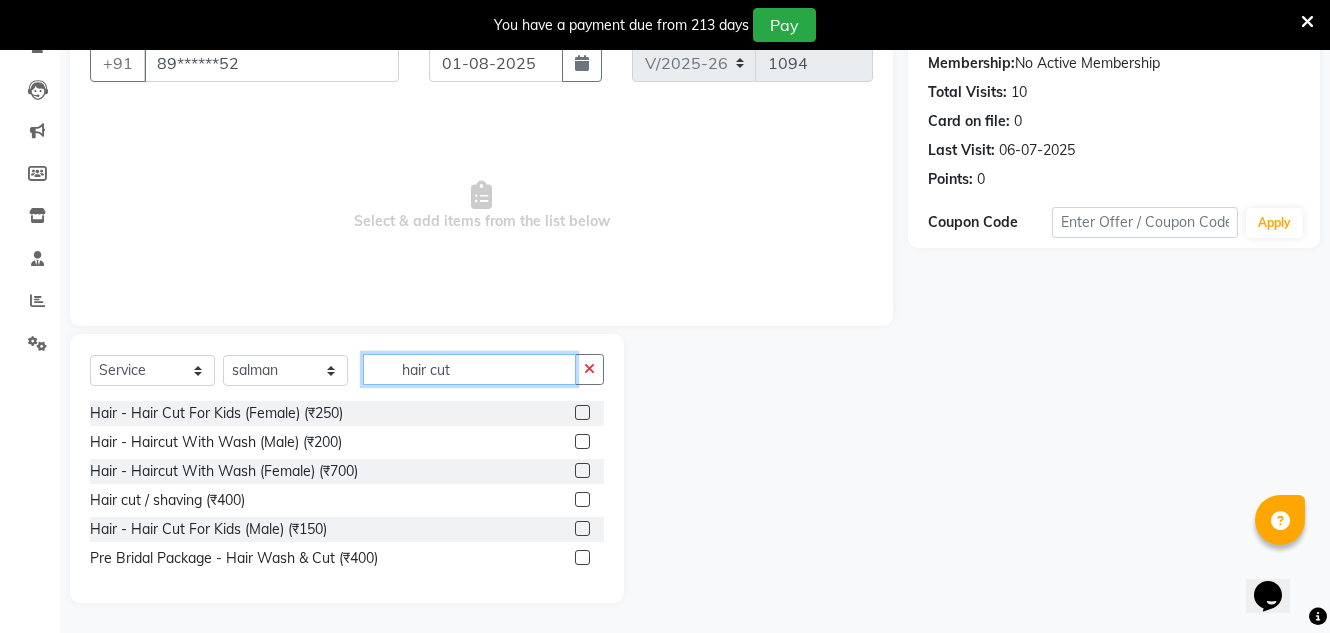 type on "hair cut" 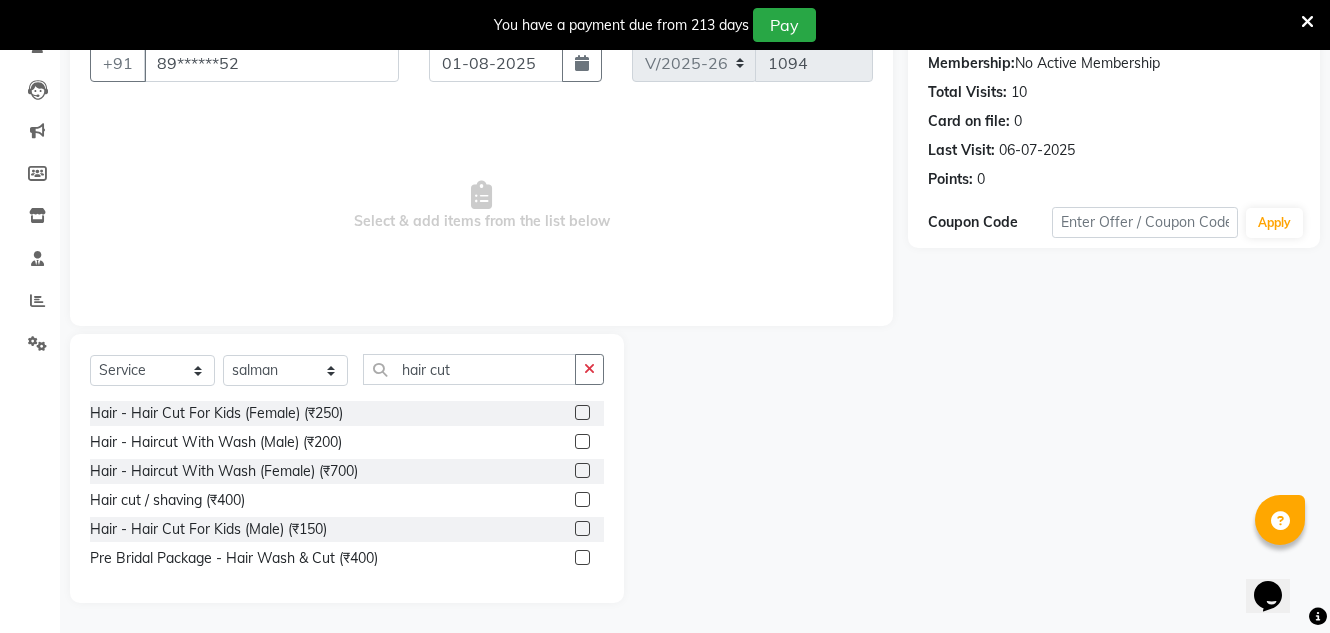 click 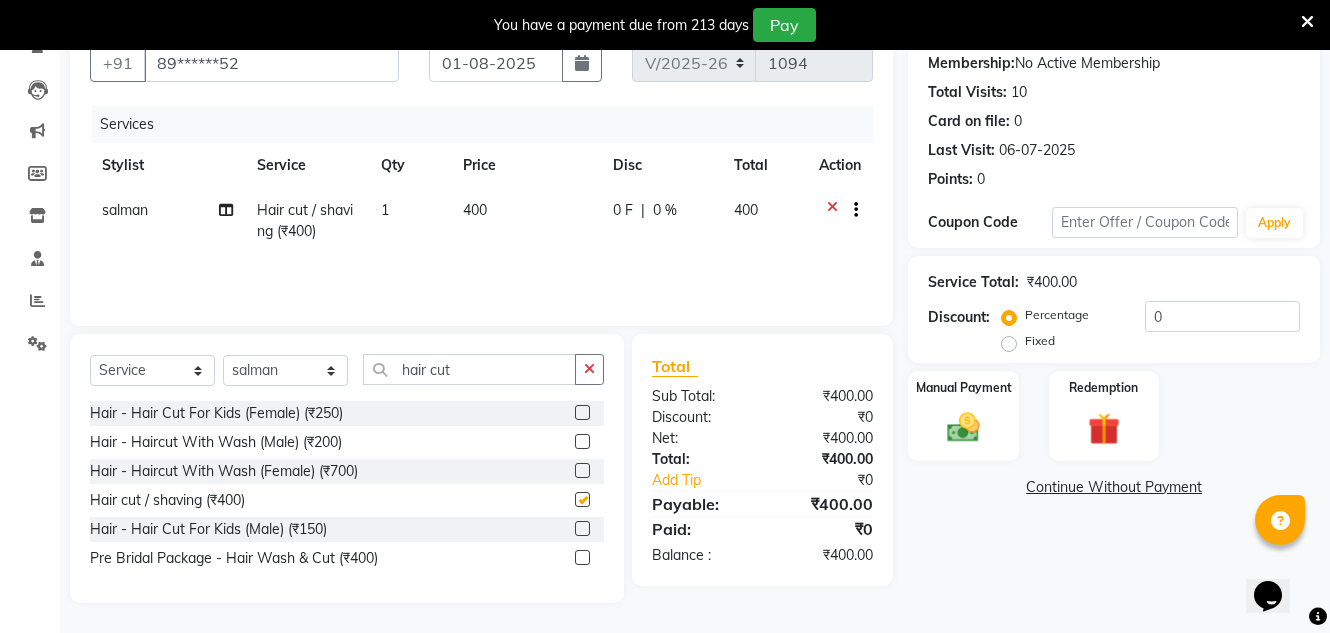 checkbox on "false" 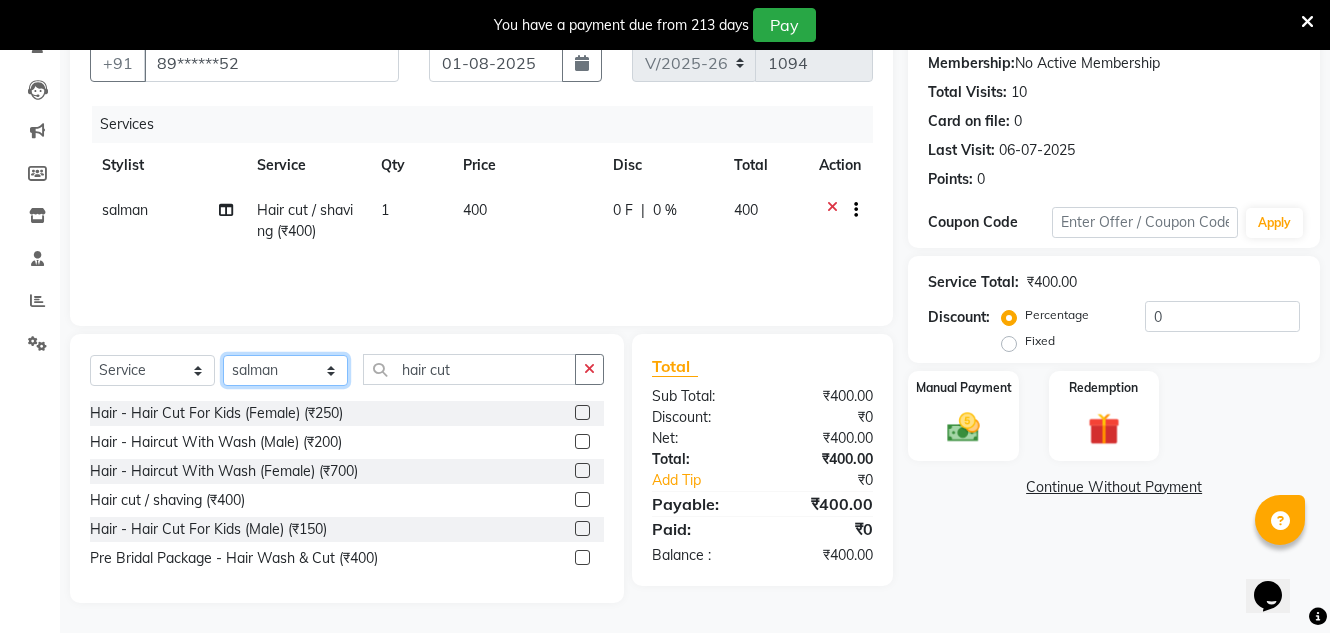 click on "Select Stylist Creative Salon Hashan Kam wali Nisha Payal salman the creative" 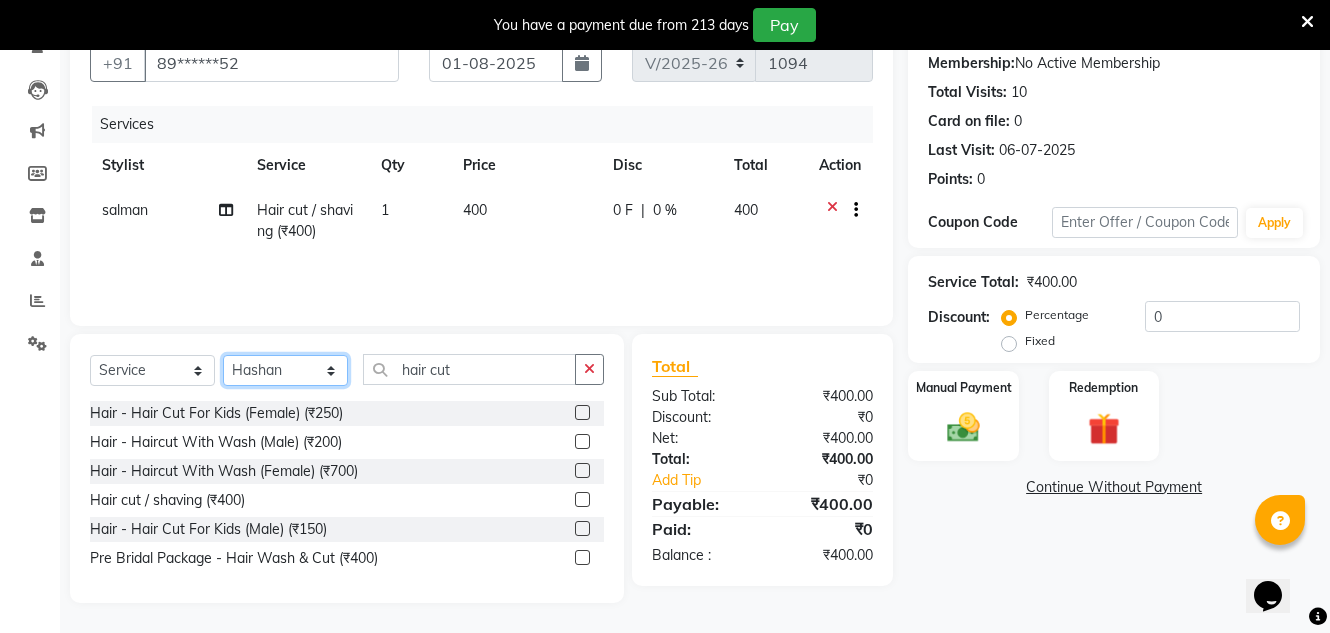 click on "Select Stylist Creative Salon Hashan Kam wali Nisha Payal salman the creative" 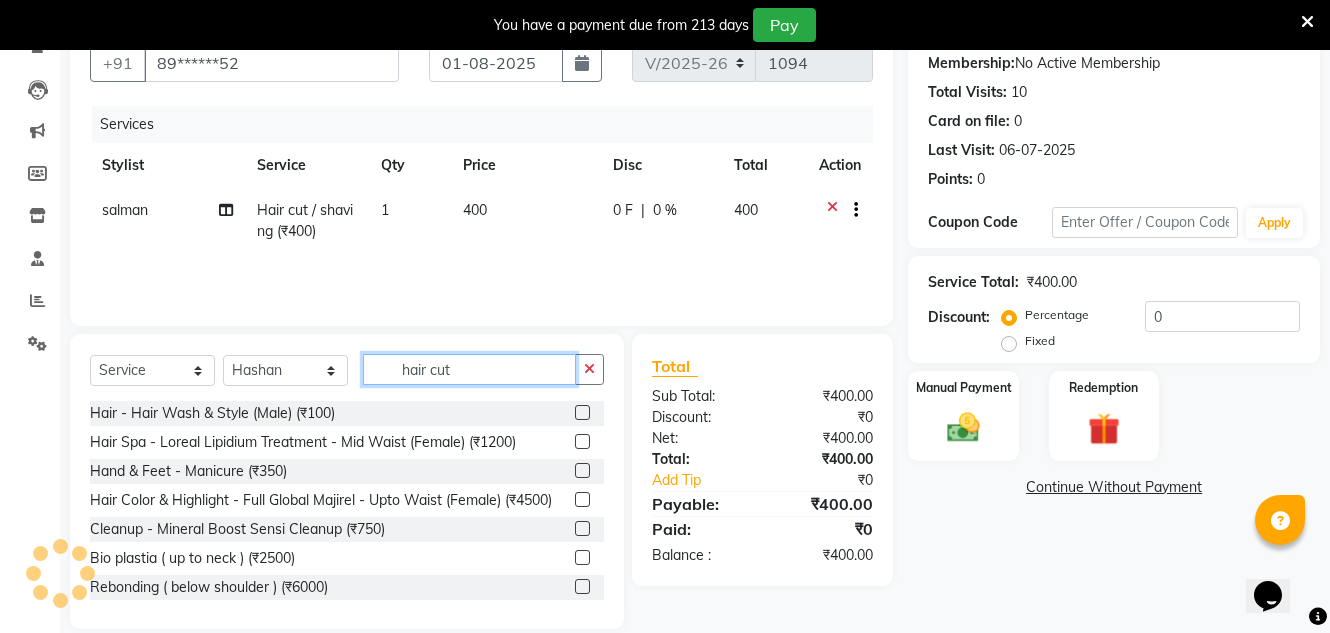 click on "hair cut" 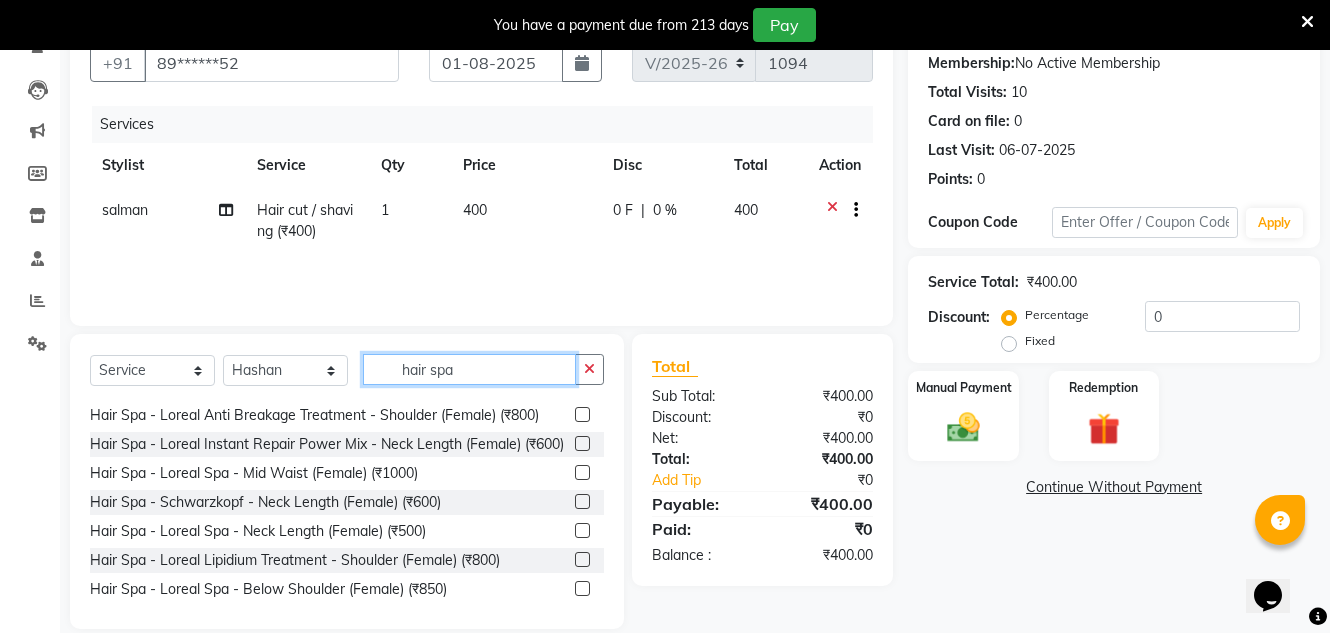 scroll, scrollTop: 700, scrollLeft: 0, axis: vertical 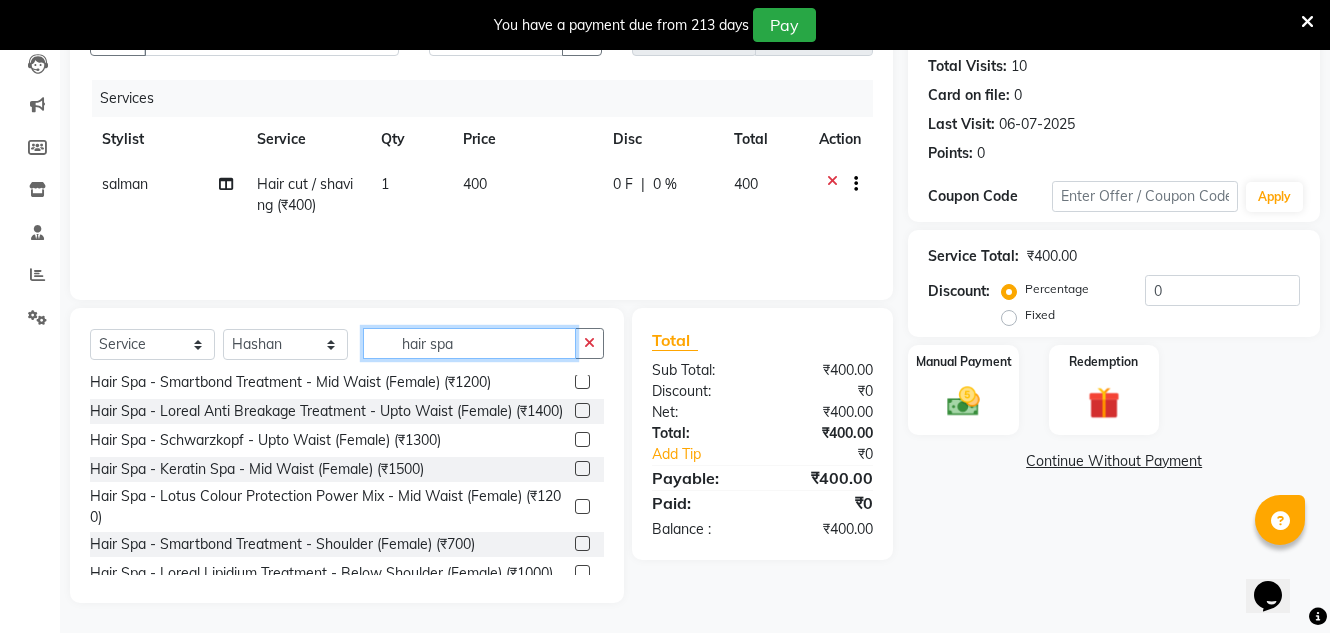 type on "hair spa" 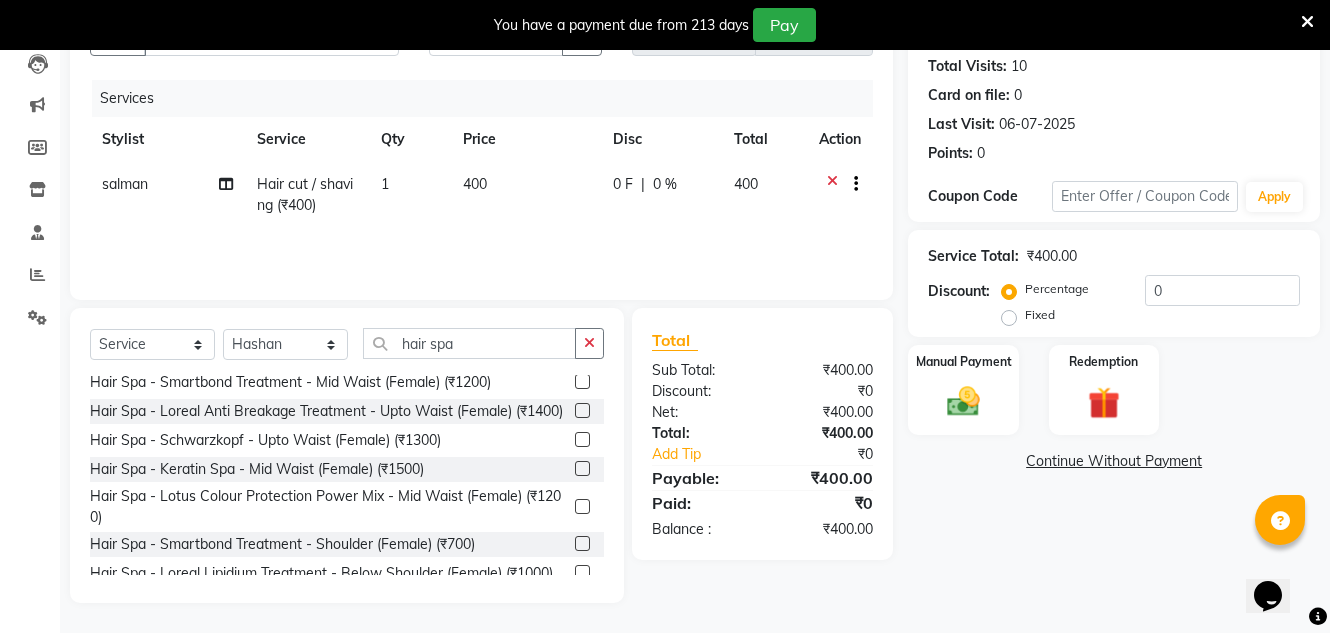 click 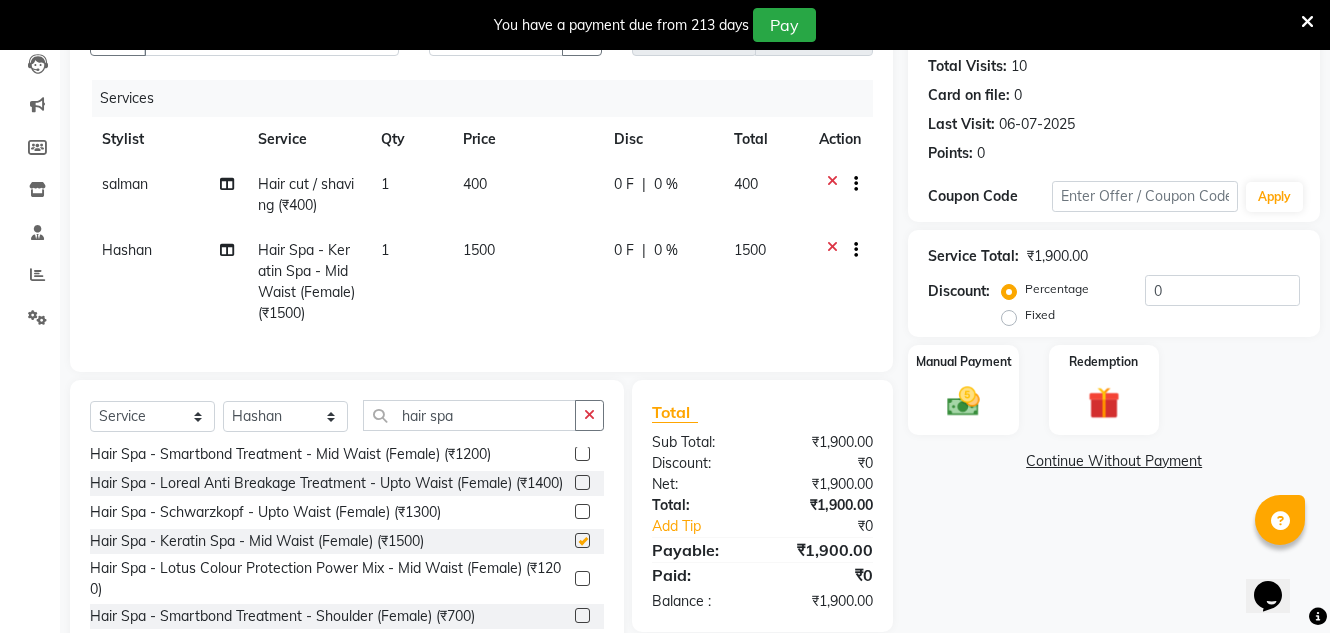 checkbox on "false" 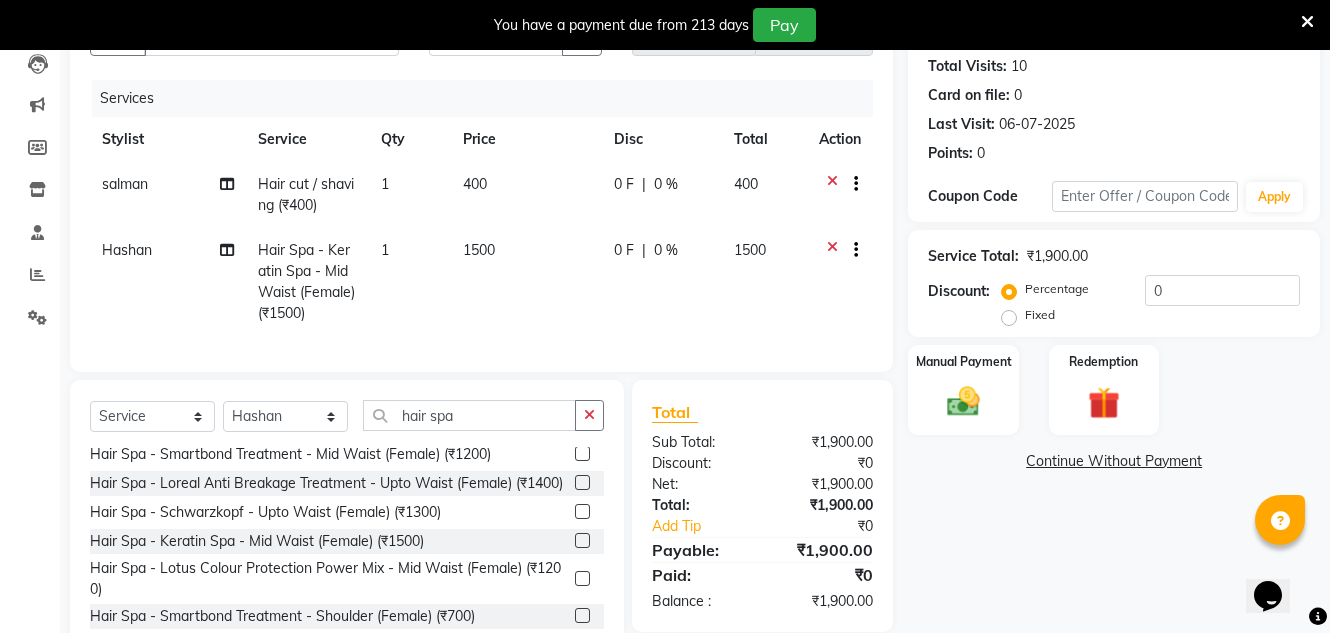 click on "1500" 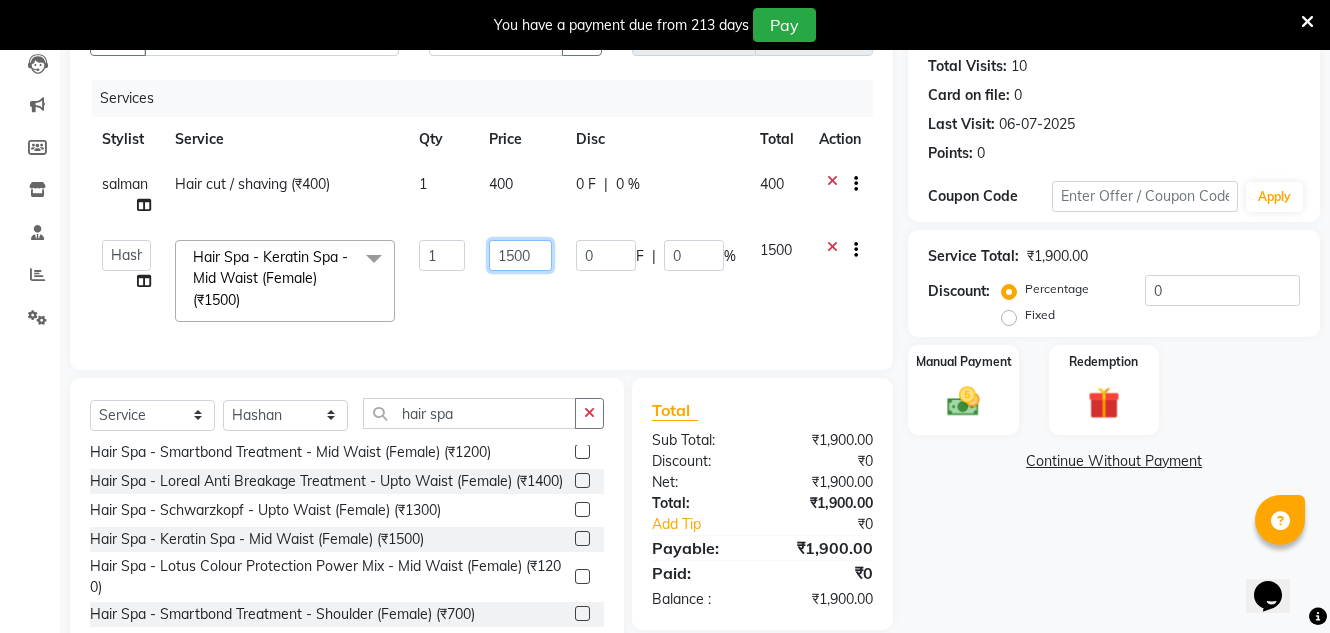 click on "1500" 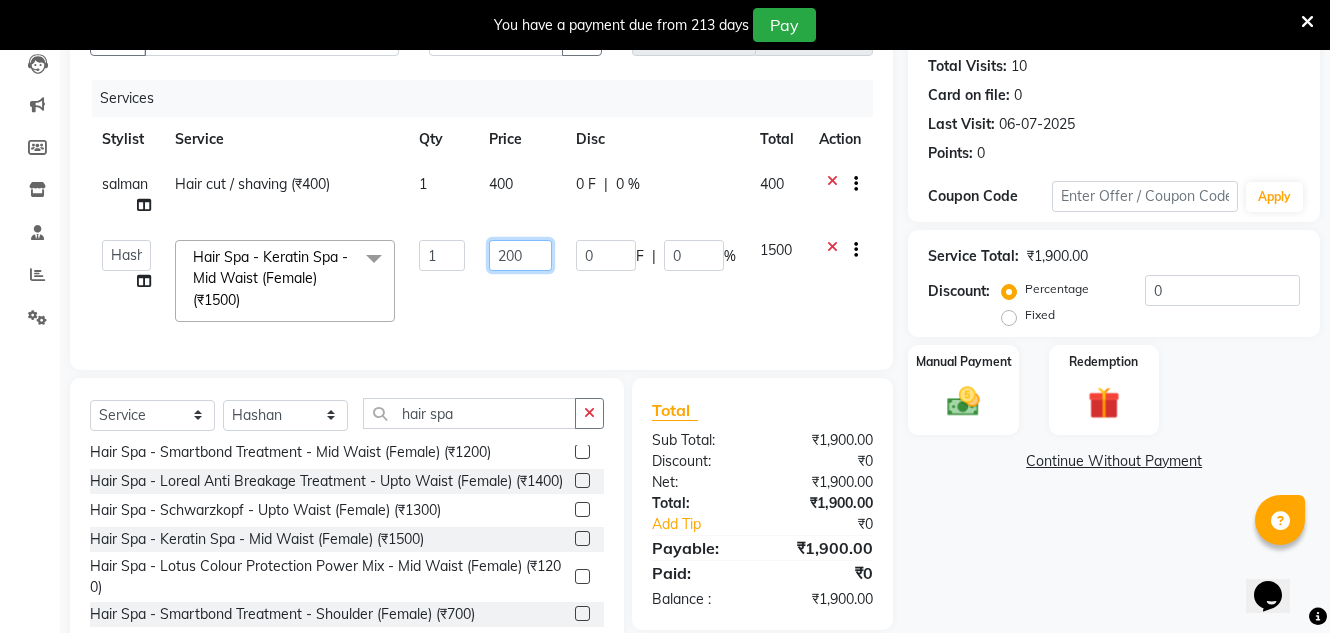 type on "2100" 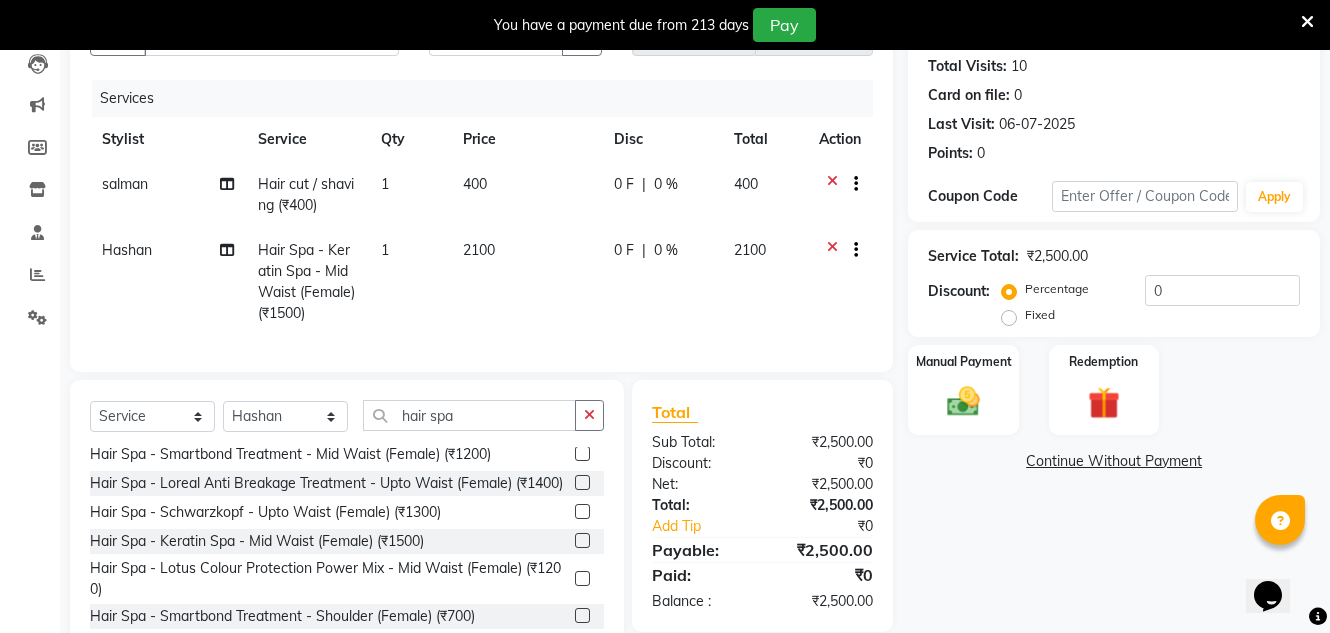 drag, startPoint x: 612, startPoint y: 309, endPoint x: 634, endPoint y: 305, distance: 22.36068 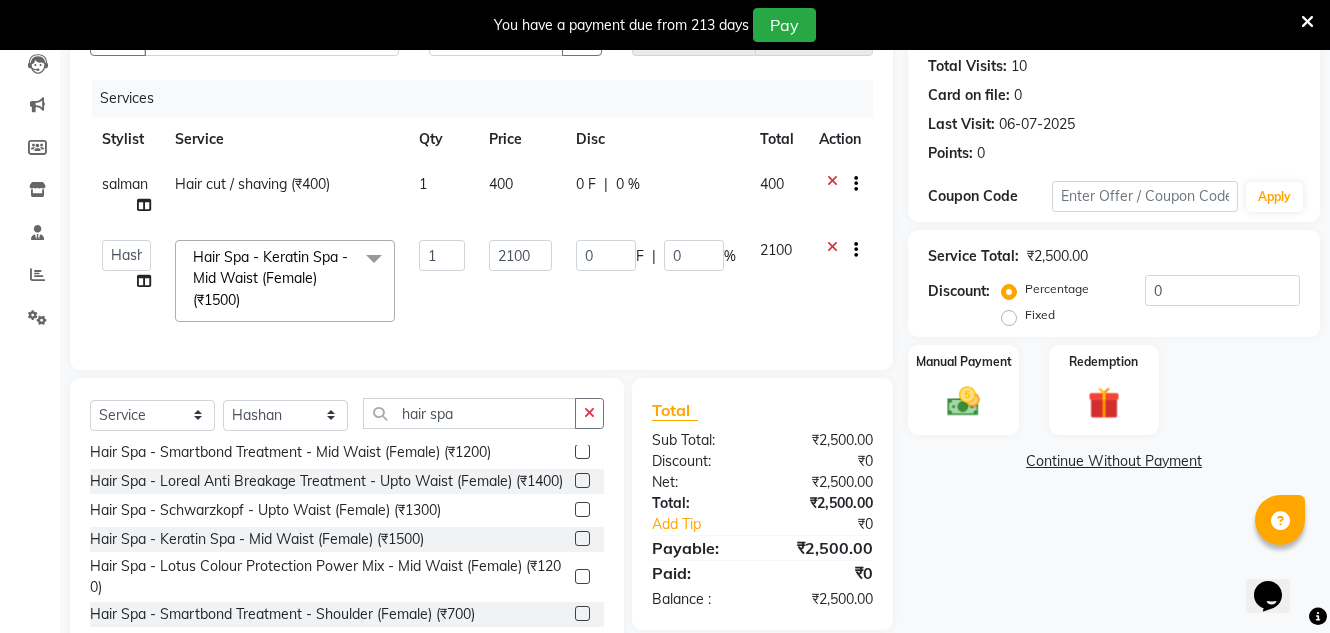 click on "0 F | 0 %" 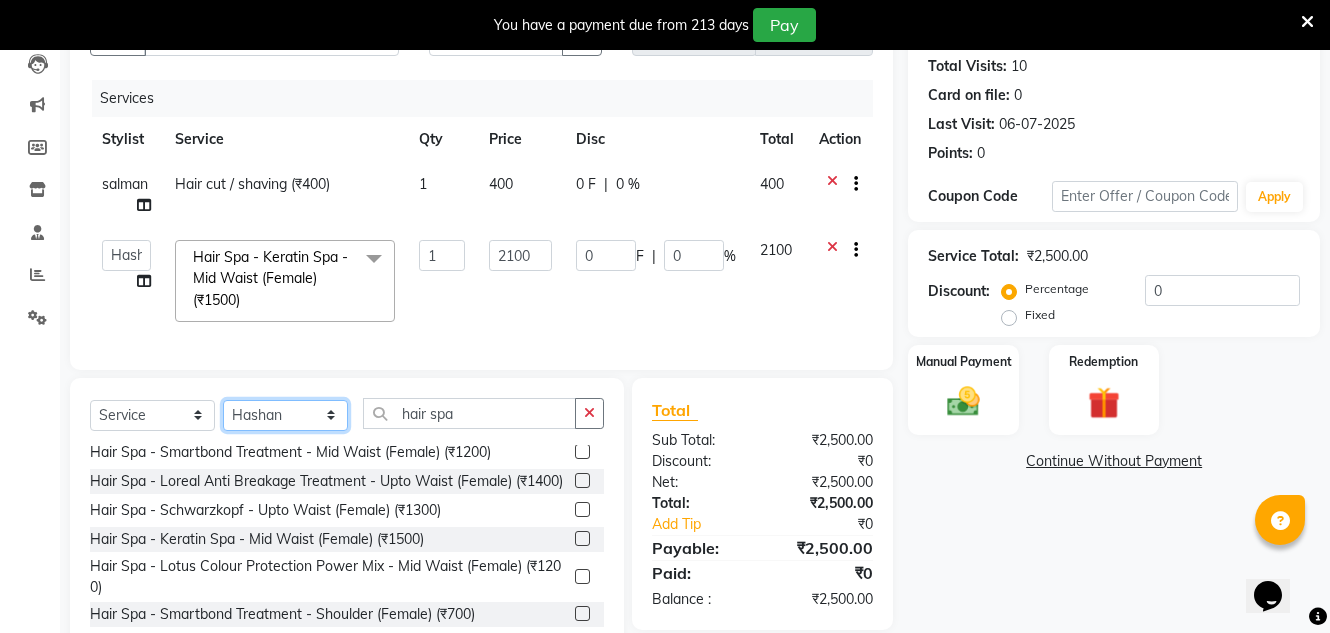click on "Select Stylist Creative Salon Hashan Kam wali Nisha Payal salman the creative" 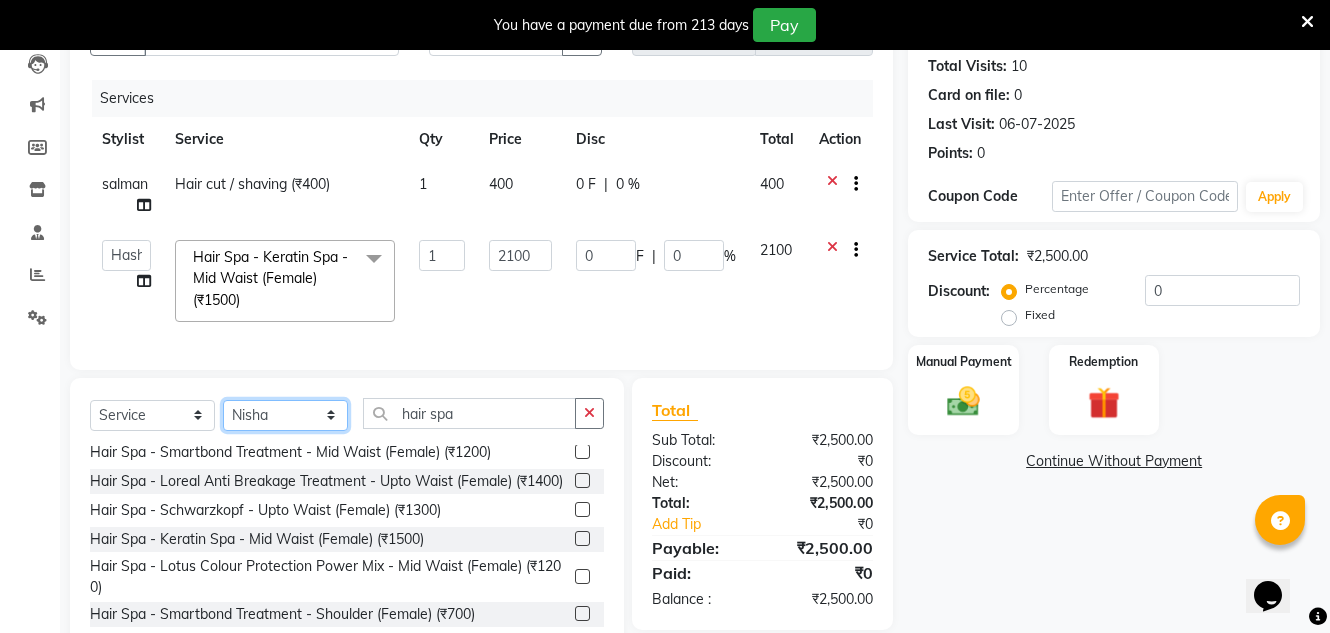 click on "Select Stylist Creative Salon Hashan Kam wali Nisha Payal salman the creative" 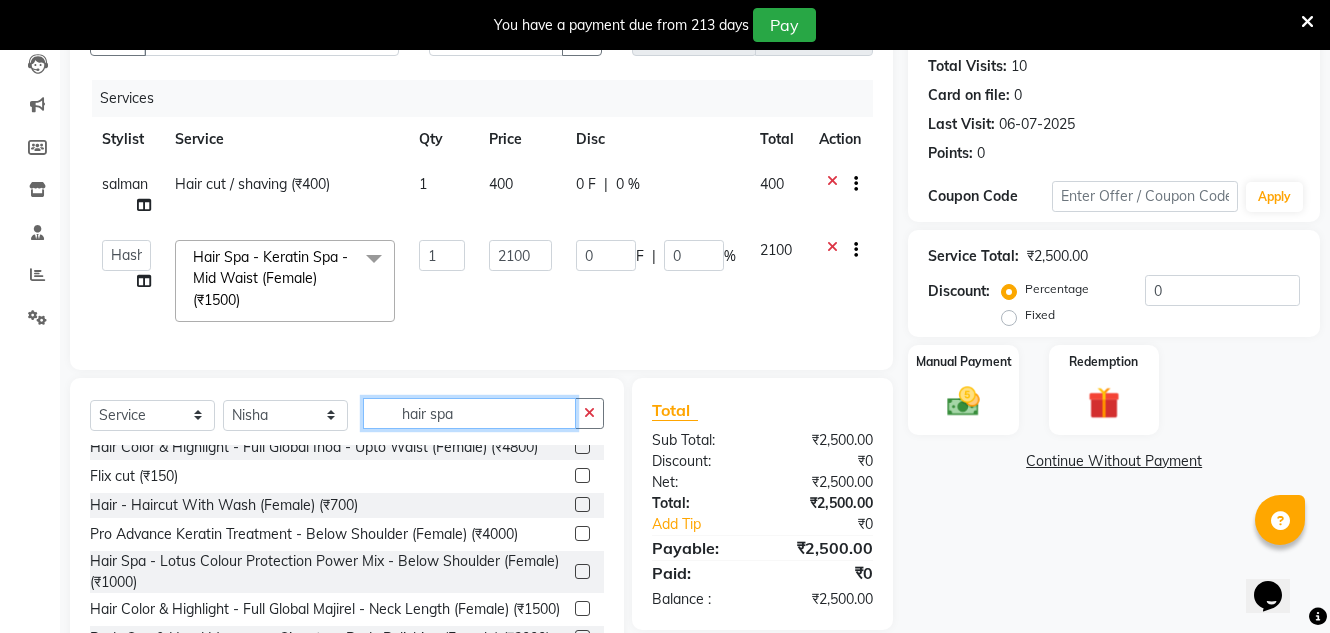 drag, startPoint x: 574, startPoint y: 414, endPoint x: 536, endPoint y: 446, distance: 49.67897 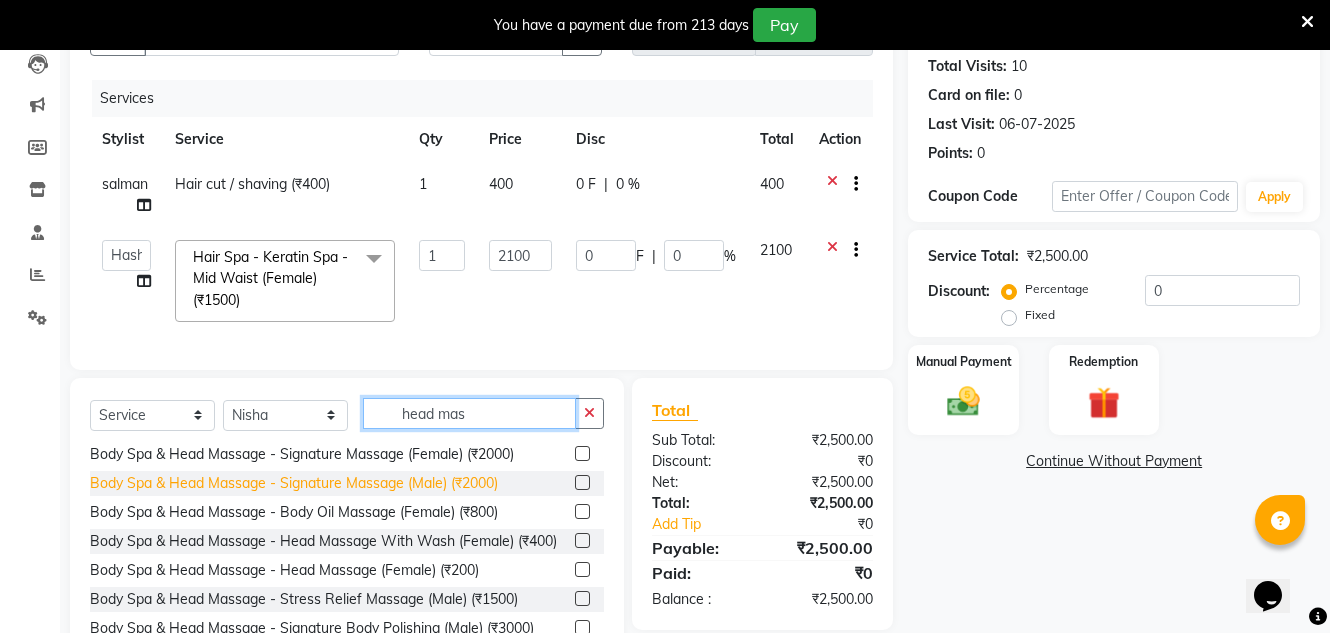 scroll, scrollTop: 240, scrollLeft: 0, axis: vertical 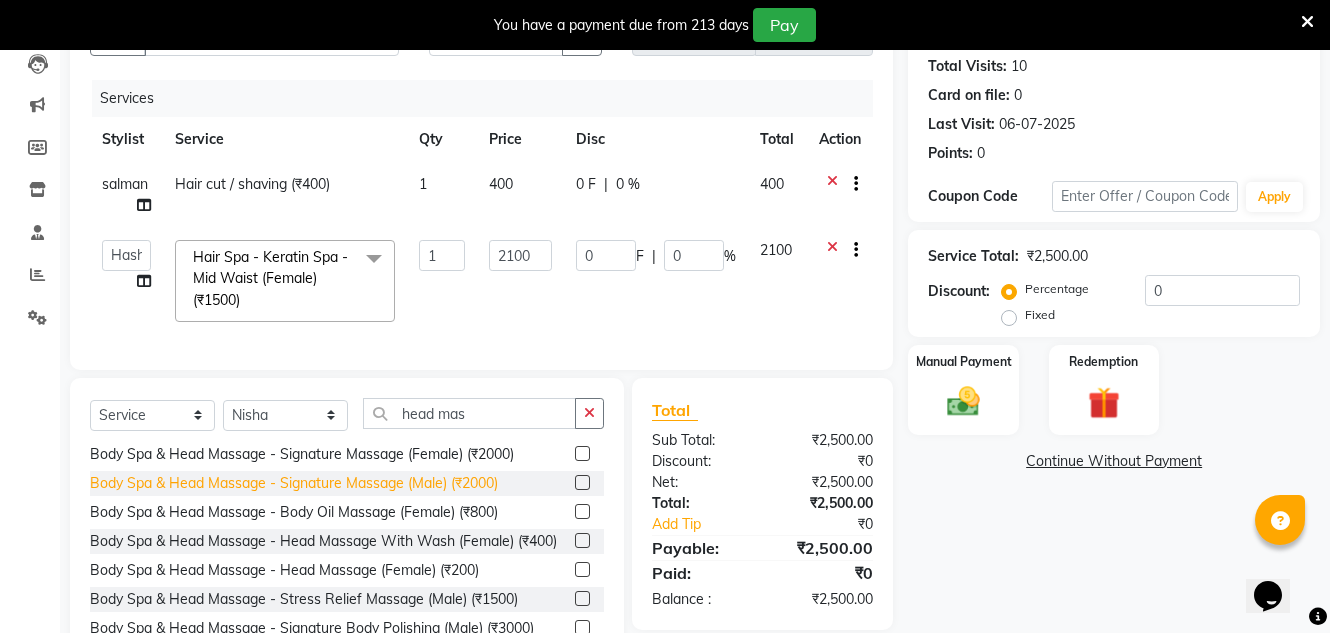 click on "Body Spa & Head Massage - Head Massage With Wash (Female) (₹400)" 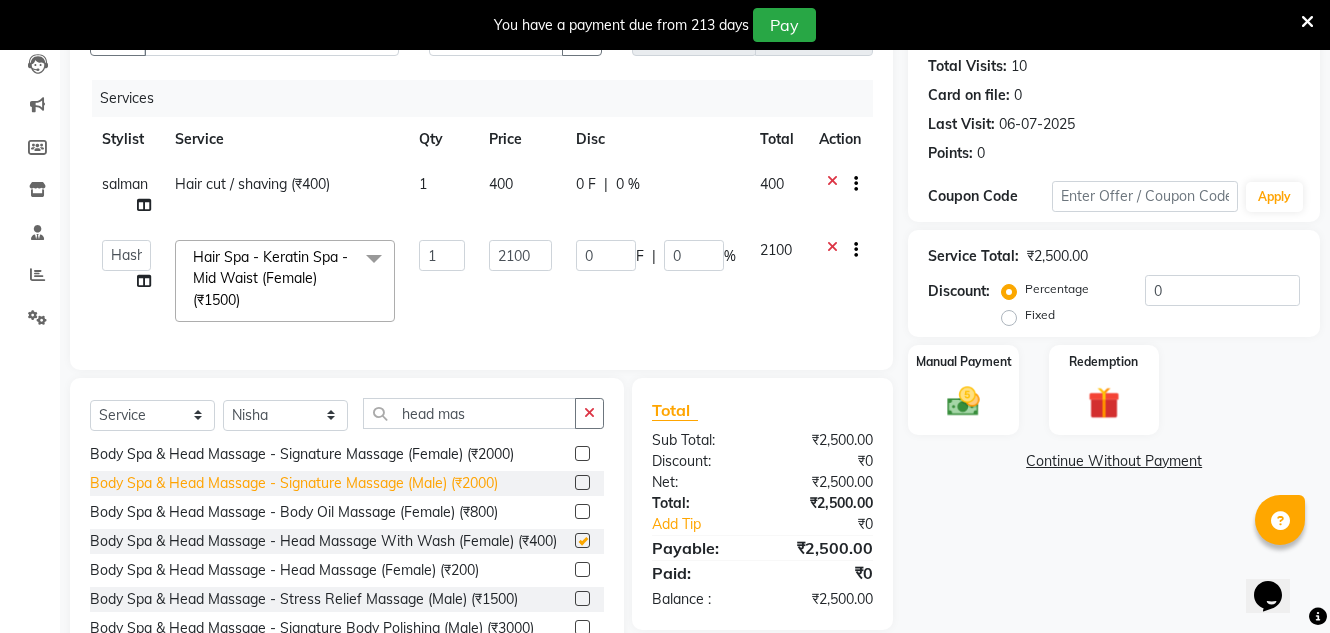 checkbox on "false" 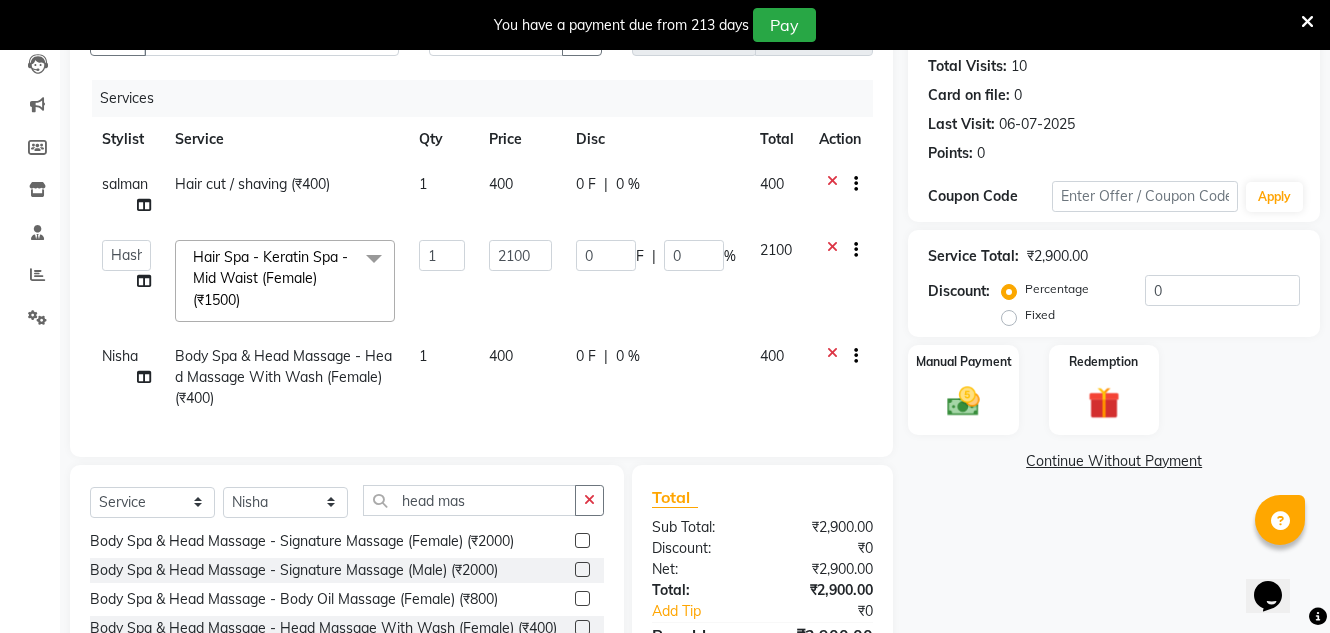 drag, startPoint x: 526, startPoint y: 181, endPoint x: 515, endPoint y: 178, distance: 11.401754 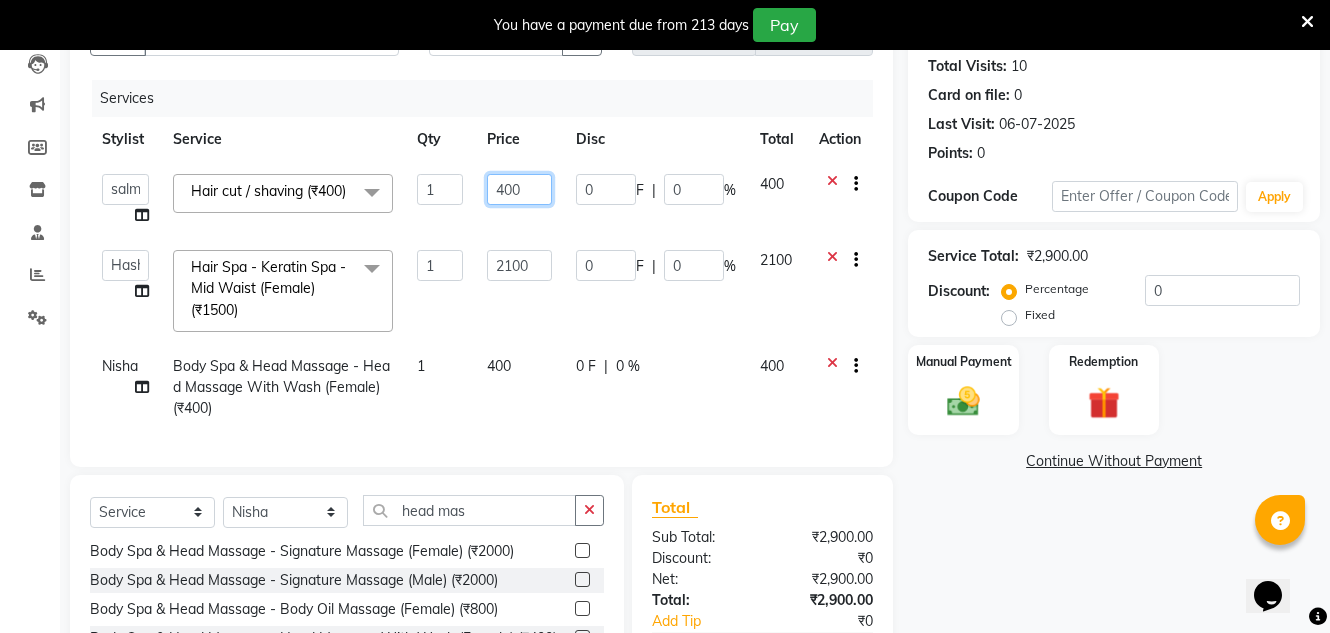 click on "400" 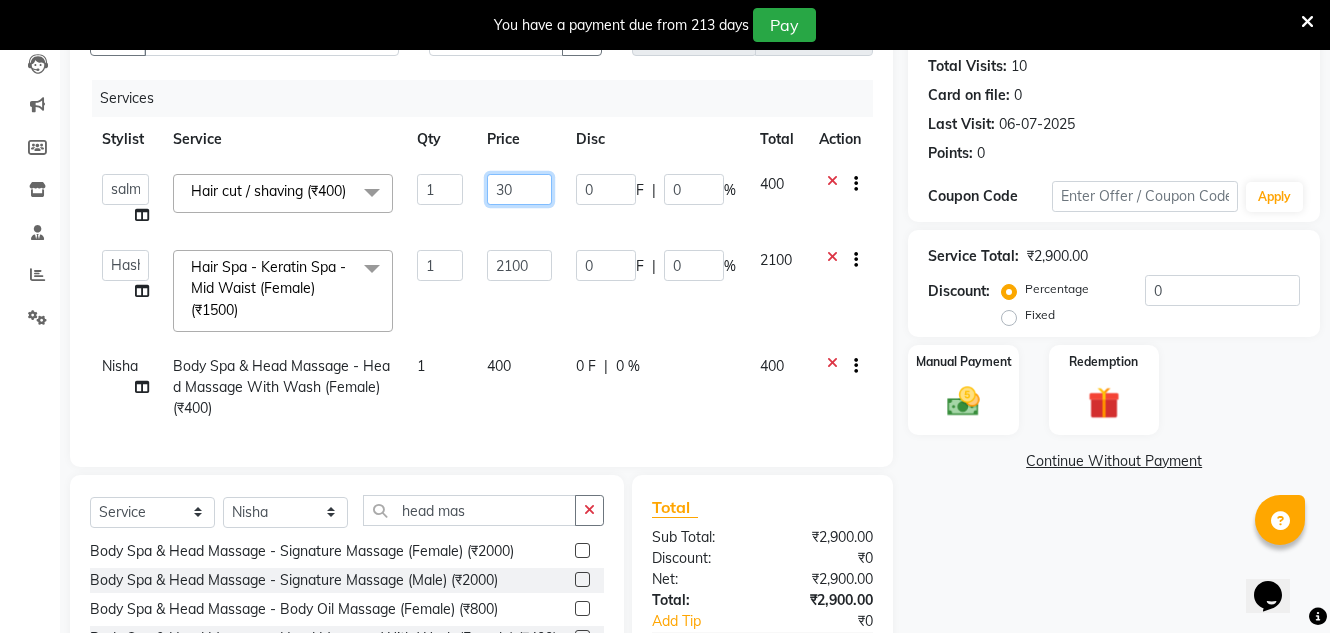 type on "350" 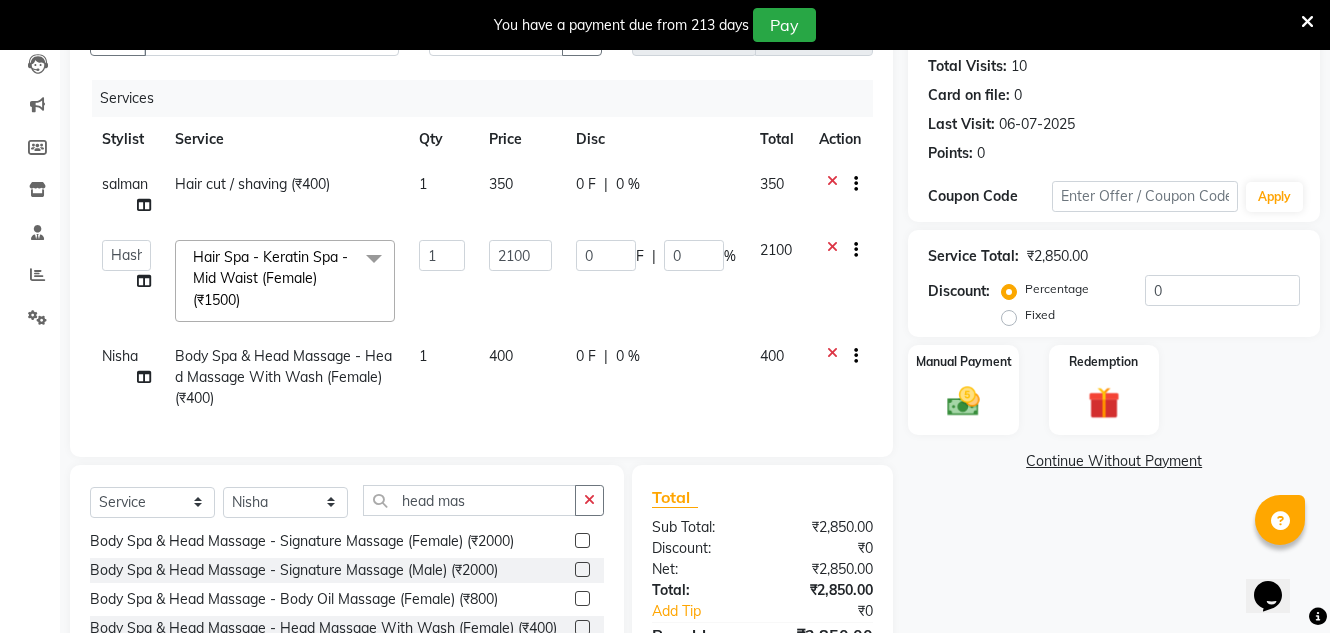 click on "0 F | 0 %" 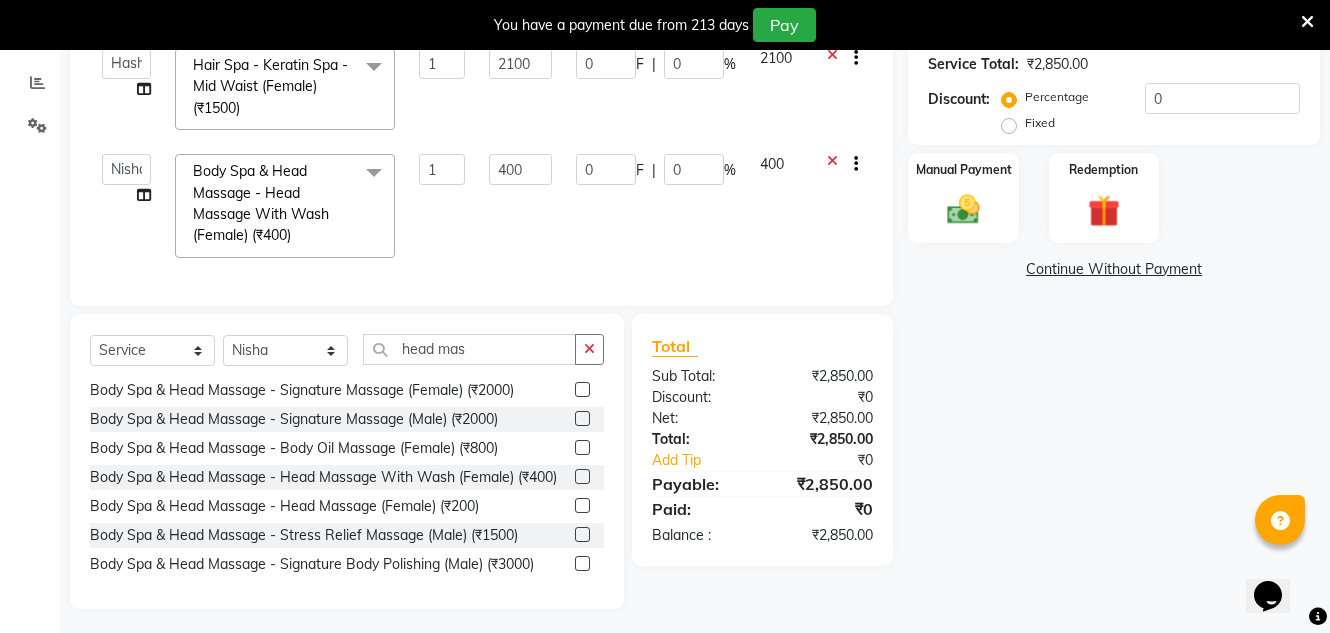 scroll, scrollTop: 431, scrollLeft: 0, axis: vertical 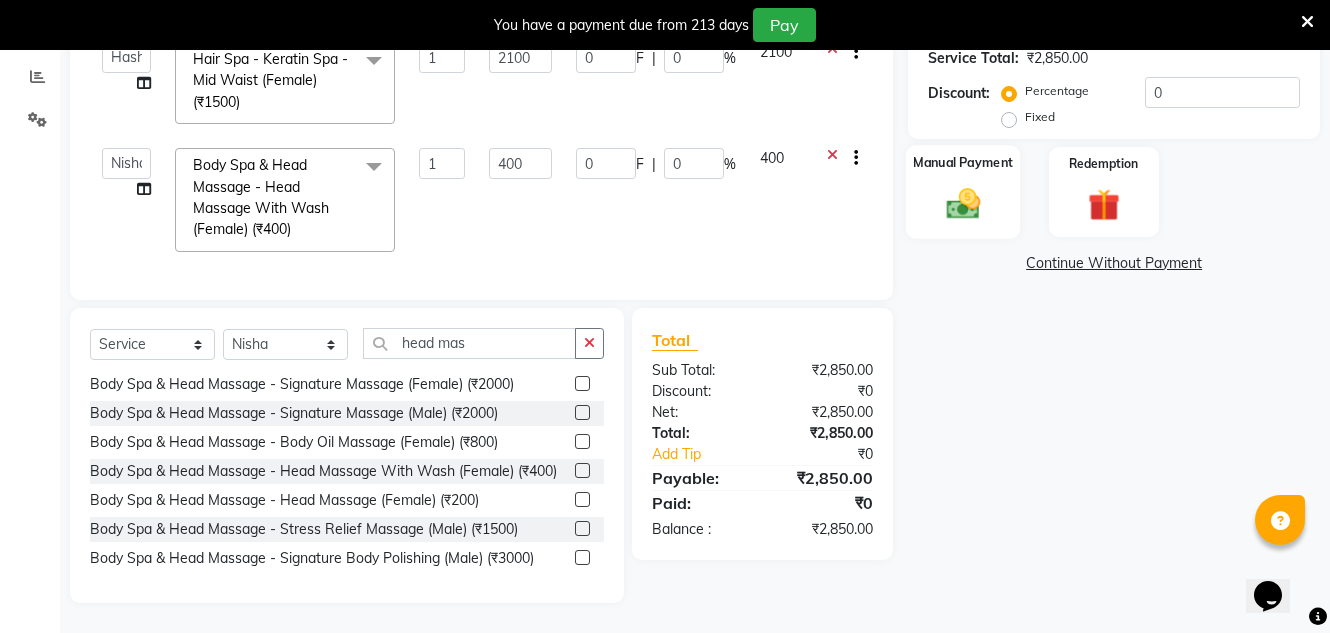 click on "Manual Payment" 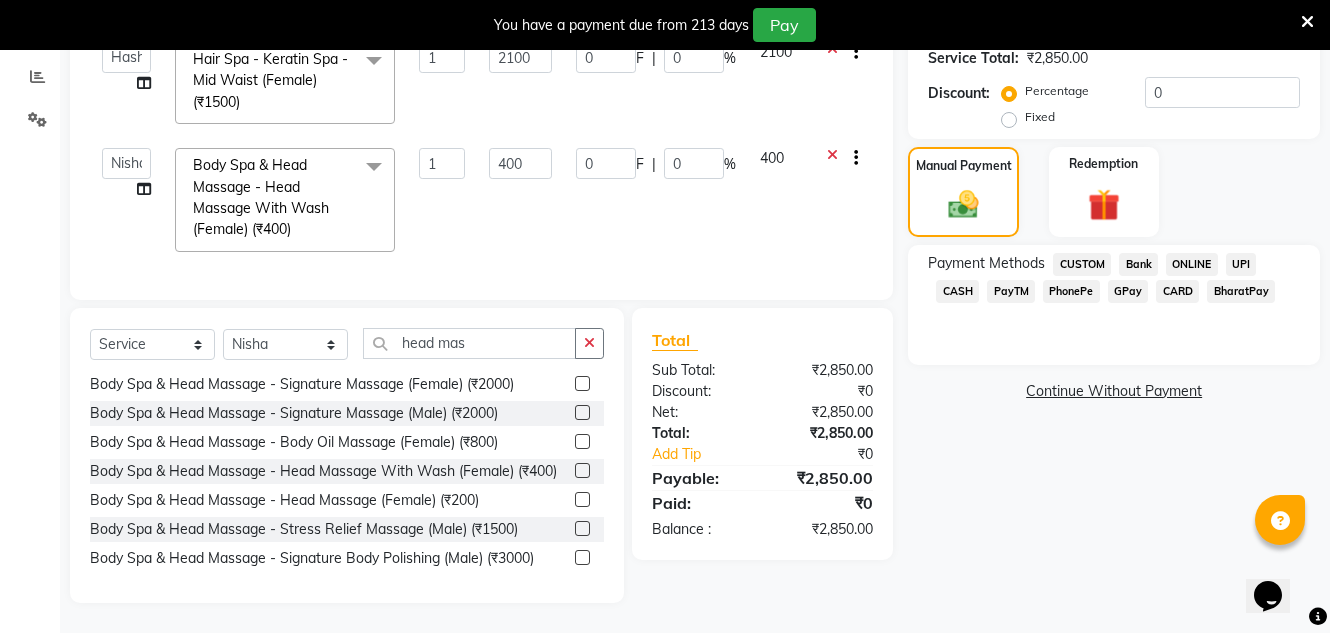 click on "GPay" 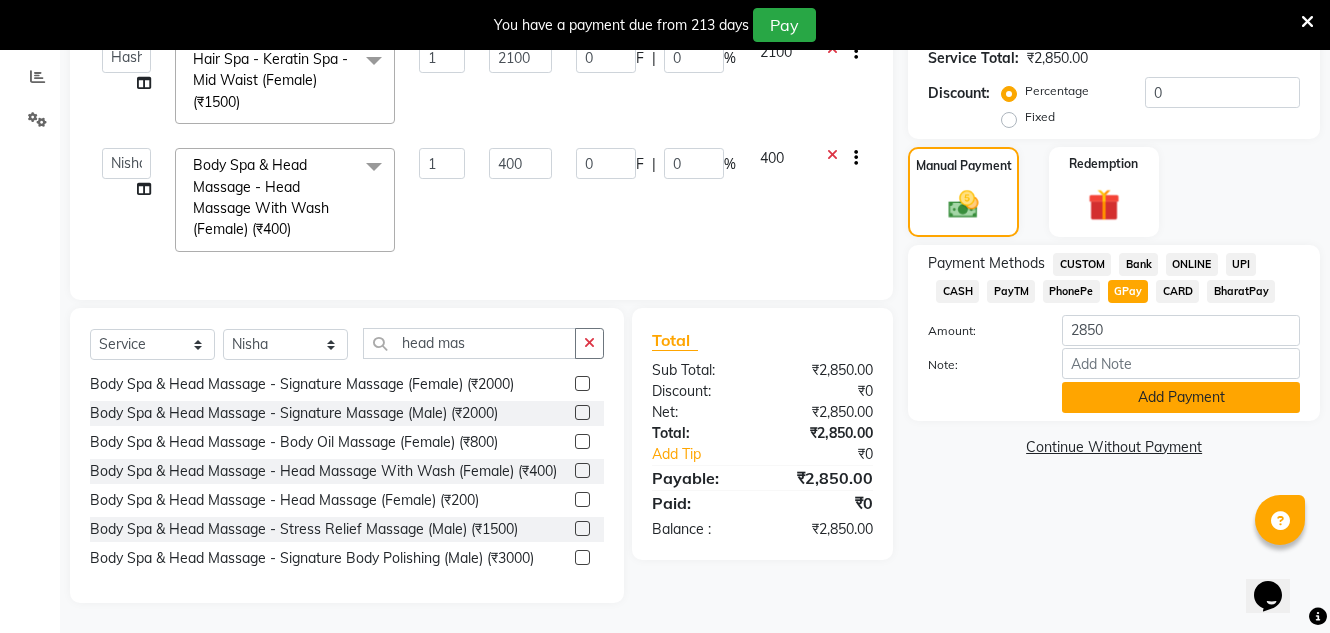 click on "Add Payment" 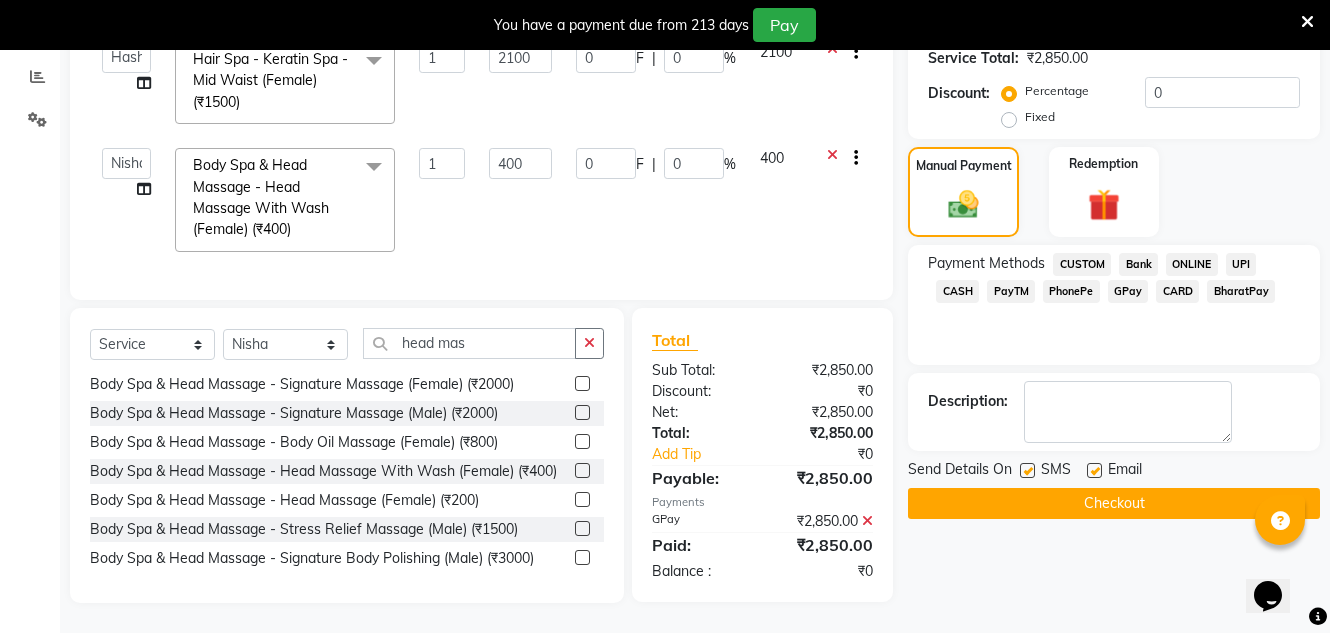 click 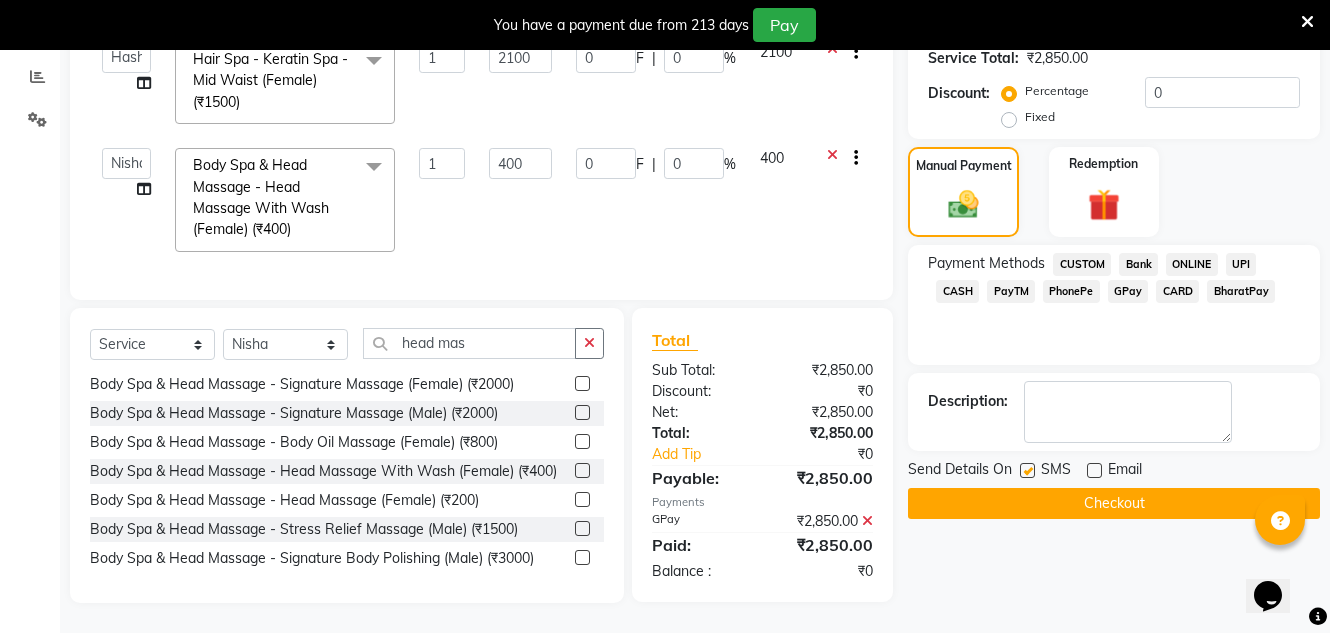 click on "Checkout" 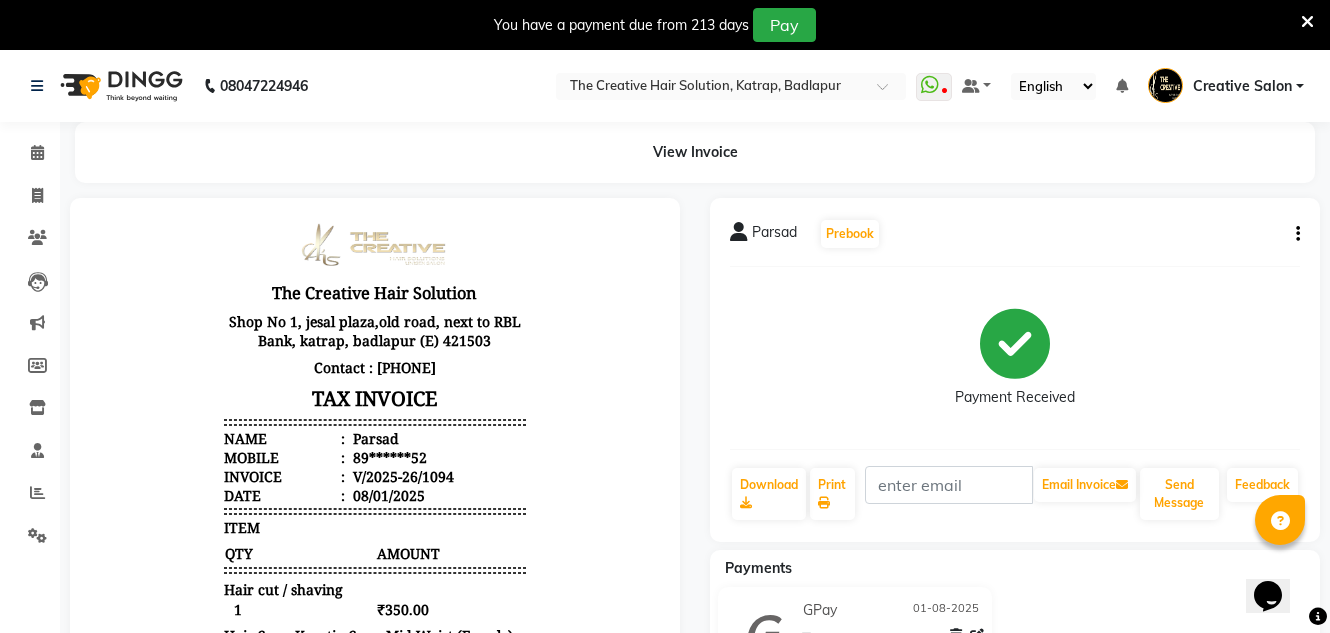 scroll, scrollTop: 16, scrollLeft: 0, axis: vertical 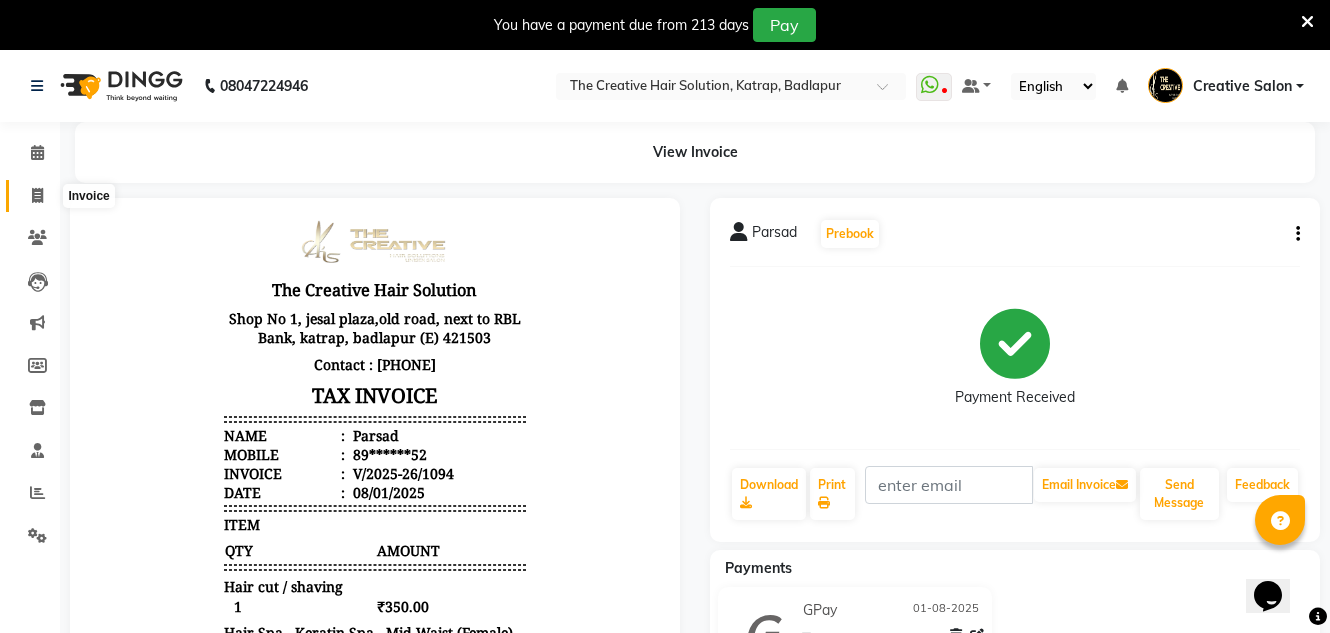 click 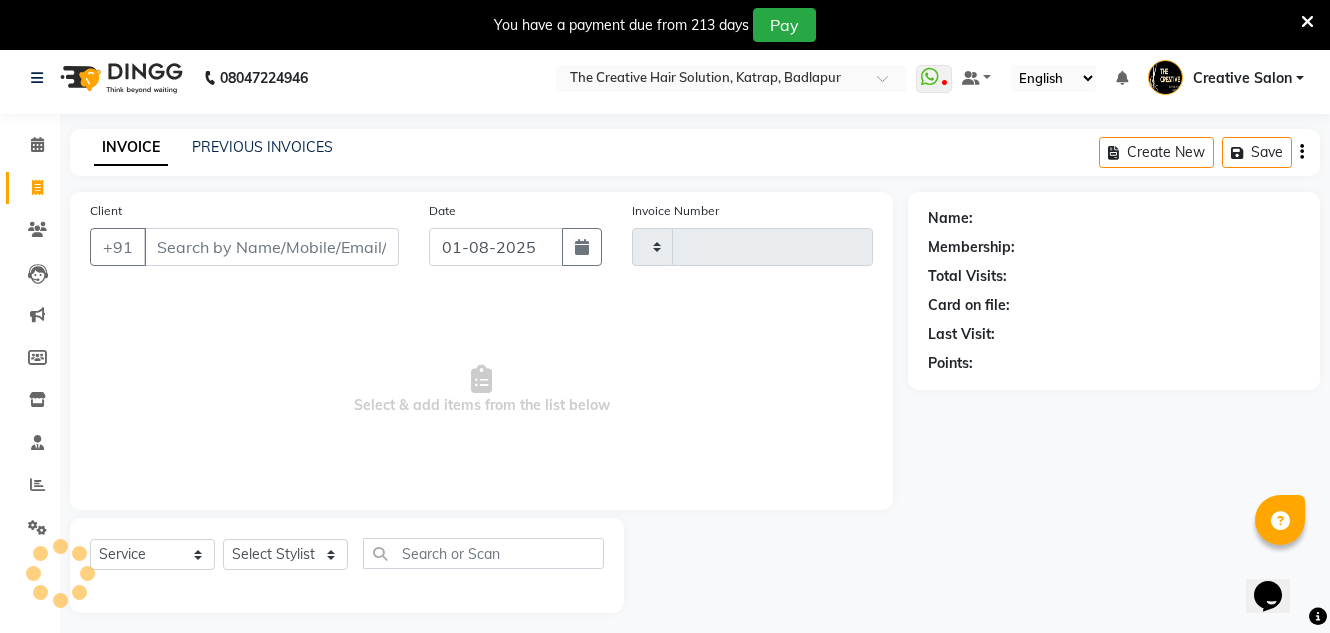 type on "1095" 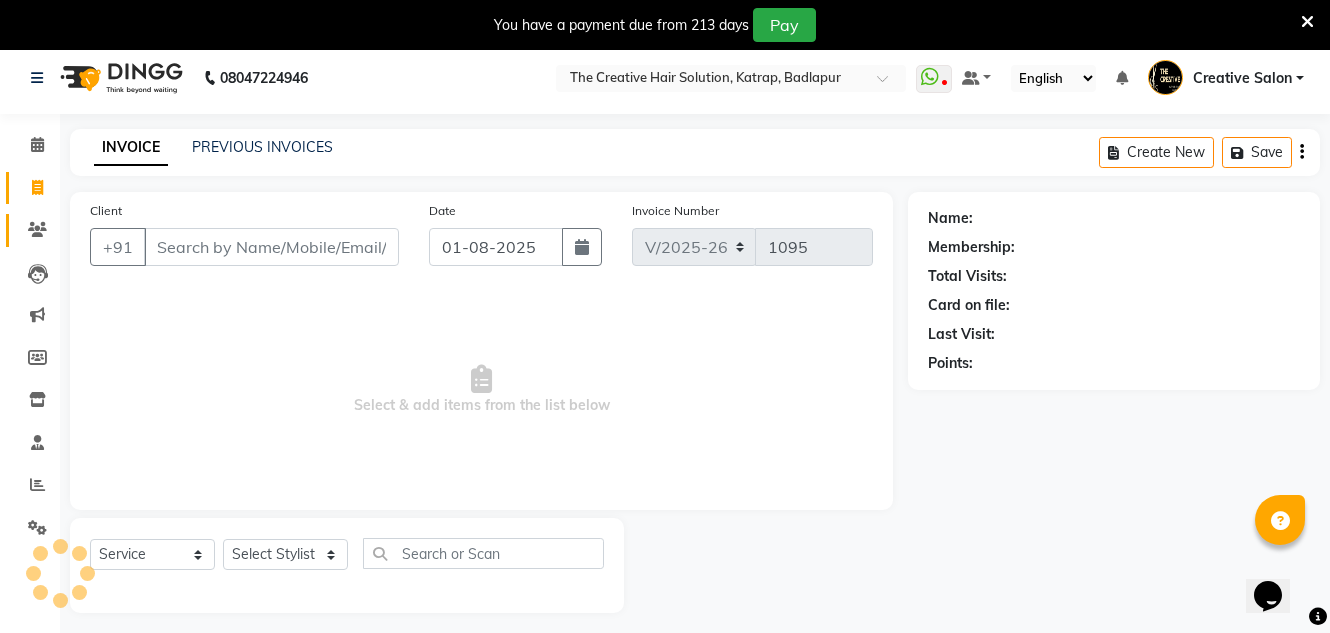 scroll, scrollTop: 50, scrollLeft: 0, axis: vertical 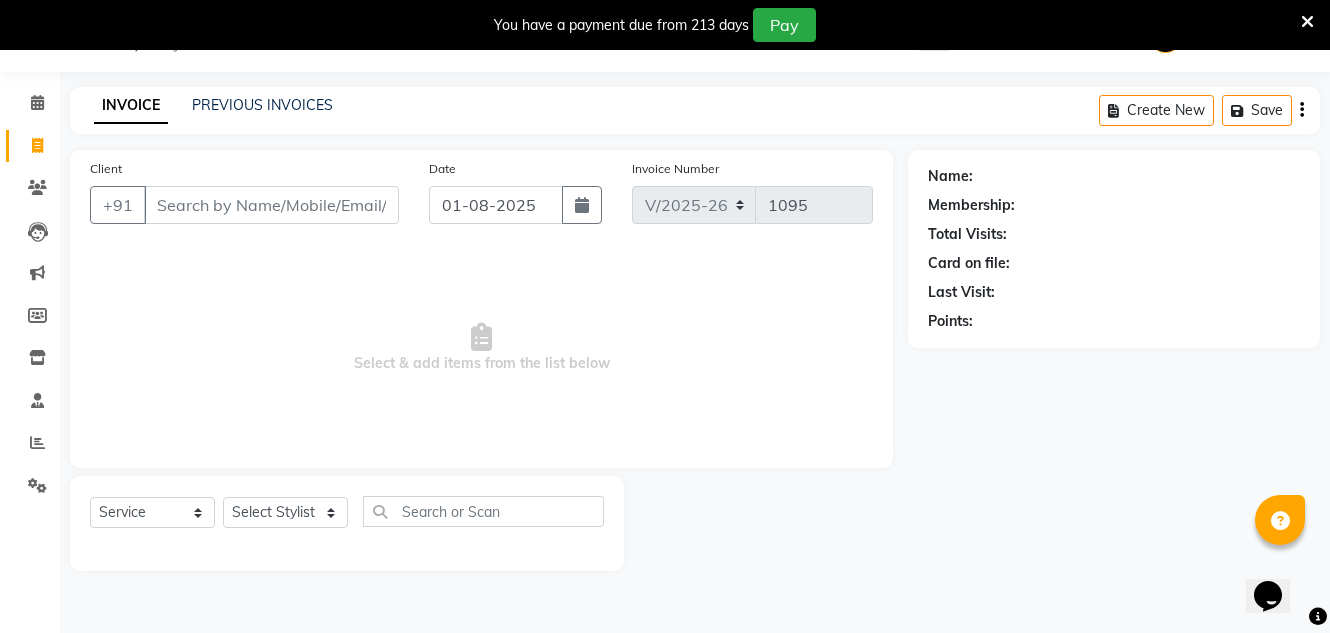 click on "Client" at bounding box center (271, 205) 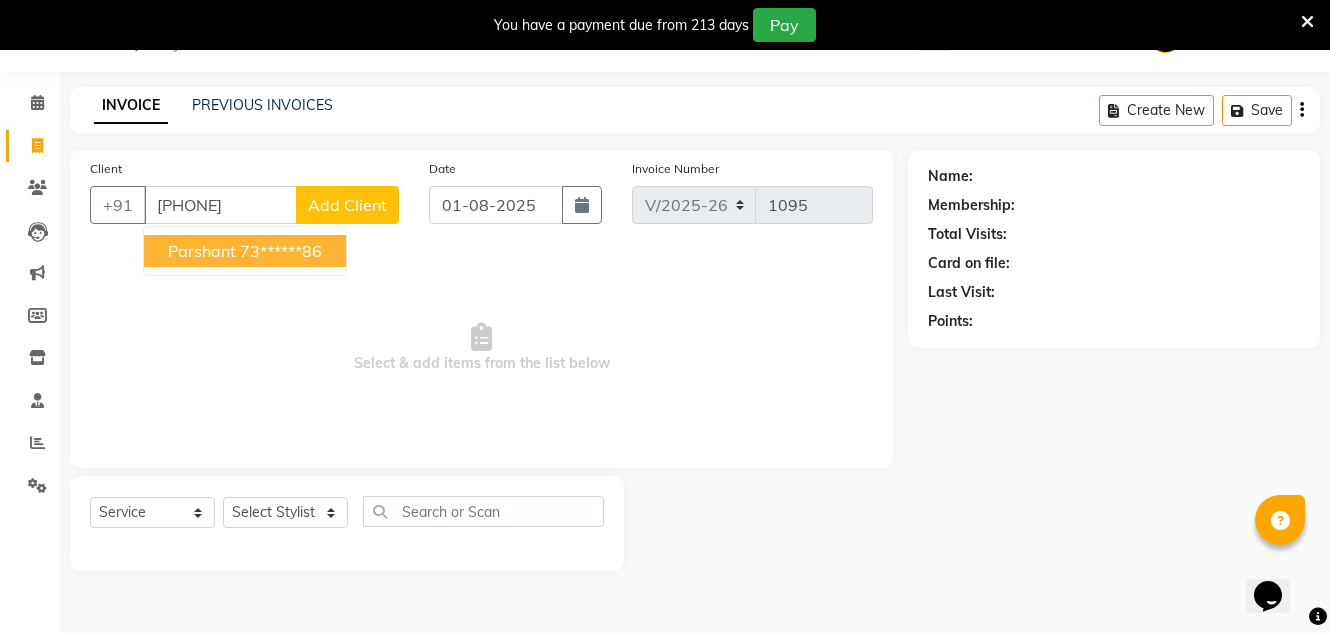 click on "Parshant  73******86" at bounding box center (245, 251) 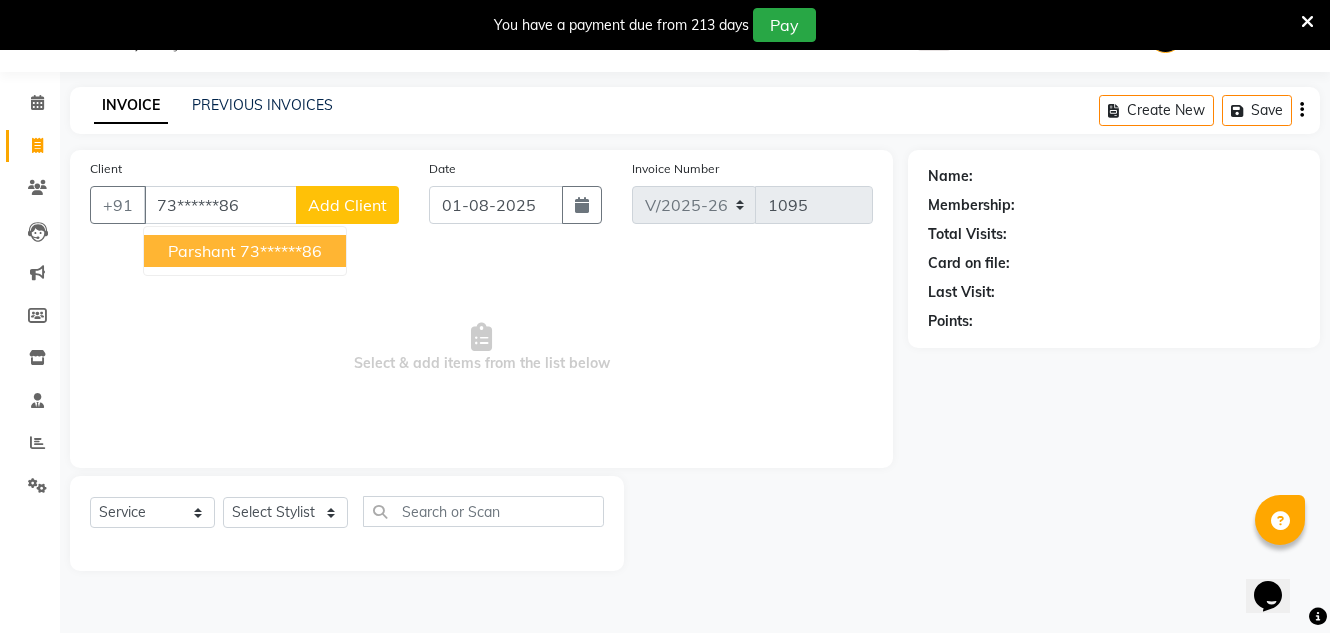 type on "73******86" 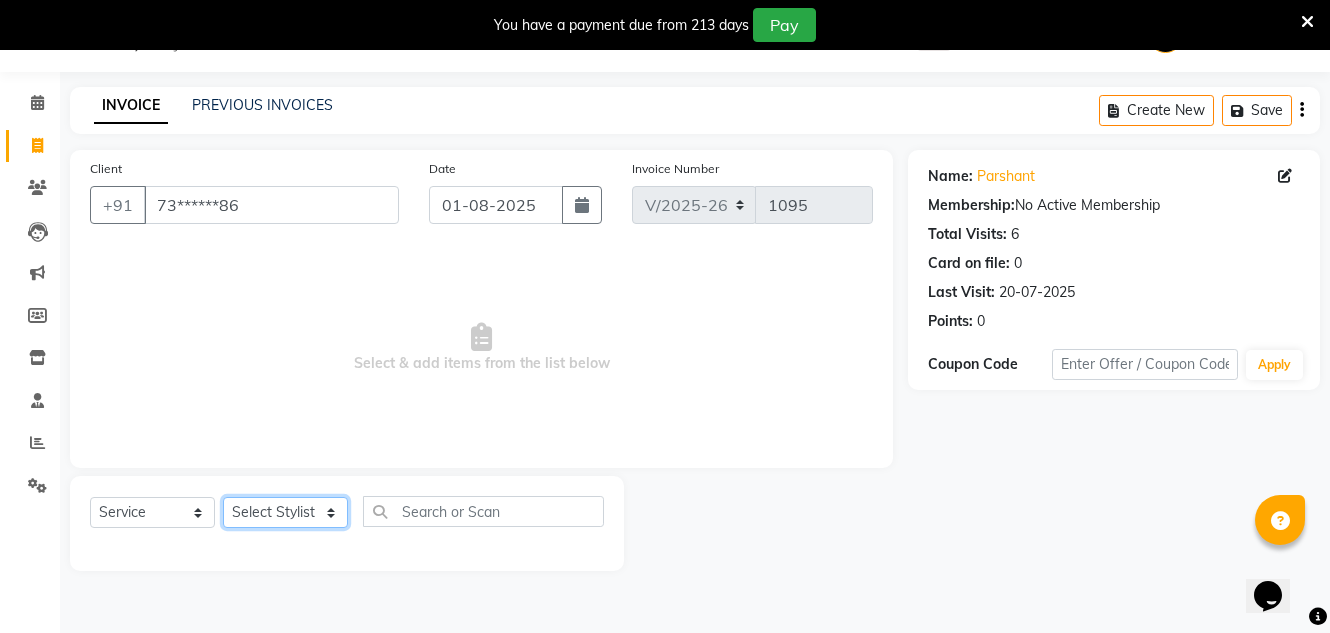 click on "Select Stylist Creative Salon Hashan Kam wali Nisha Payal salman the creative" 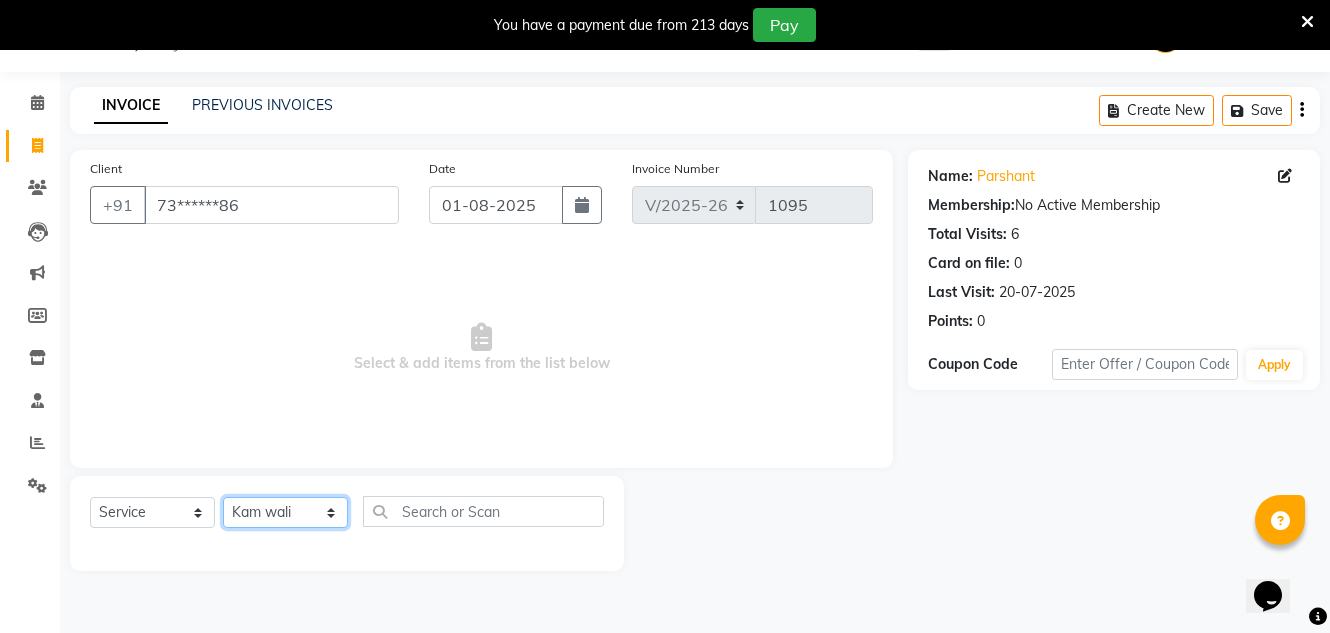 click on "Select Stylist Creative Salon Hashan Kam wali Nisha Payal salman the creative" 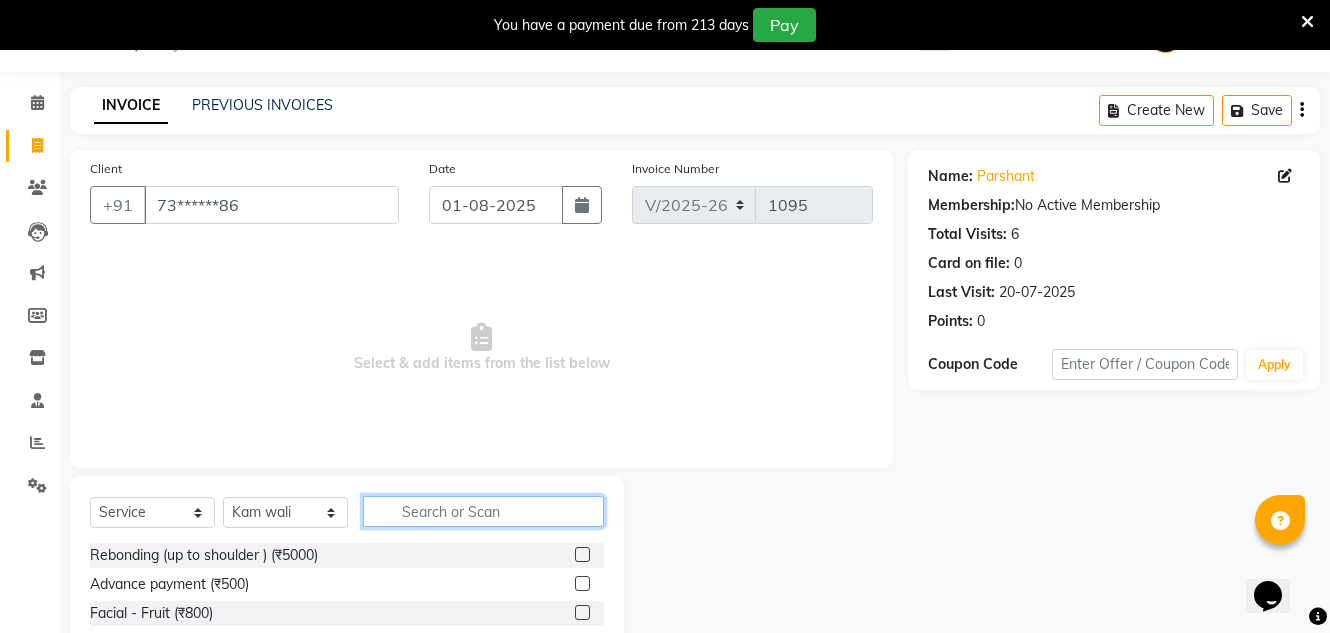 click 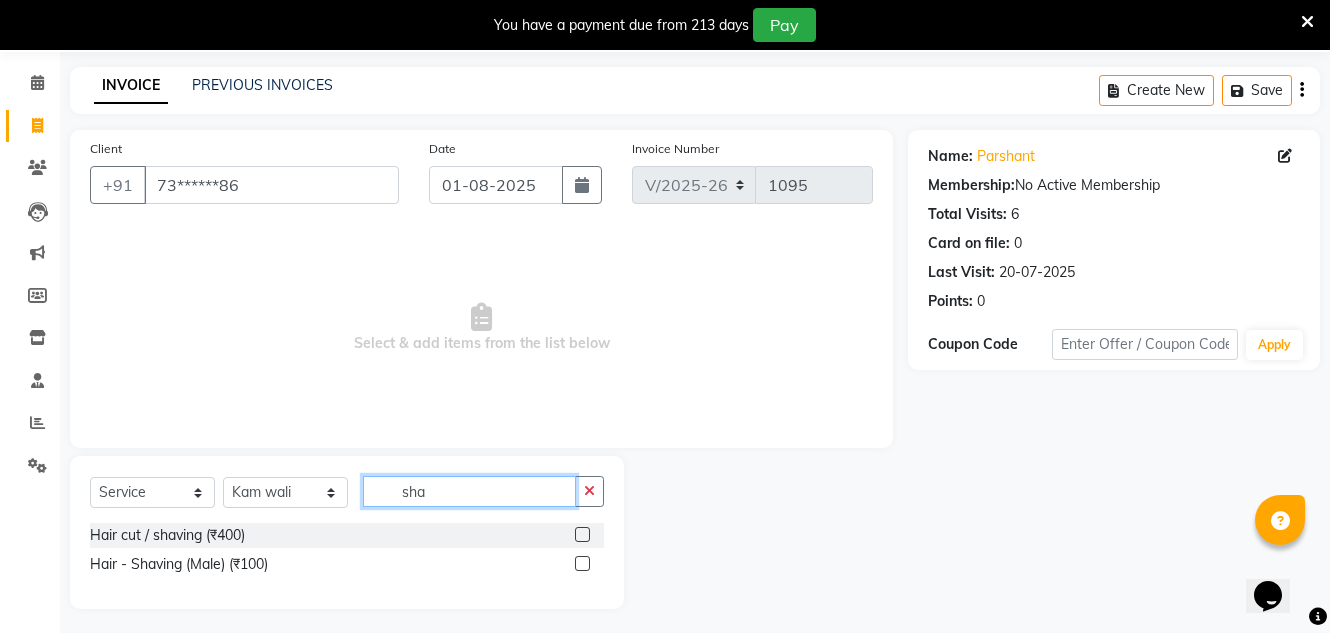 scroll, scrollTop: 76, scrollLeft: 0, axis: vertical 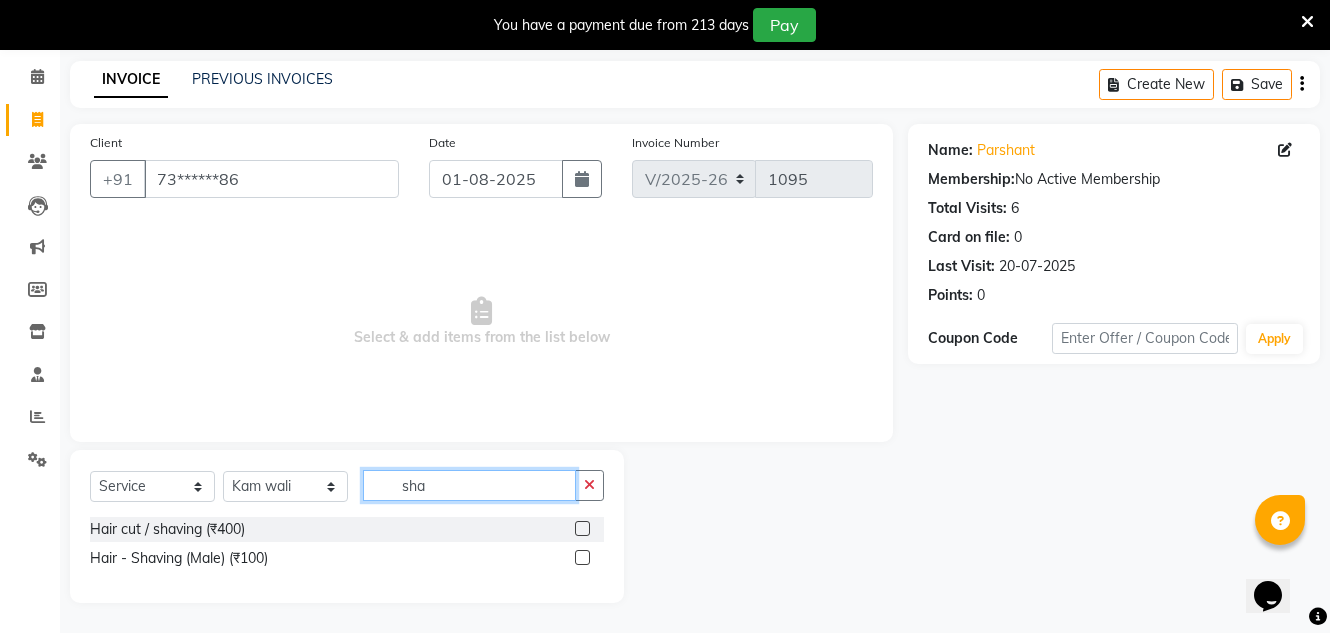 type on "sha" 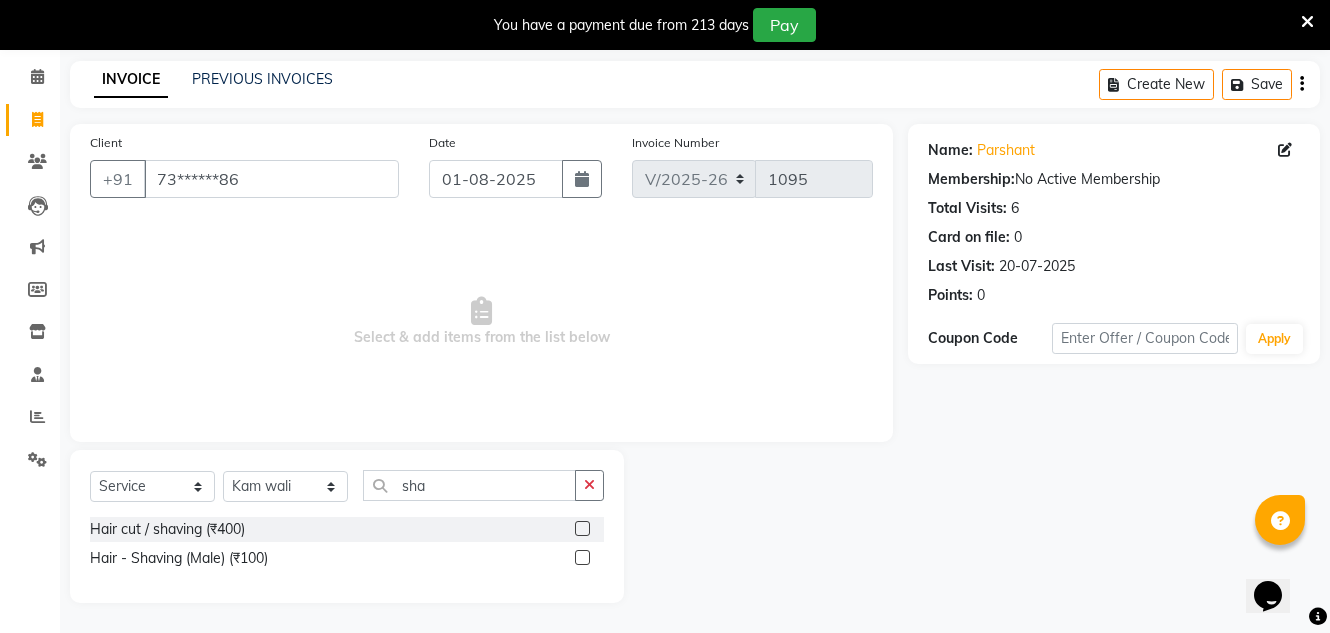 click 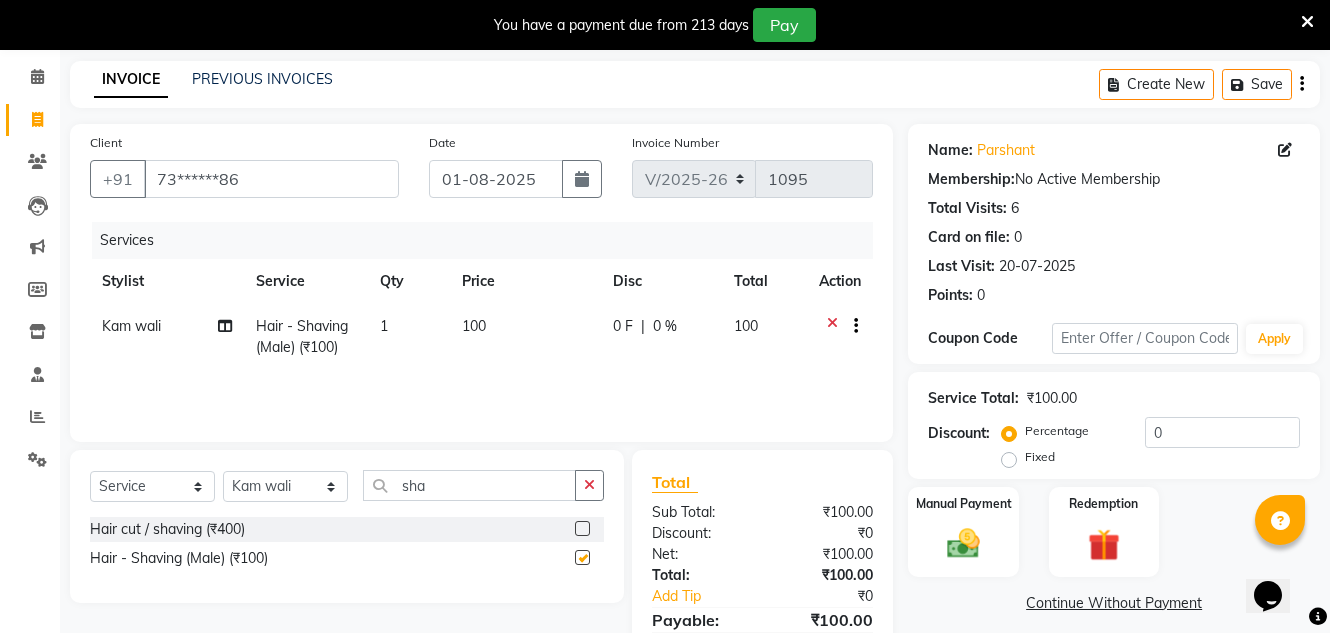 checkbox on "false" 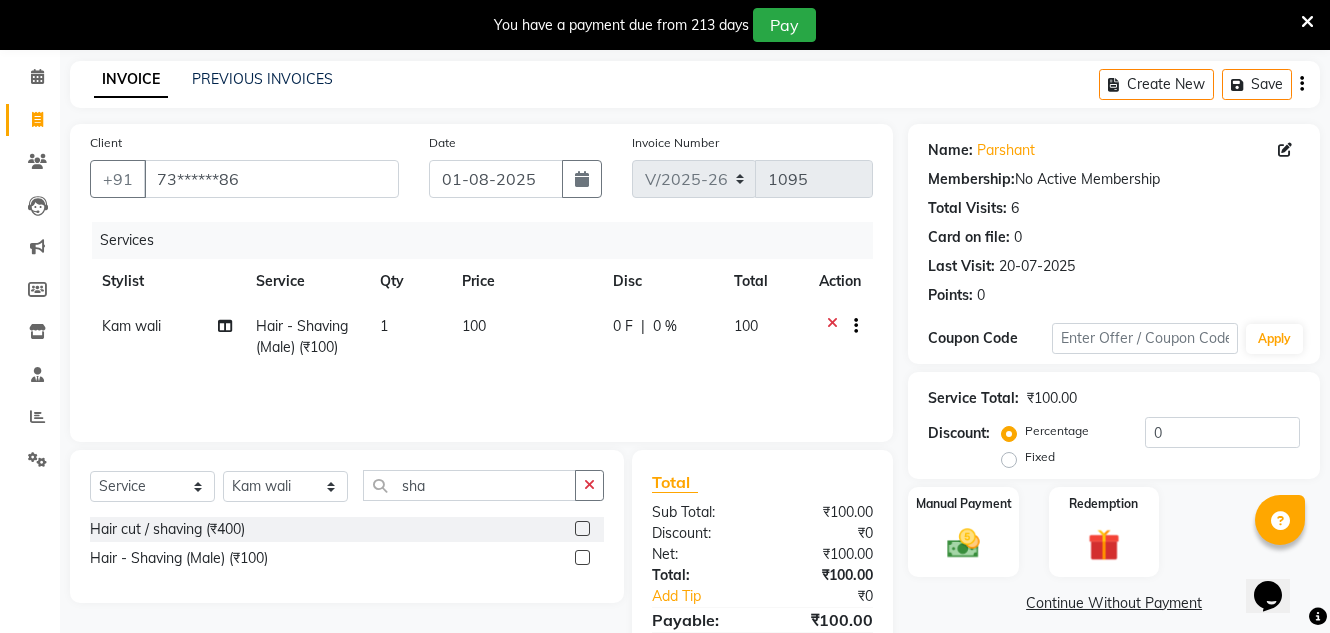 drag, startPoint x: 436, startPoint y: 310, endPoint x: 448, endPoint y: 323, distance: 17.691807 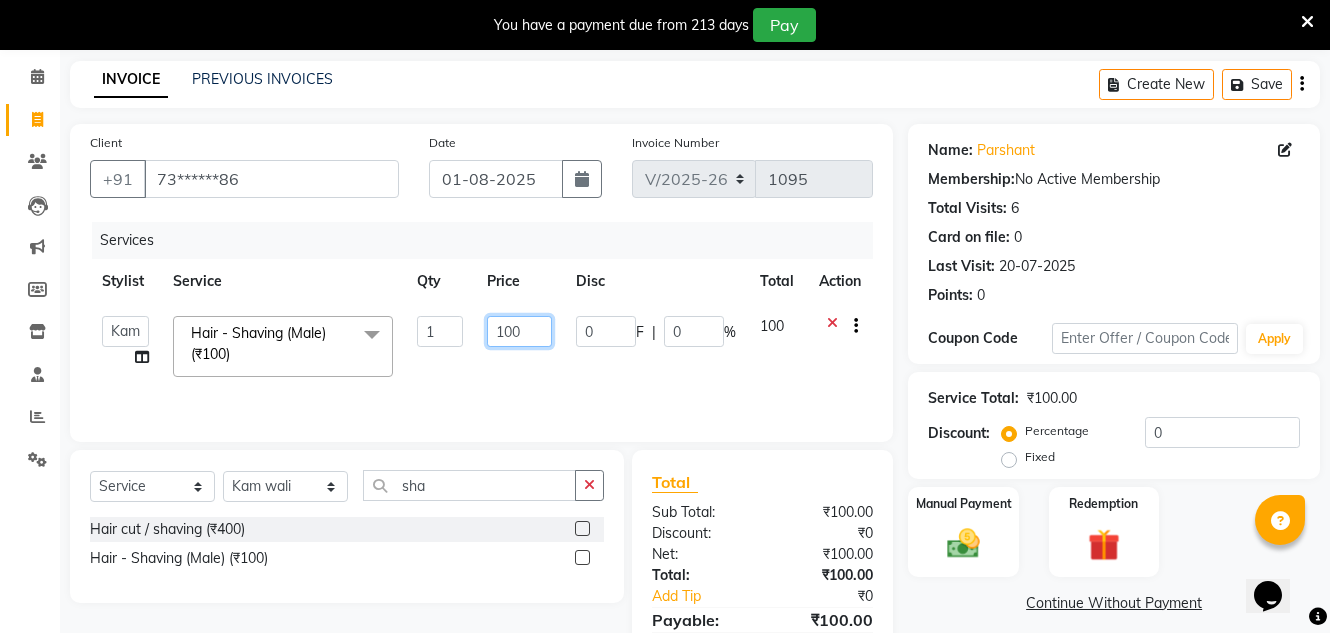 click on "100" 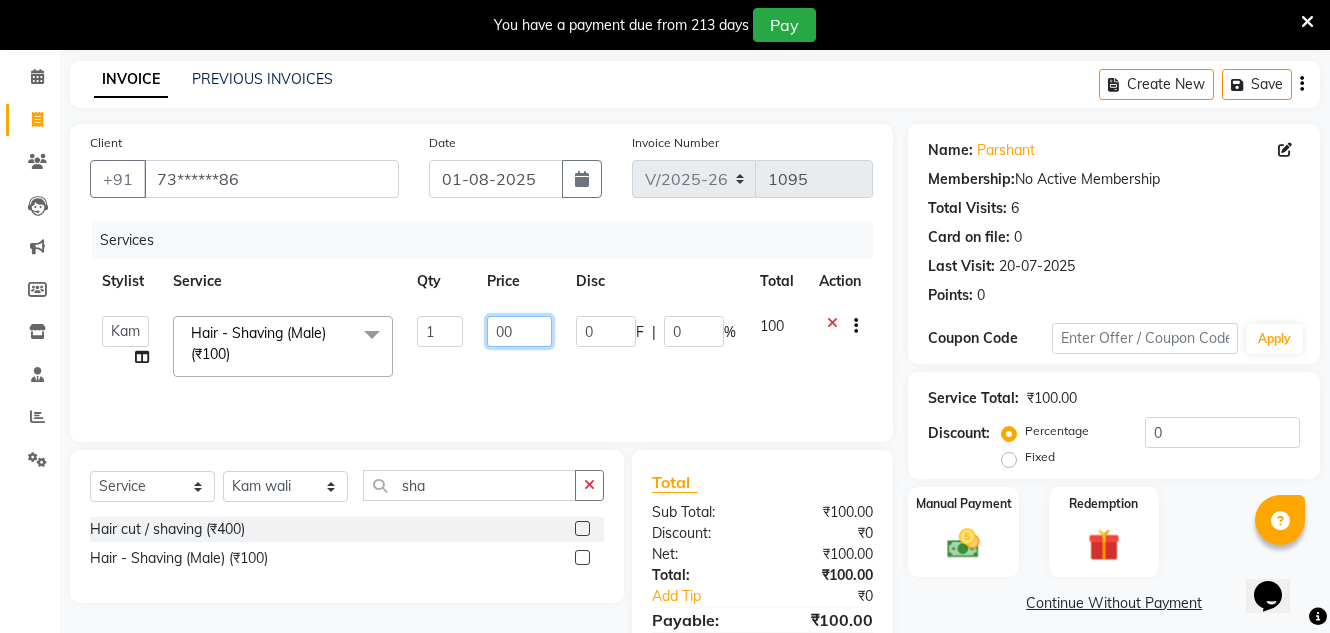 click on "00" 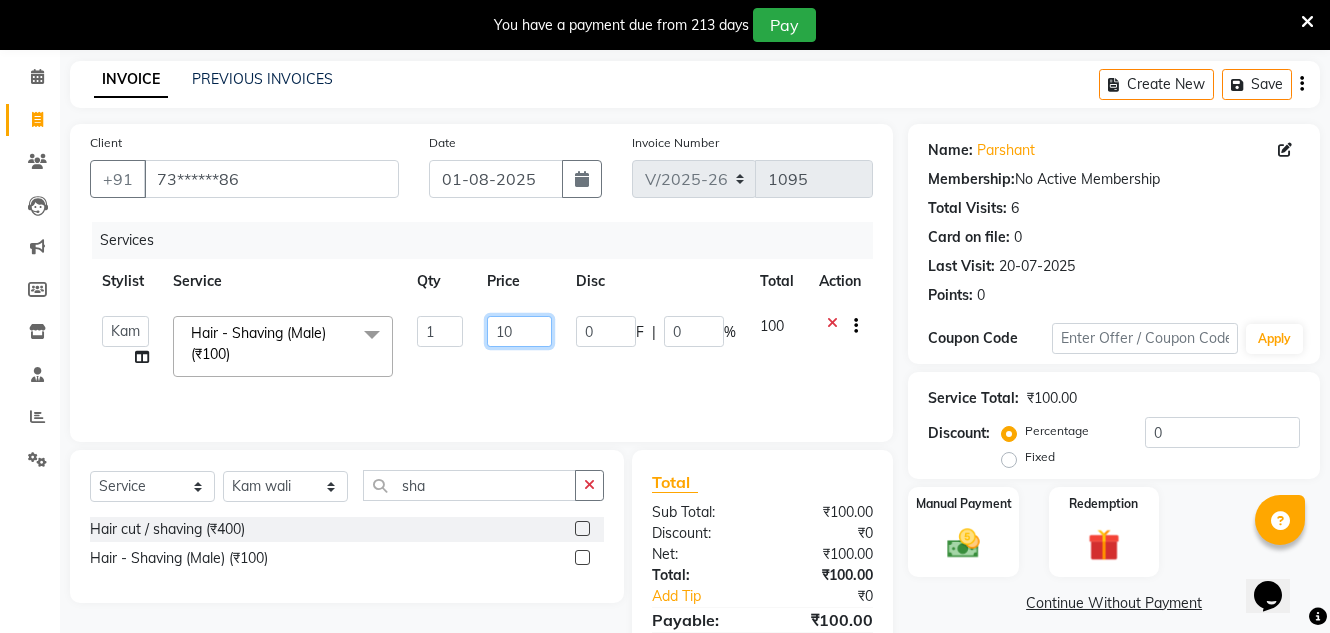 type on "150" 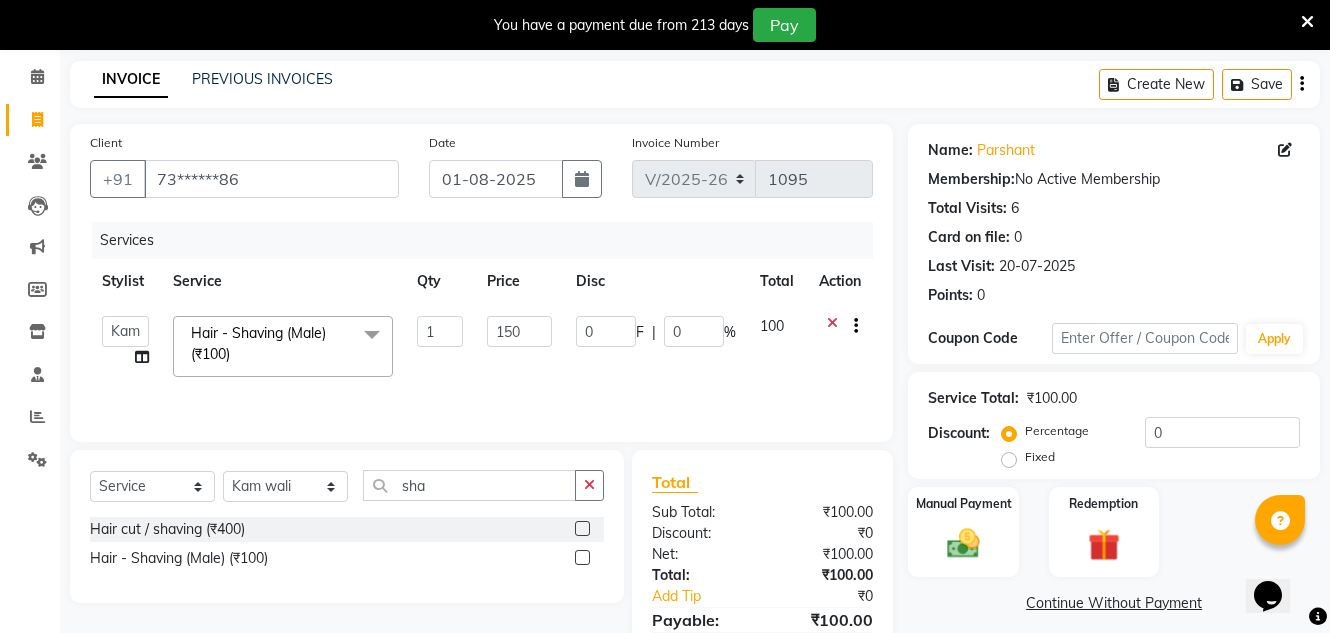 drag, startPoint x: 543, startPoint y: 350, endPoint x: 541, endPoint y: 365, distance: 15.132746 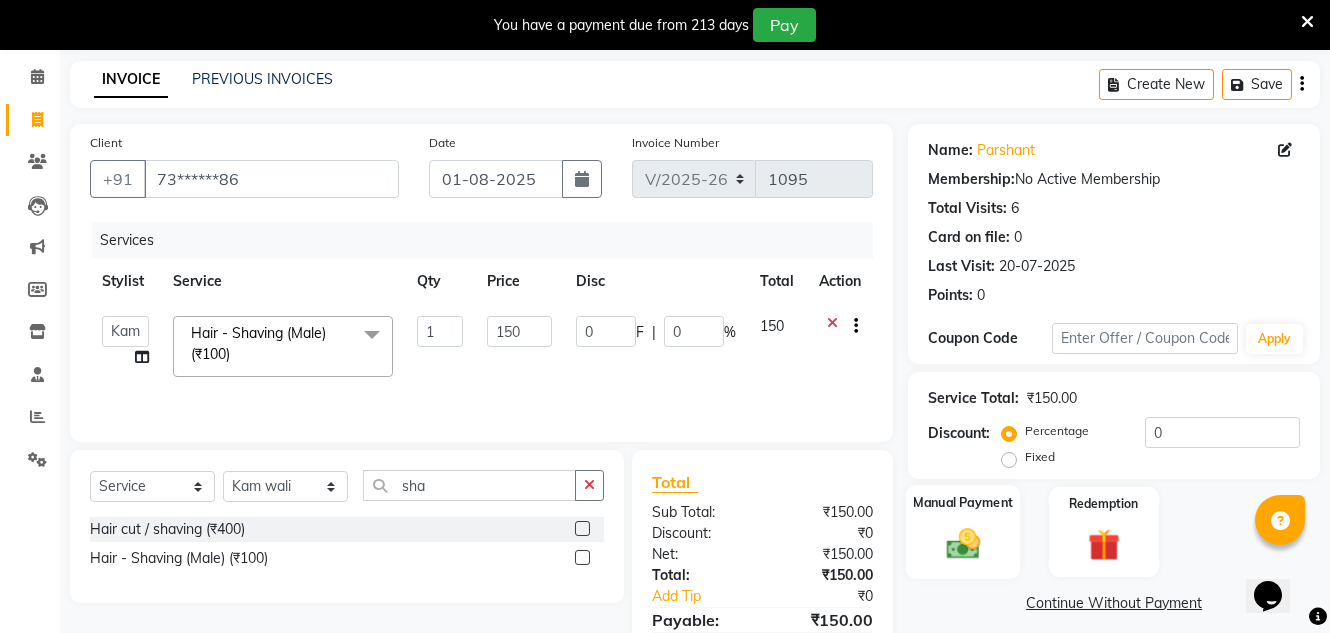 click on "Manual Payment" 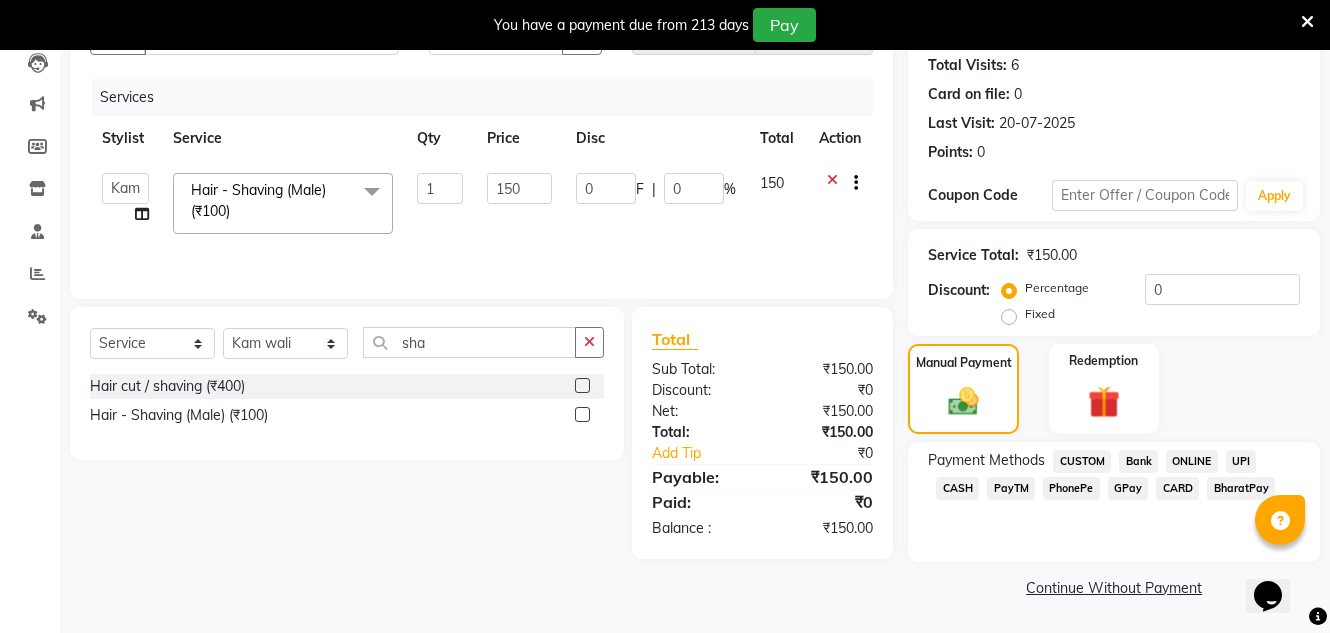 click on "CASH" 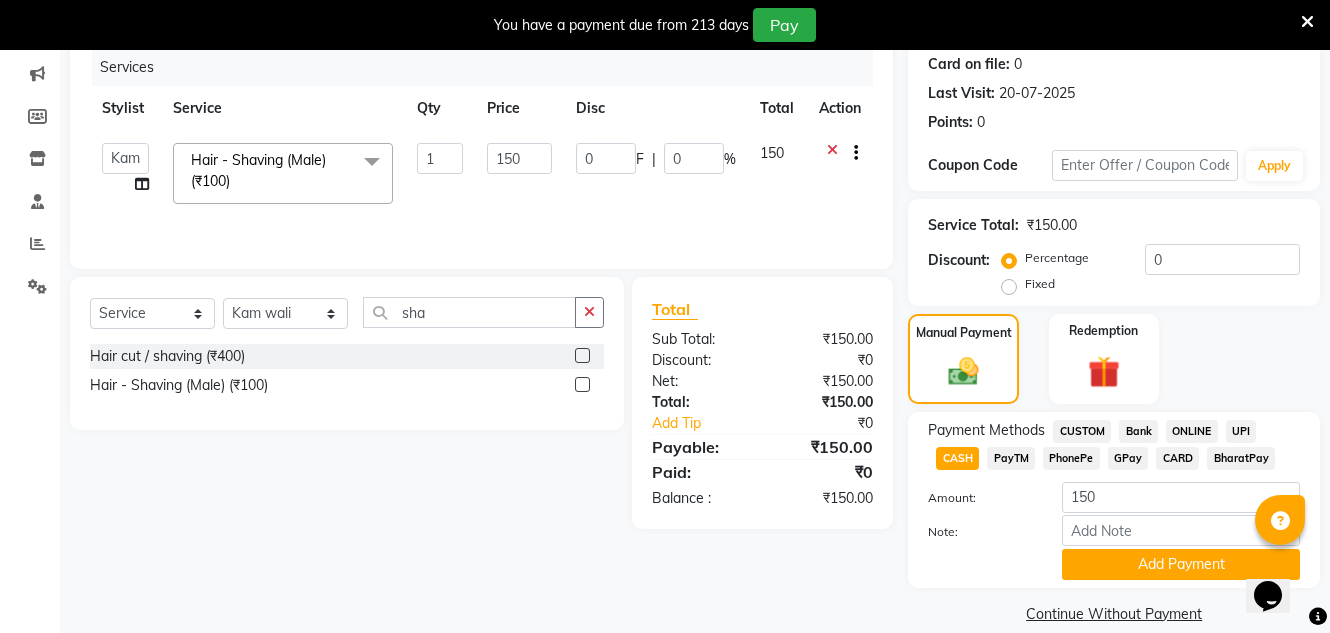 scroll, scrollTop: 275, scrollLeft: 0, axis: vertical 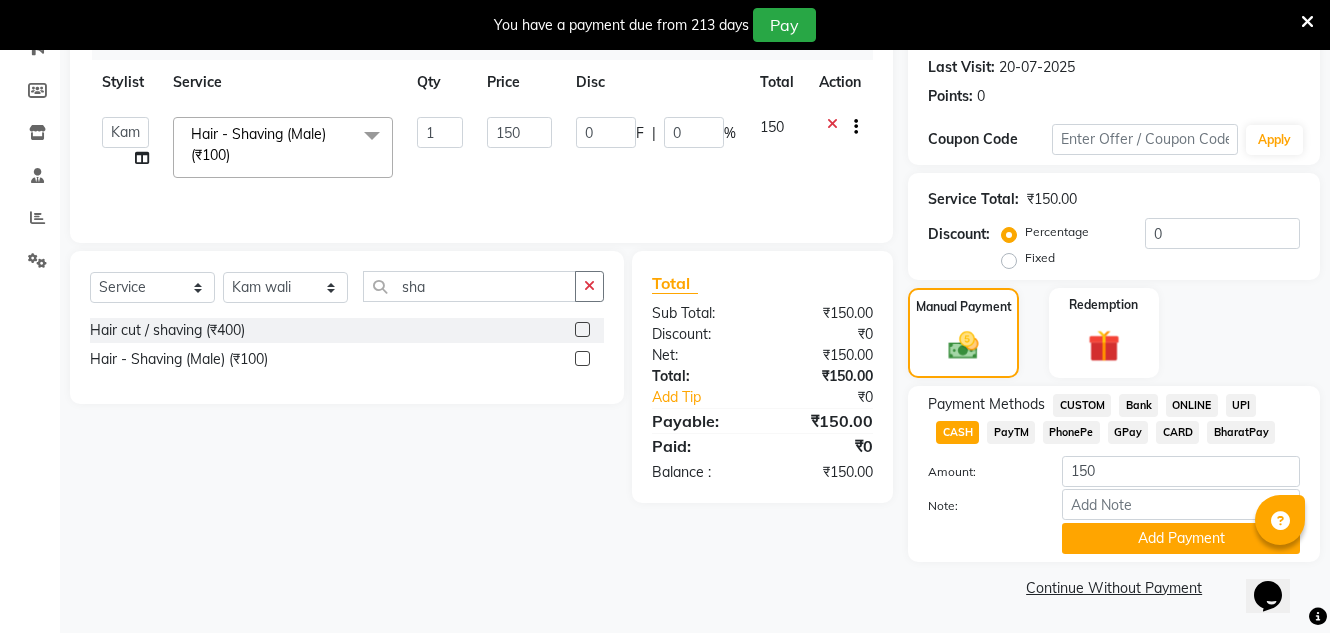 click on "Payment Methods  CUSTOM   Bank   ONLINE   UPI   CASH   PayTM   PhonePe   GPay   CARD   BharatPay  Amount: 150 Note: Add Payment" 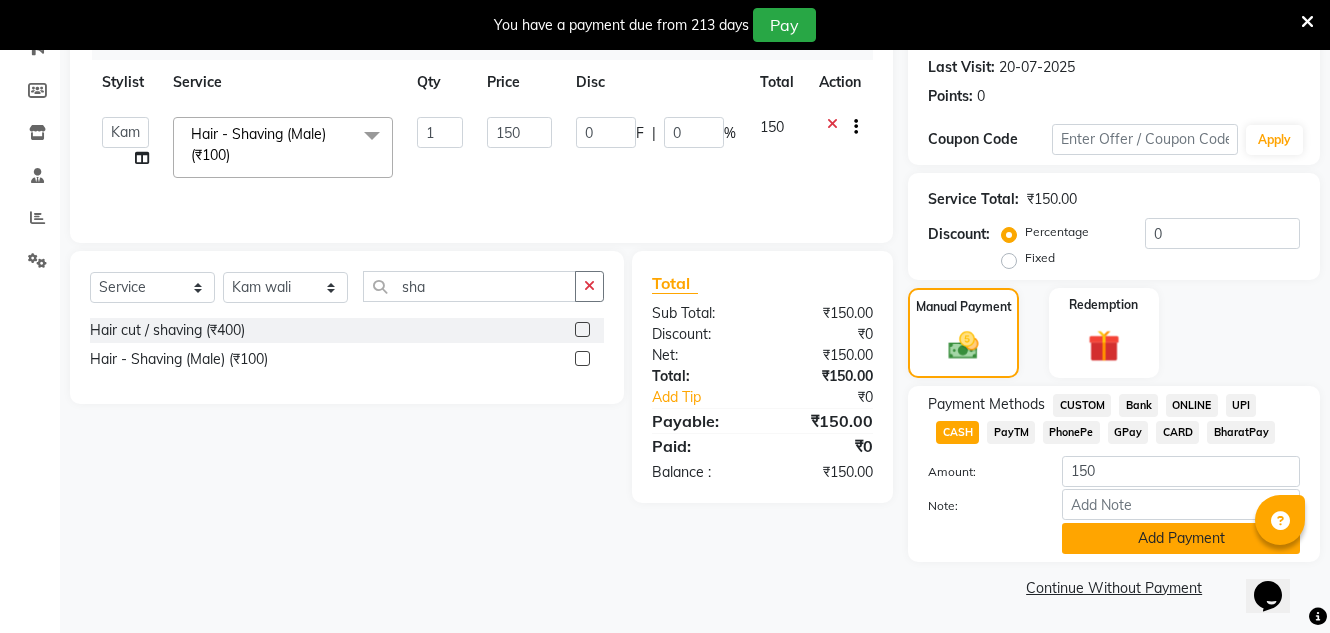 click on "Add Payment" 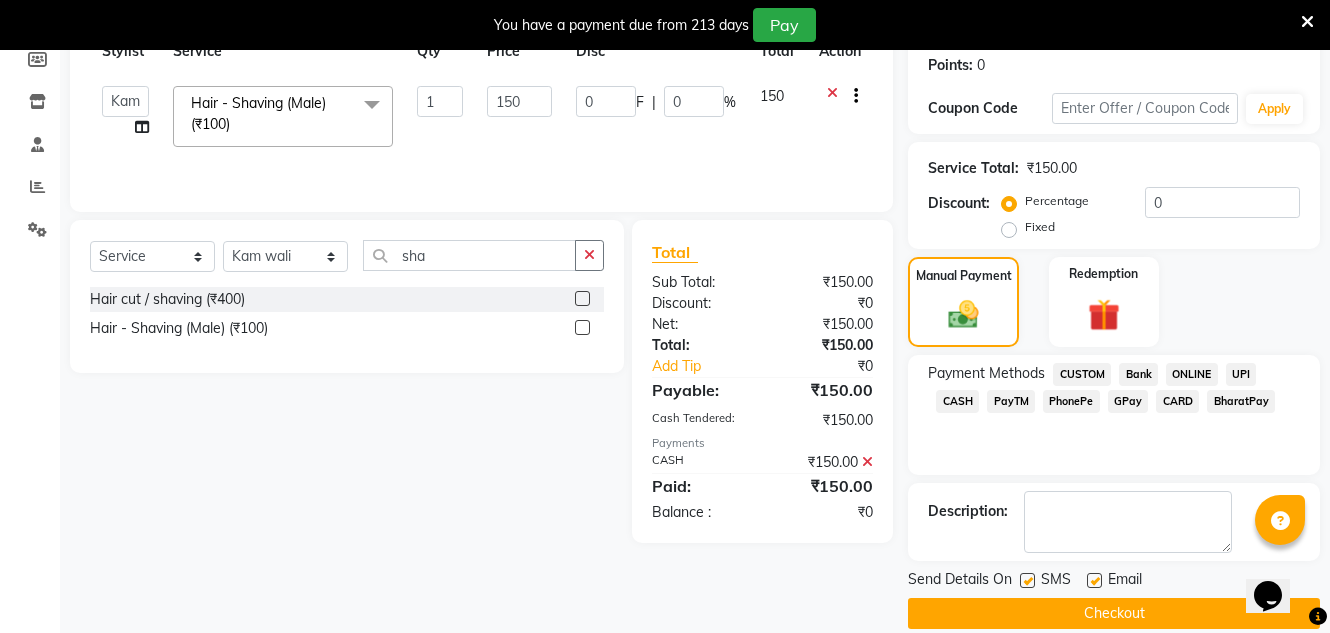 scroll, scrollTop: 332, scrollLeft: 0, axis: vertical 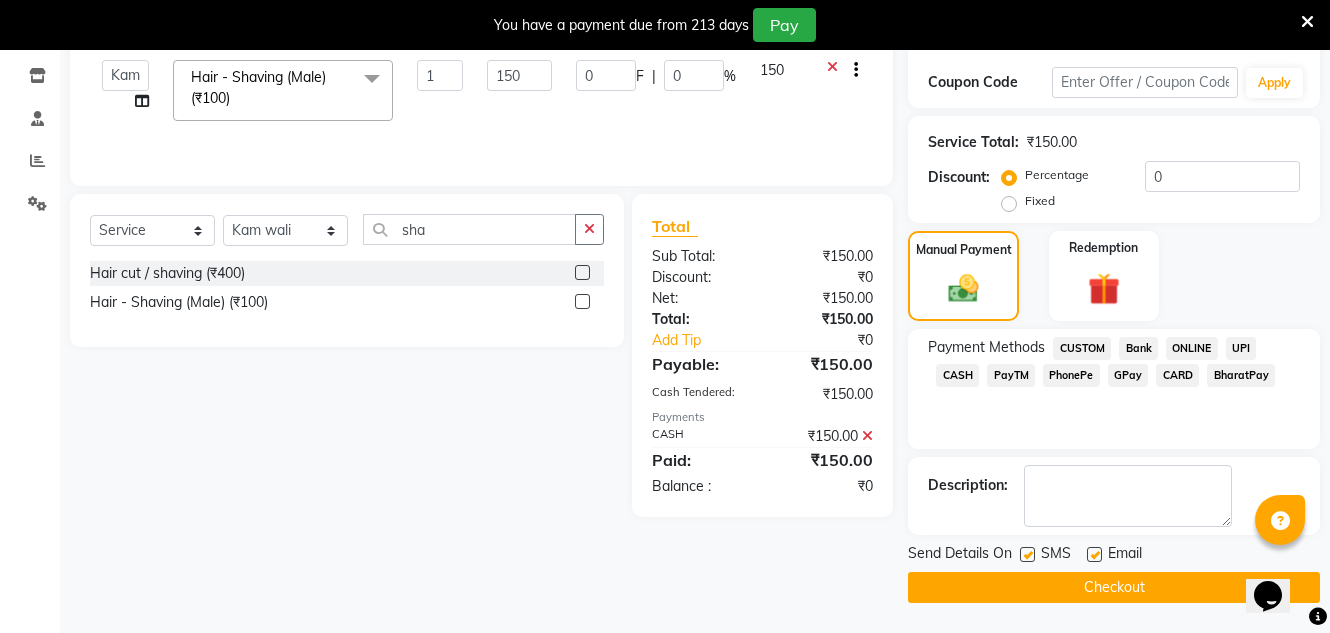 click 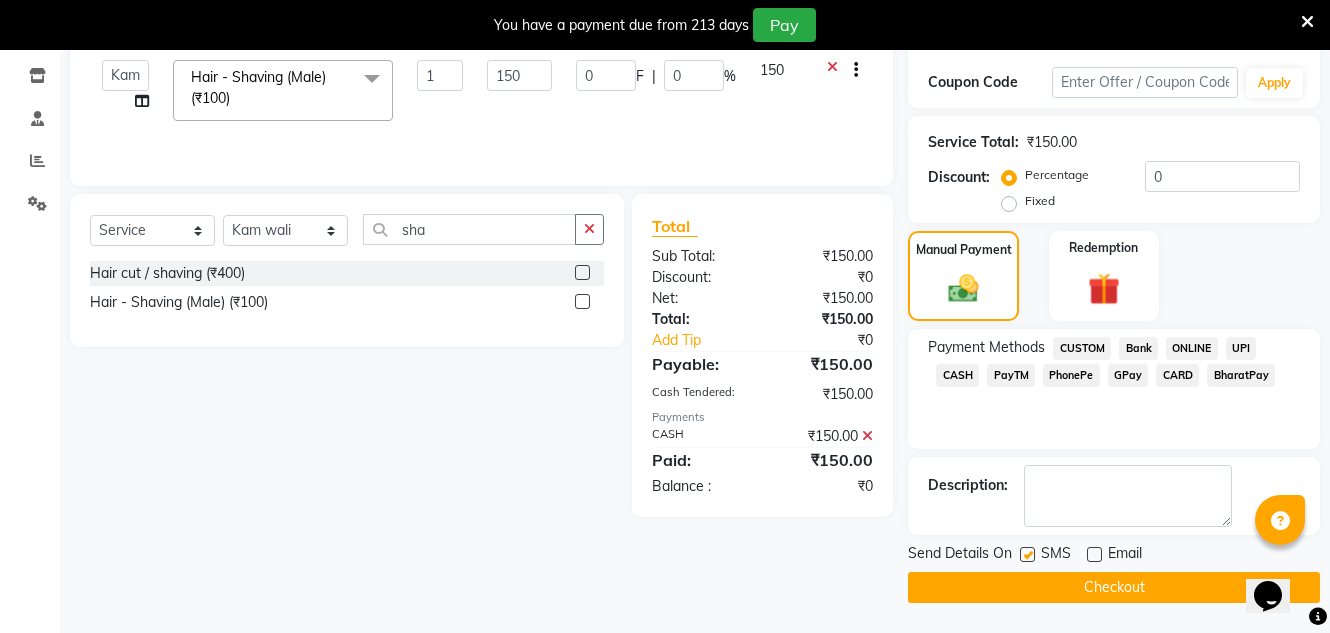 click on "Checkout" 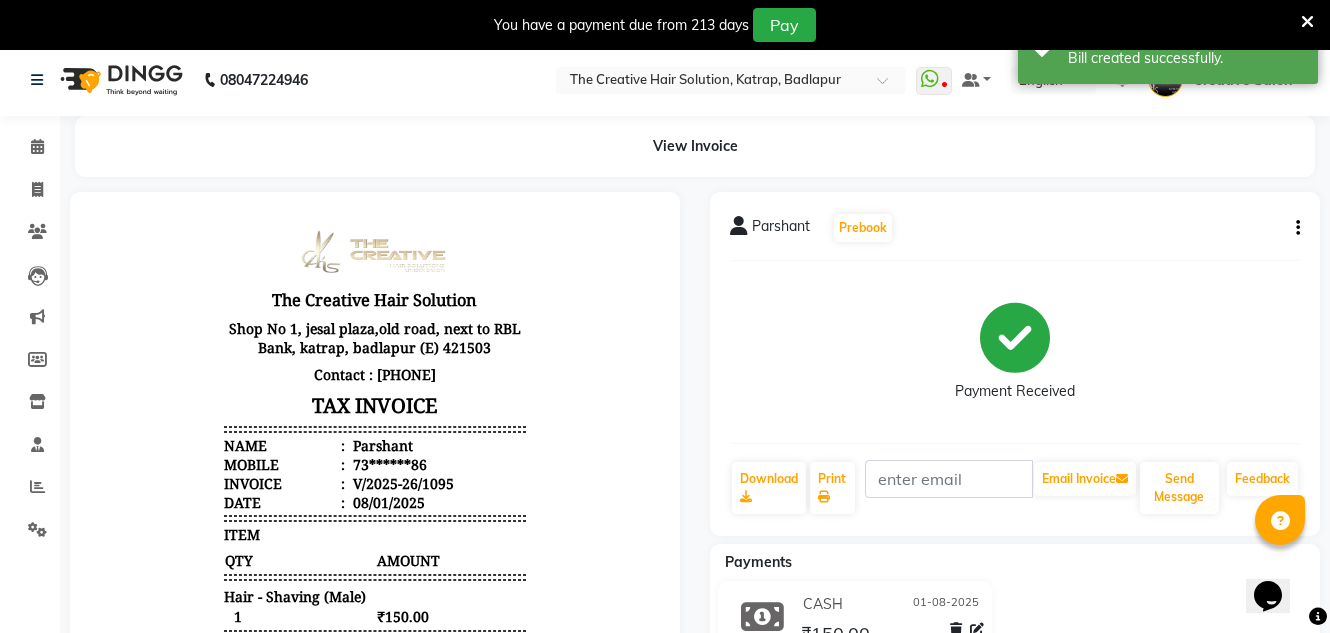 scroll, scrollTop: 0, scrollLeft: 0, axis: both 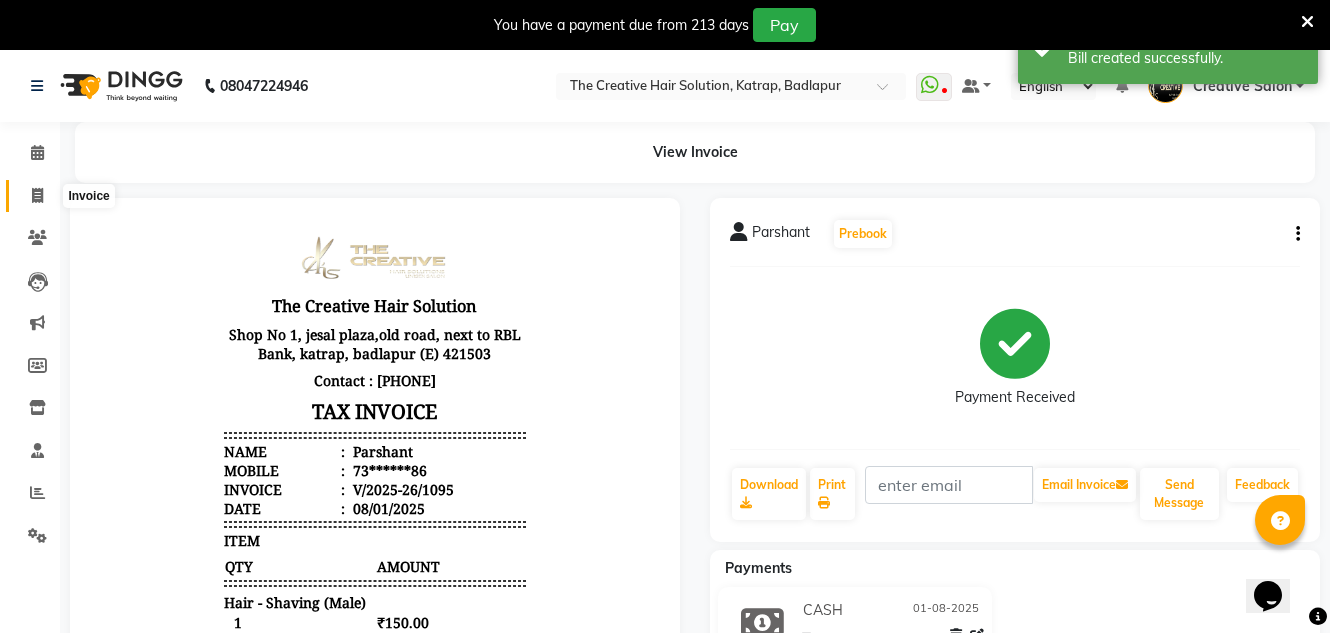 click 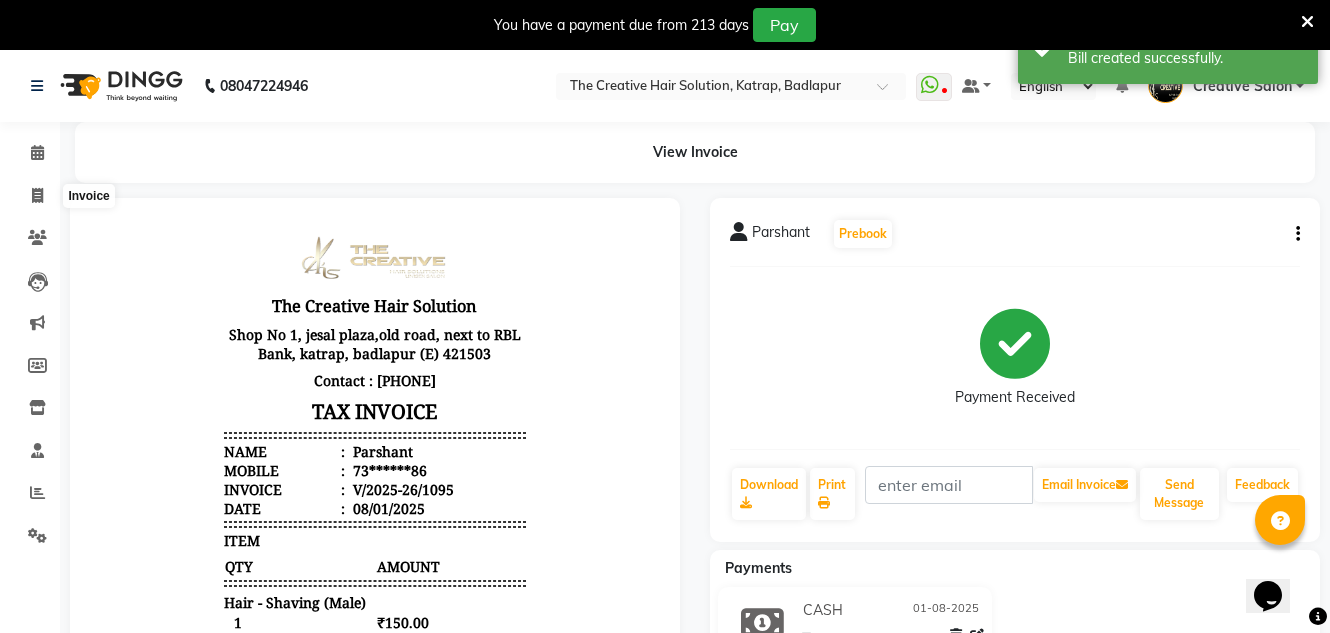 select on "service" 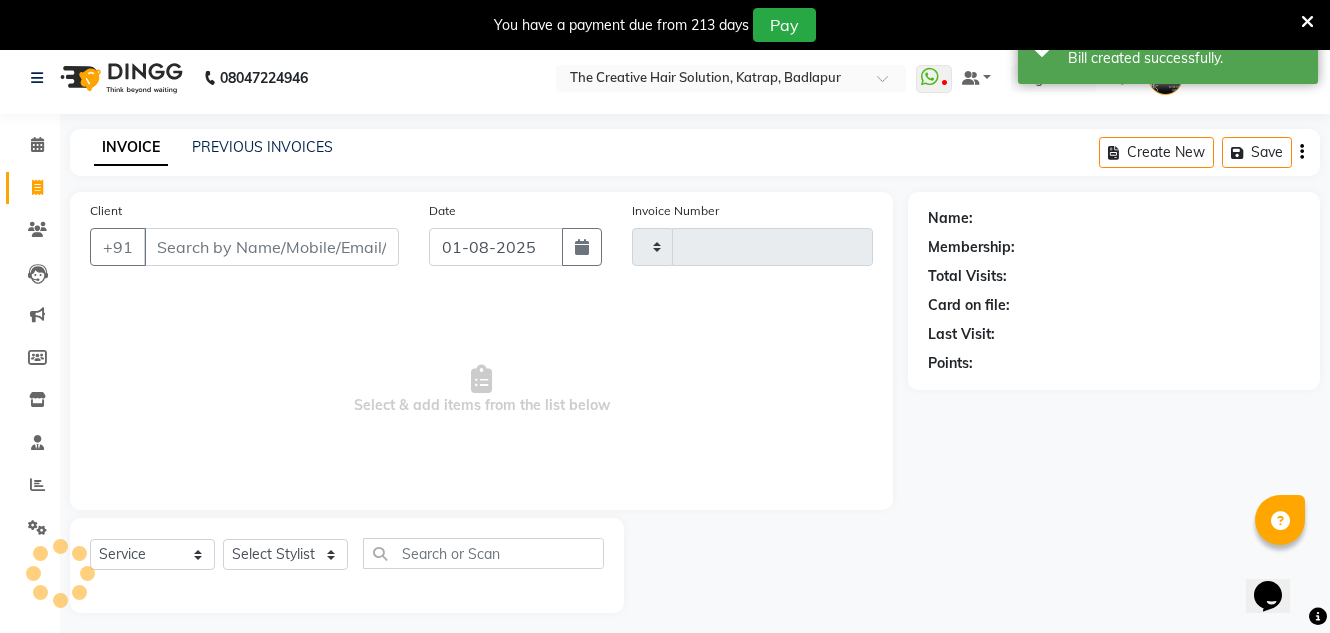 type on "1096" 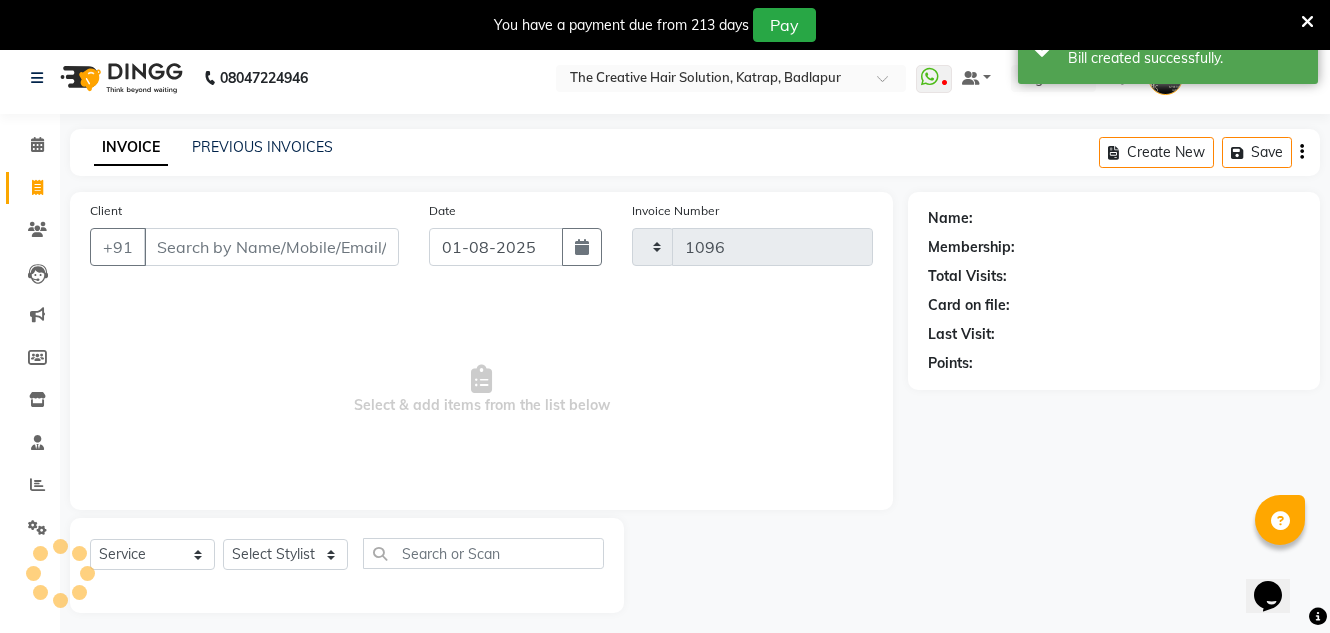 select on "527" 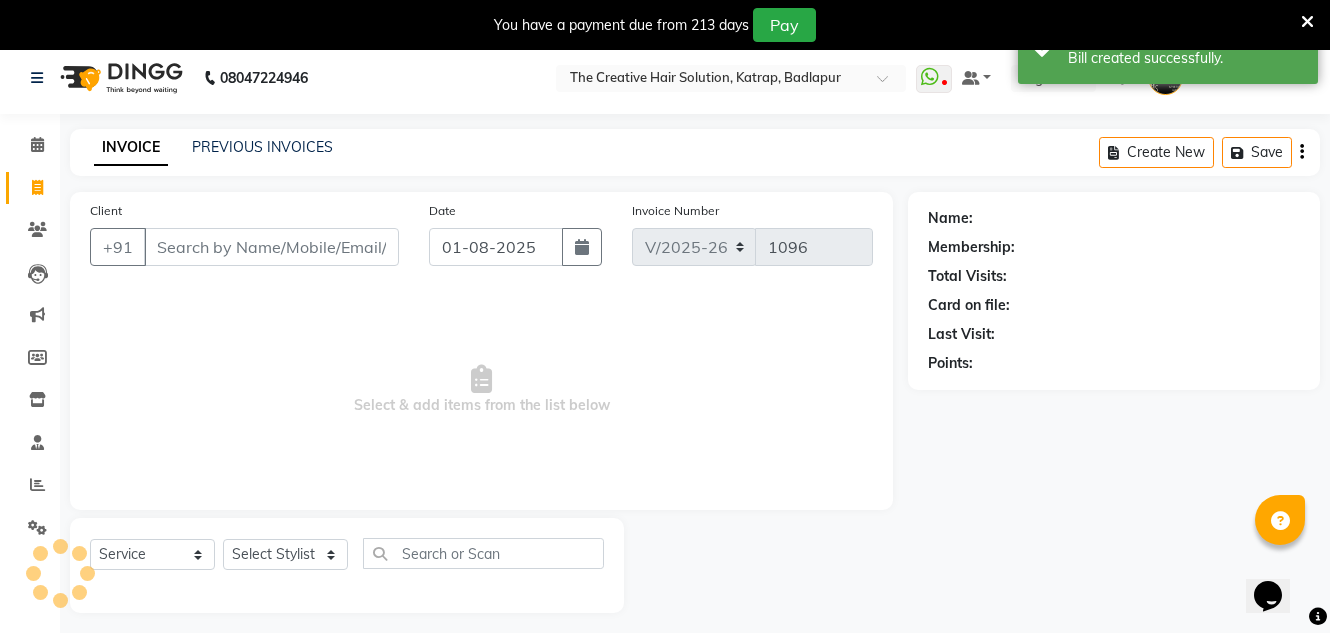 scroll, scrollTop: 50, scrollLeft: 0, axis: vertical 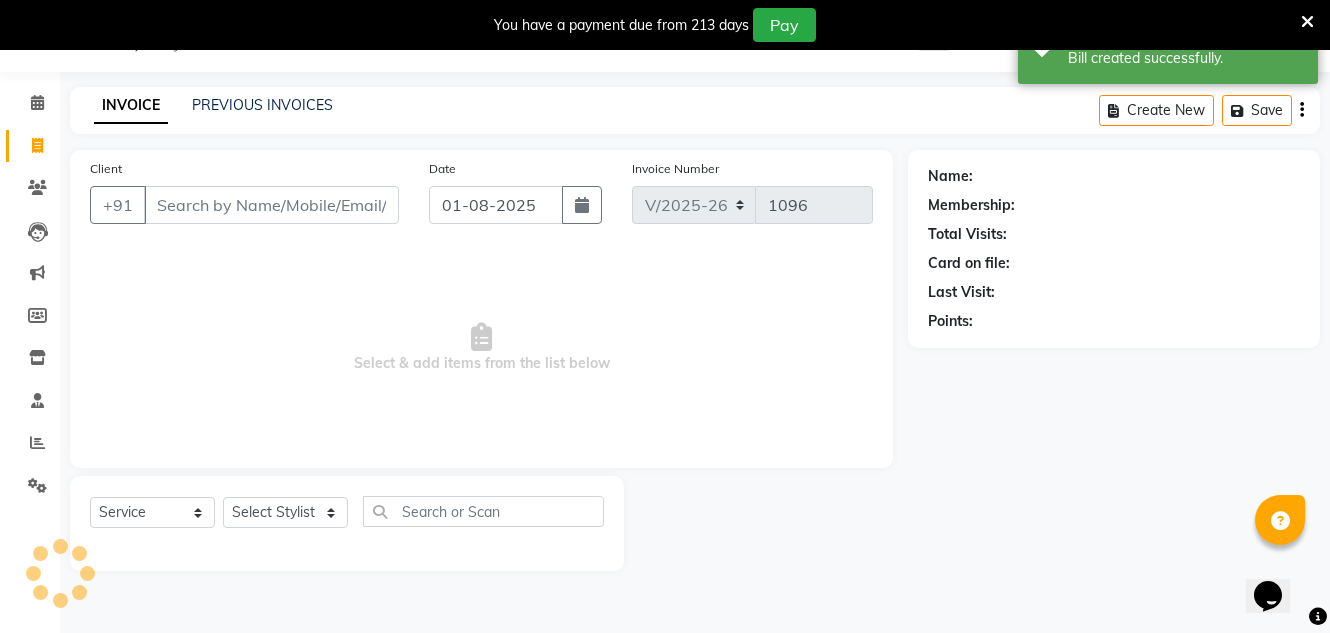 click on "Client" at bounding box center [271, 205] 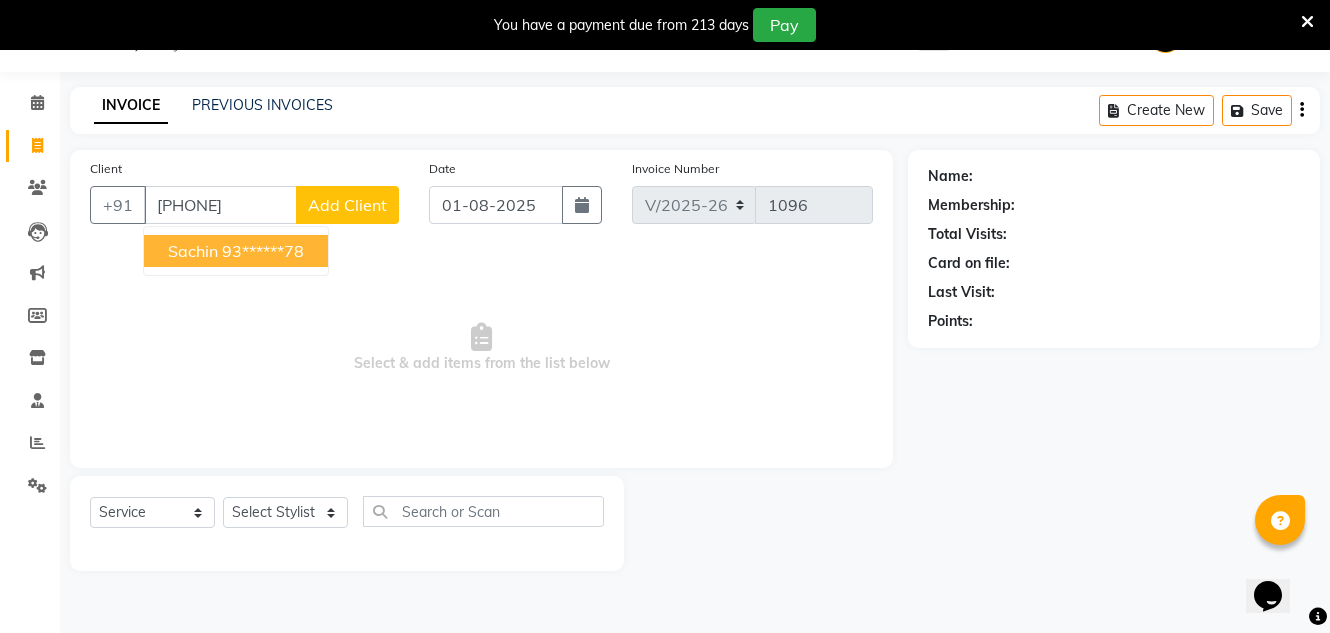 click on "Sachin" at bounding box center (193, 251) 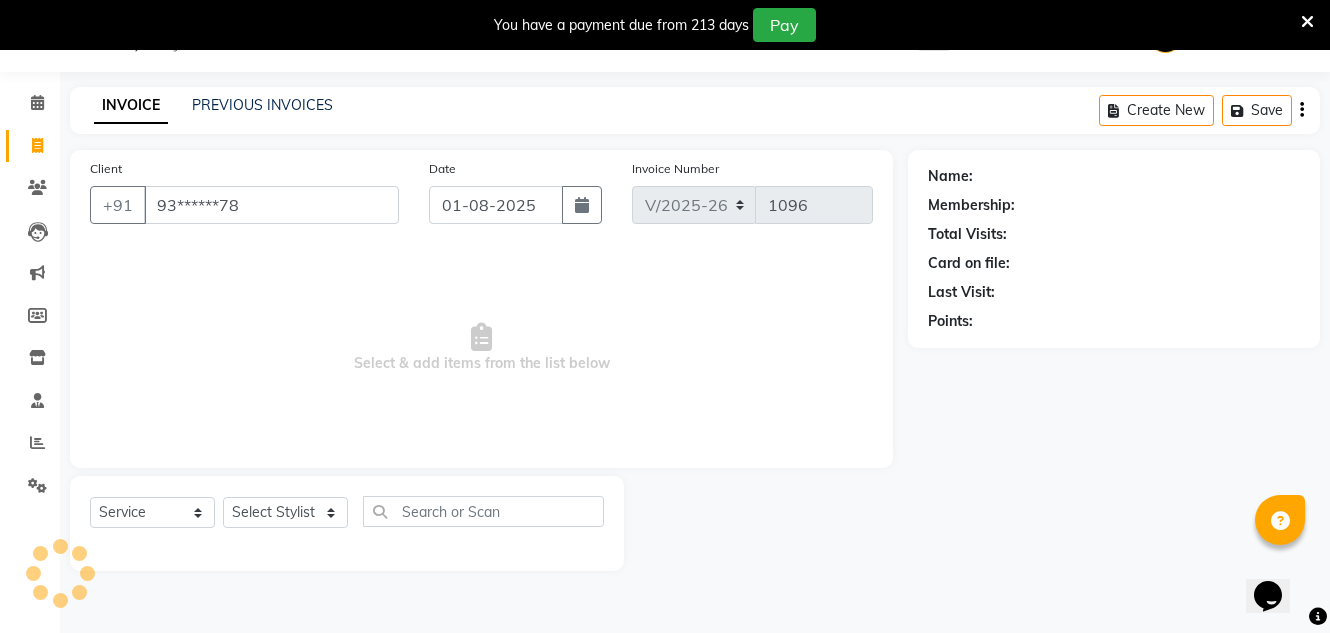 type on "93******78" 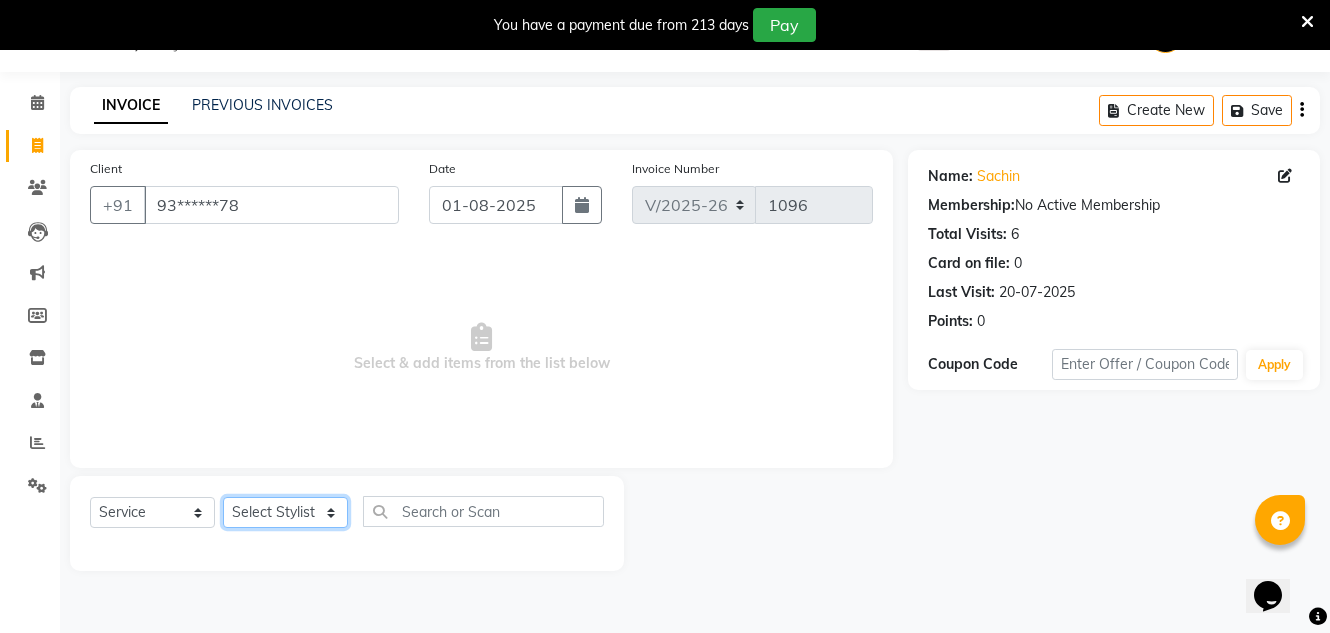 click on "Select Stylist Creative Salon Hashan Kam wali Nisha Payal salman the creative" 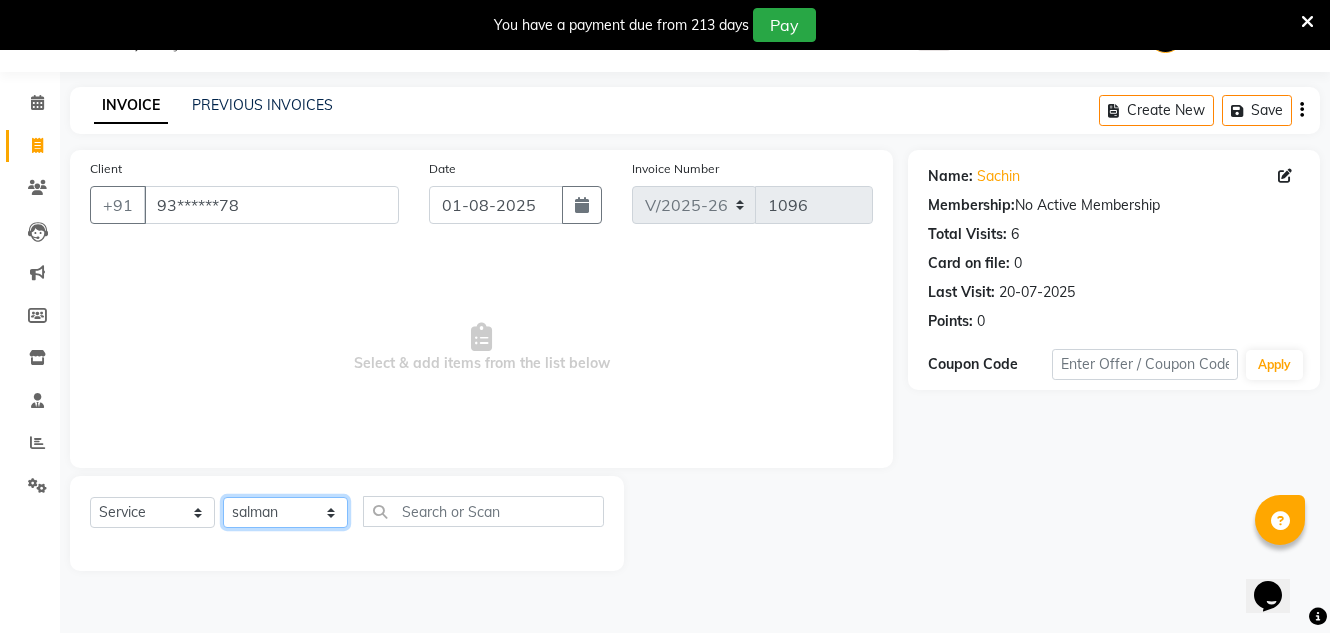 click on "Select Stylist Creative Salon Hashan Kam wali Nisha Payal salman the creative" 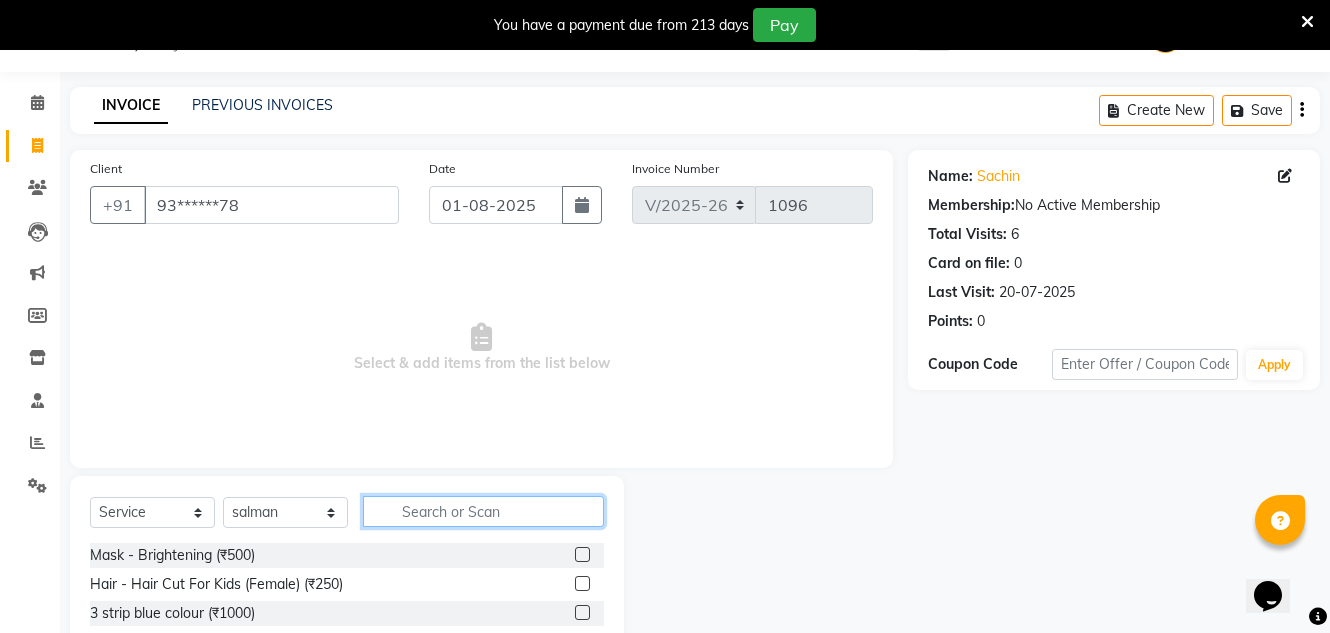 click 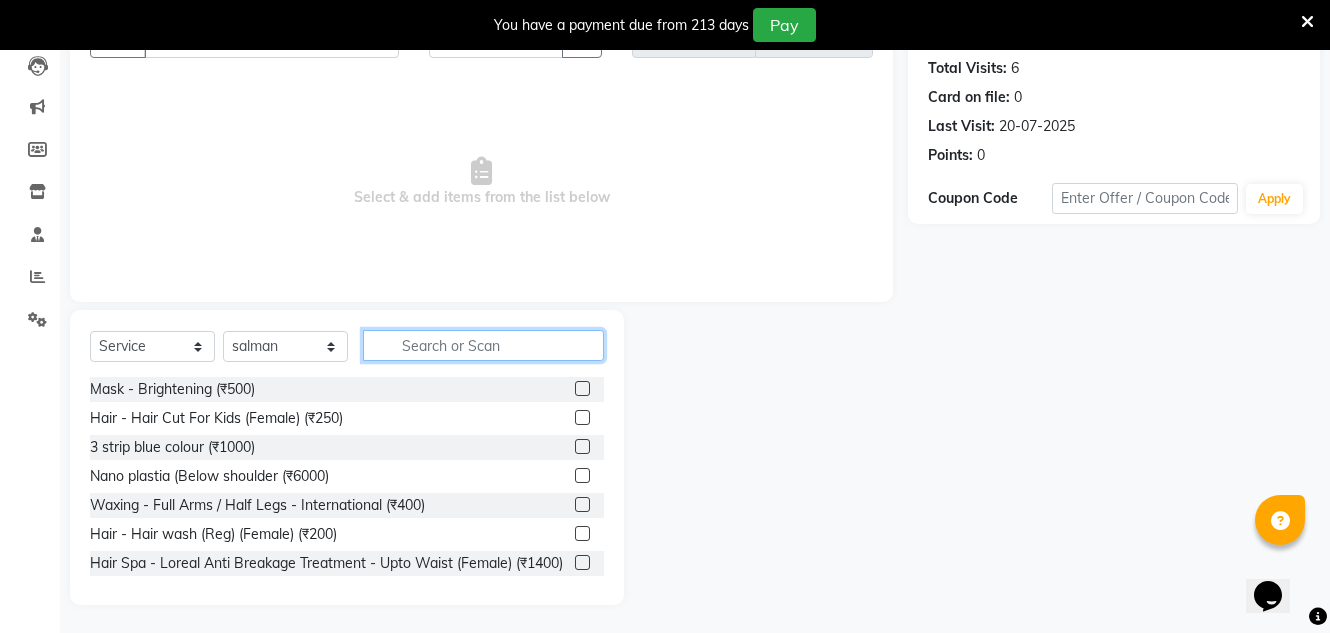 scroll, scrollTop: 218, scrollLeft: 0, axis: vertical 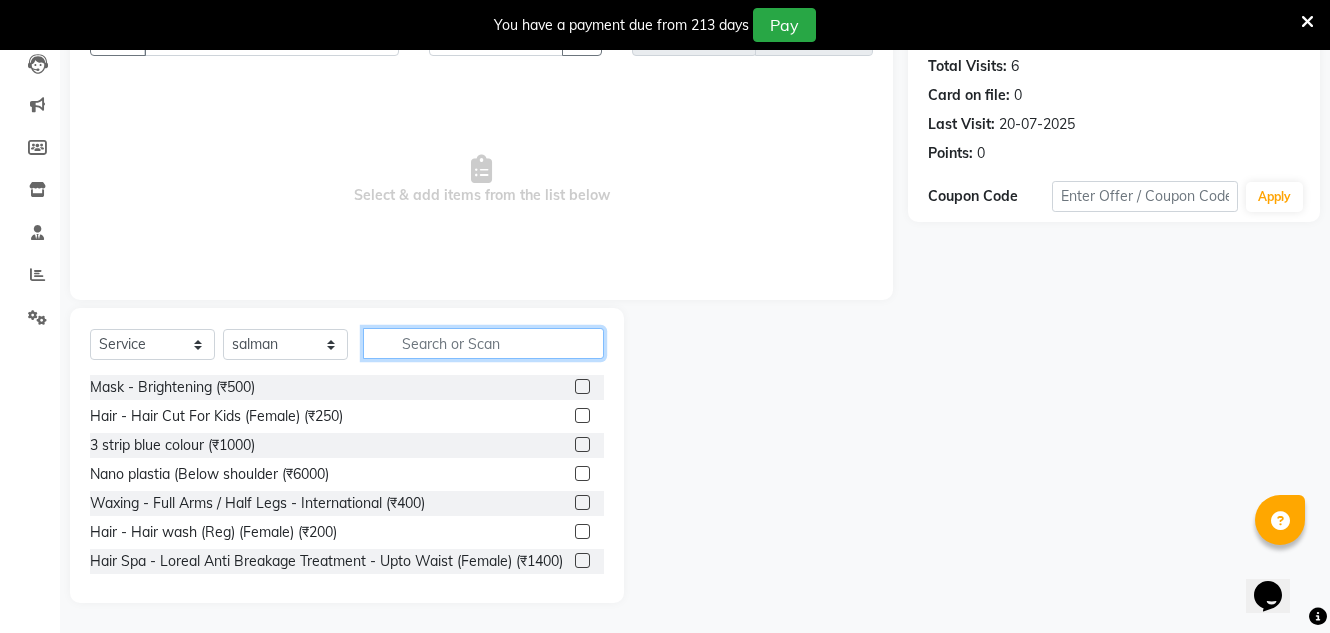click 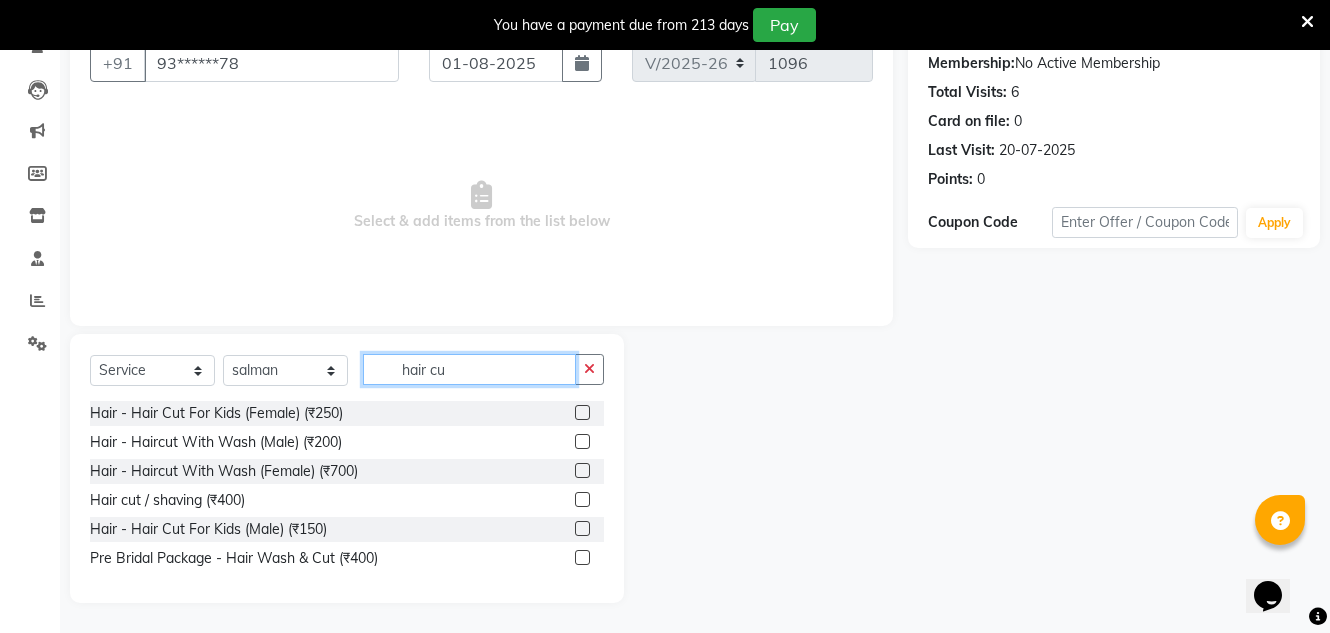 scroll, scrollTop: 192, scrollLeft: 0, axis: vertical 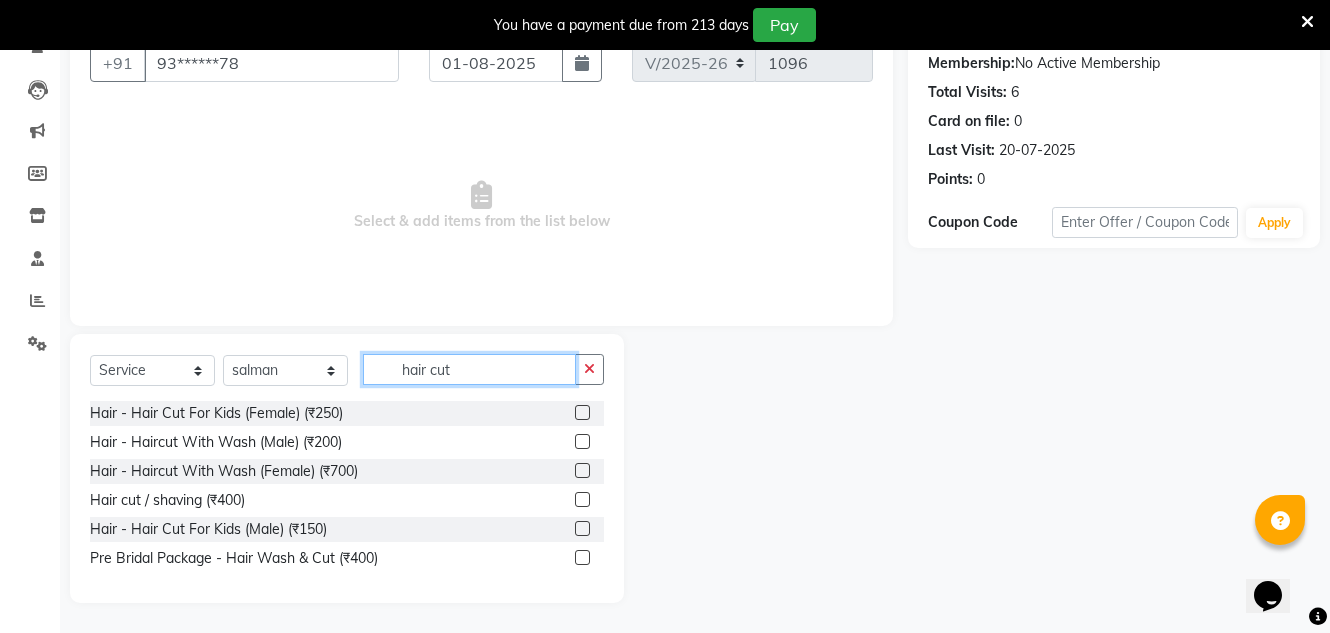 type on "hair cut" 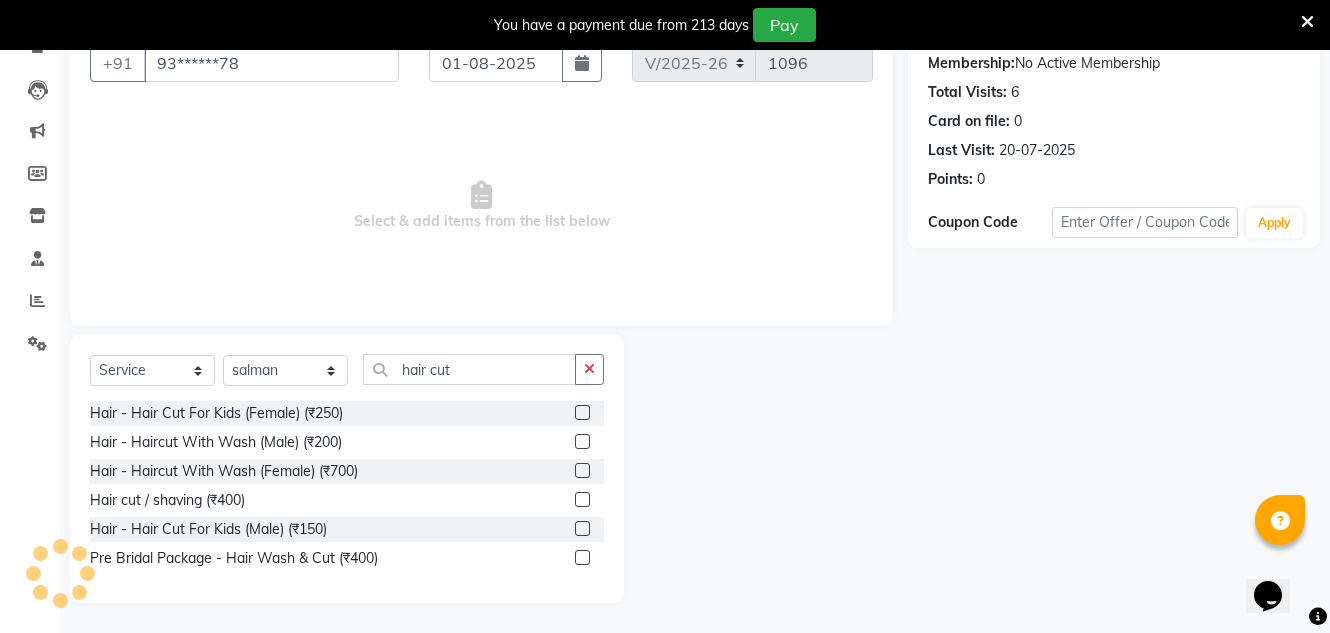 click 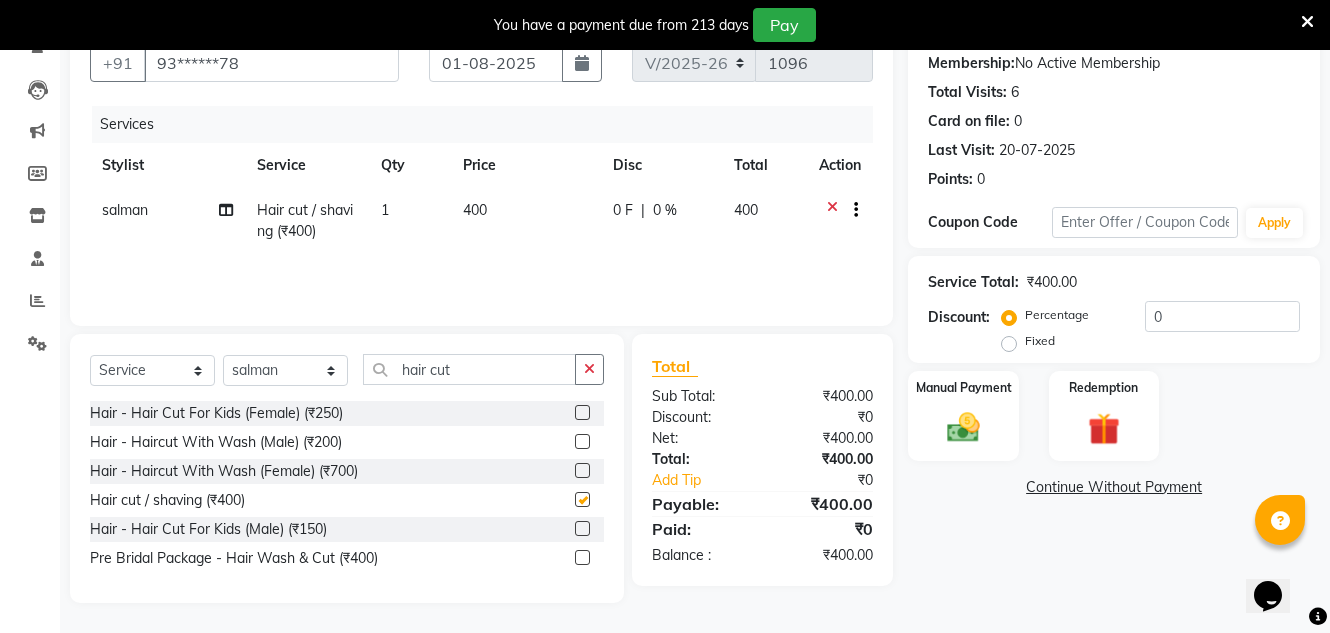 checkbox on "false" 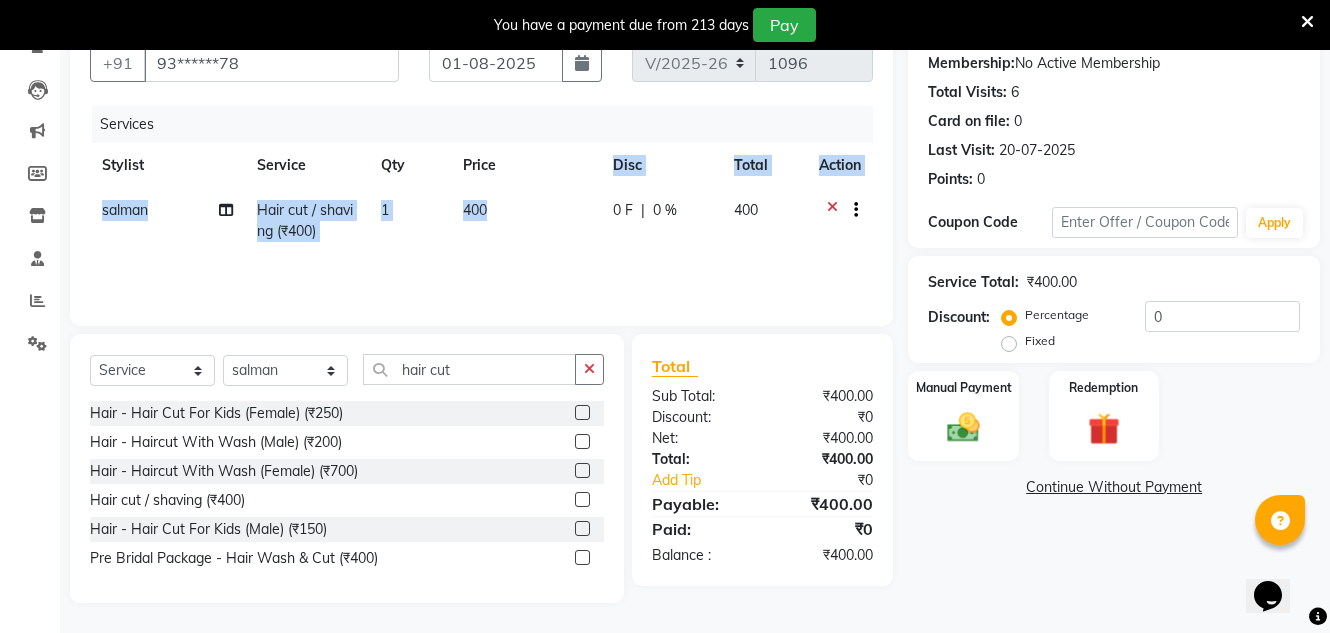 drag, startPoint x: 496, startPoint y: 189, endPoint x: 485, endPoint y: 200, distance: 15.556349 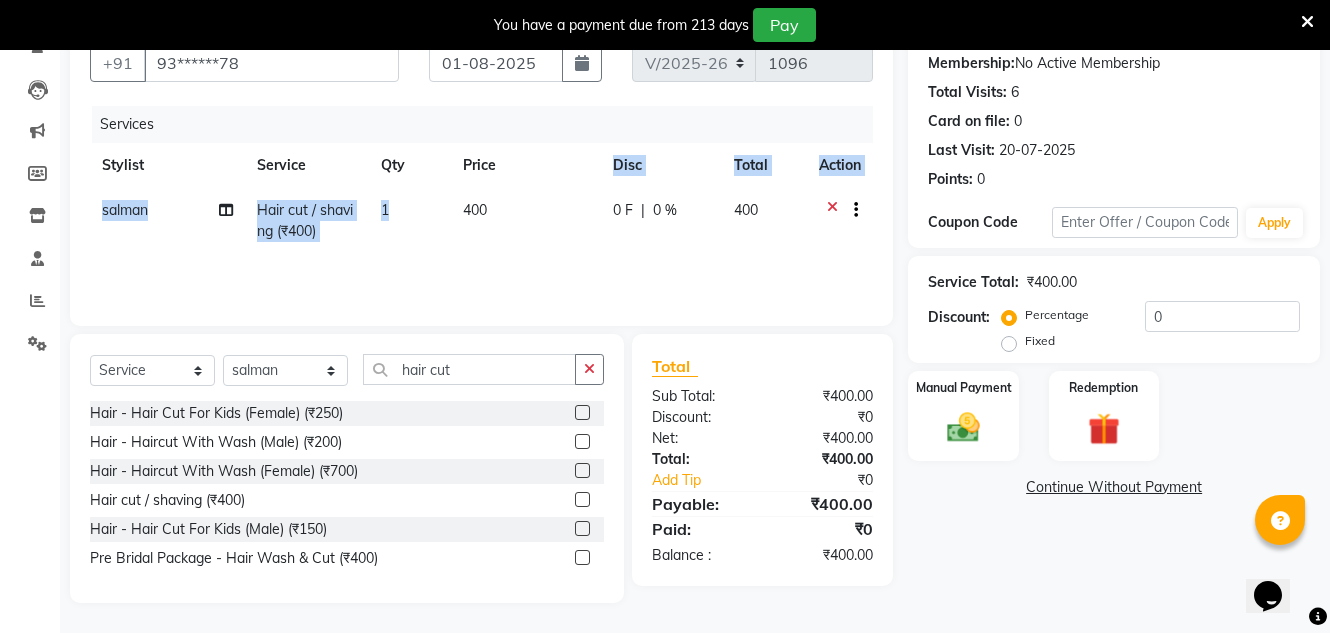select on "86826" 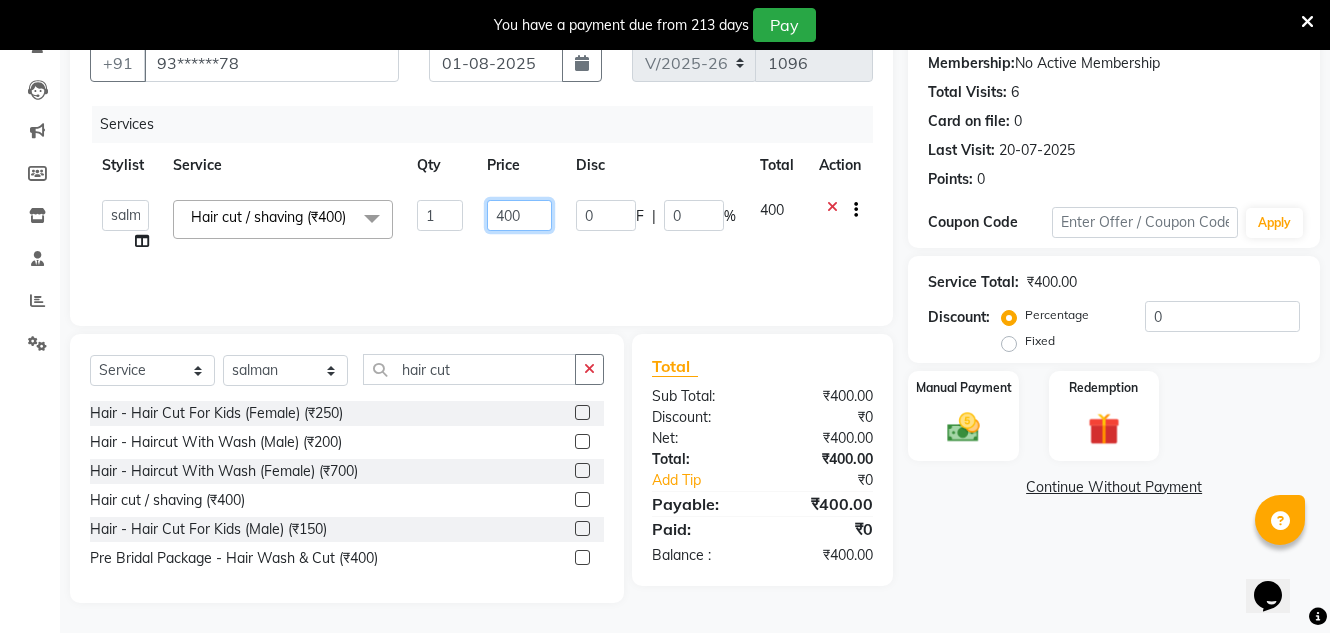 click on "400" 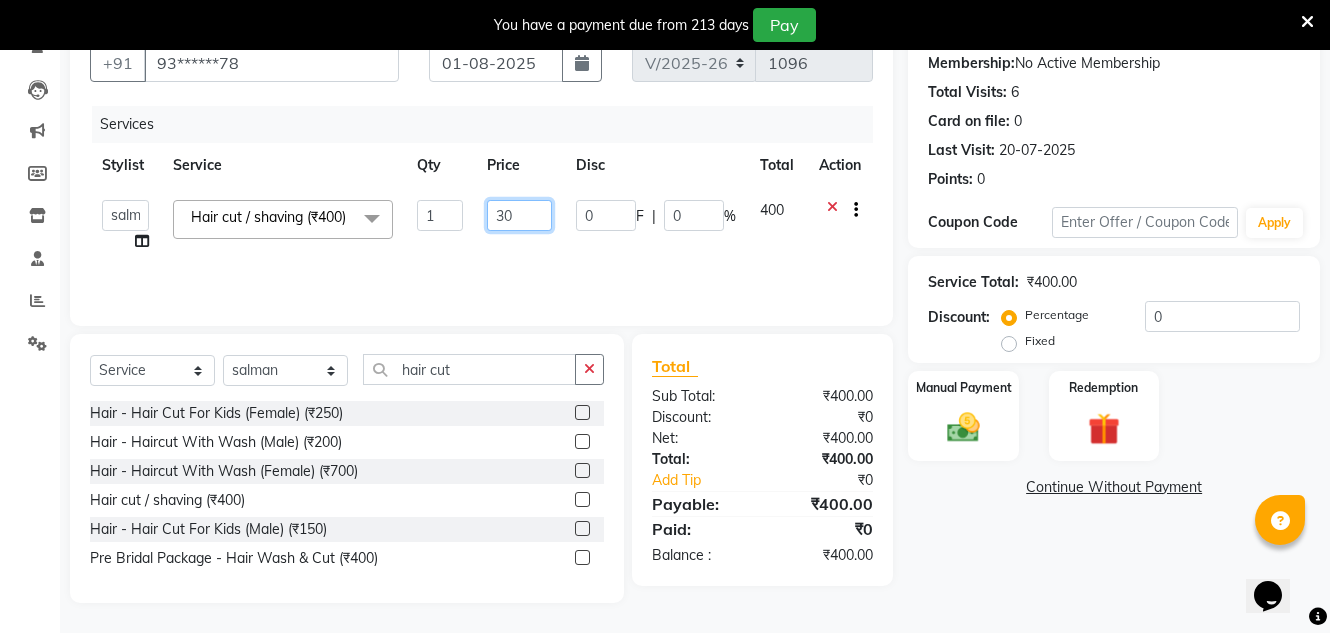 type on "350" 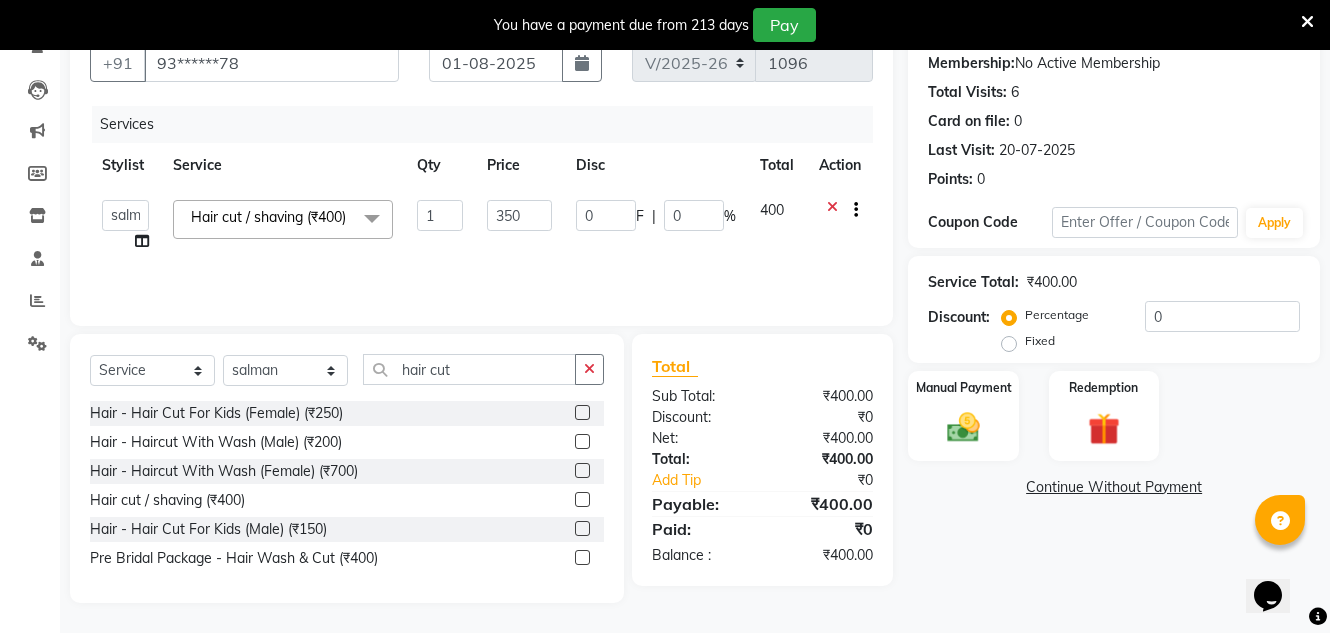 click on "Net:" 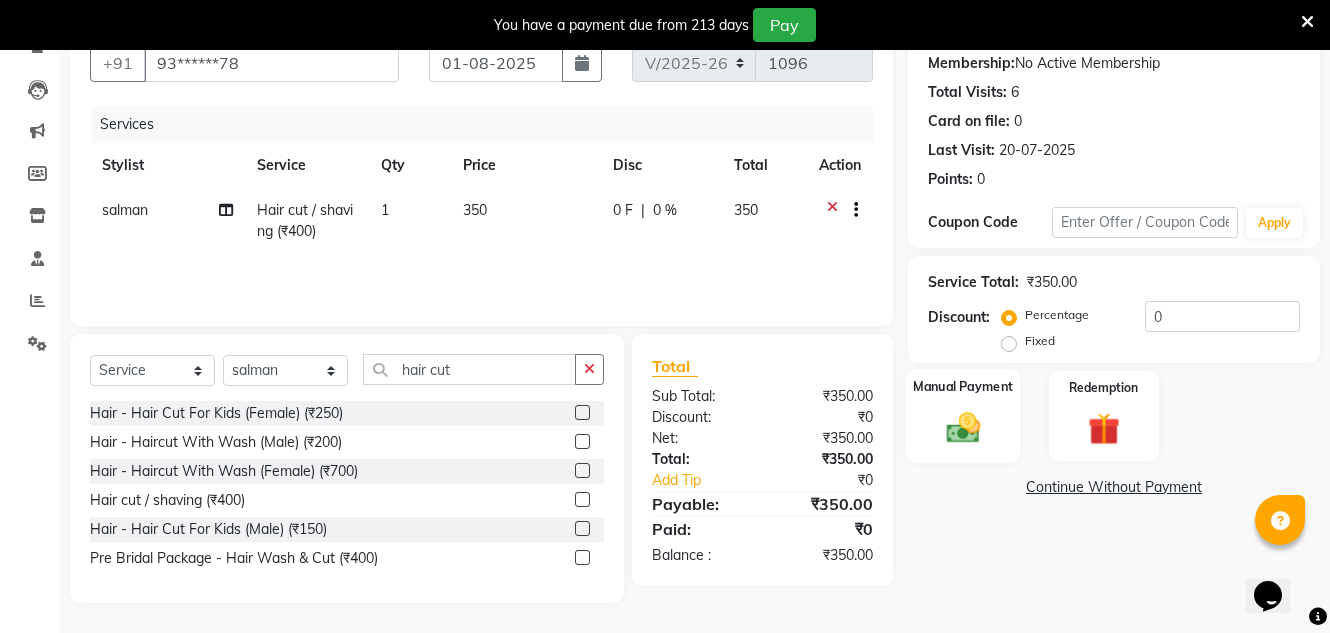 click on "Manual Payment" 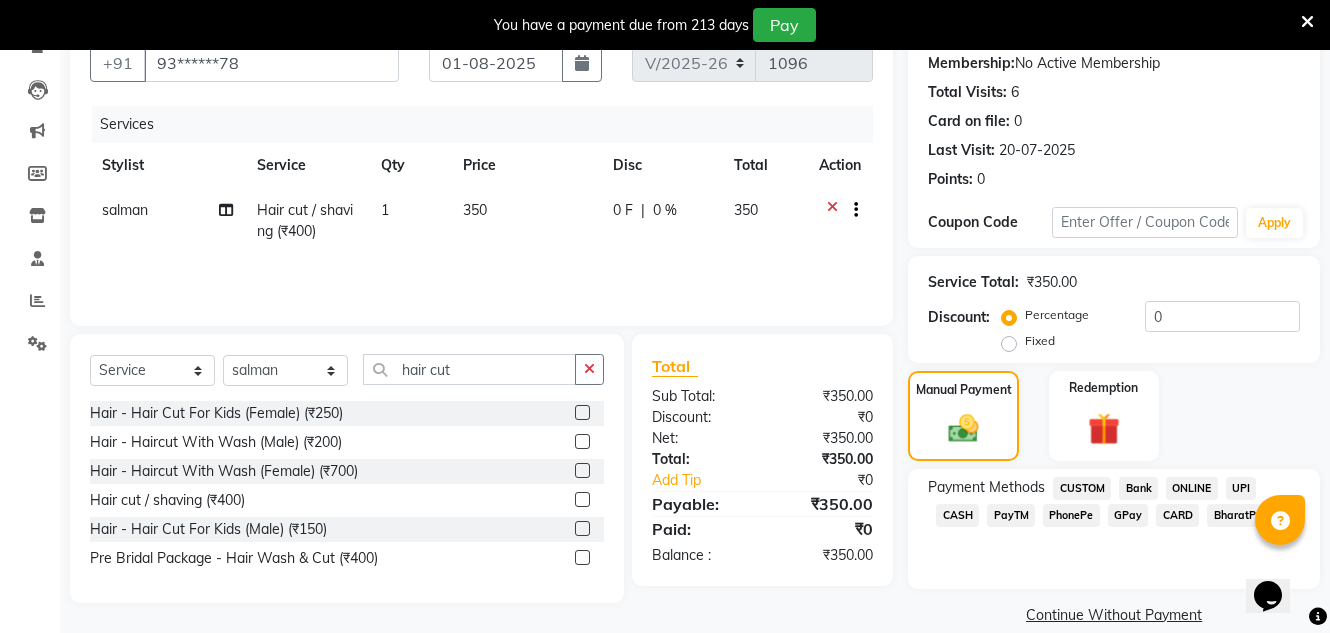 click on "CASH" 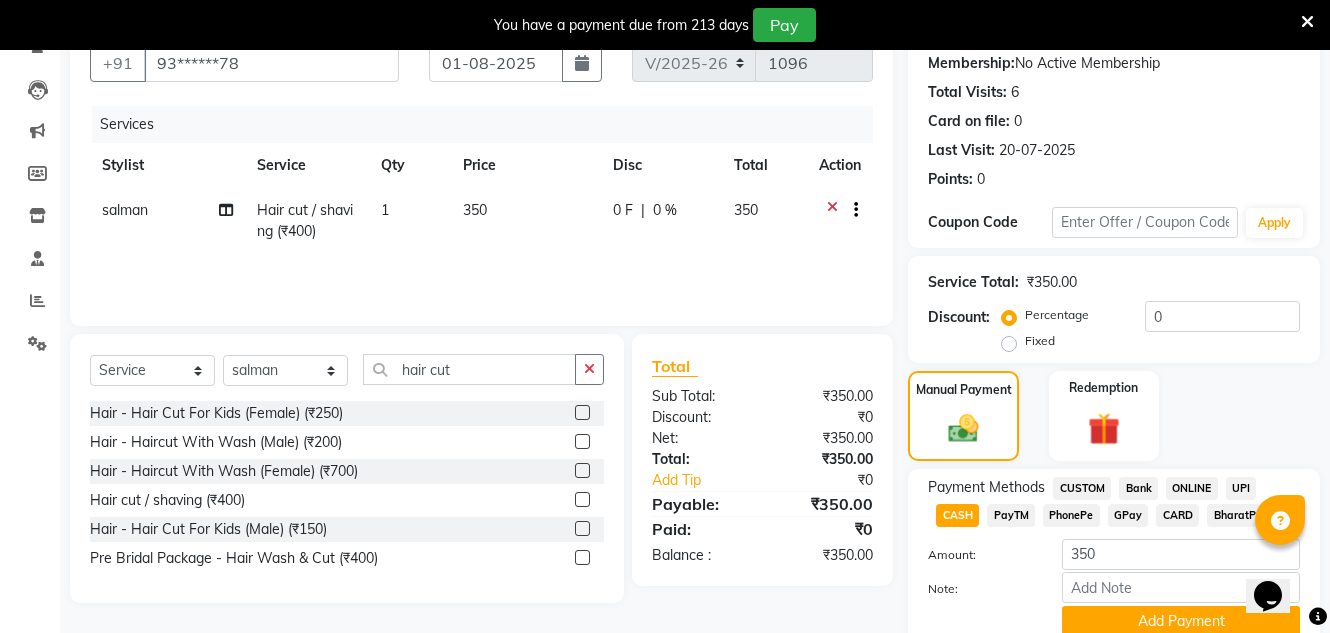 scroll, scrollTop: 275, scrollLeft: 0, axis: vertical 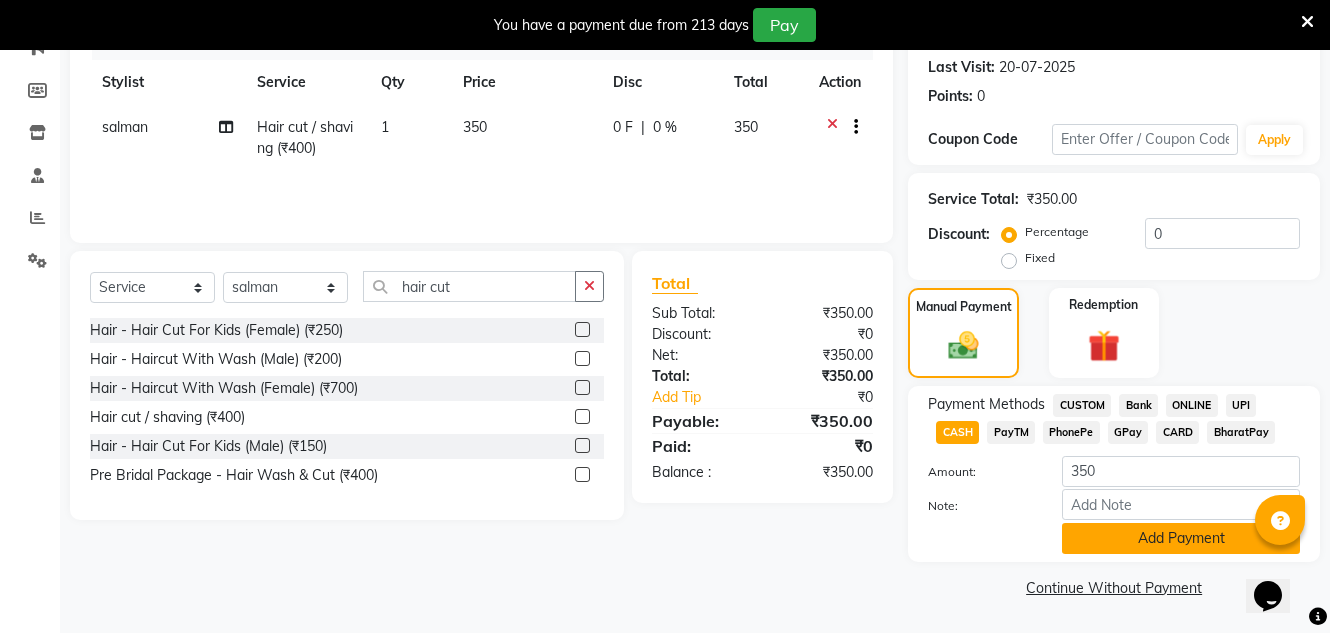 click on "Add Payment" 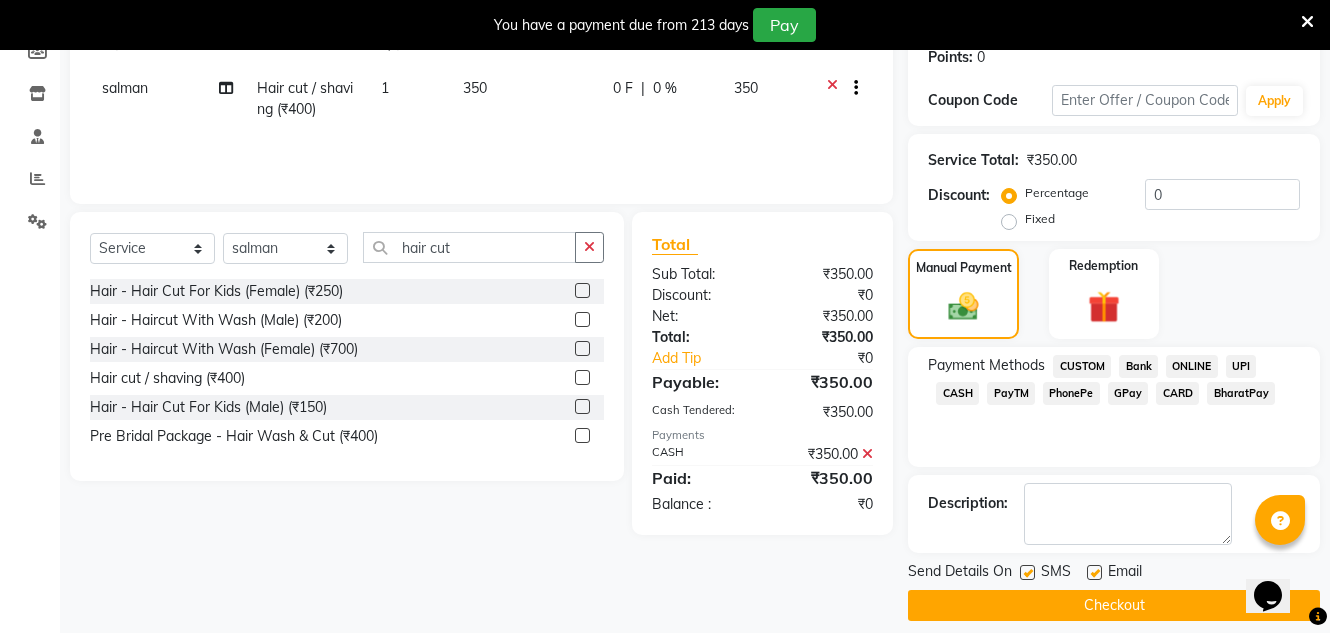scroll, scrollTop: 332, scrollLeft: 0, axis: vertical 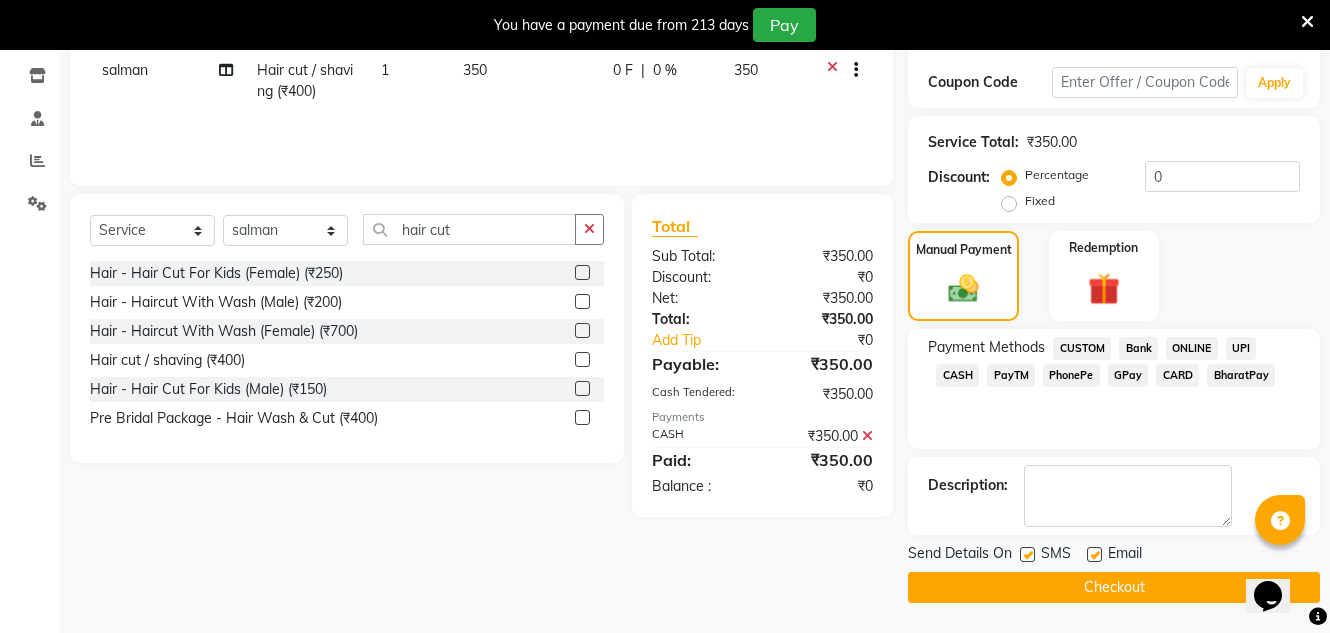 click 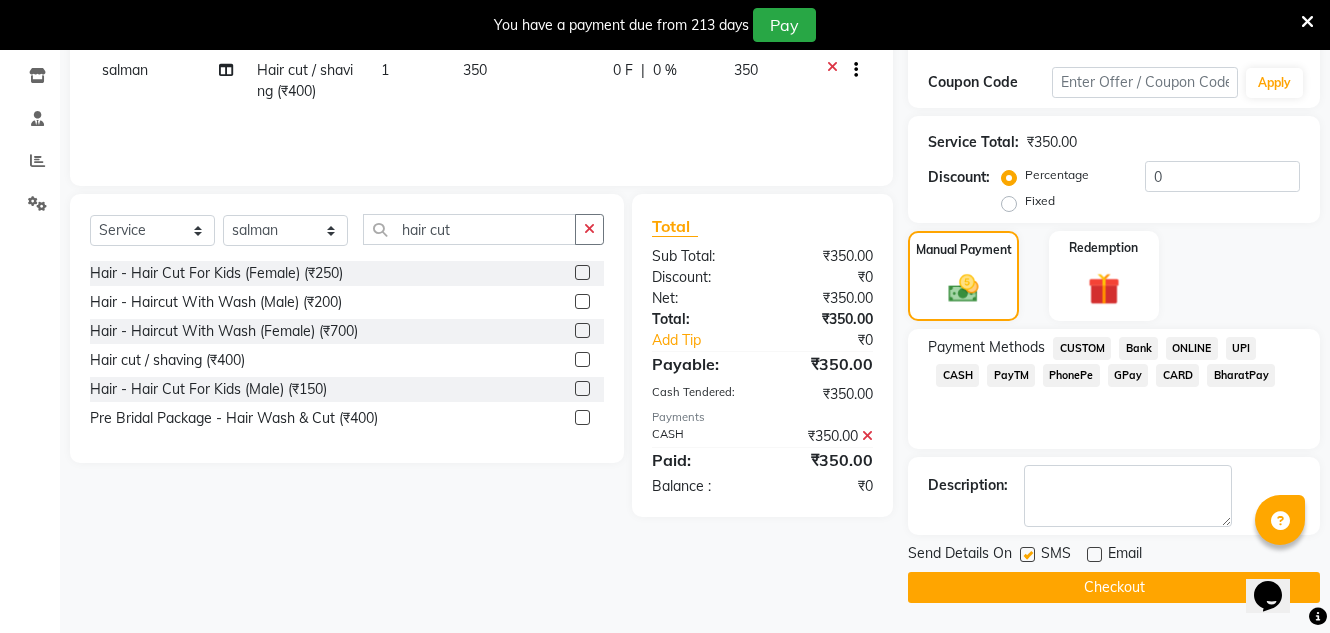 click on "Checkout" 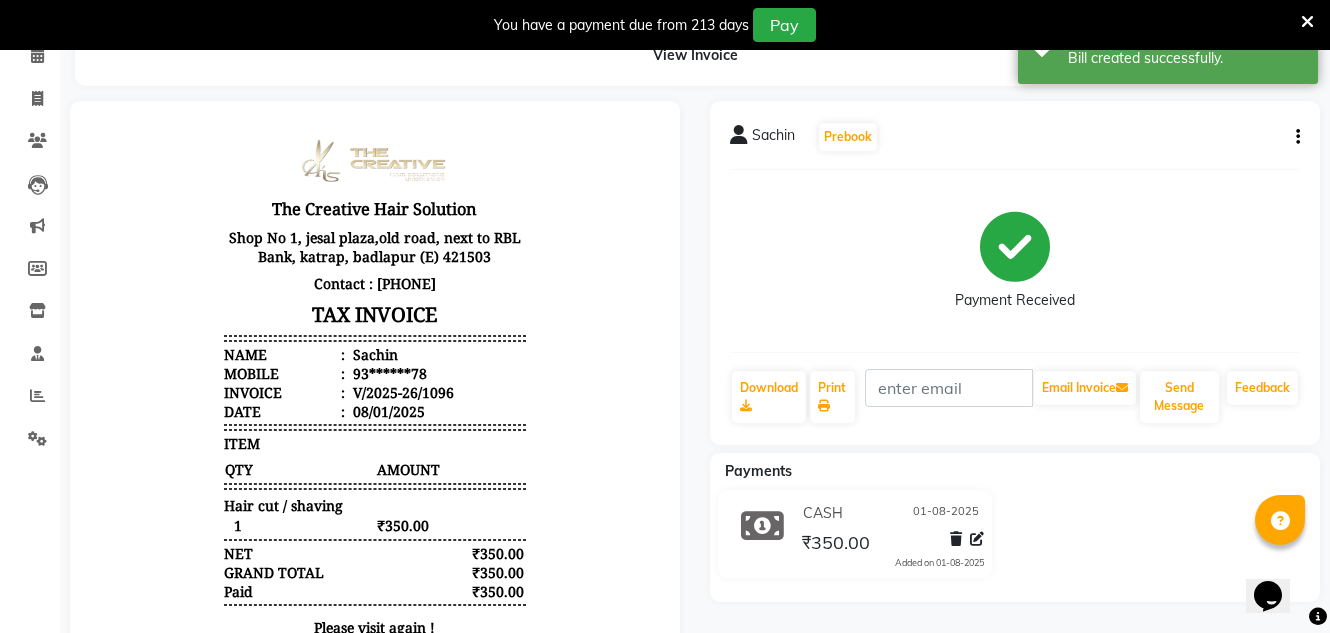 scroll, scrollTop: 0, scrollLeft: 0, axis: both 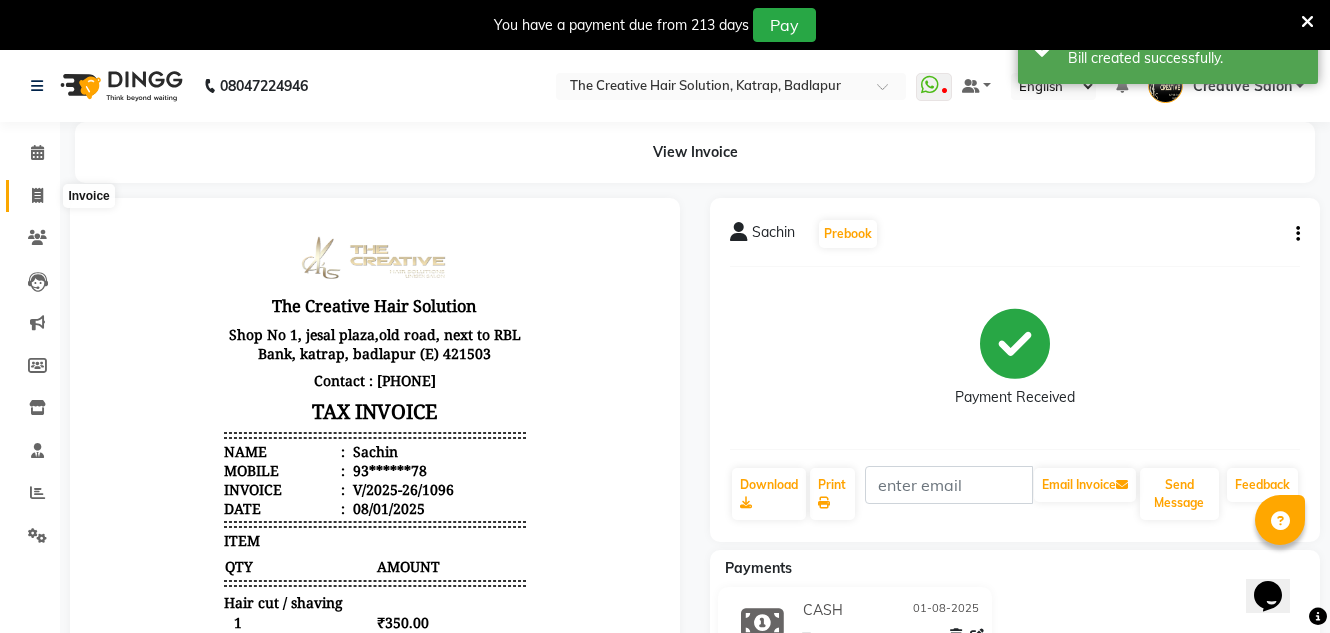 click 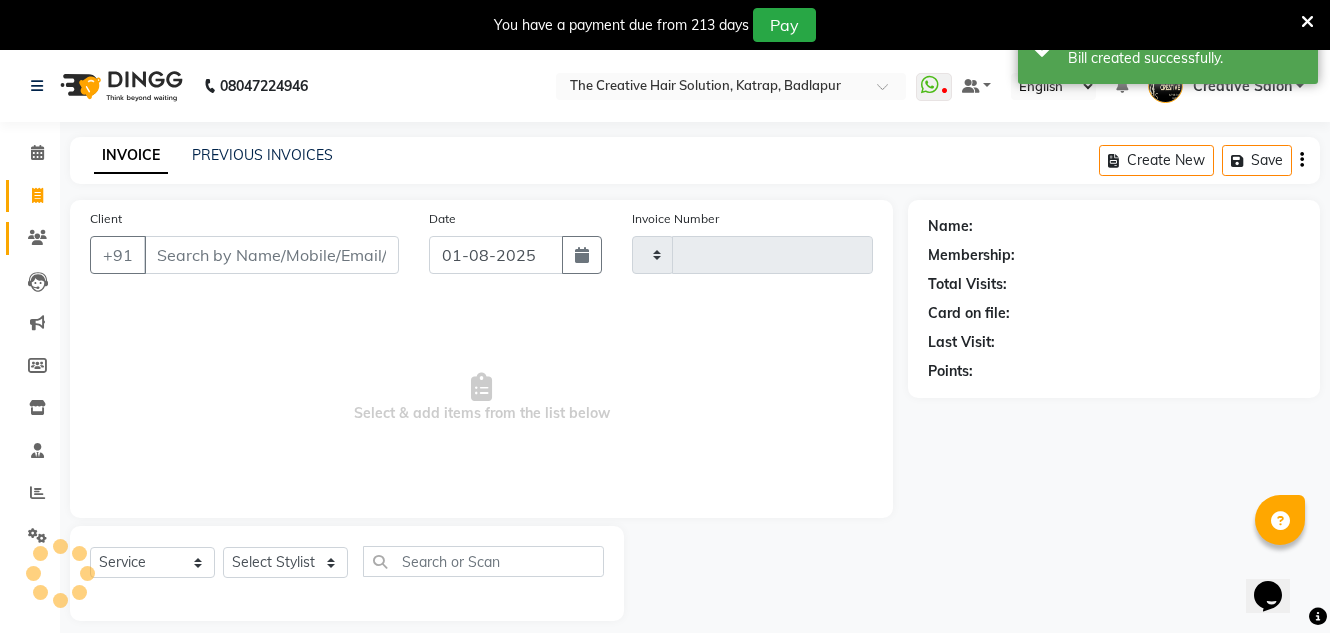 scroll, scrollTop: 50, scrollLeft: 0, axis: vertical 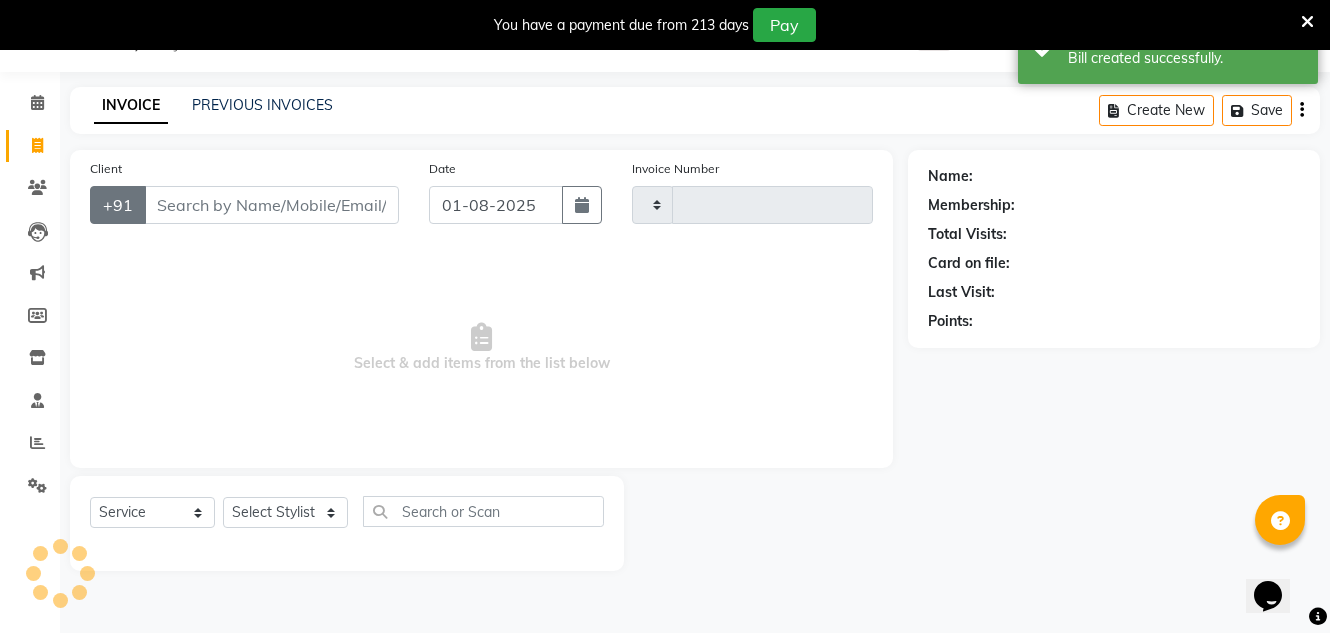 type on "1097" 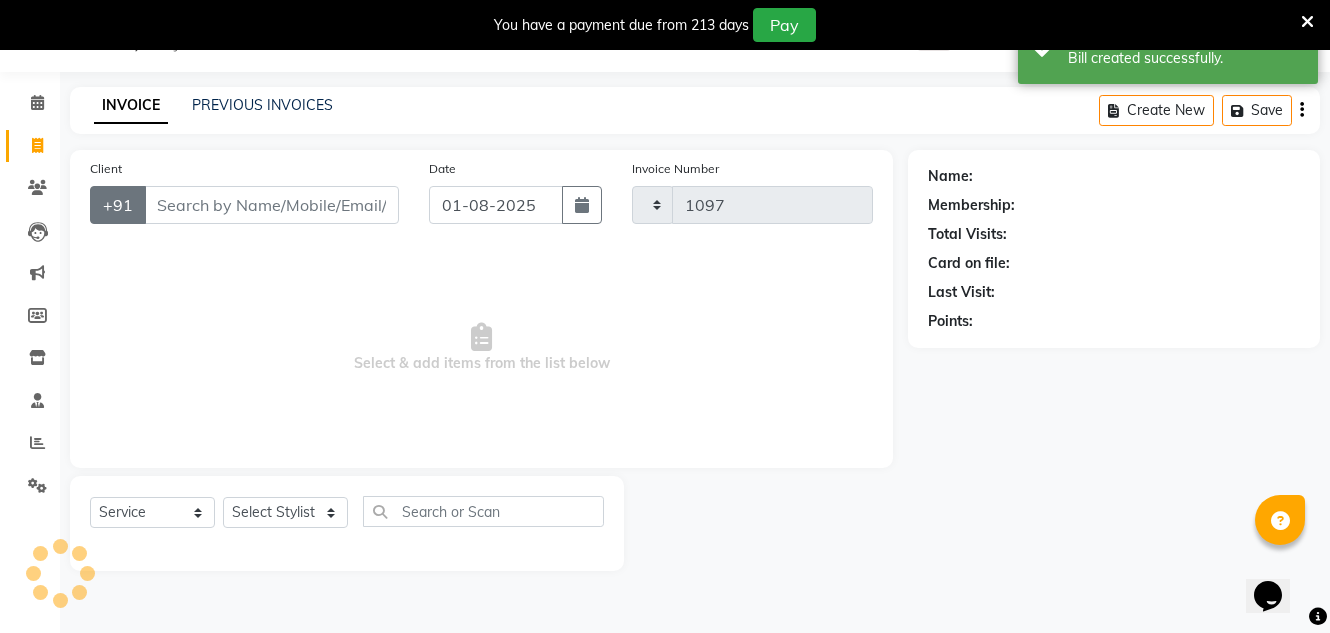 select on "527" 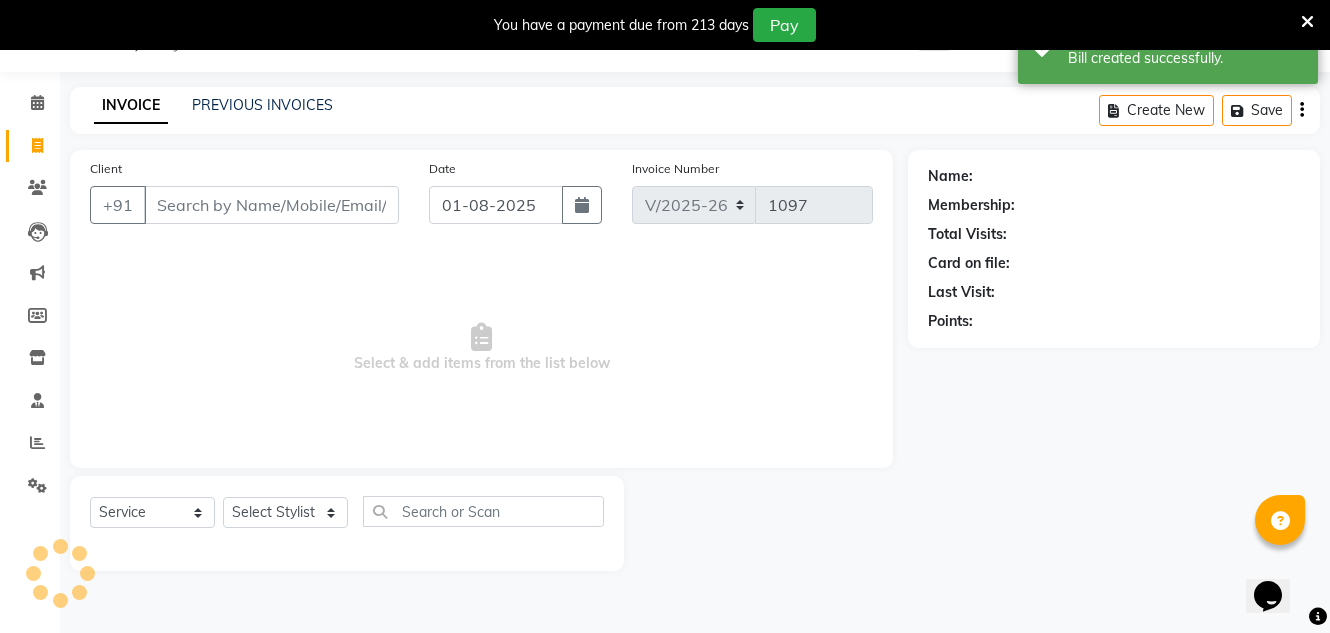 drag, startPoint x: 261, startPoint y: 211, endPoint x: 251, endPoint y: 208, distance: 10.440307 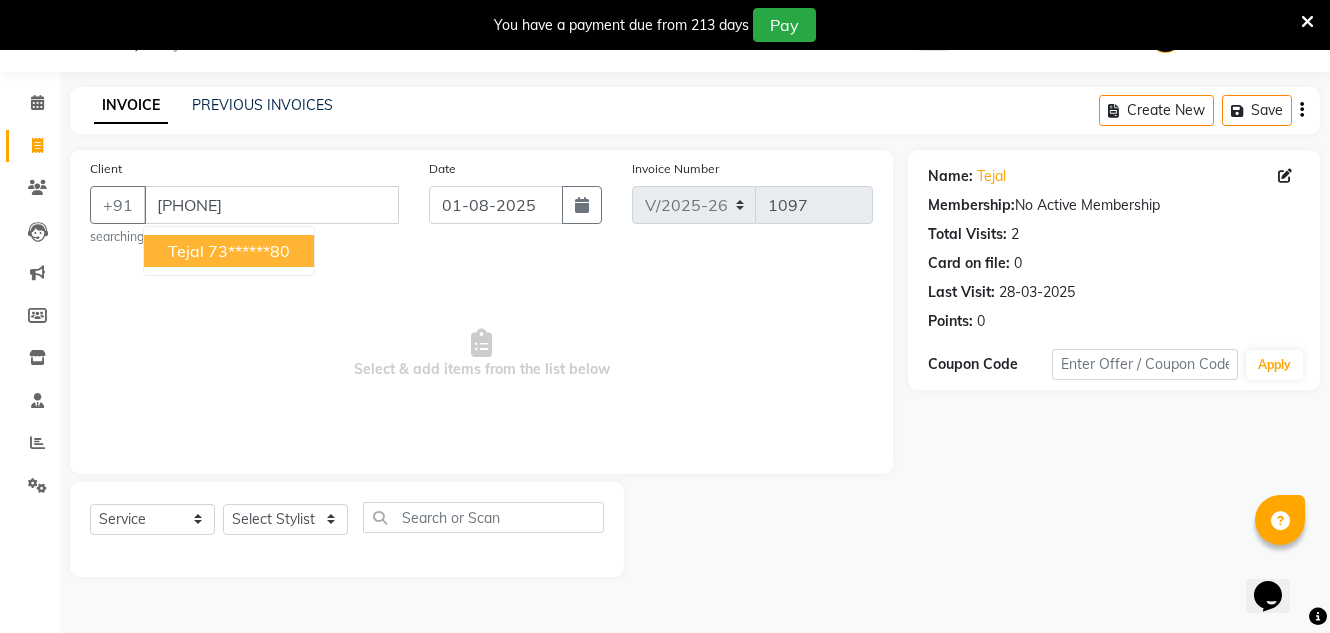 drag, startPoint x: 222, startPoint y: 248, endPoint x: 285, endPoint y: 334, distance: 106.60675 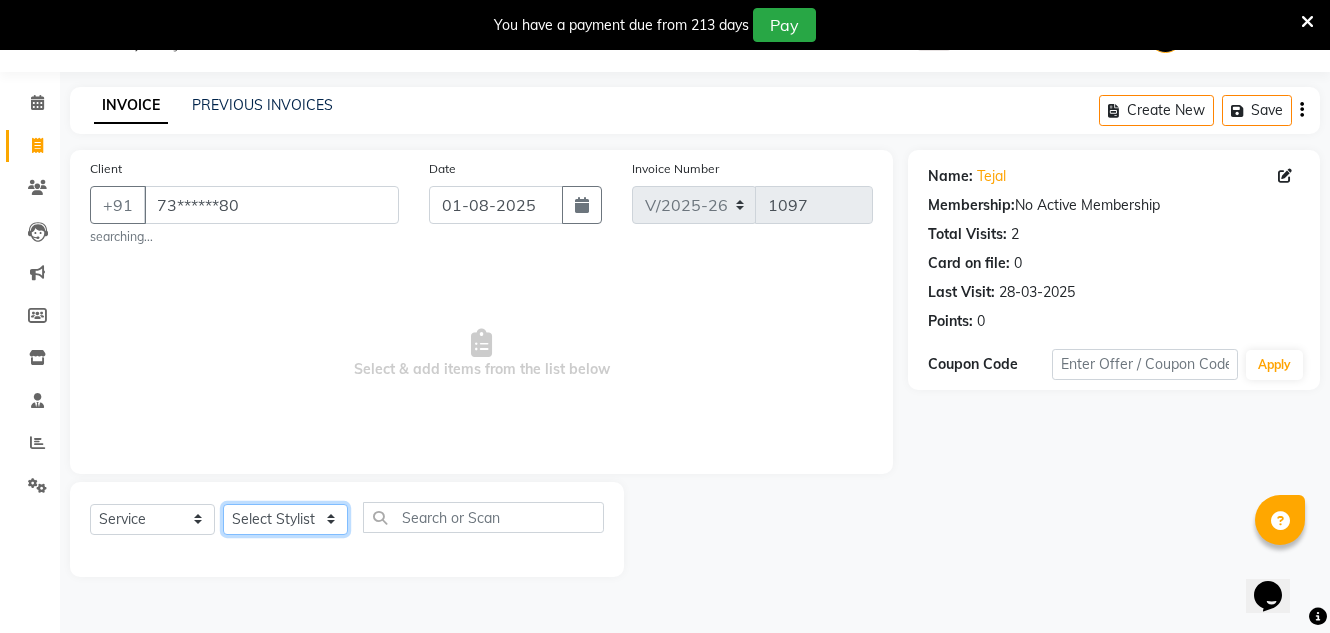 click on "Select Stylist Creative Salon Hashan Kam wali Nisha Payal salman the creative" 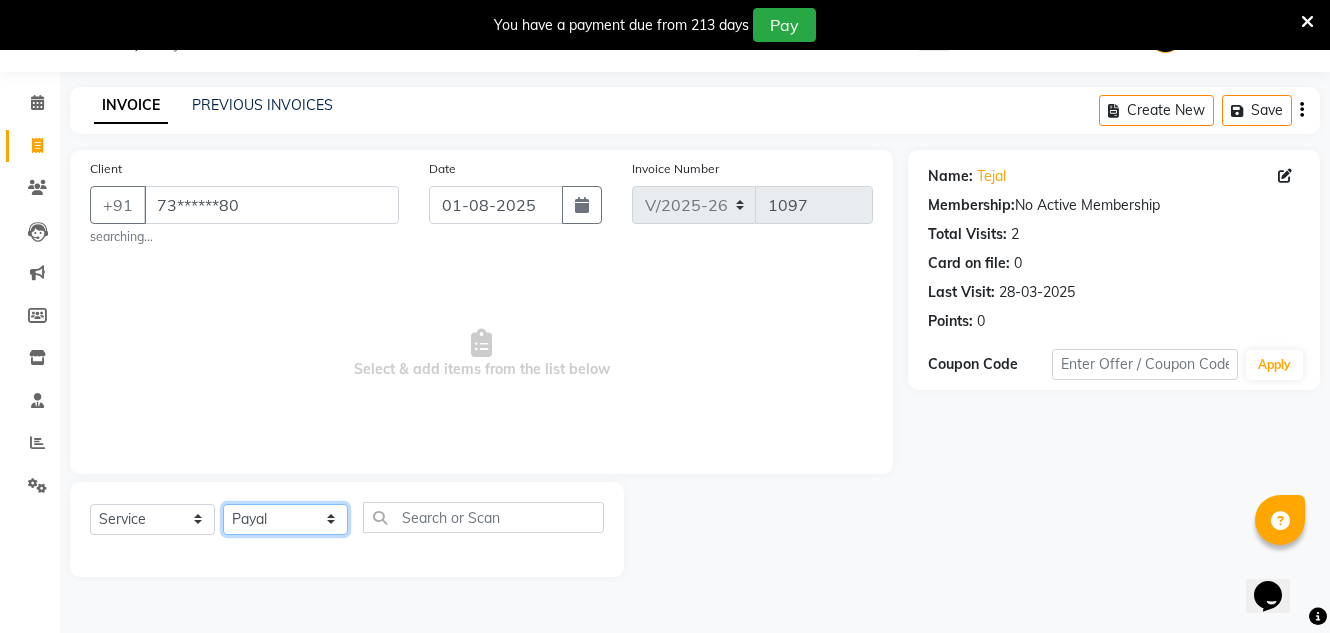 click on "Select Stylist Creative Salon Hashan Kam wali Nisha Payal salman the creative" 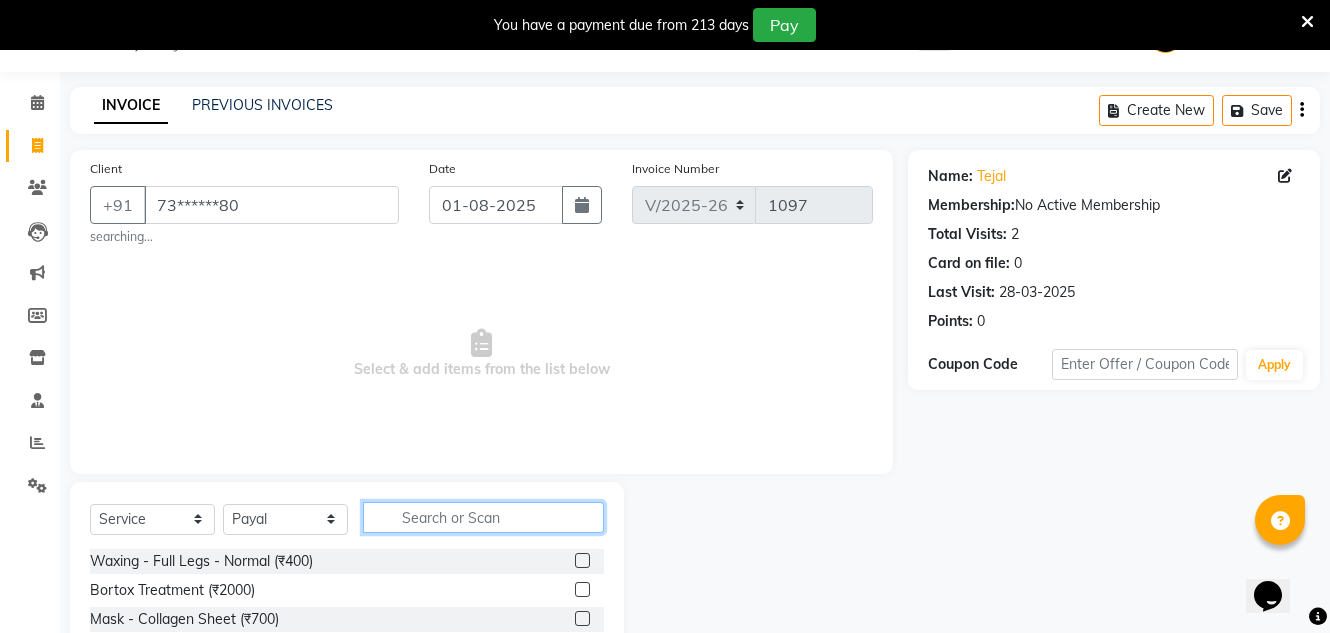 click 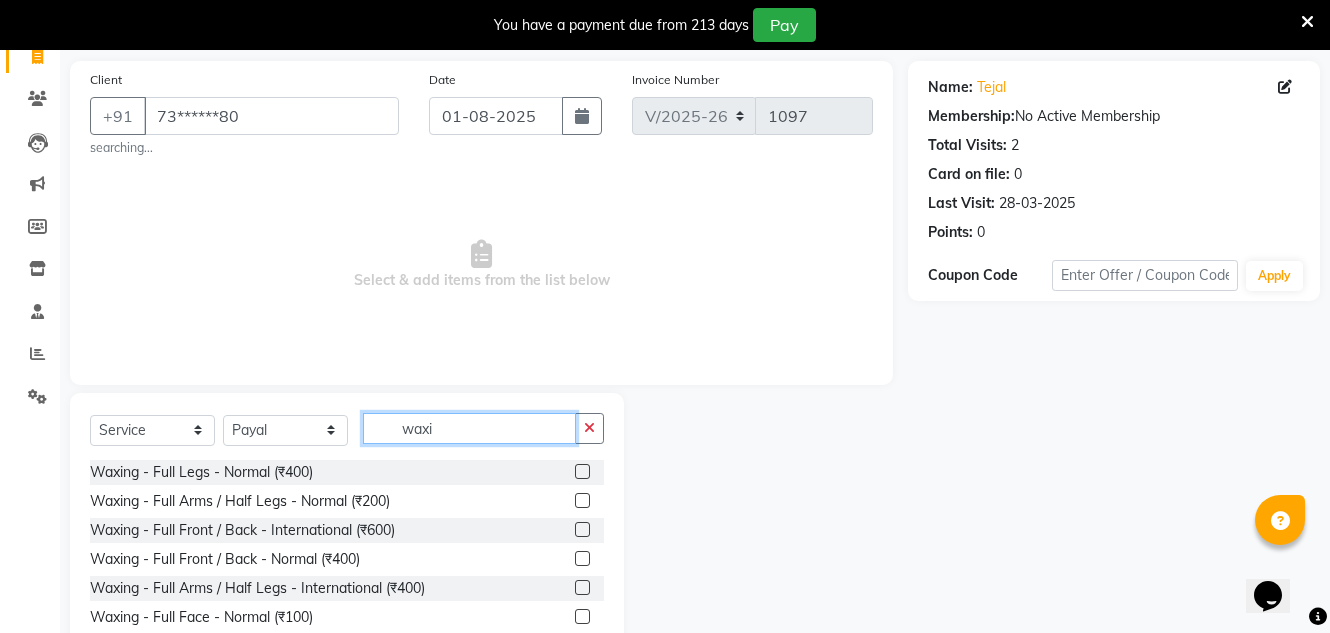 scroll, scrollTop: 224, scrollLeft: 0, axis: vertical 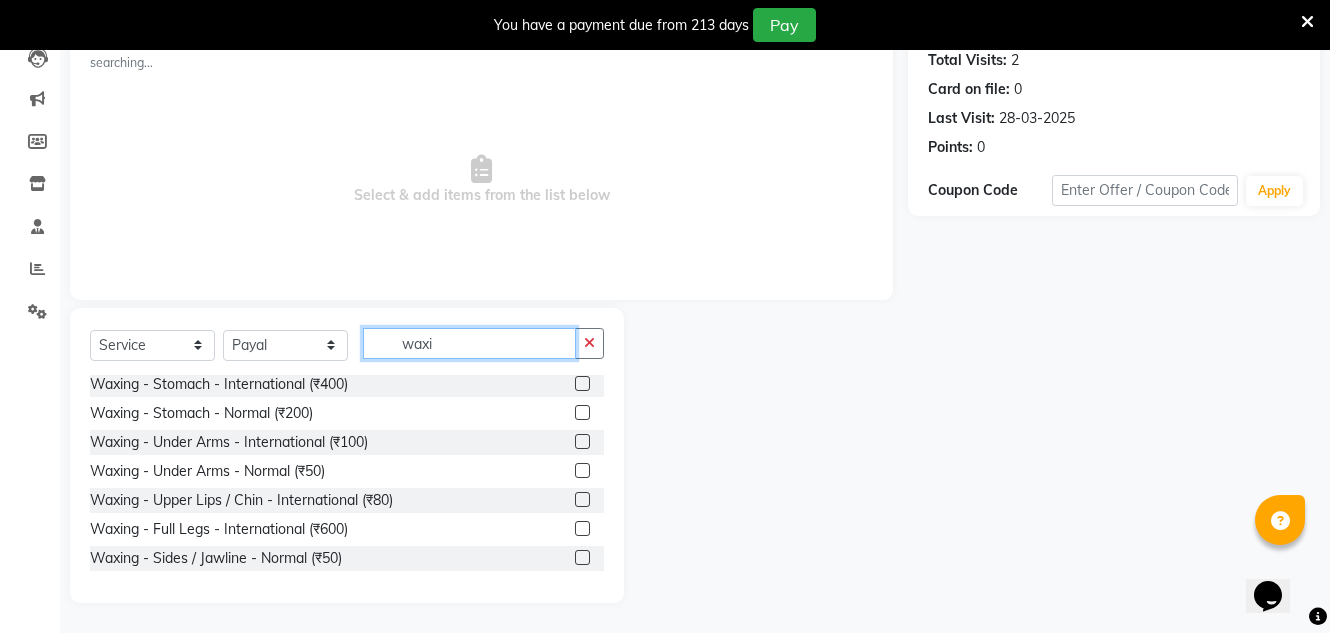 type on "waxi" 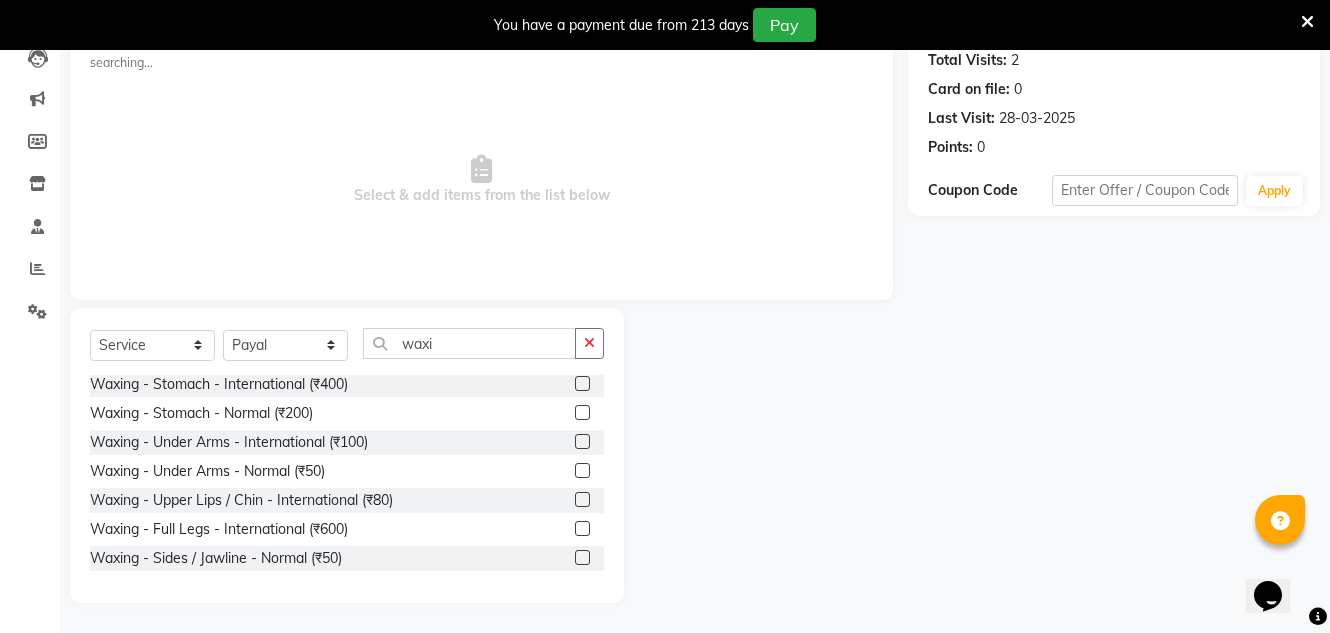 click 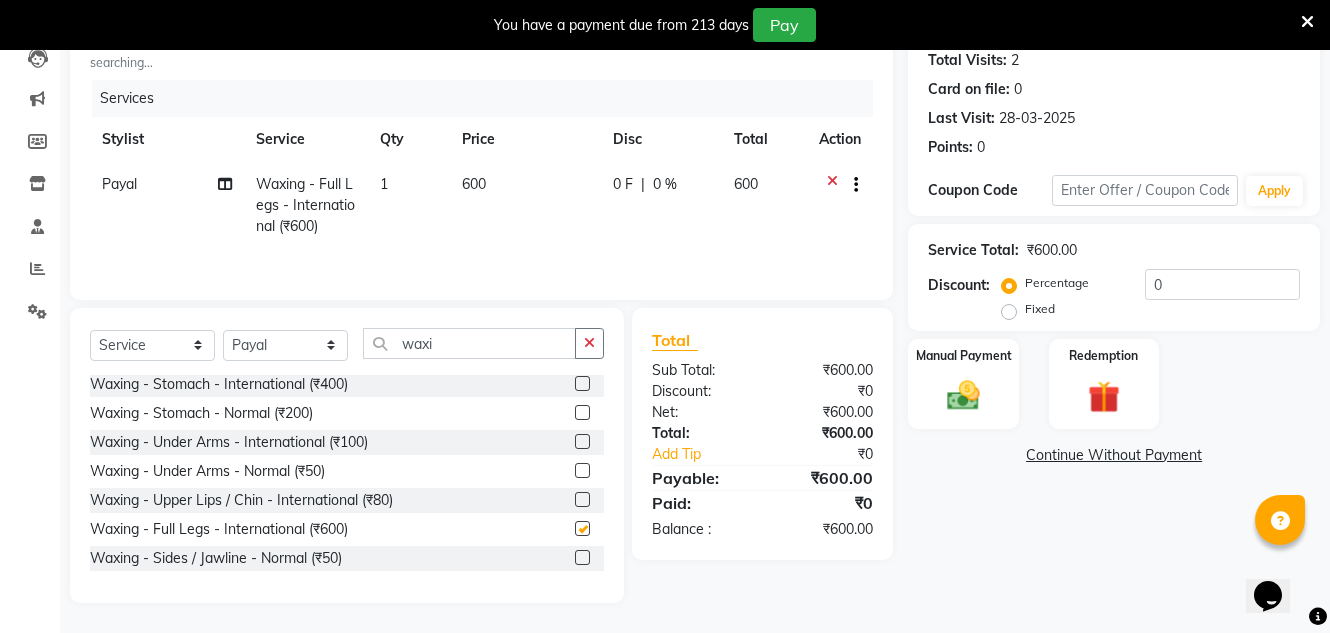checkbox on "false" 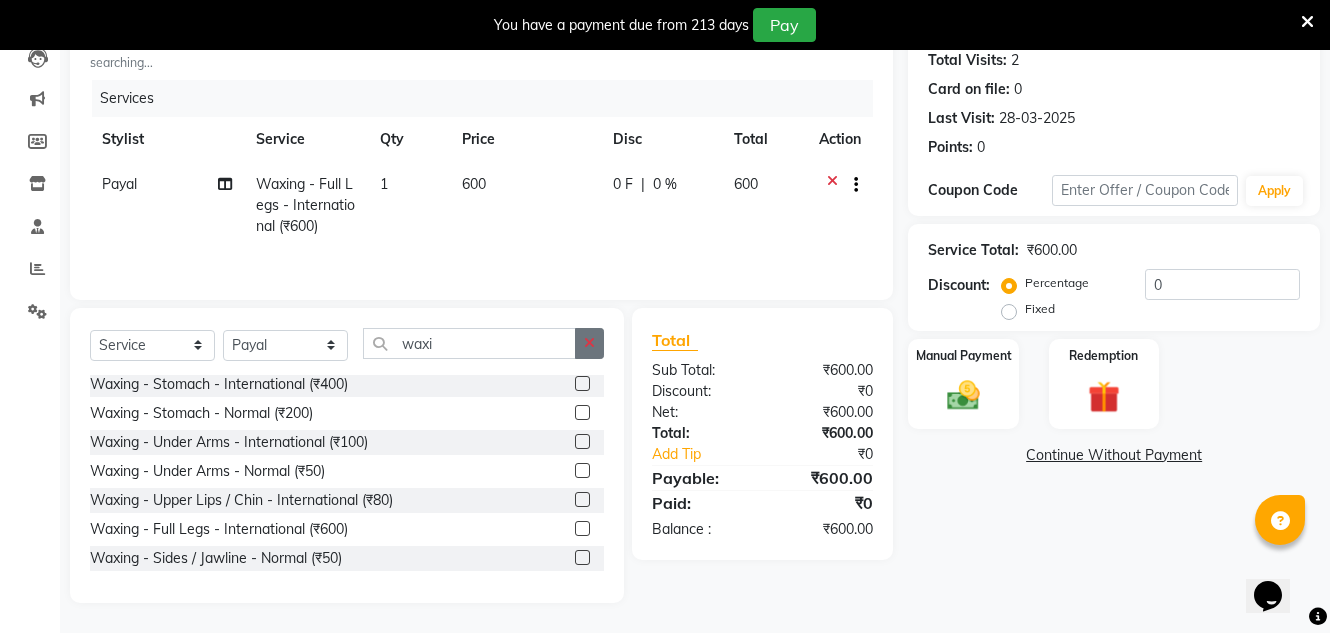 click 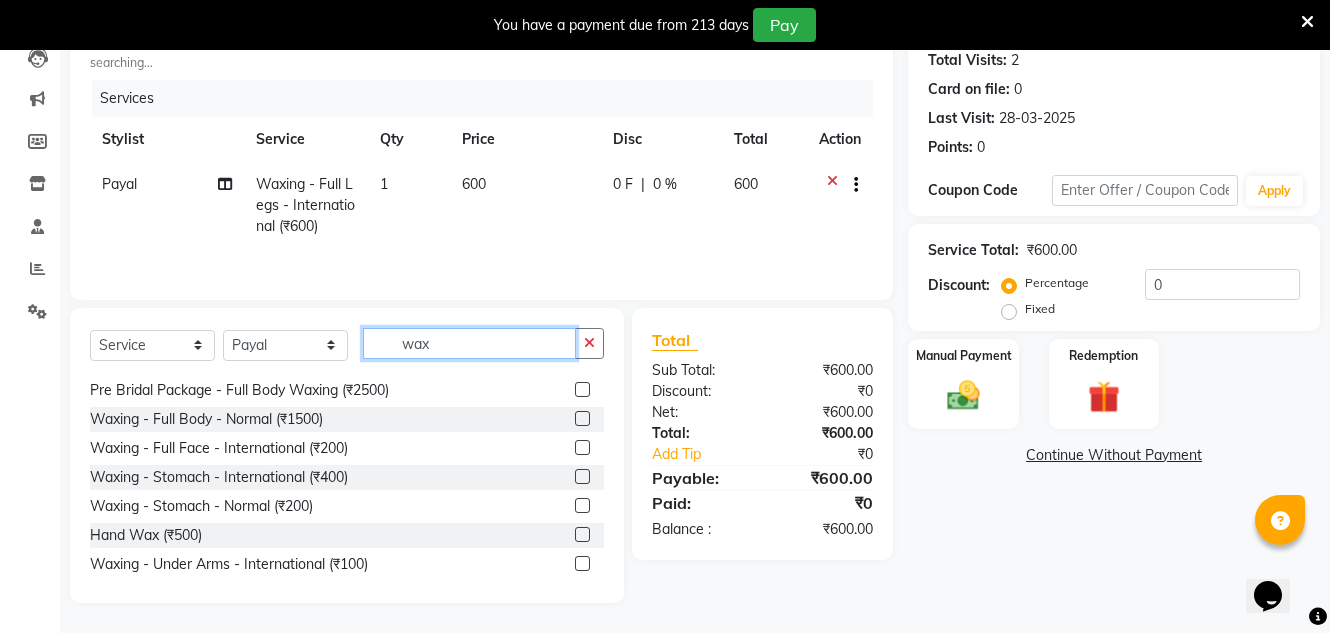 scroll, scrollTop: 0, scrollLeft: 0, axis: both 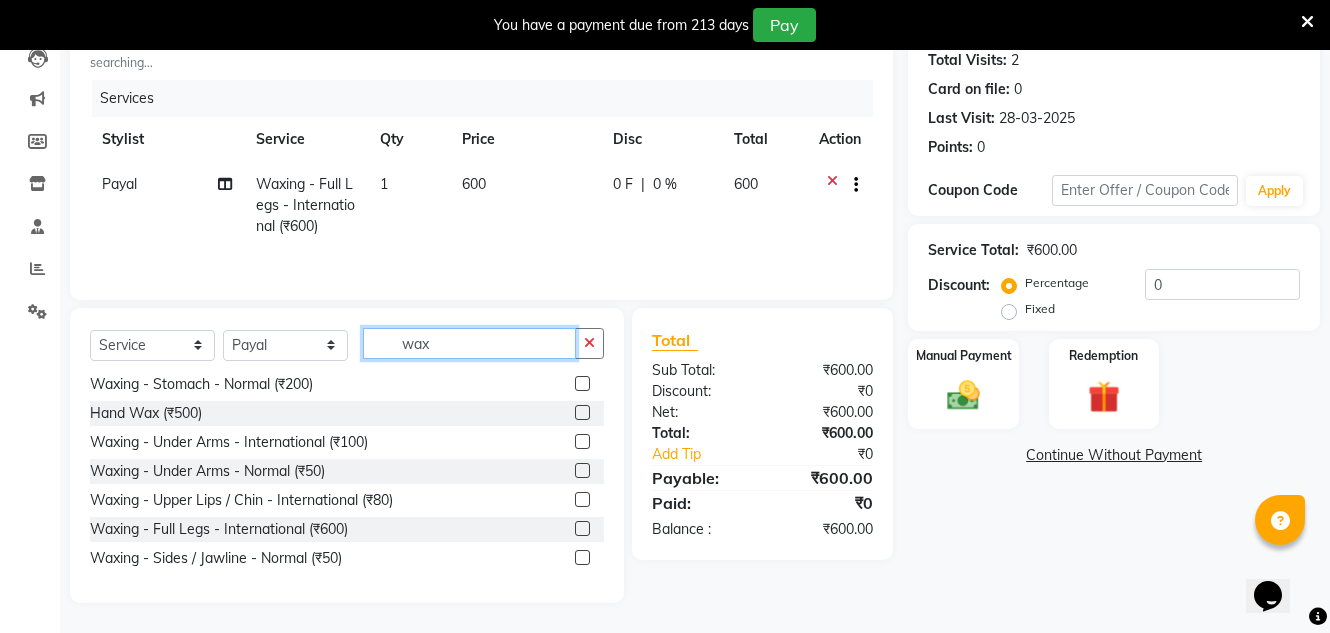 type on "wax" 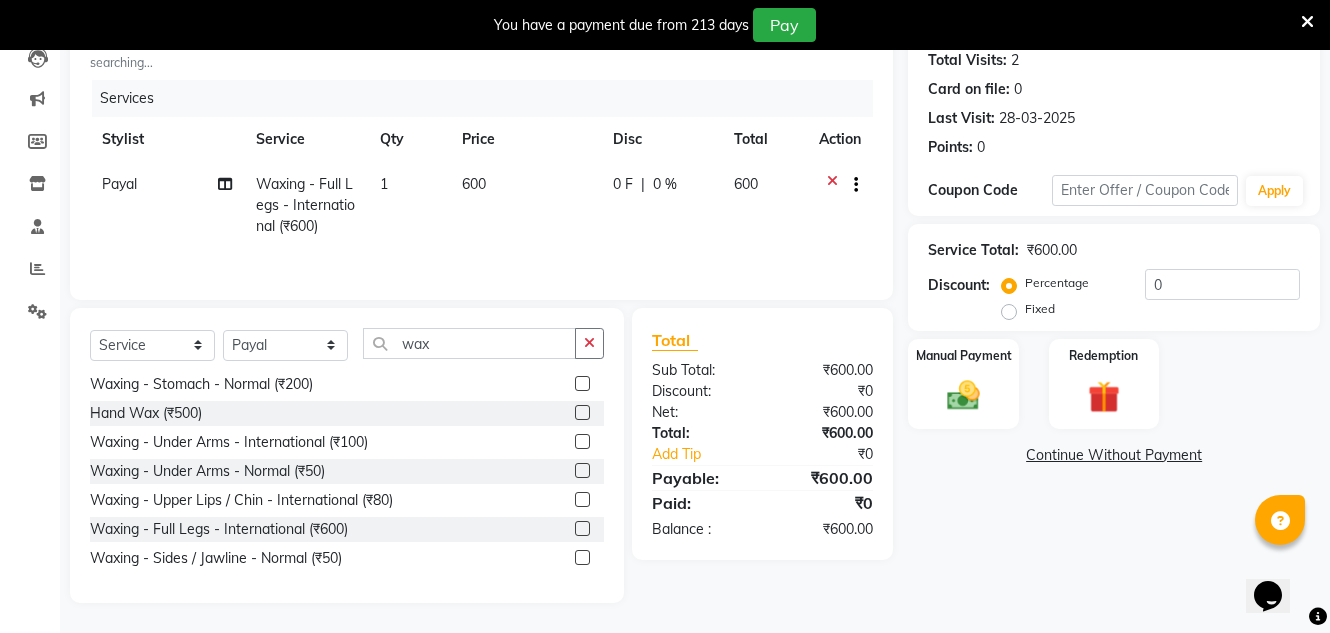 click 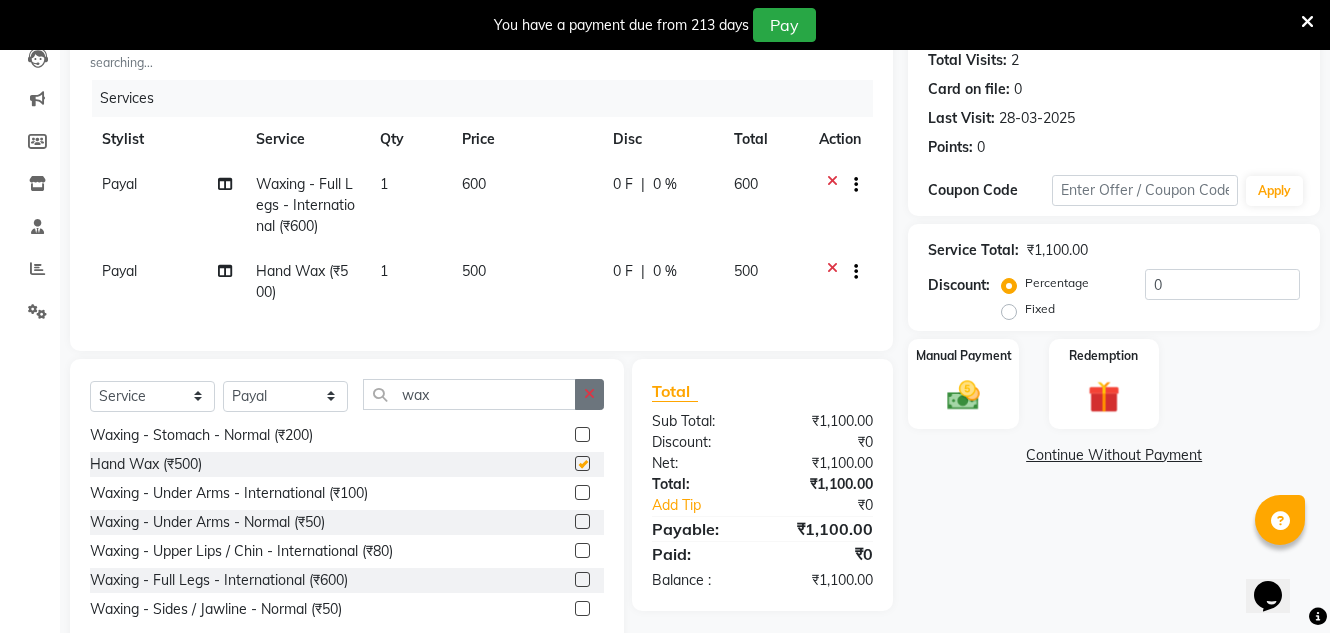 checkbox on "false" 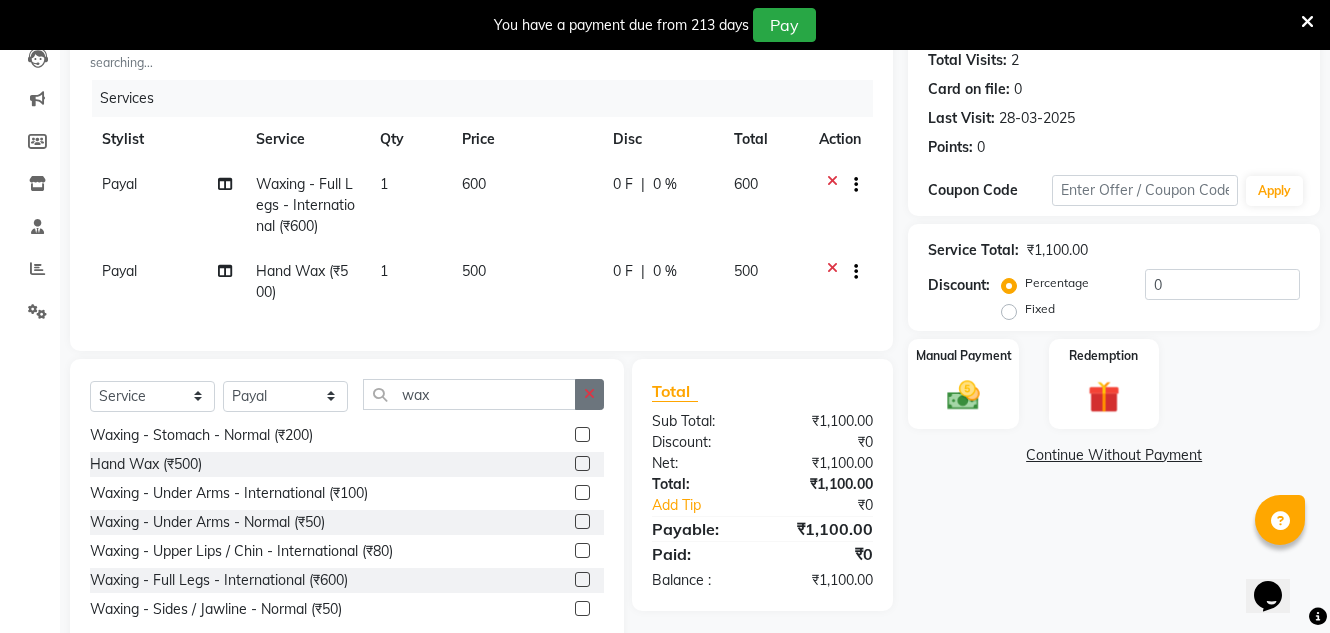 click 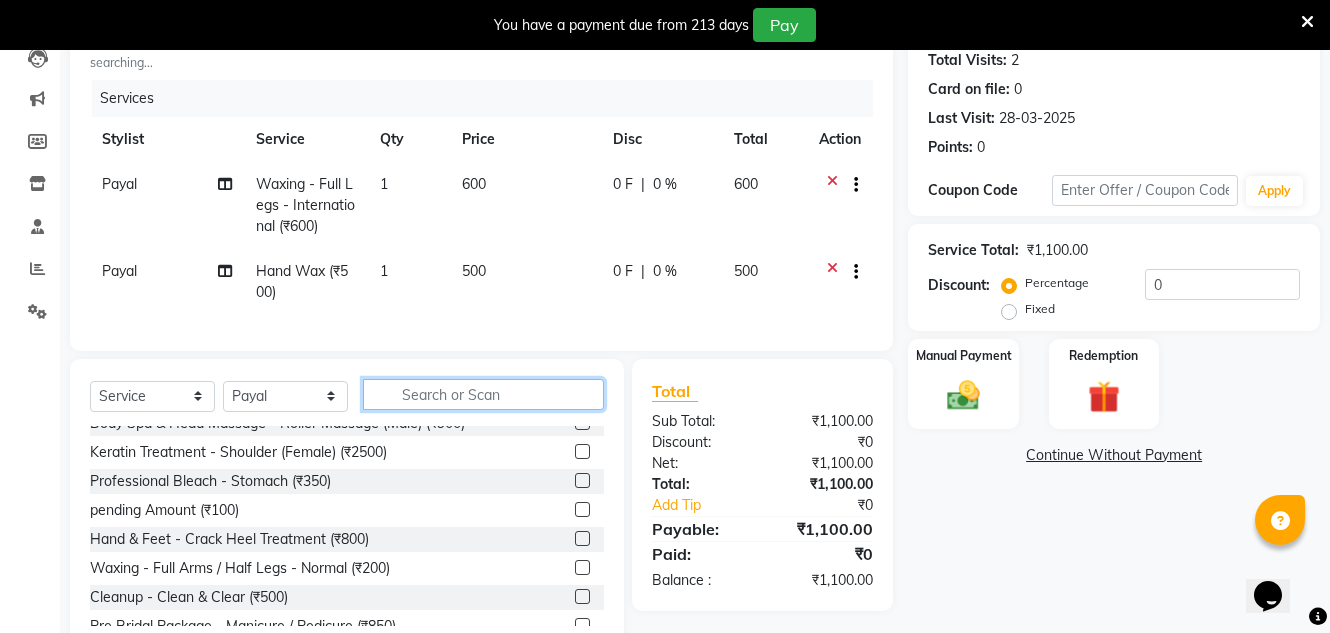 click 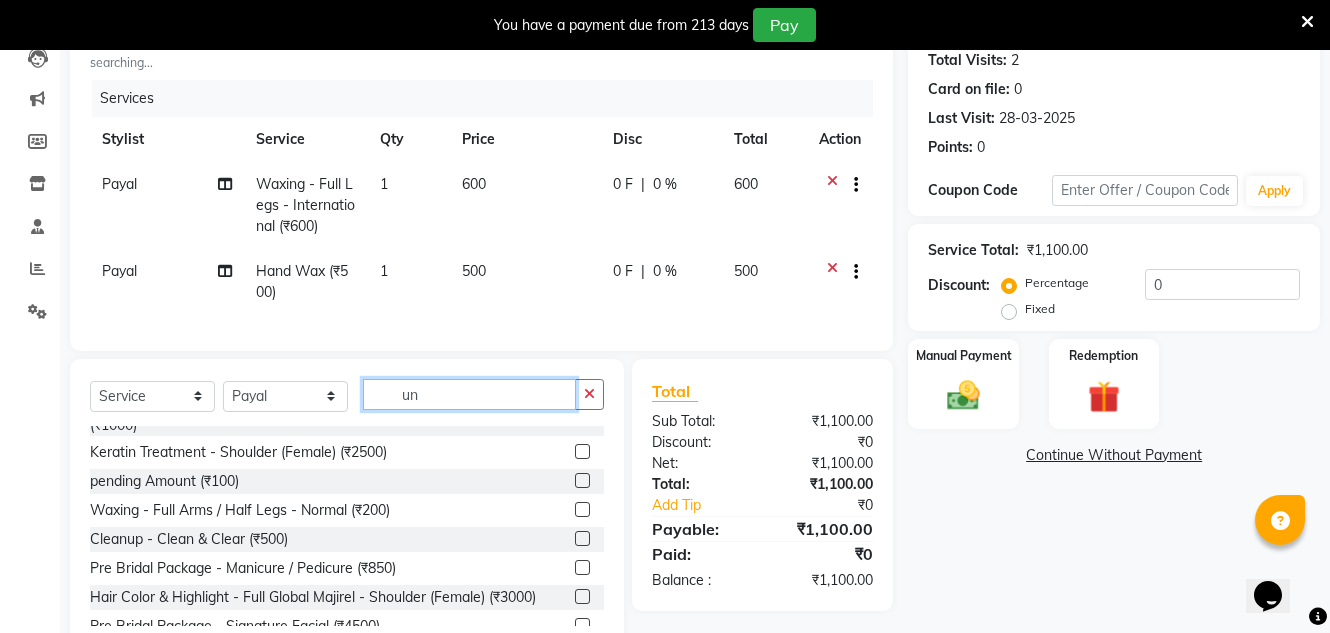 scroll, scrollTop: 0, scrollLeft: 0, axis: both 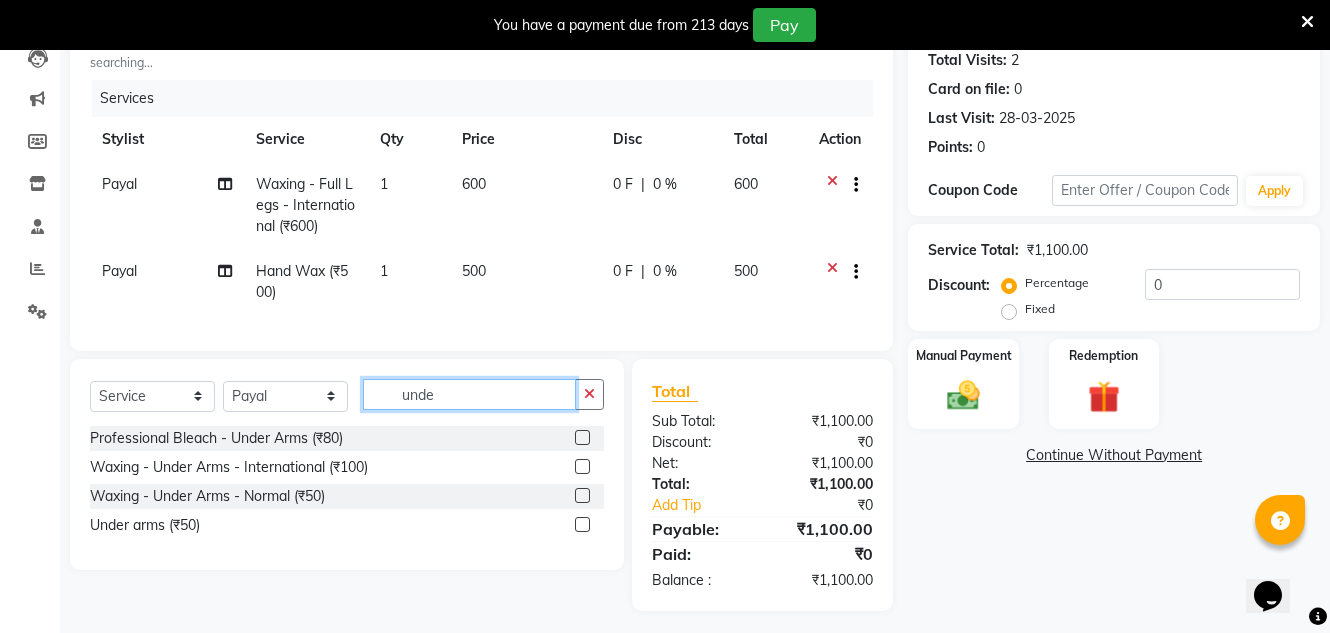type on "unde" 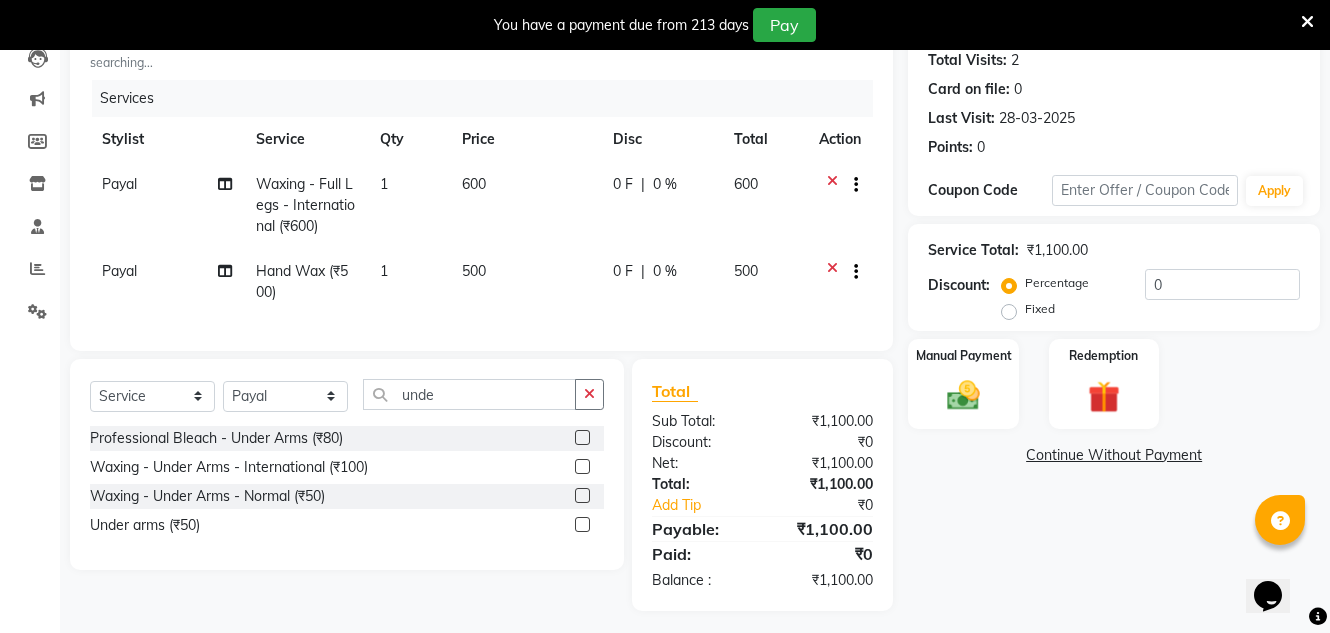 click 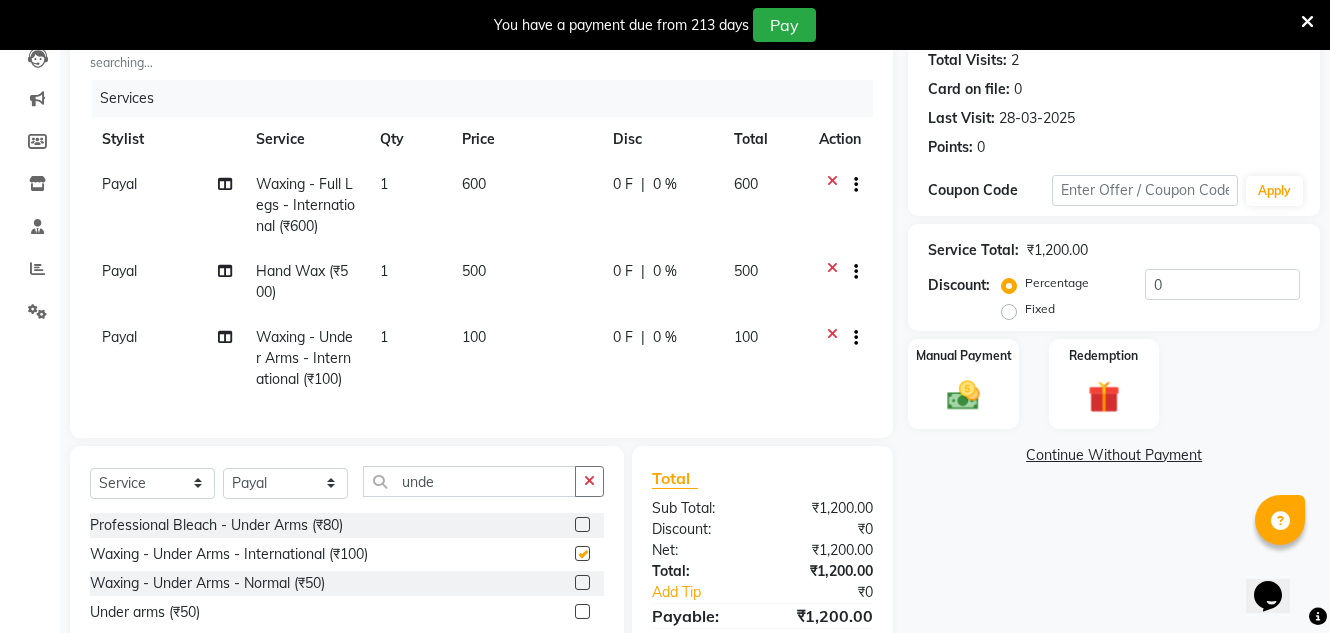 checkbox on "false" 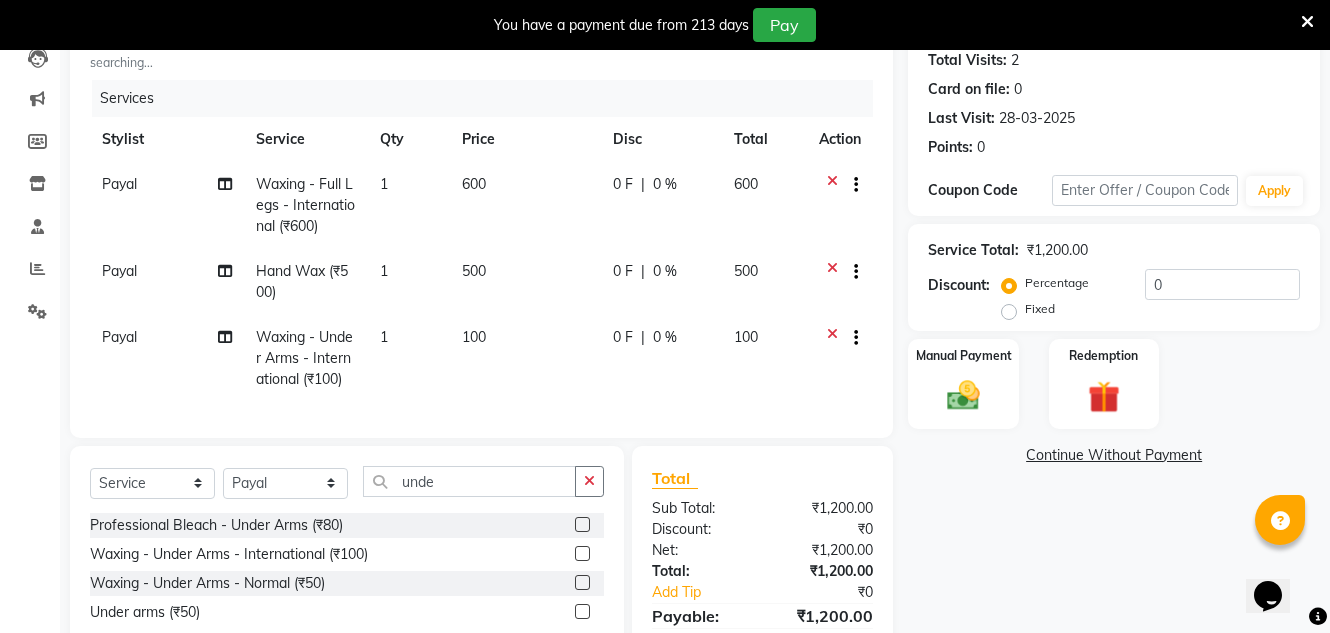 click on "100" 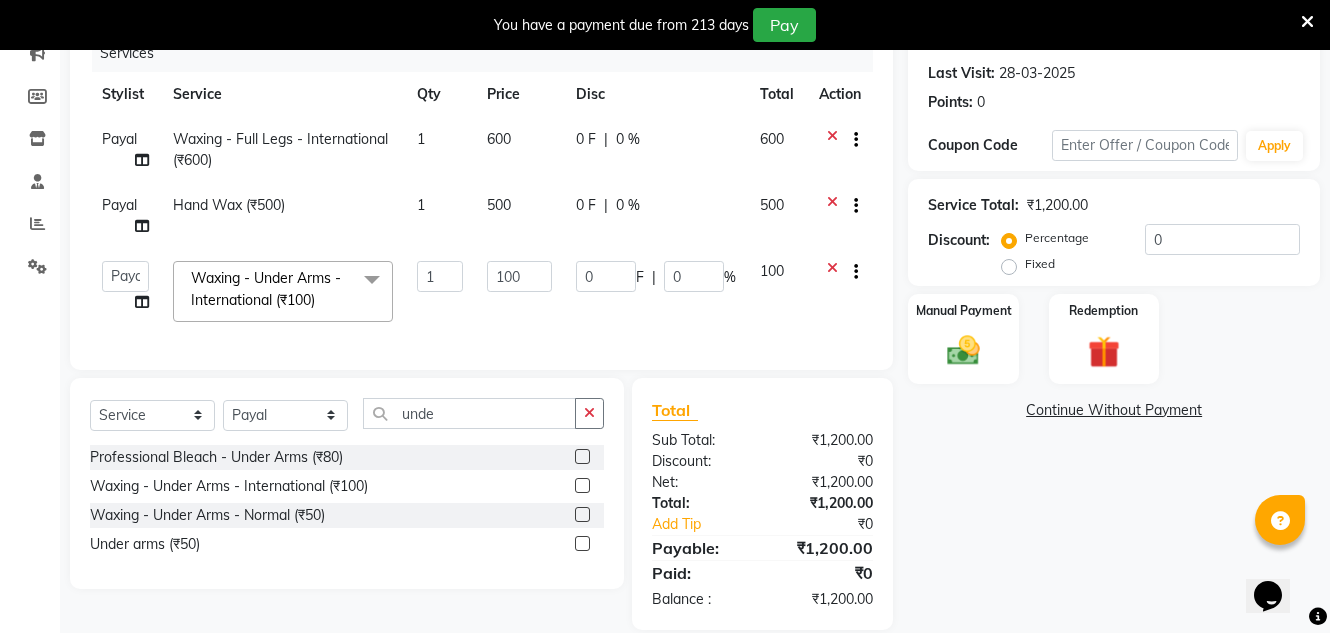 scroll, scrollTop: 311, scrollLeft: 0, axis: vertical 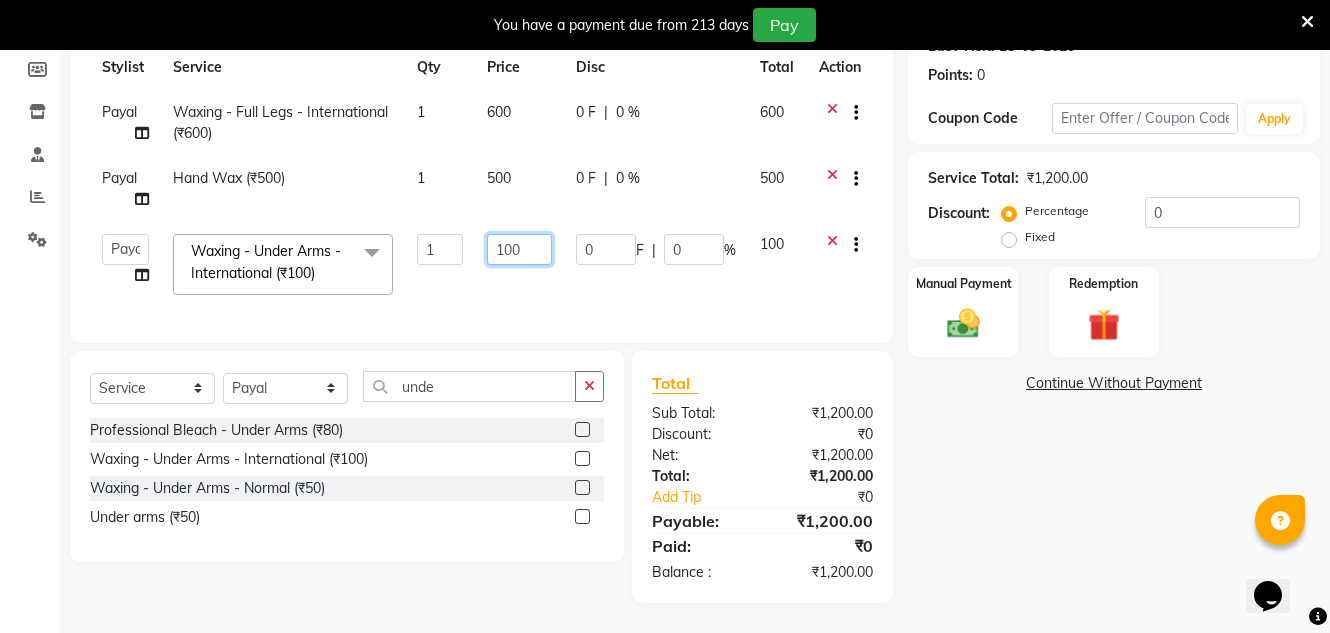 click on "100" 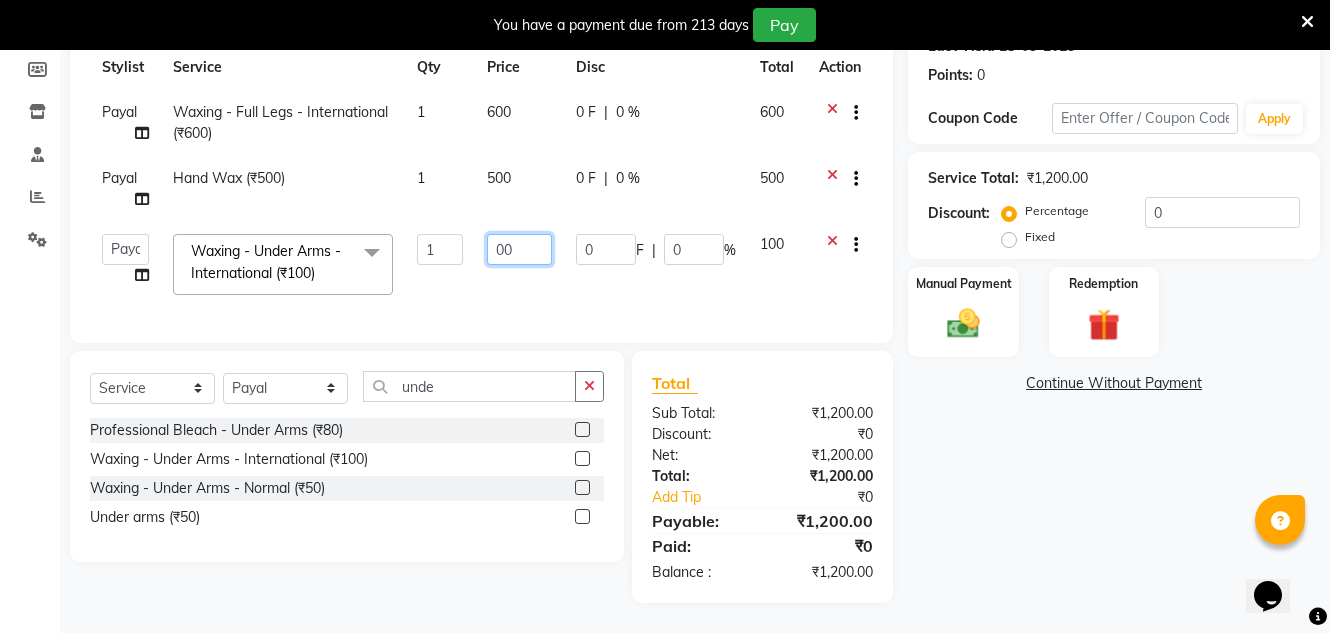 type on "200" 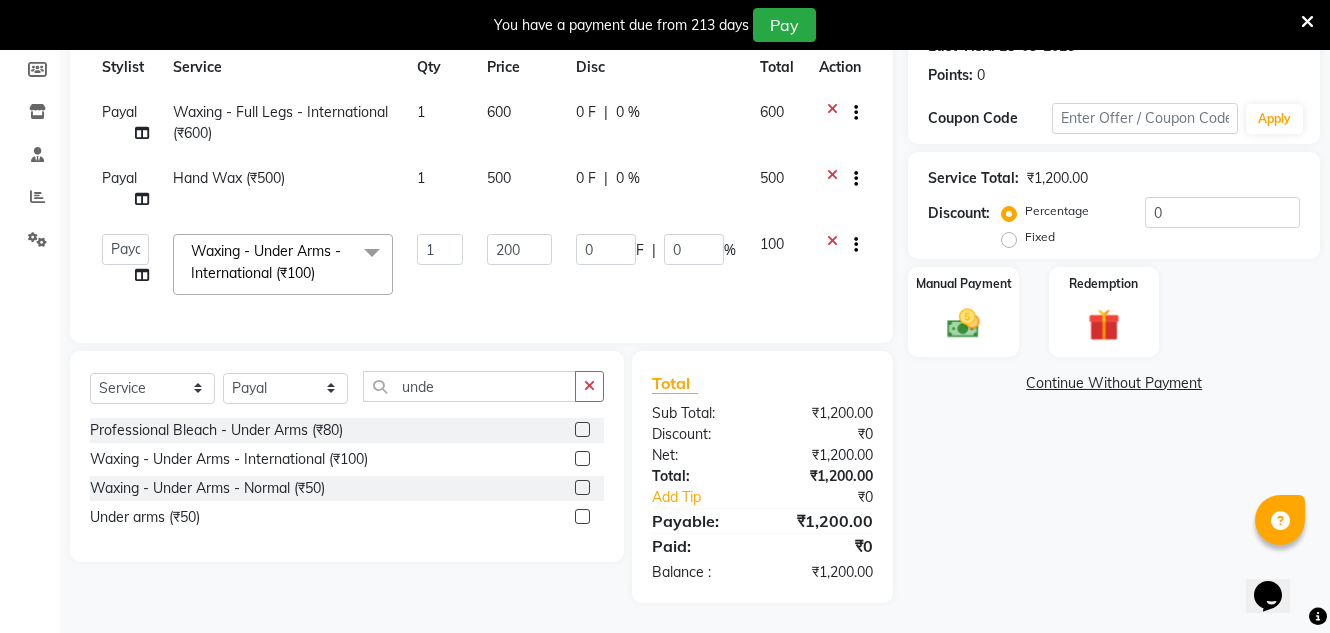 click on "100" 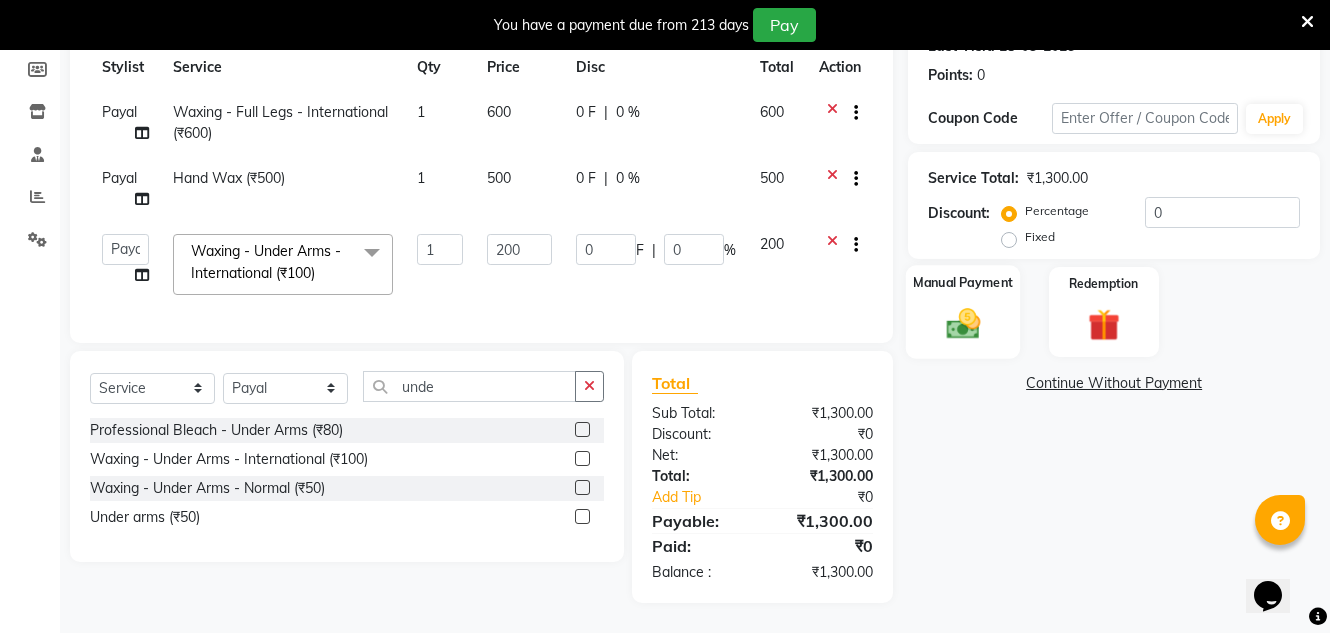 click on "Manual Payment" 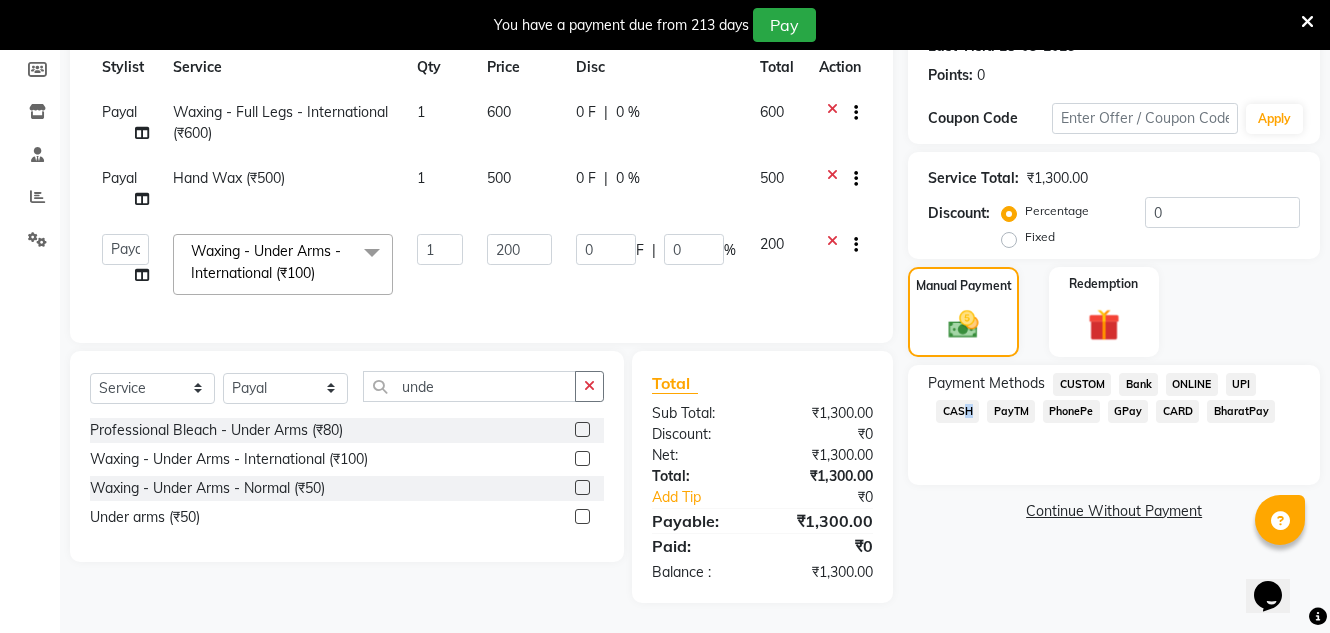 click on "CASH" 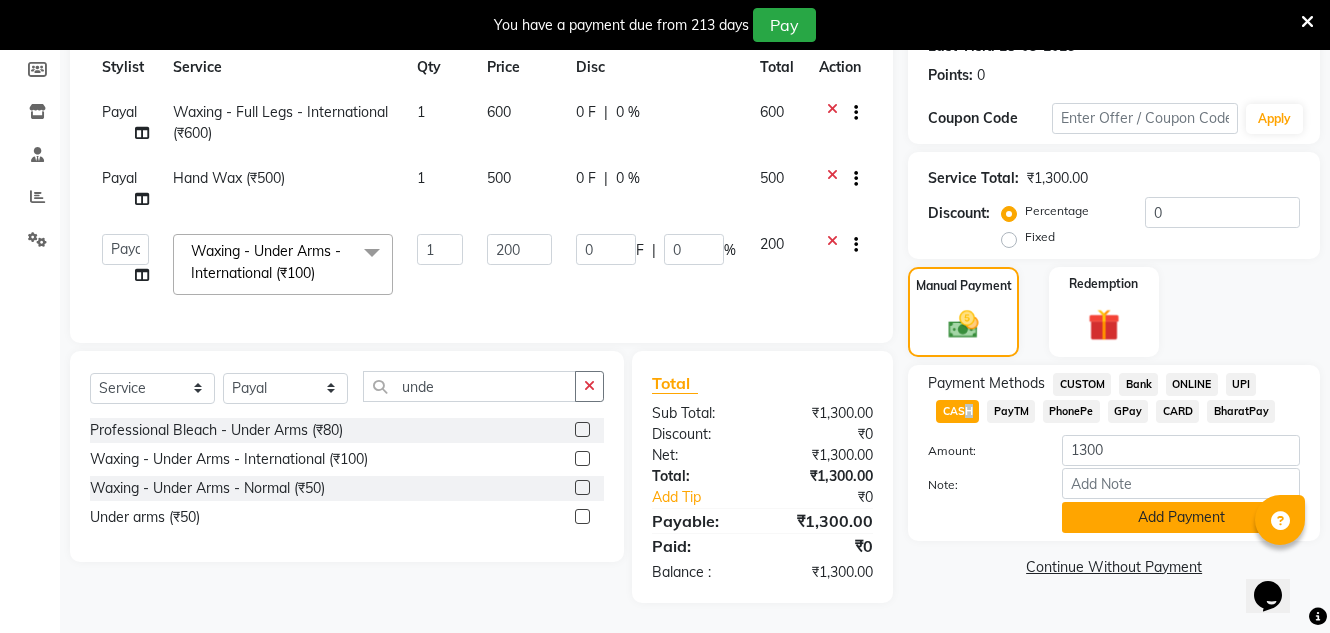 click on "Add Payment" 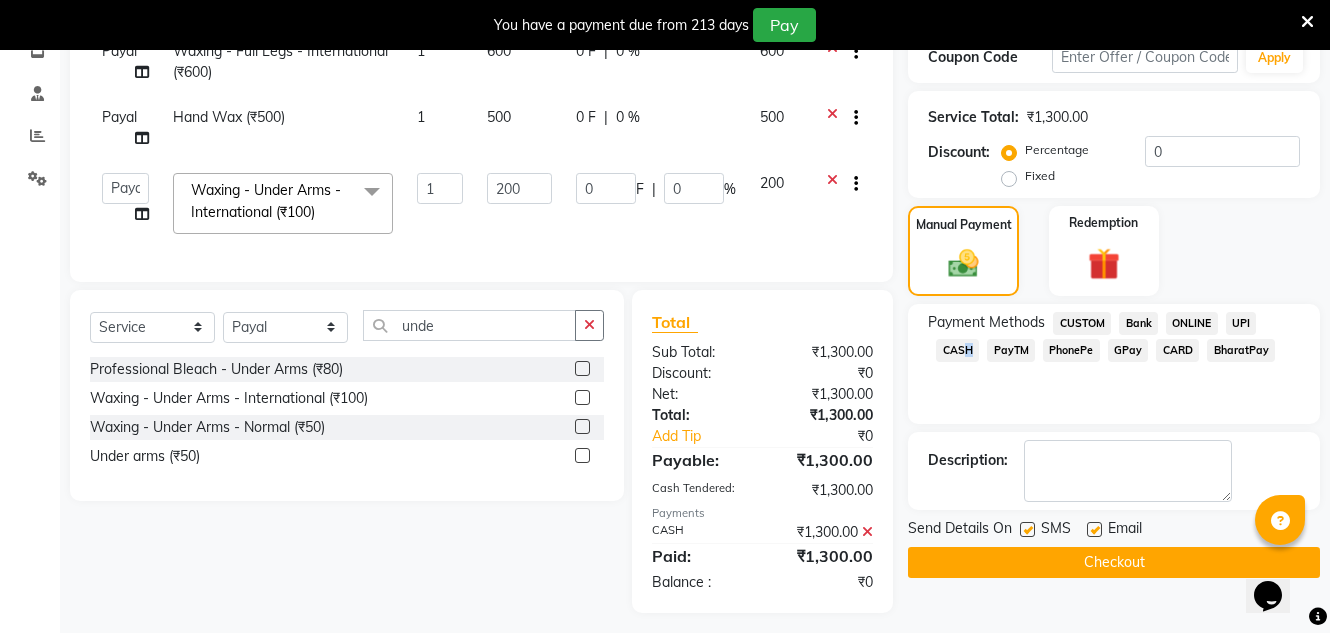 scroll, scrollTop: 382, scrollLeft: 0, axis: vertical 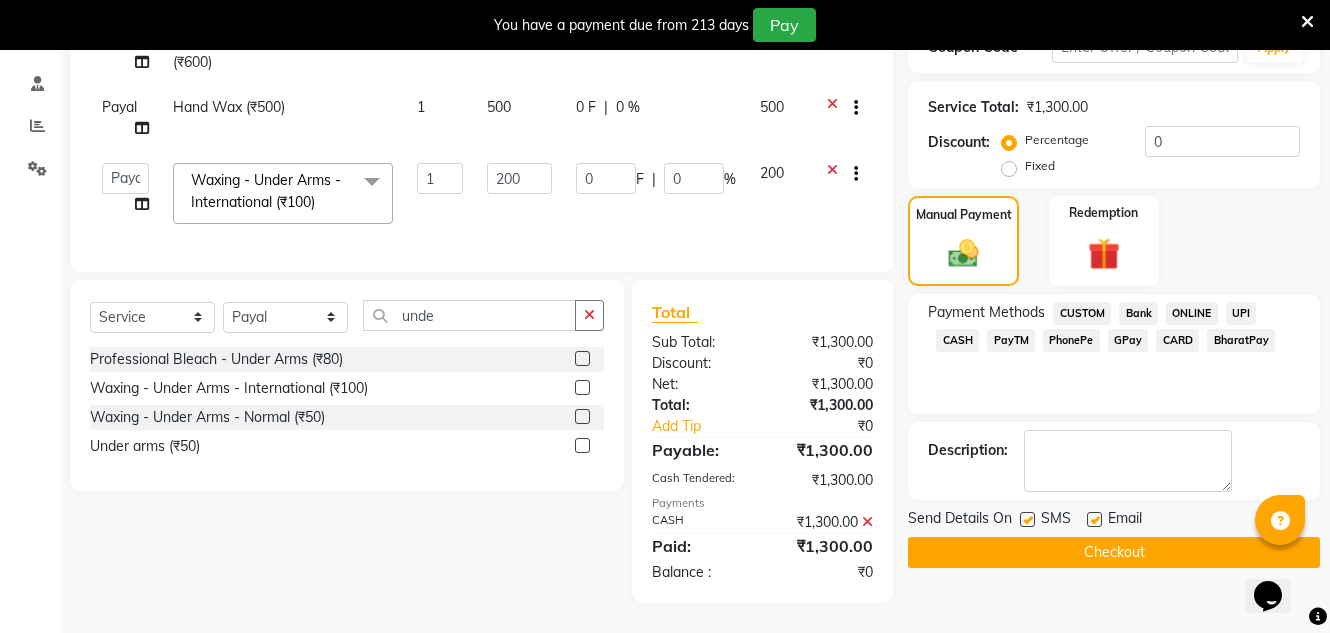 click 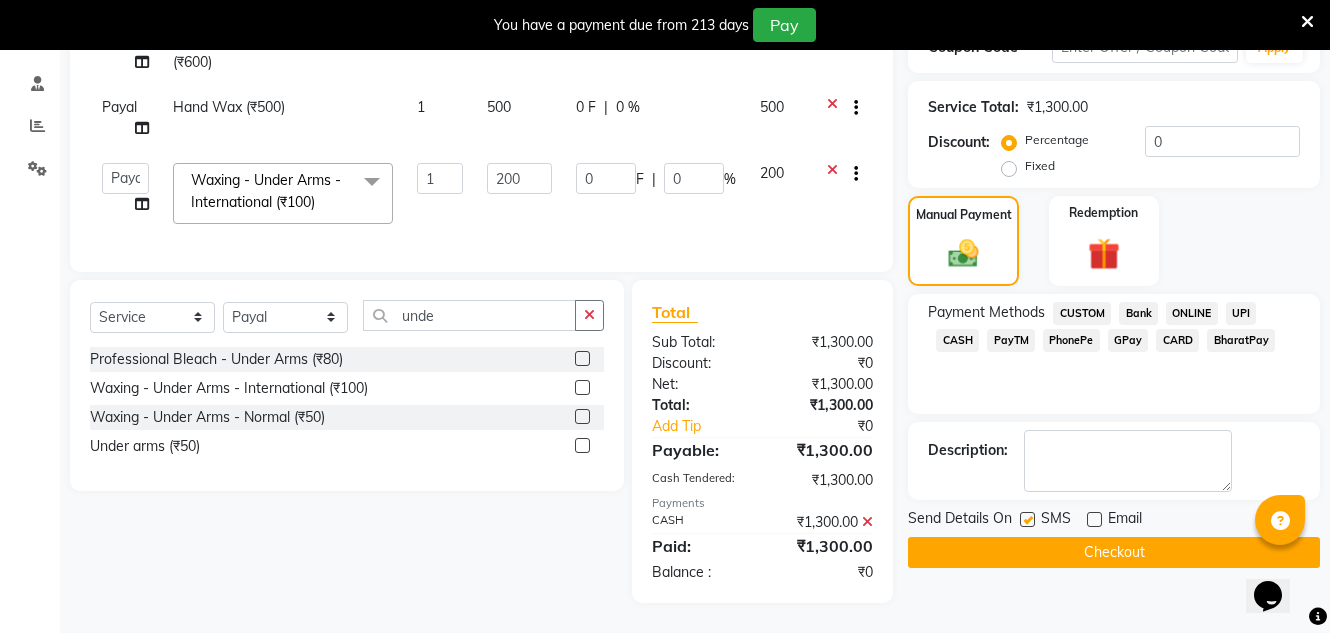 click on "Checkout" 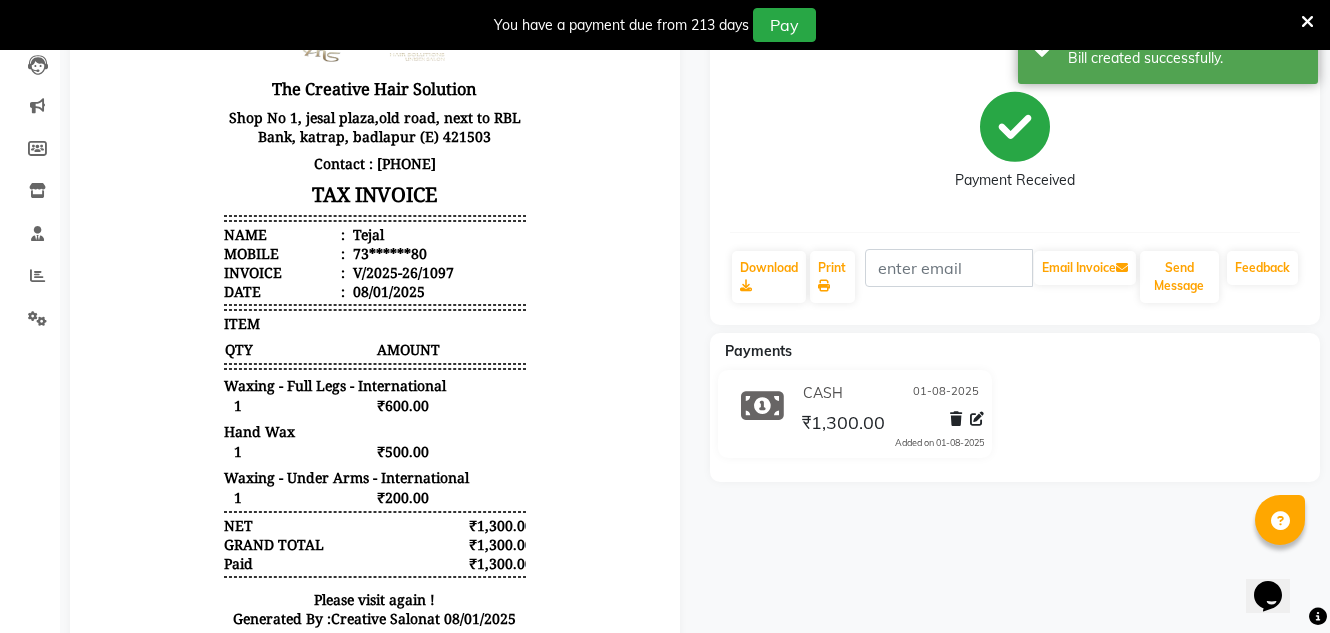 scroll, scrollTop: 0, scrollLeft: 0, axis: both 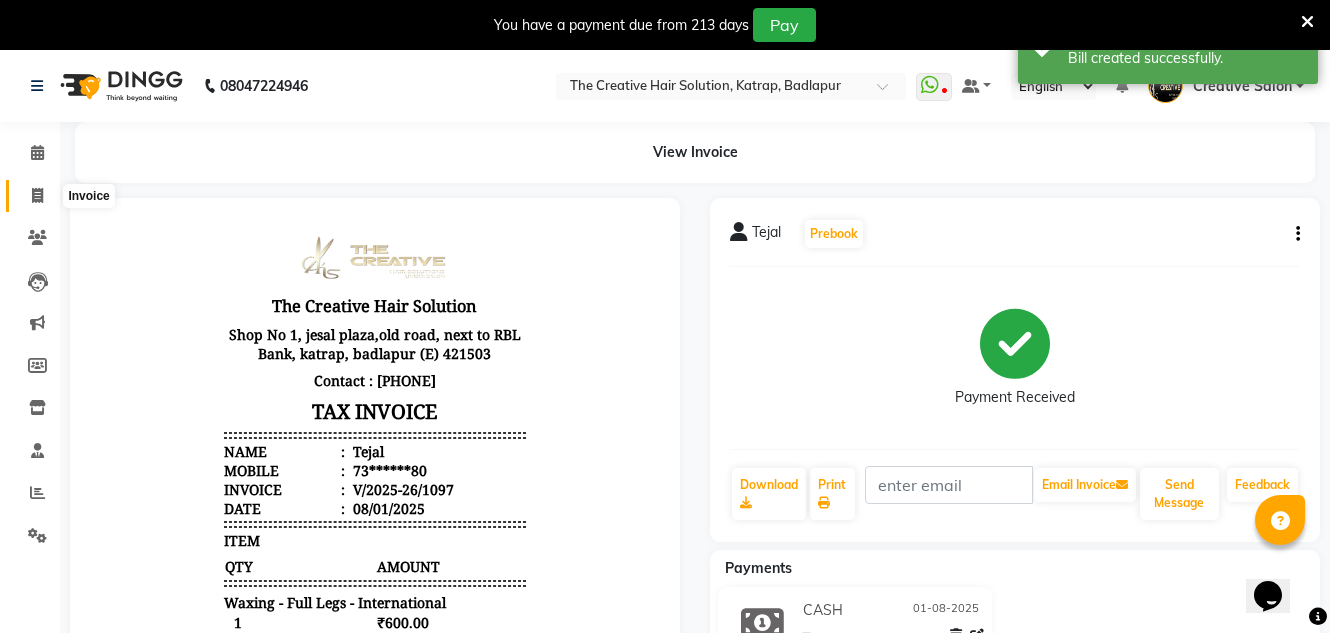 drag, startPoint x: 38, startPoint y: 190, endPoint x: 79, endPoint y: 211, distance: 46.06517 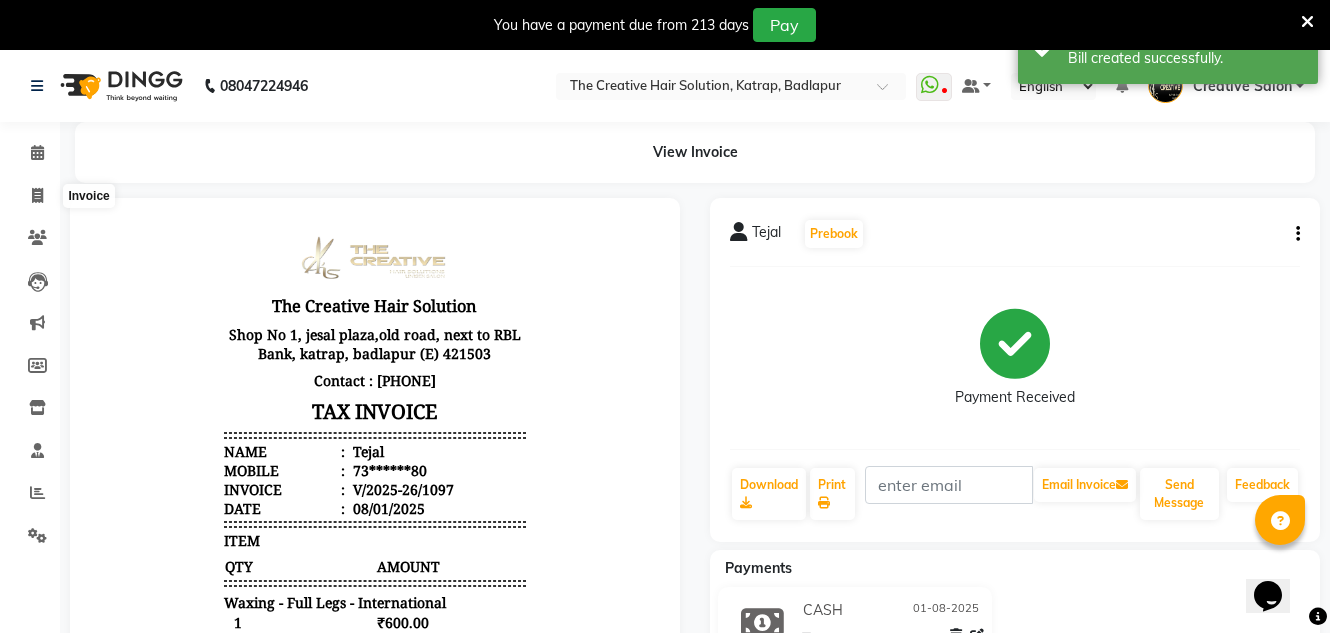 select on "527" 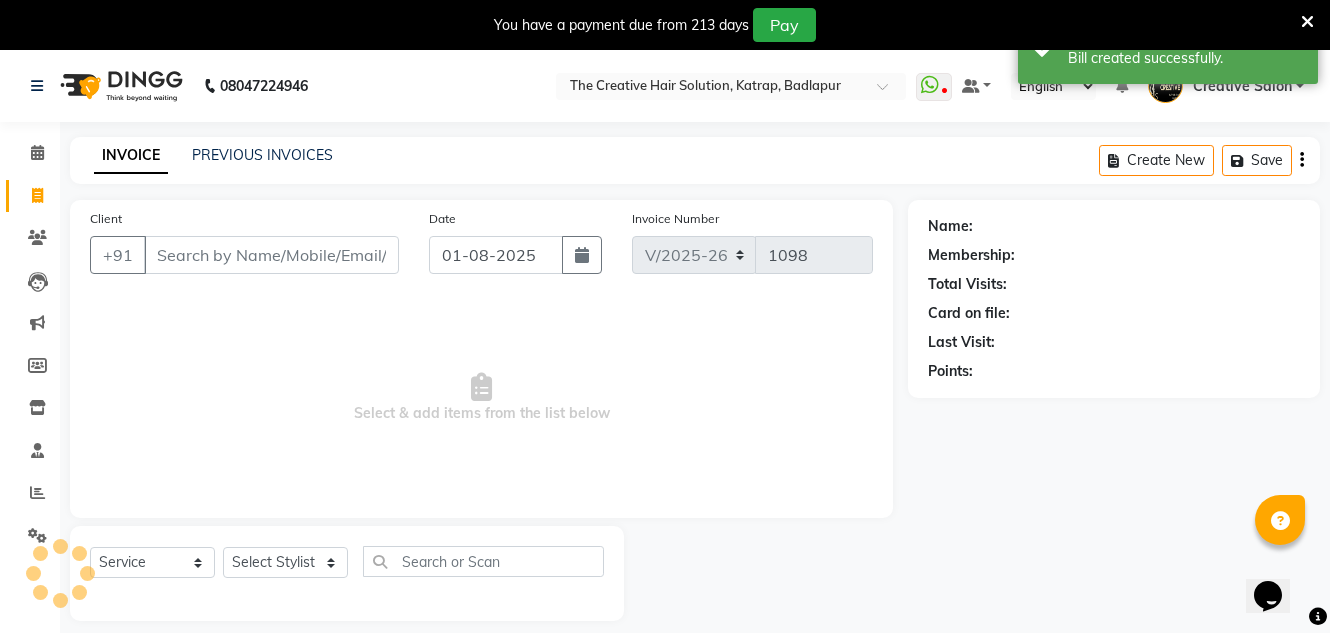 scroll, scrollTop: 50, scrollLeft: 0, axis: vertical 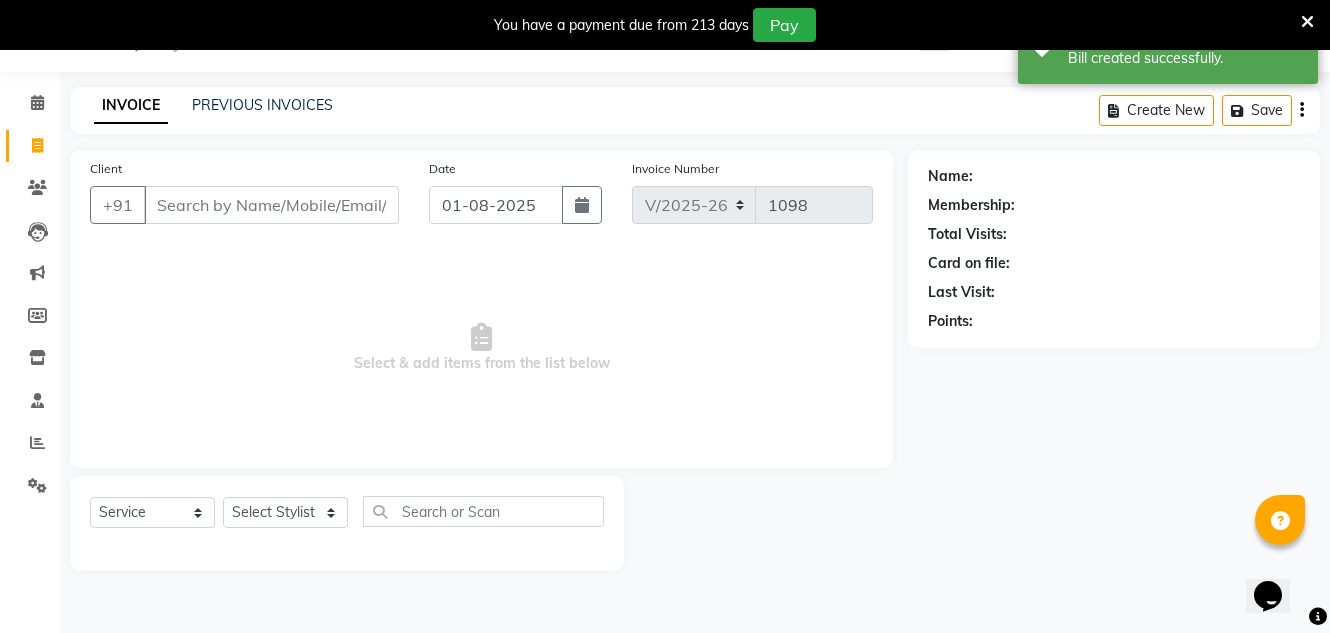 click on "Client" at bounding box center [271, 205] 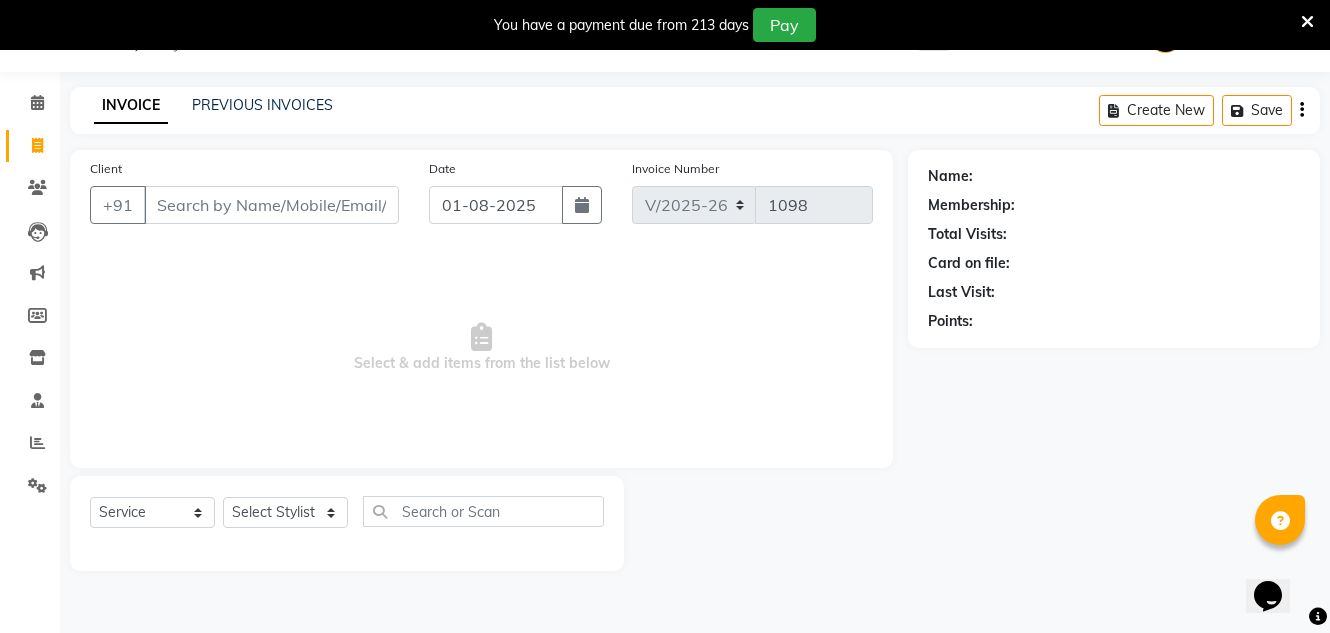 click on "Client" at bounding box center (271, 205) 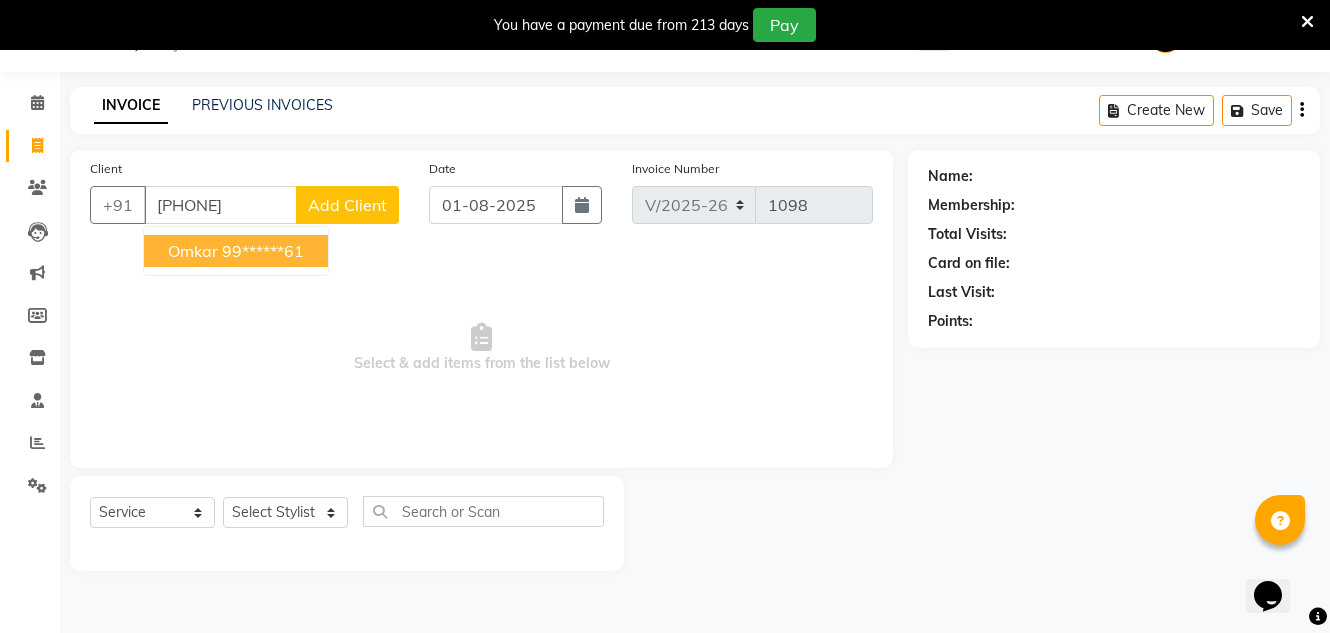 drag, startPoint x: 201, startPoint y: 254, endPoint x: 214, endPoint y: 335, distance: 82.036575 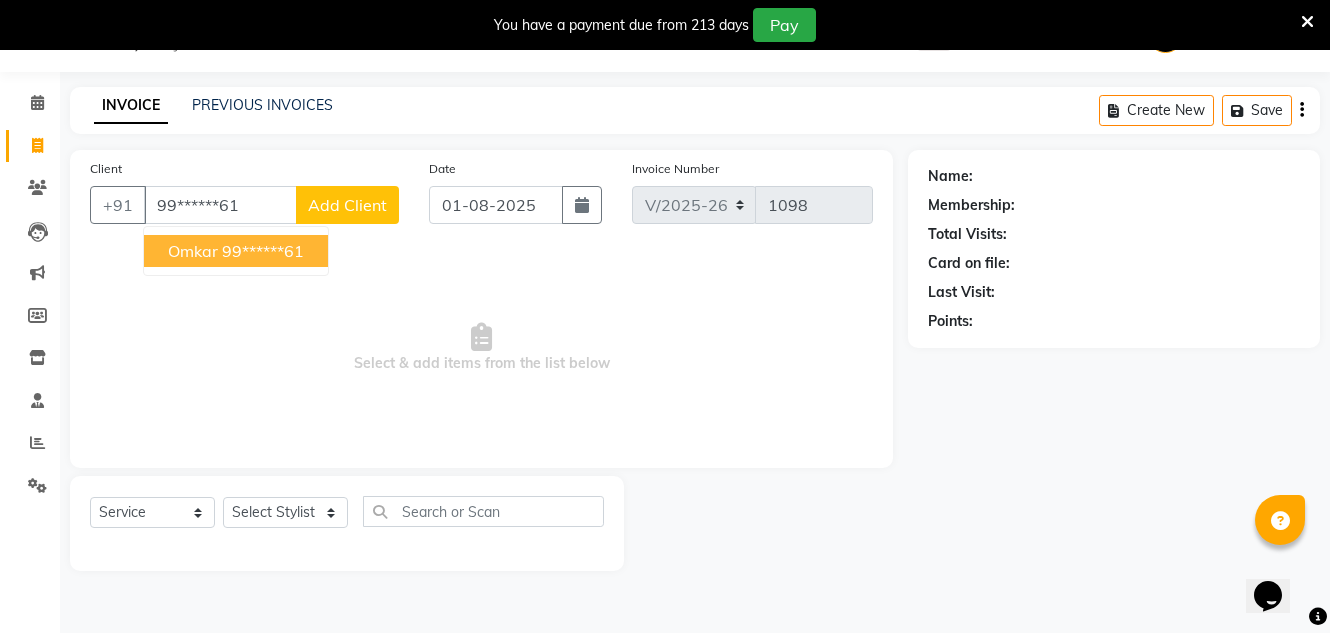 type on "99******61" 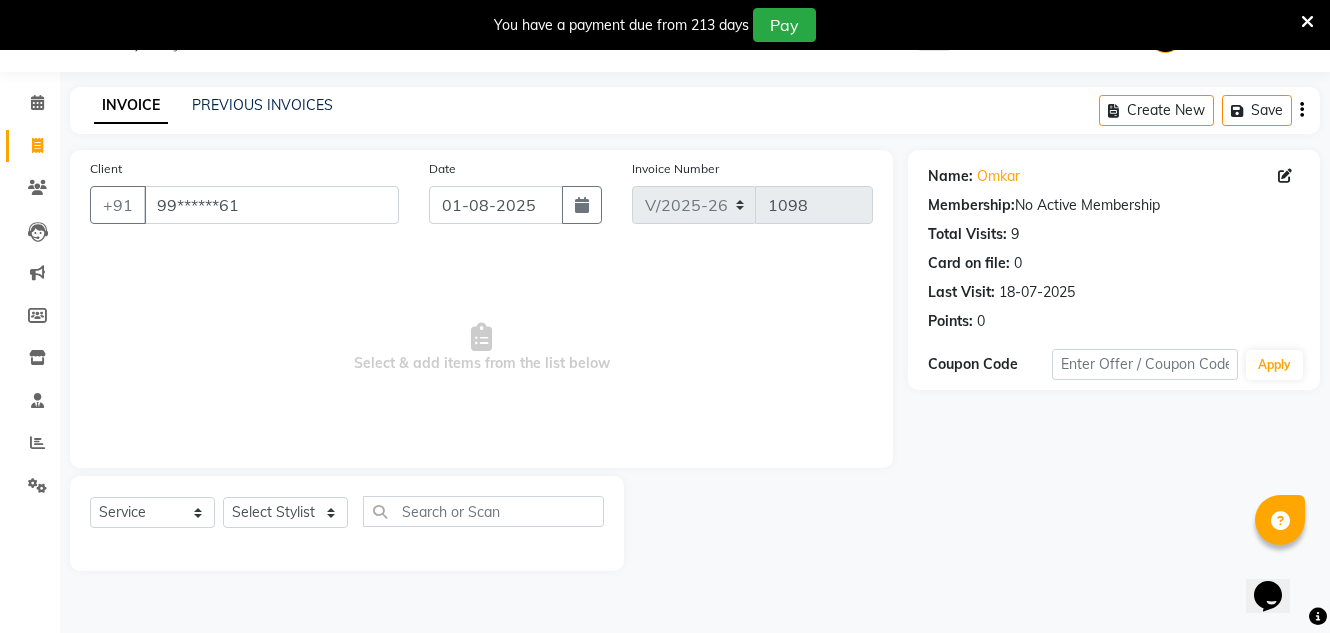 drag, startPoint x: 298, startPoint y: 495, endPoint x: 285, endPoint y: 495, distance: 13 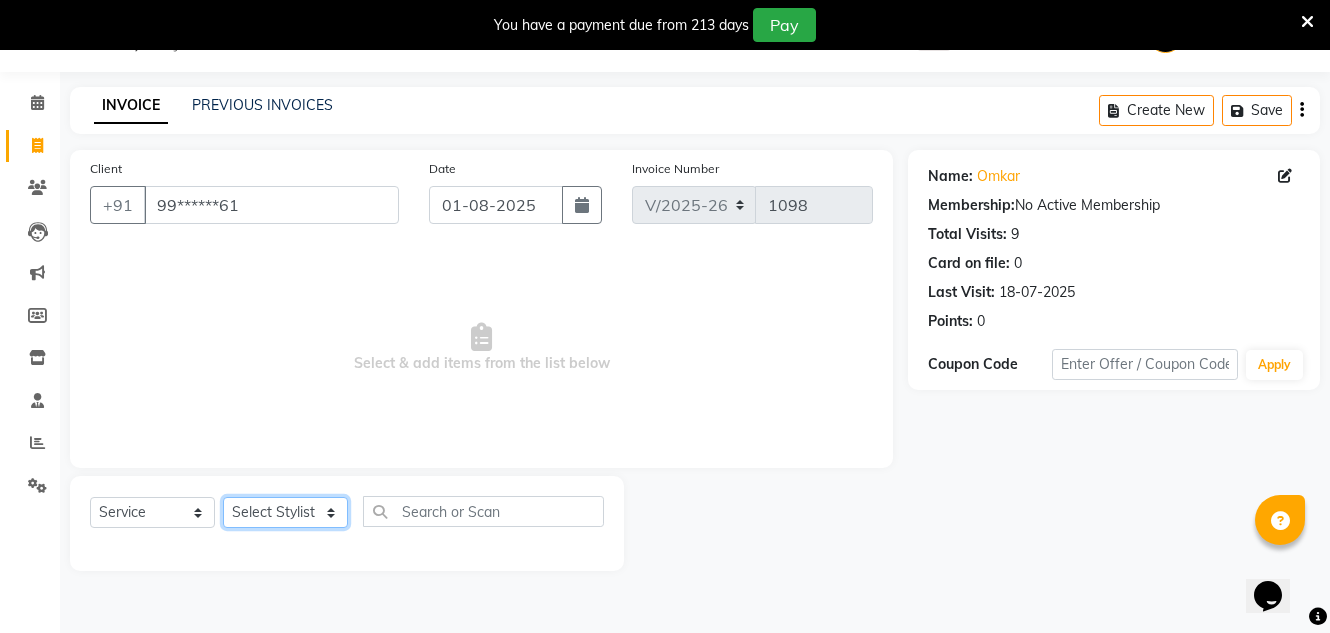 click on "Select Stylist Creative Salon Hashan Kam wali Nisha Payal salman the creative" 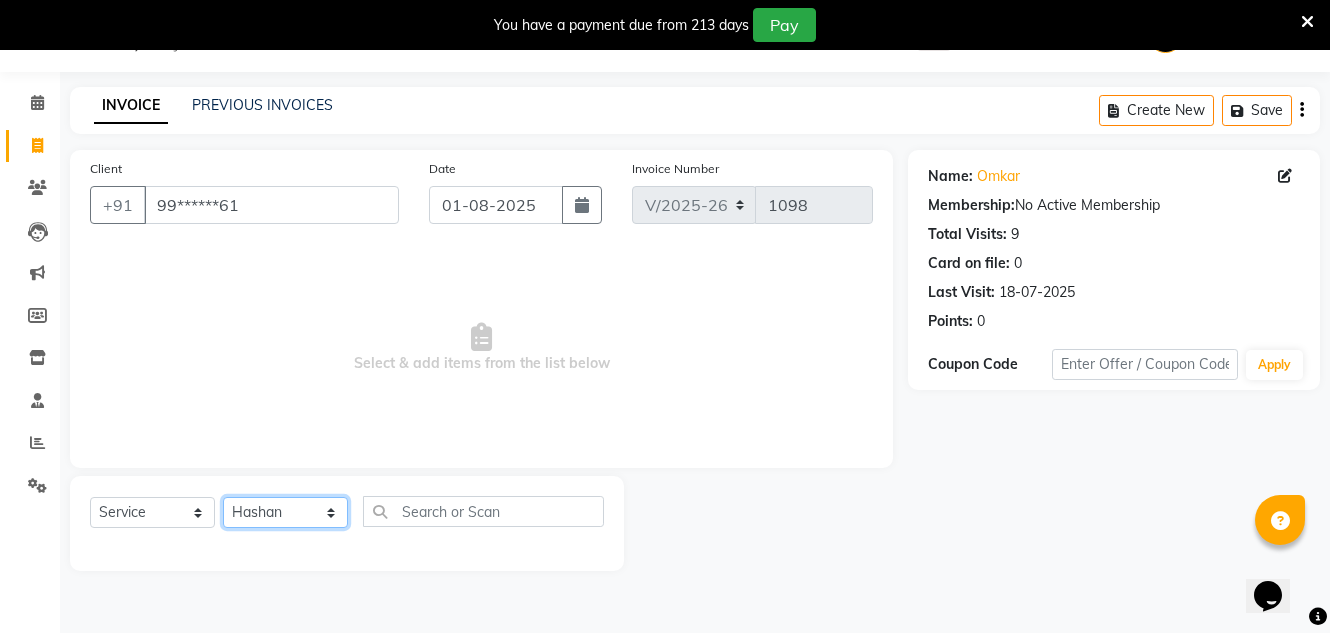 click on "Select Stylist Creative Salon Hashan Kam wali Nisha Payal salman the creative" 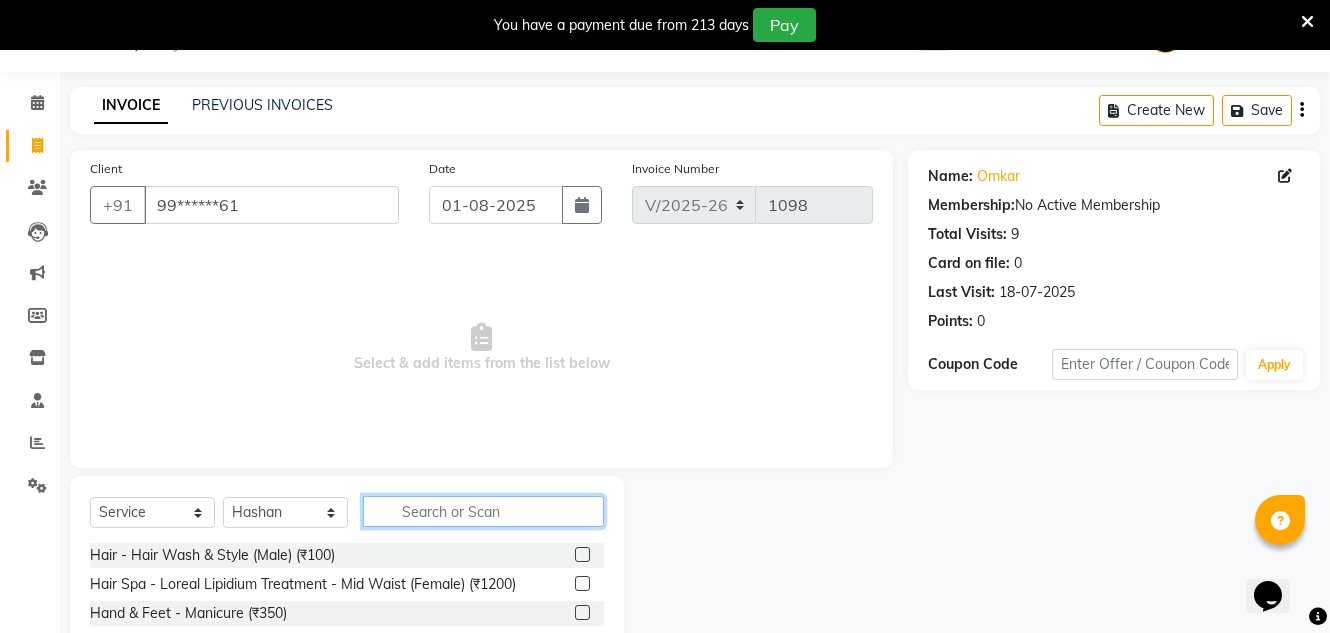 click 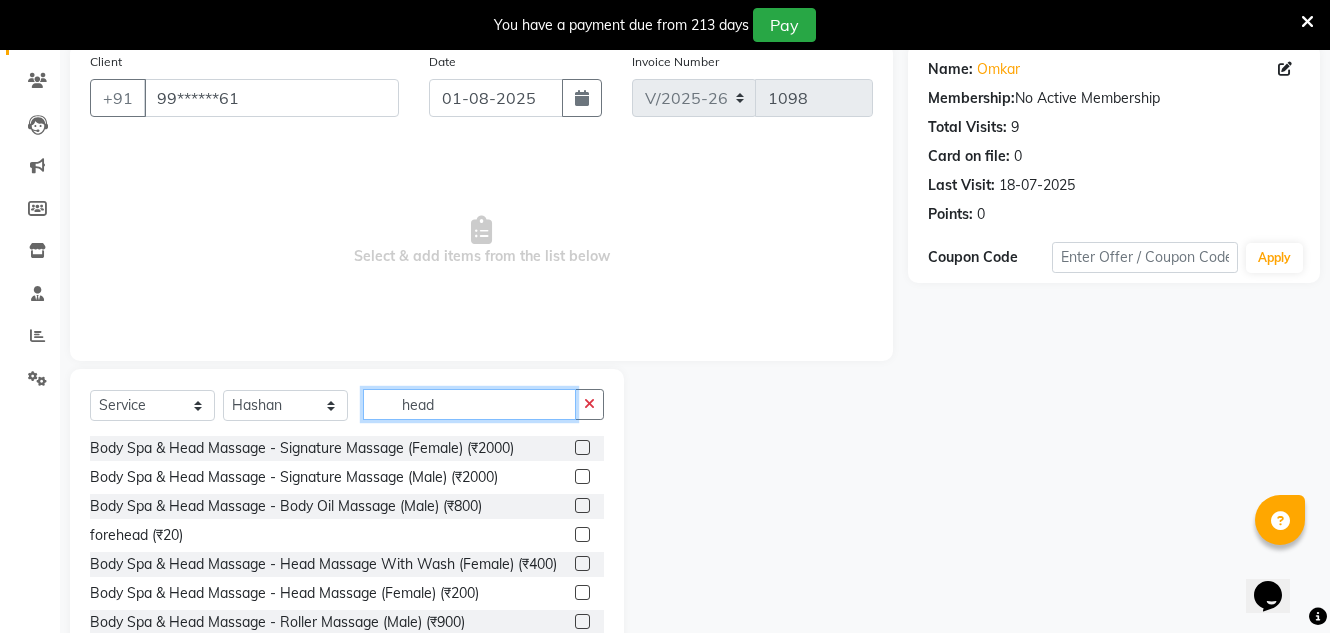 scroll, scrollTop: 218, scrollLeft: 0, axis: vertical 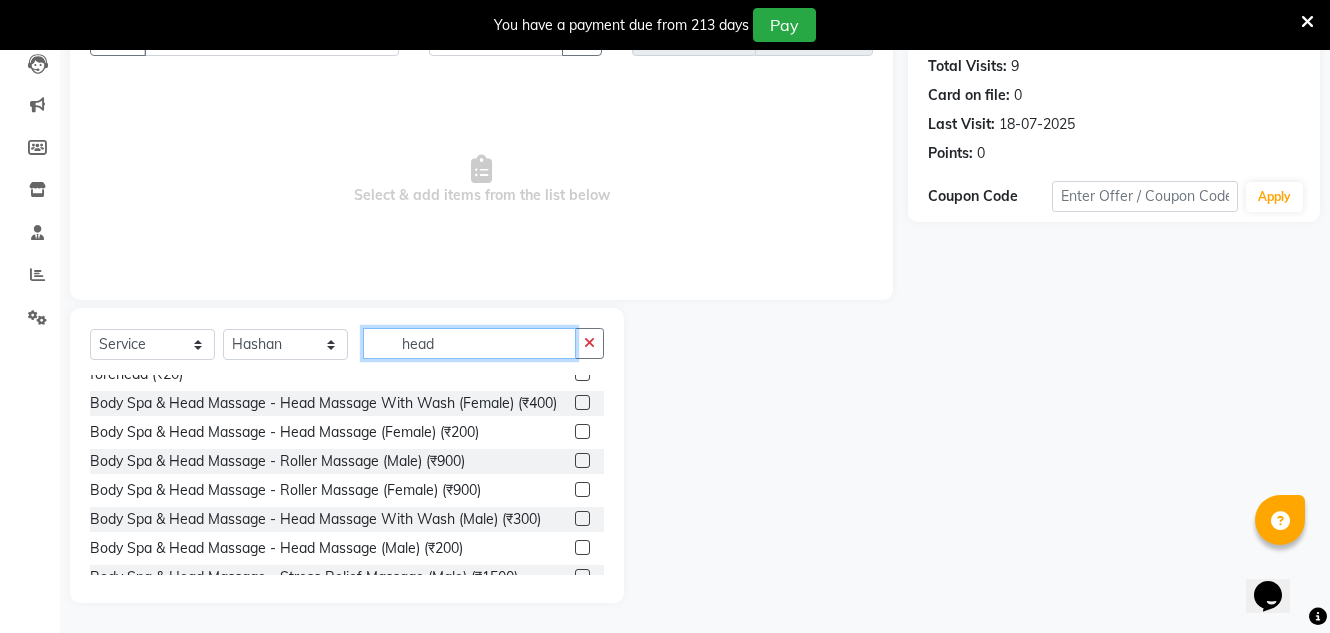 type on "head" 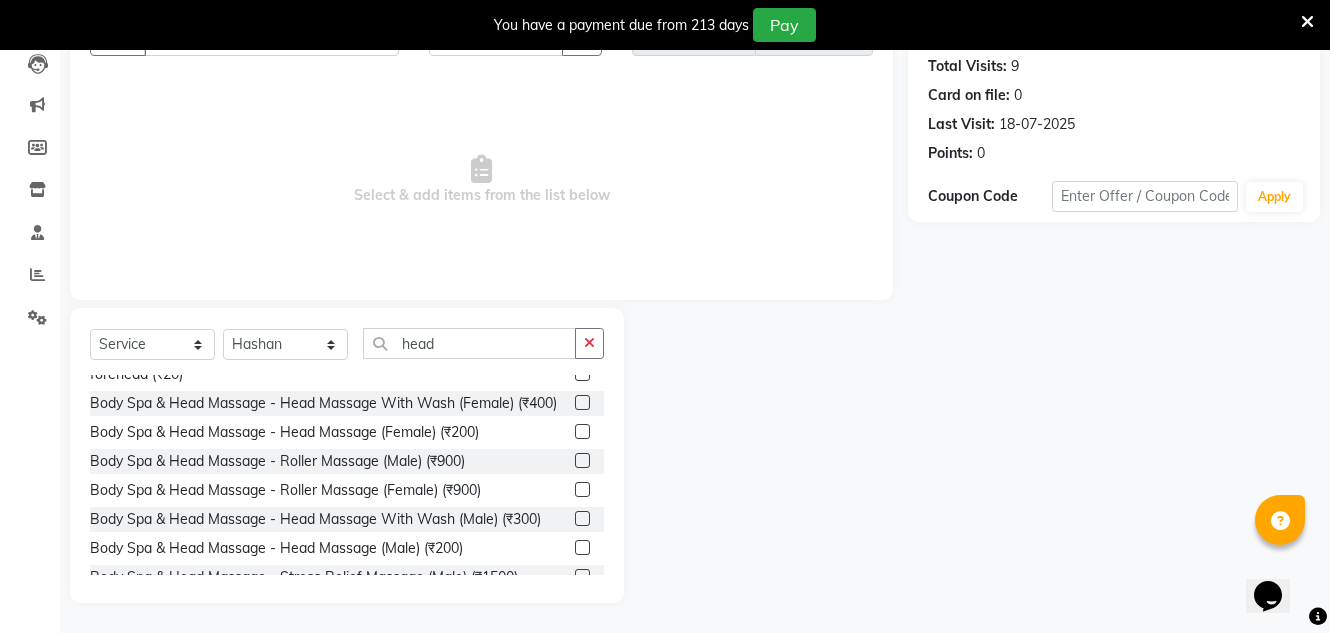 click 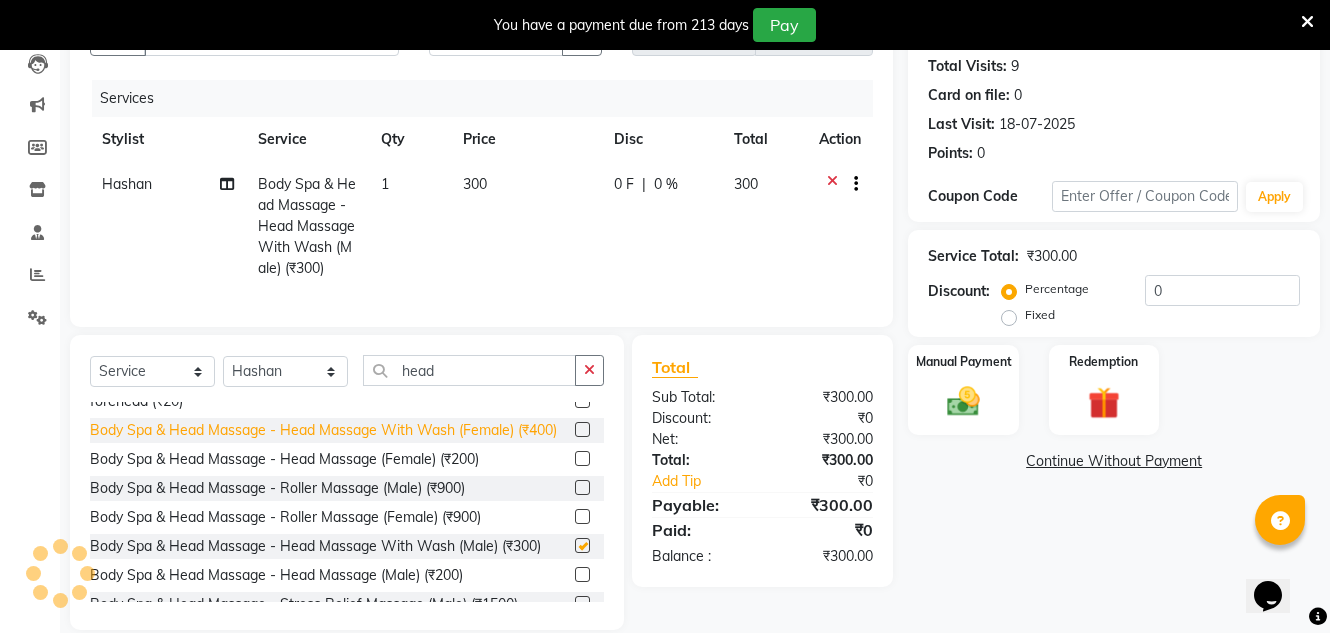 checkbox on "false" 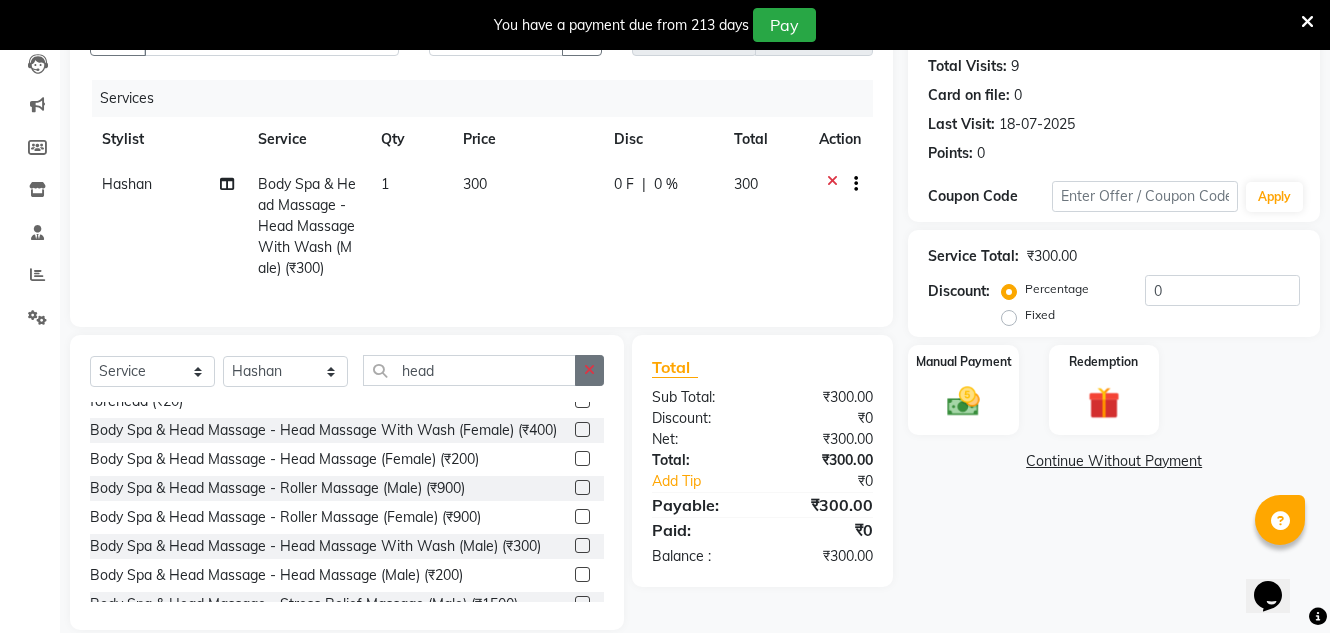 click 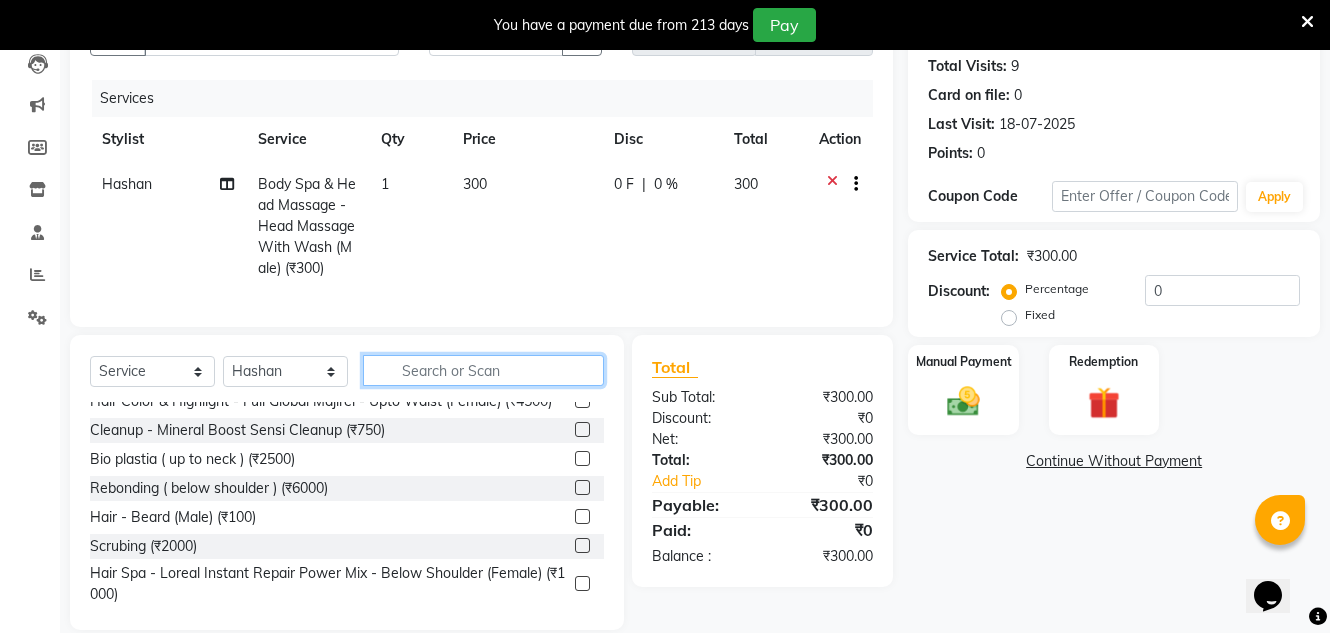 click 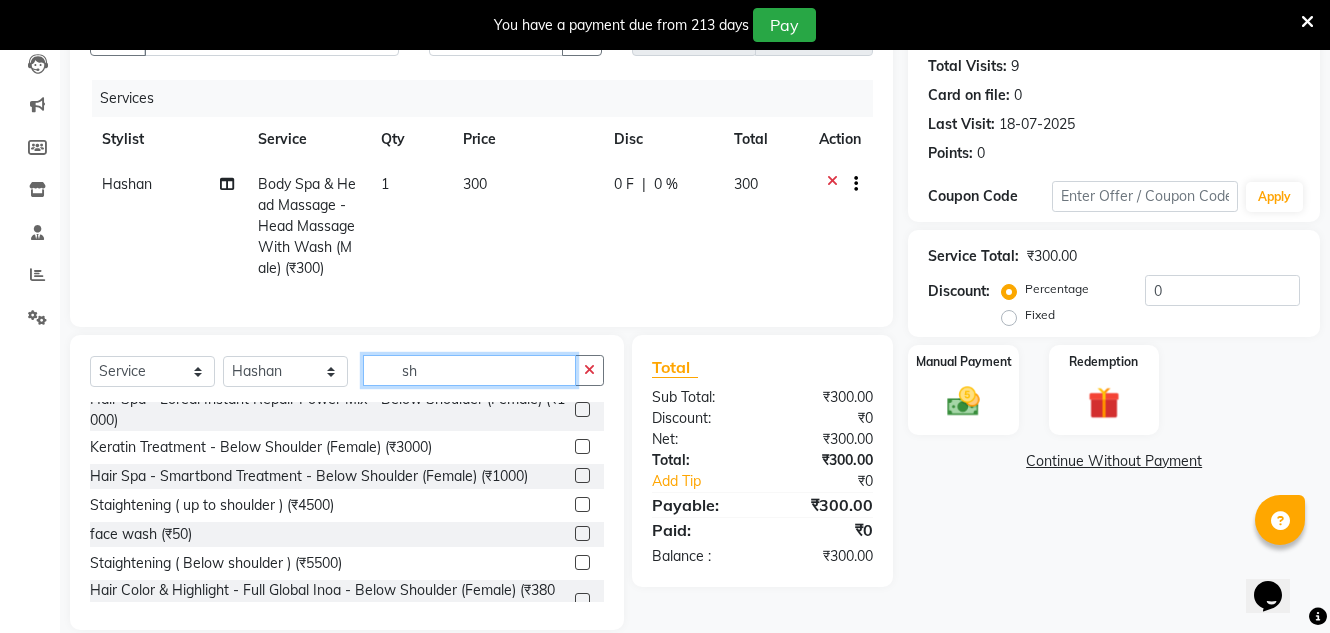 scroll, scrollTop: 0, scrollLeft: 0, axis: both 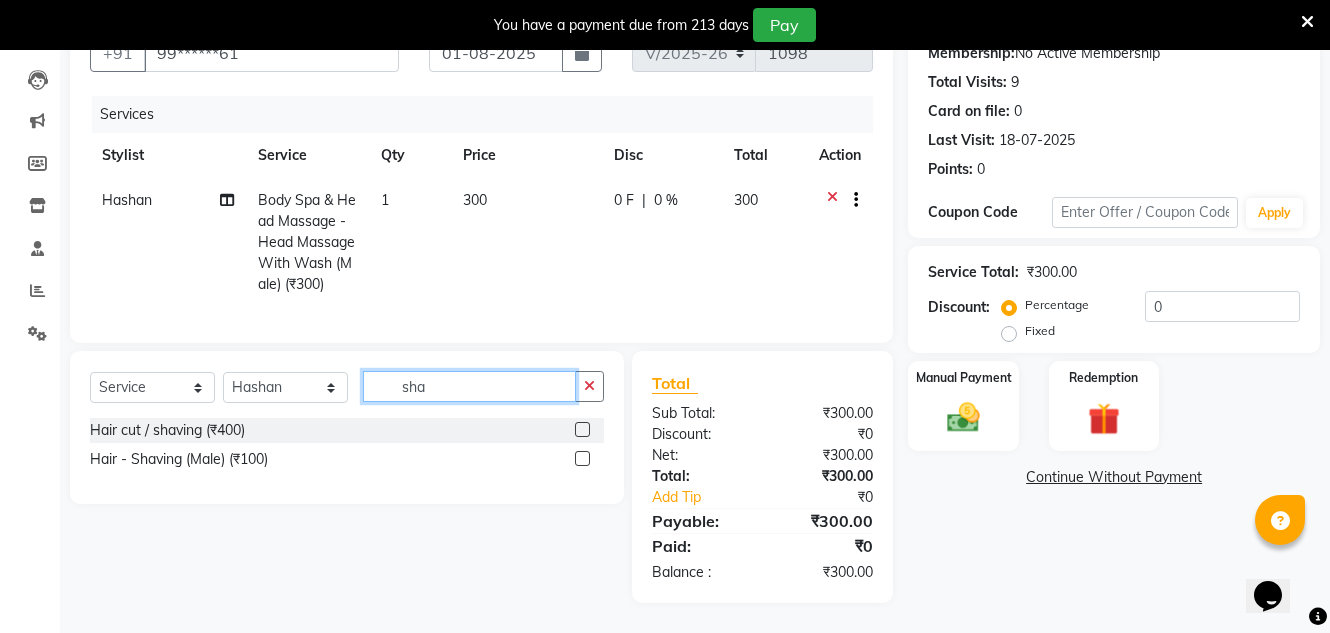type on "sha" 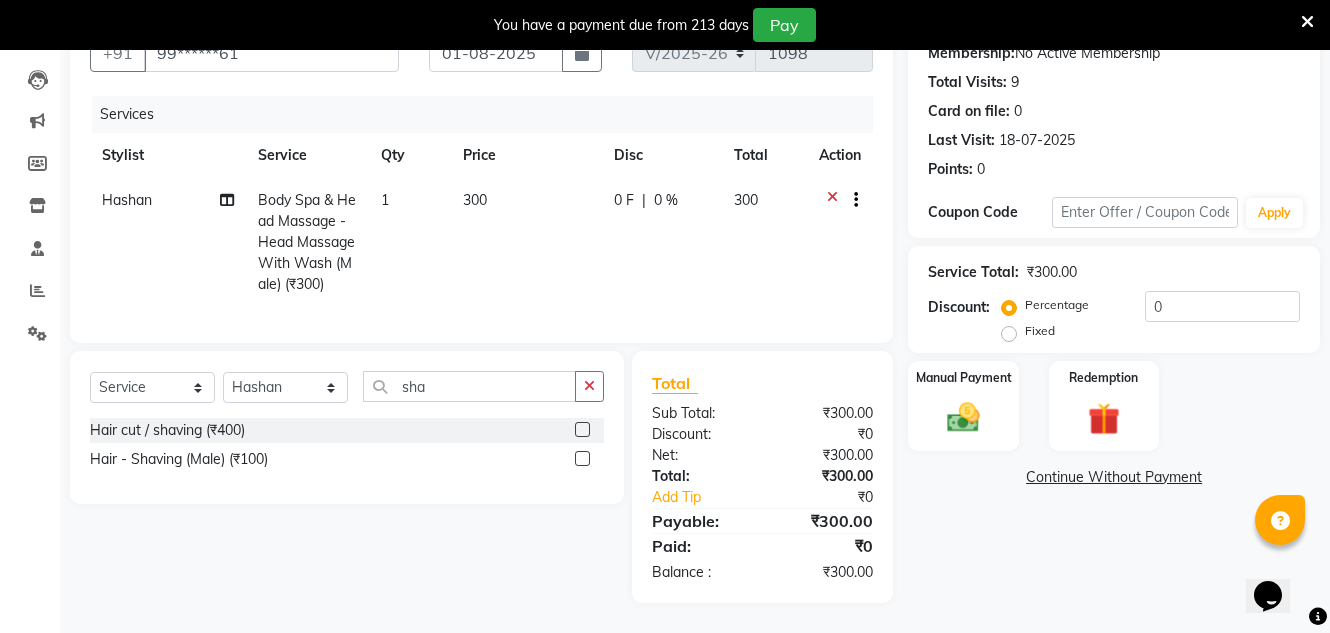 drag, startPoint x: 580, startPoint y: 458, endPoint x: 575, endPoint y: 419, distance: 39.319206 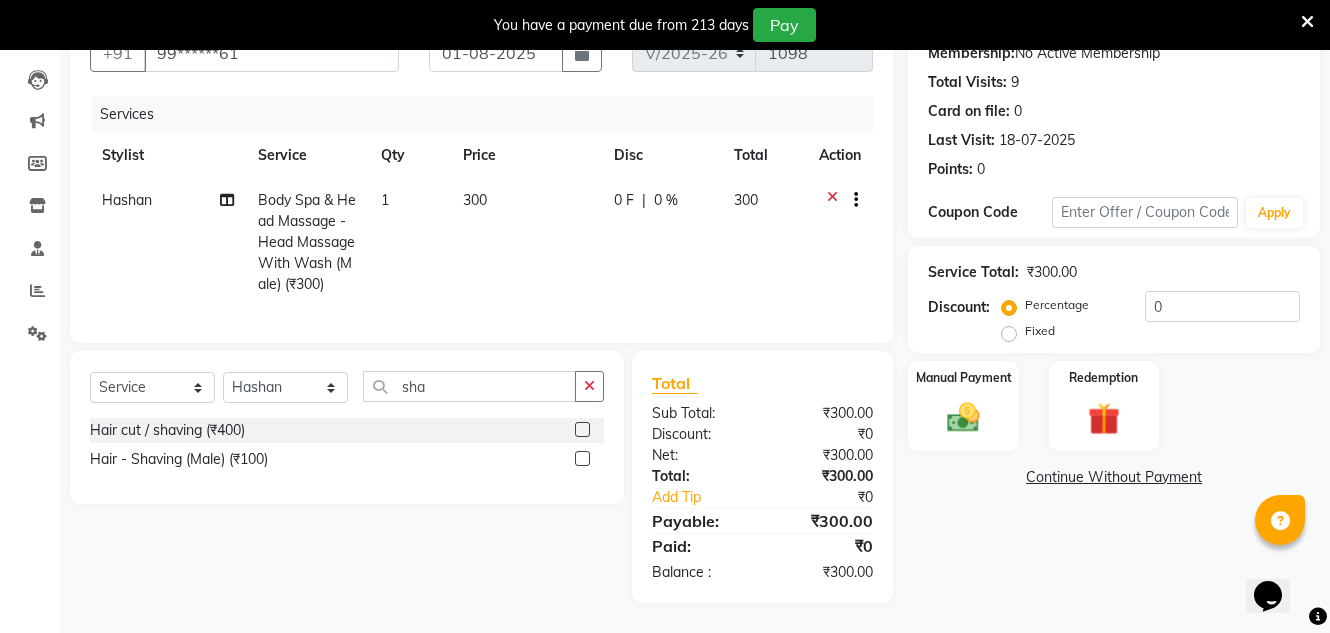 click 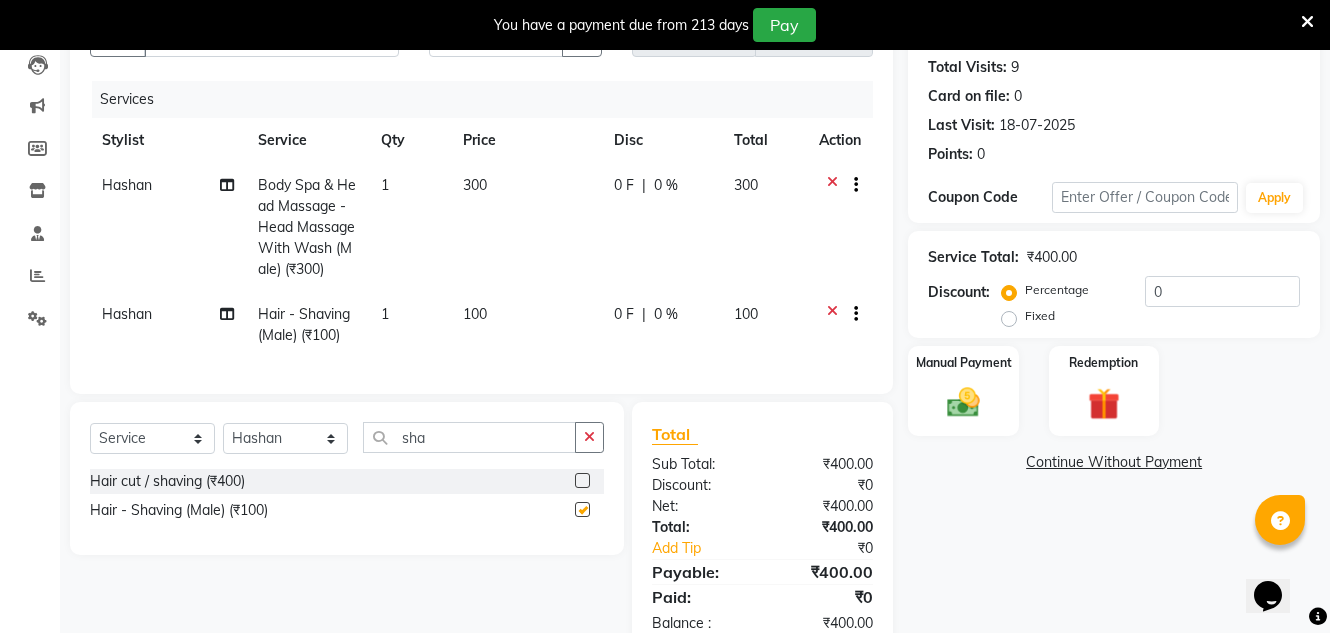 checkbox on "false" 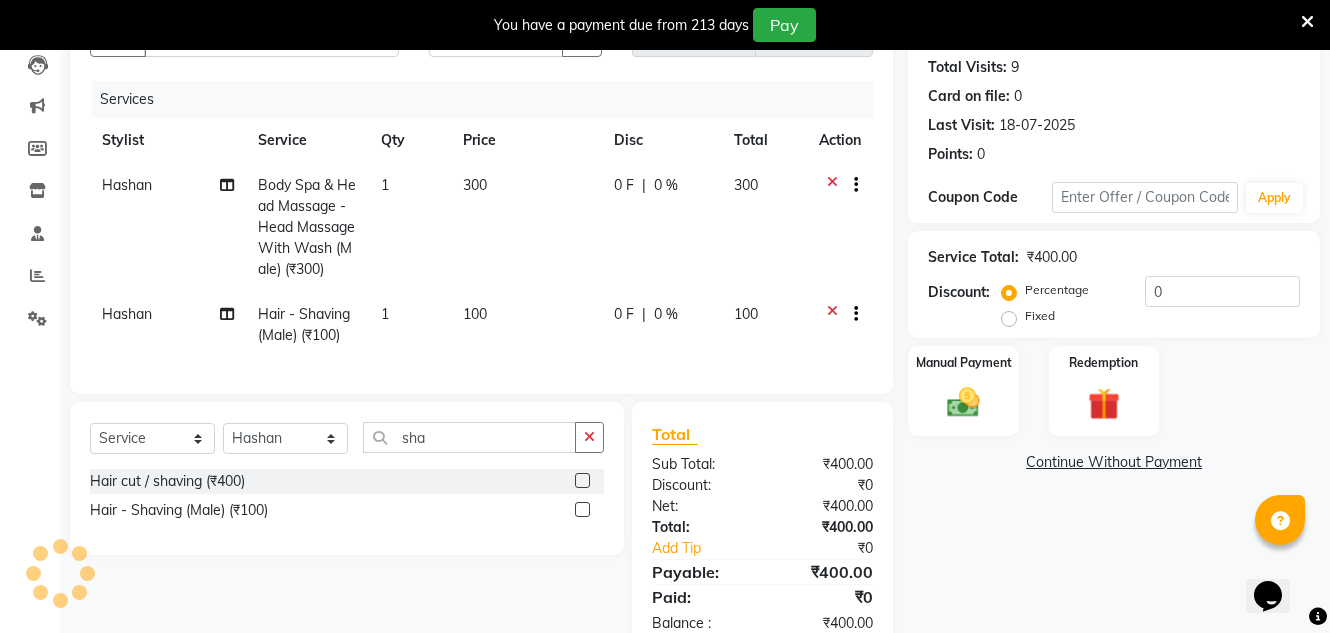 click on "100" 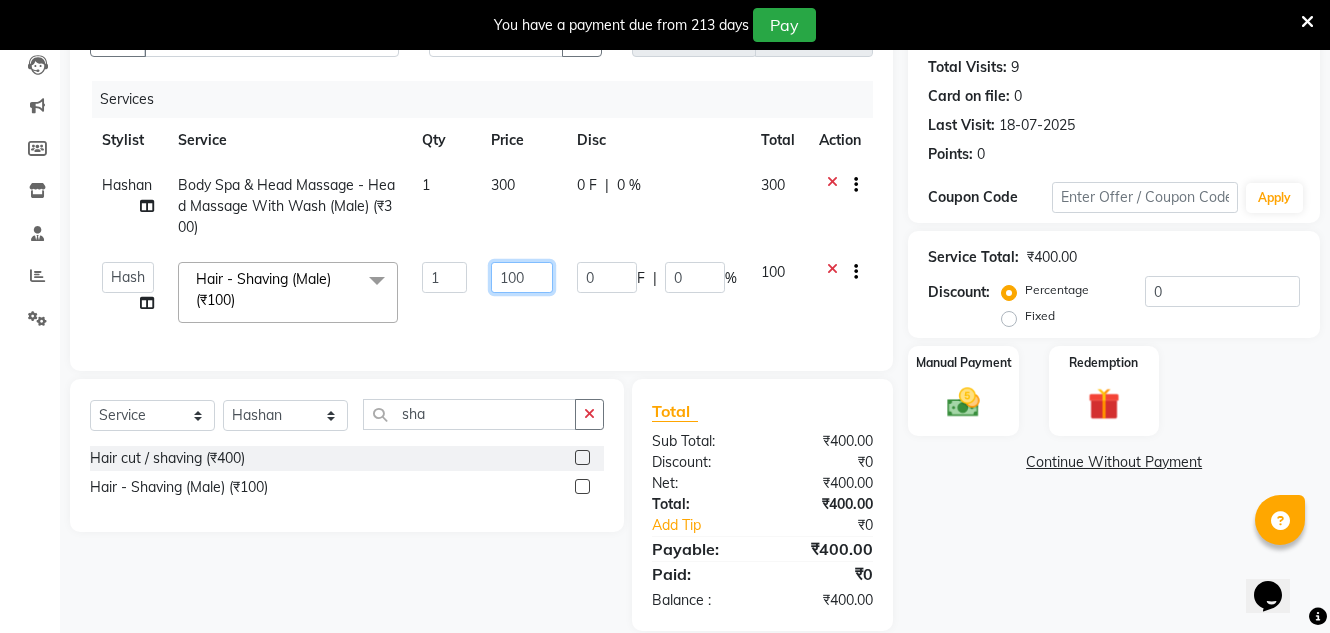click on "100" 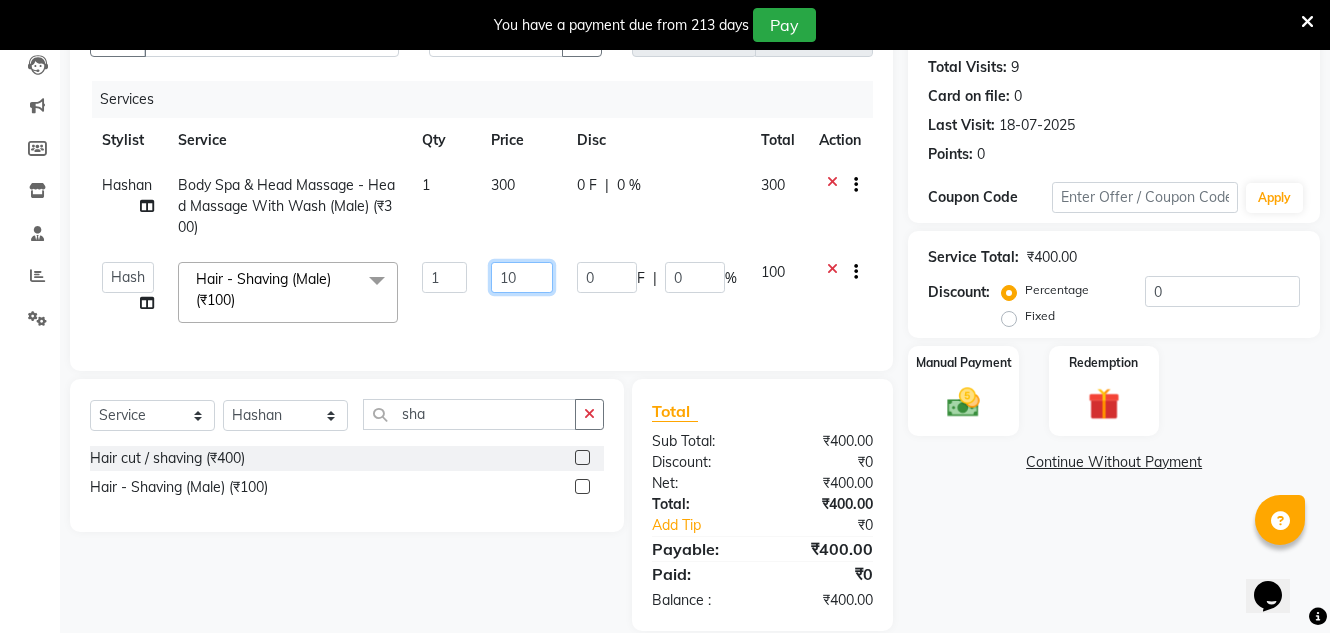 type on "150" 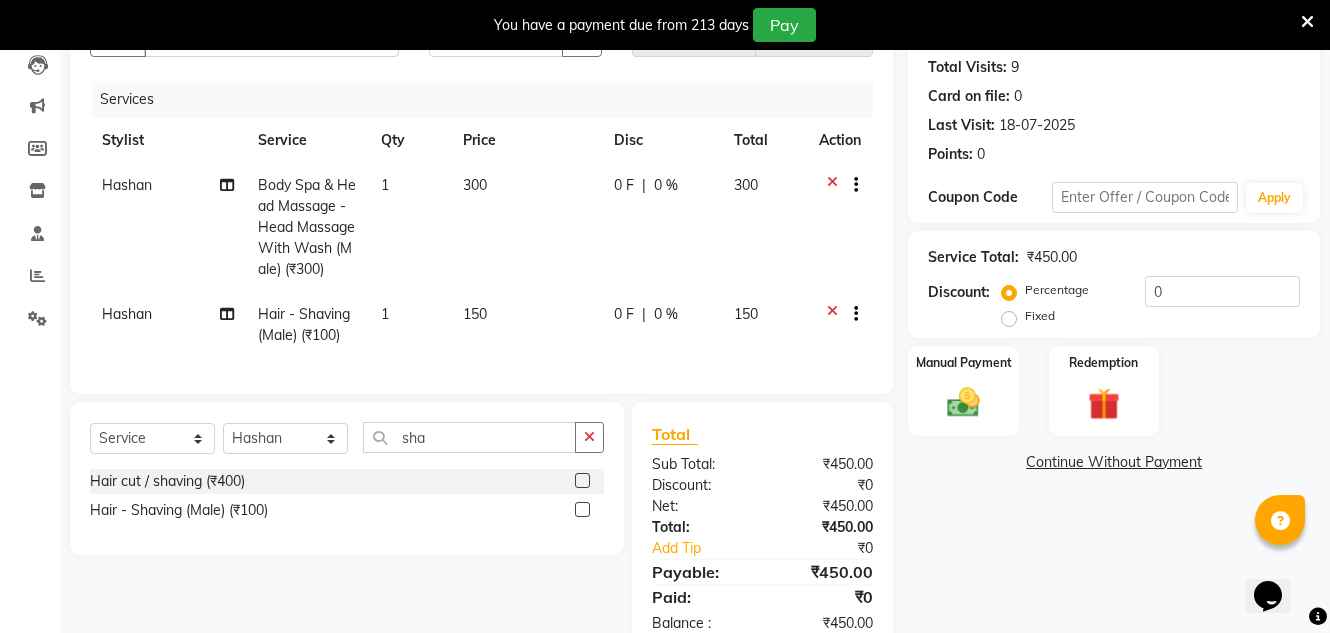 click on "0 F | 0 %" 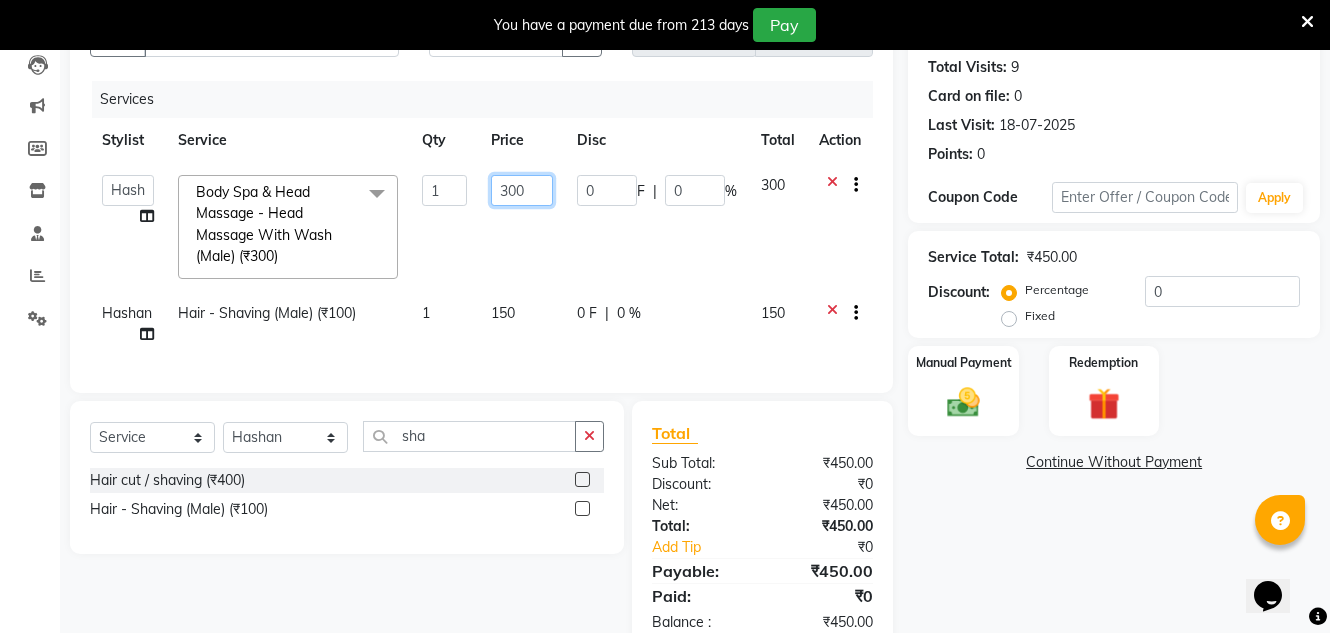 click on "300" 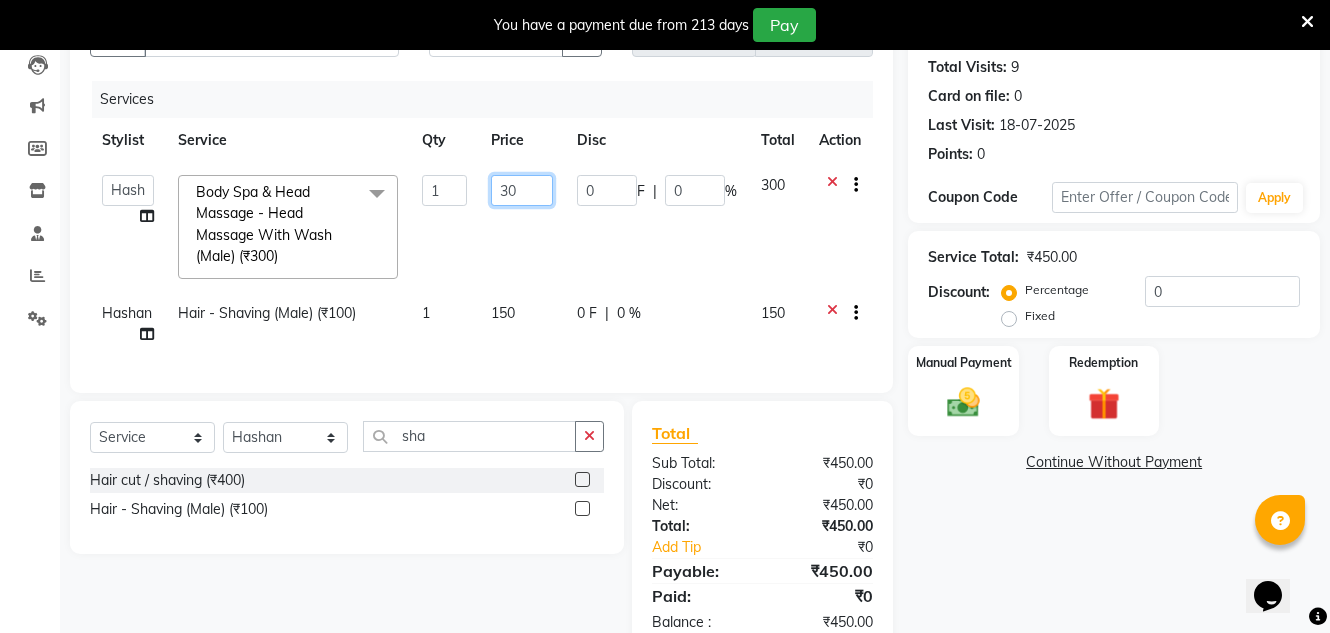 type on "350" 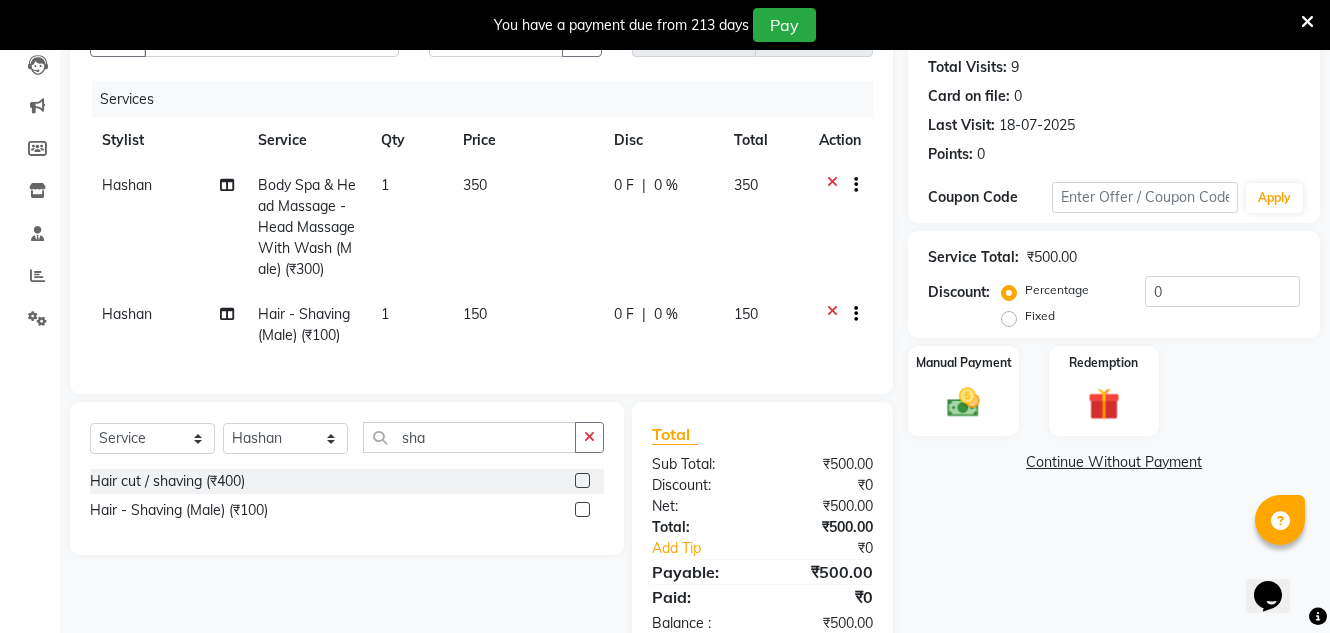 click on "350" 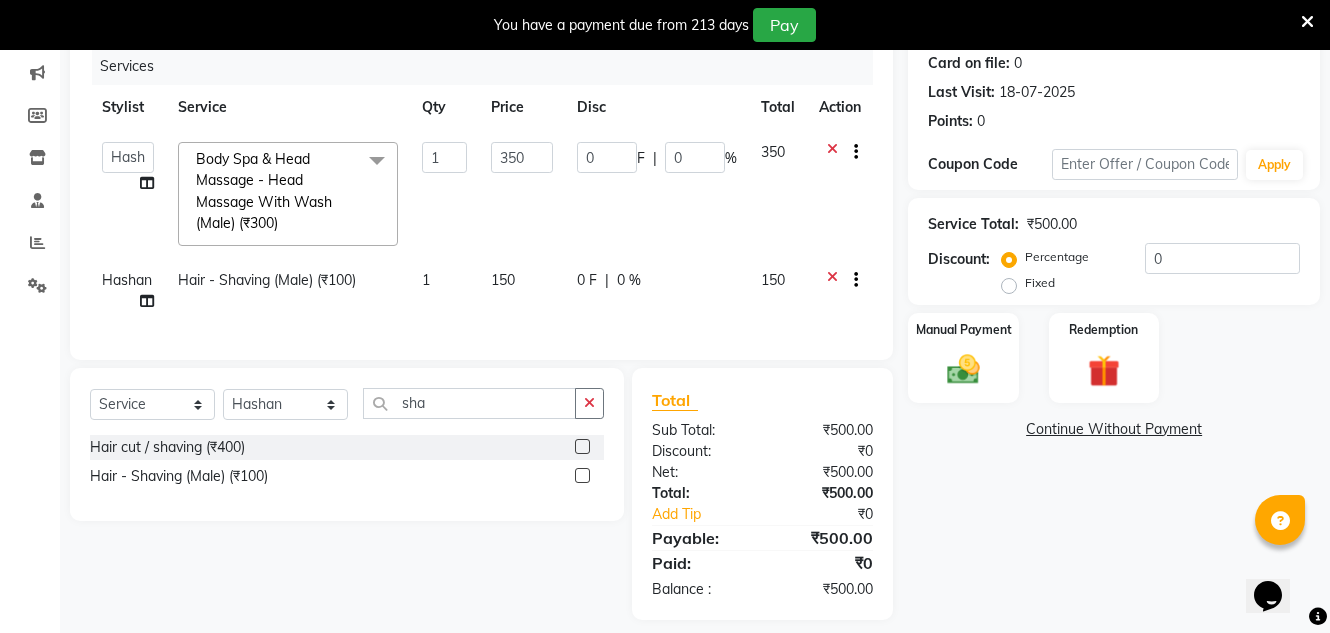 scroll, scrollTop: 282, scrollLeft: 0, axis: vertical 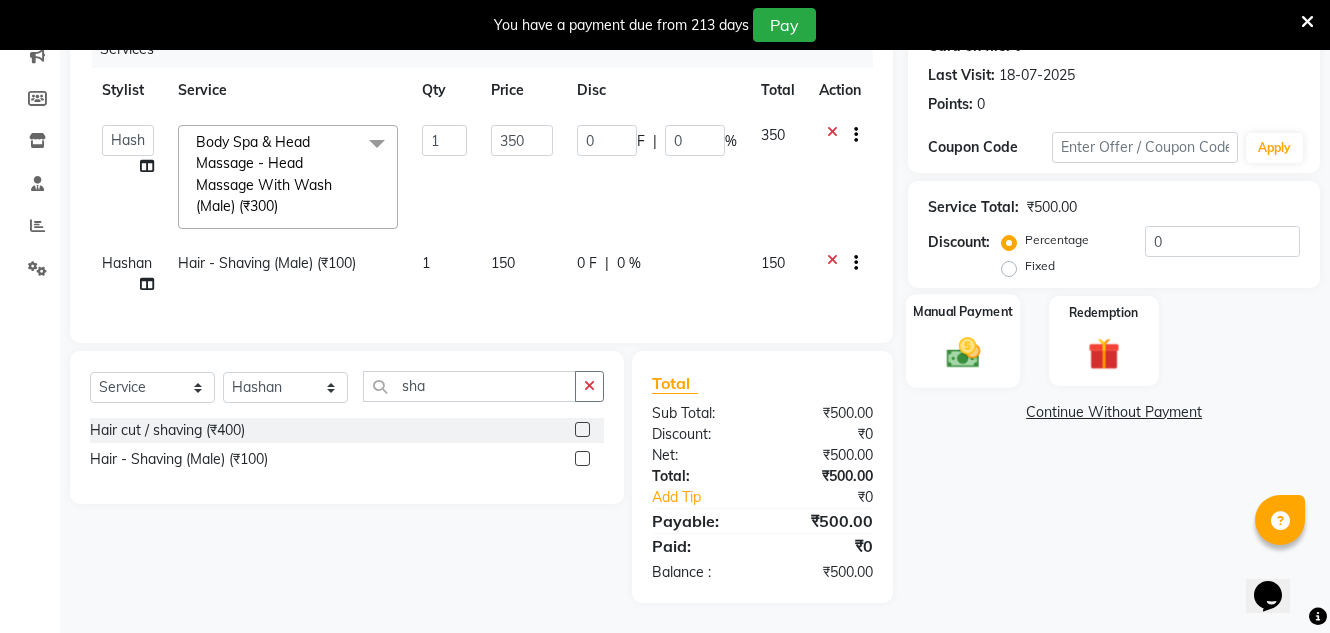 click 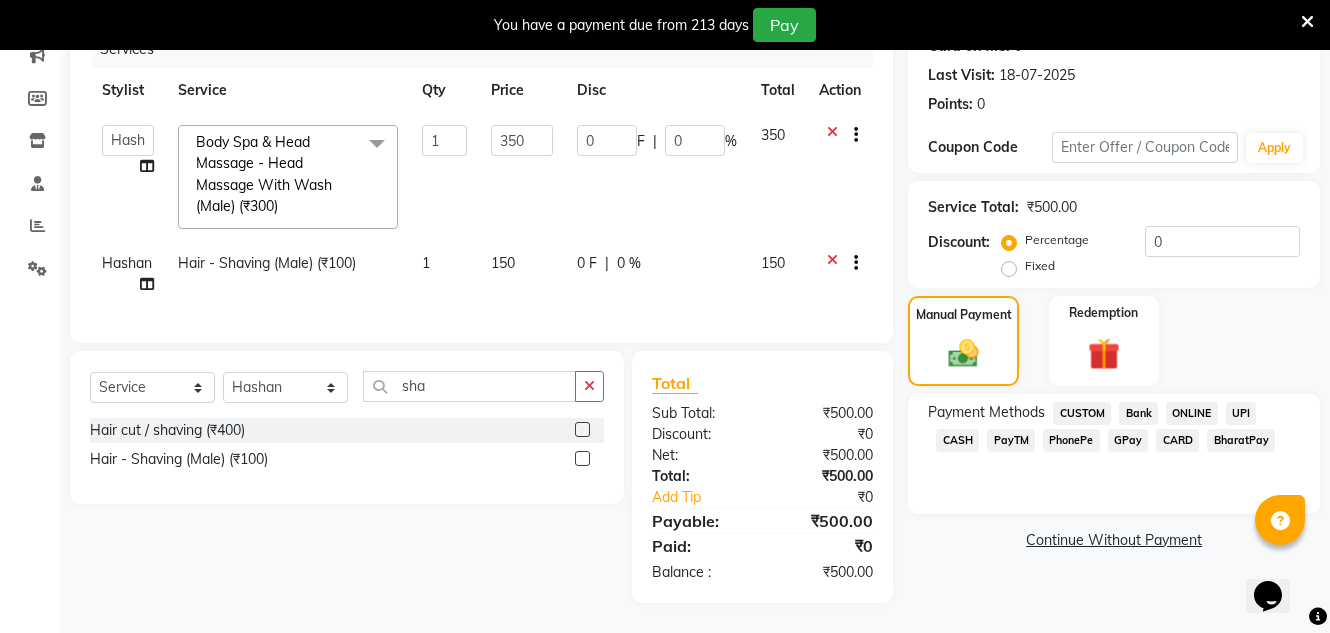 click on "GPay" 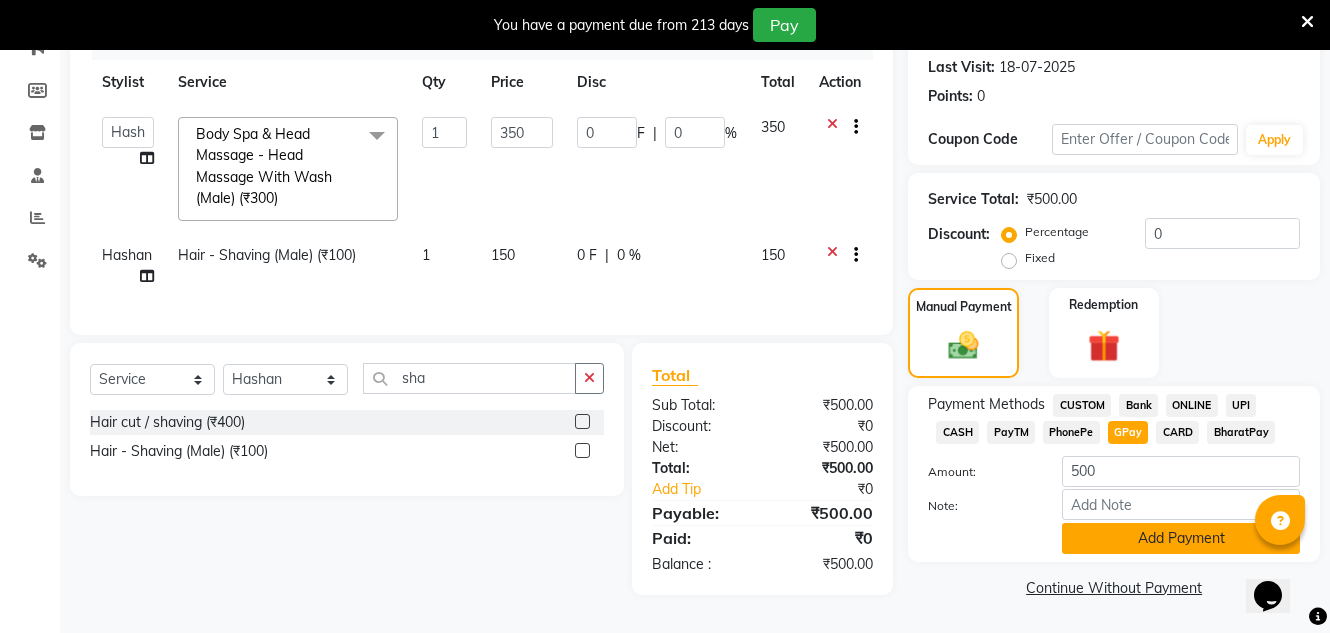 click on "Add Payment" 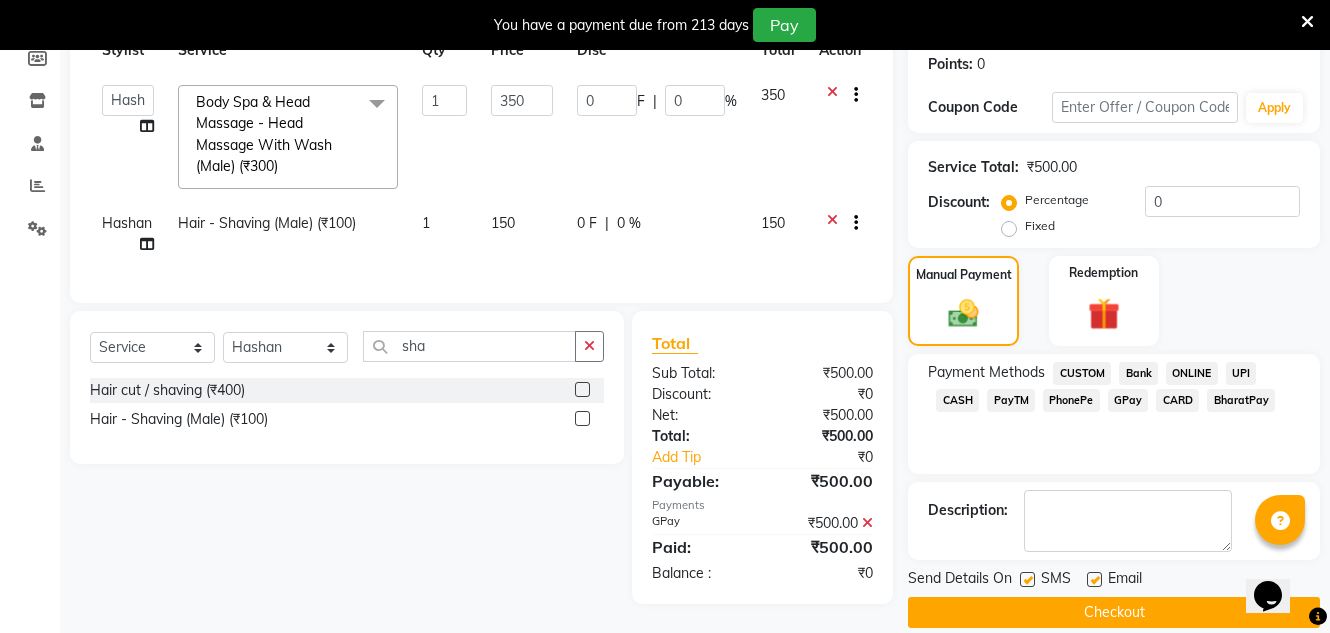 scroll, scrollTop: 332, scrollLeft: 0, axis: vertical 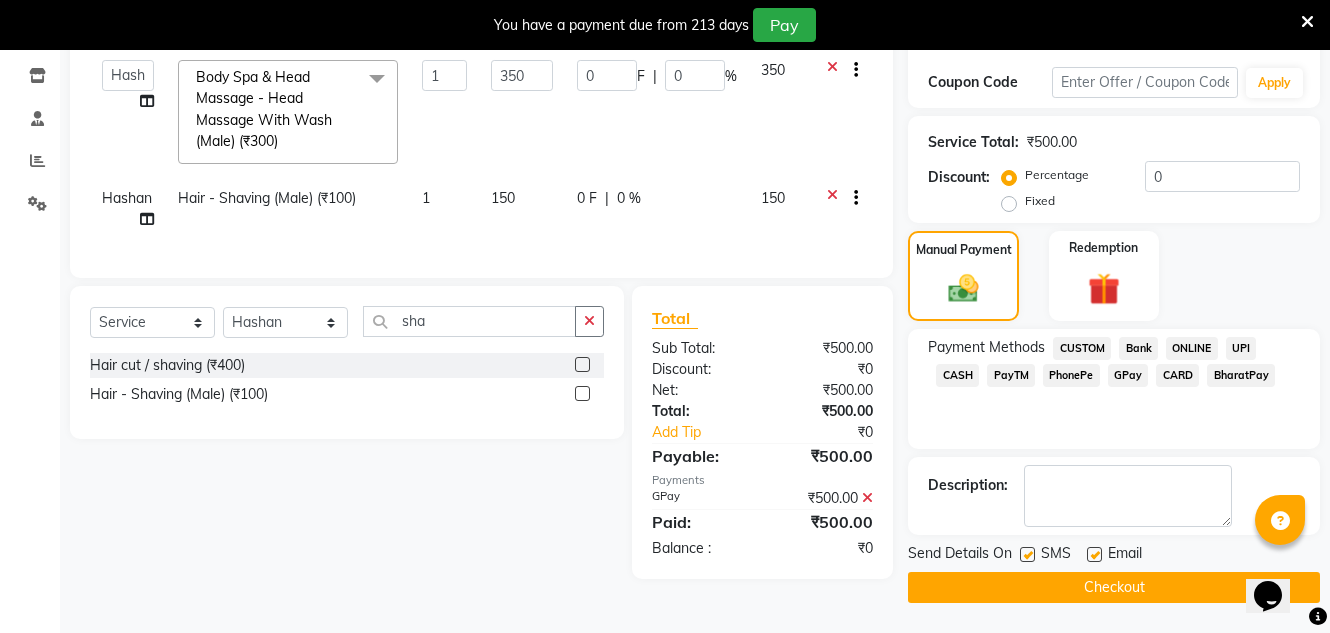 click 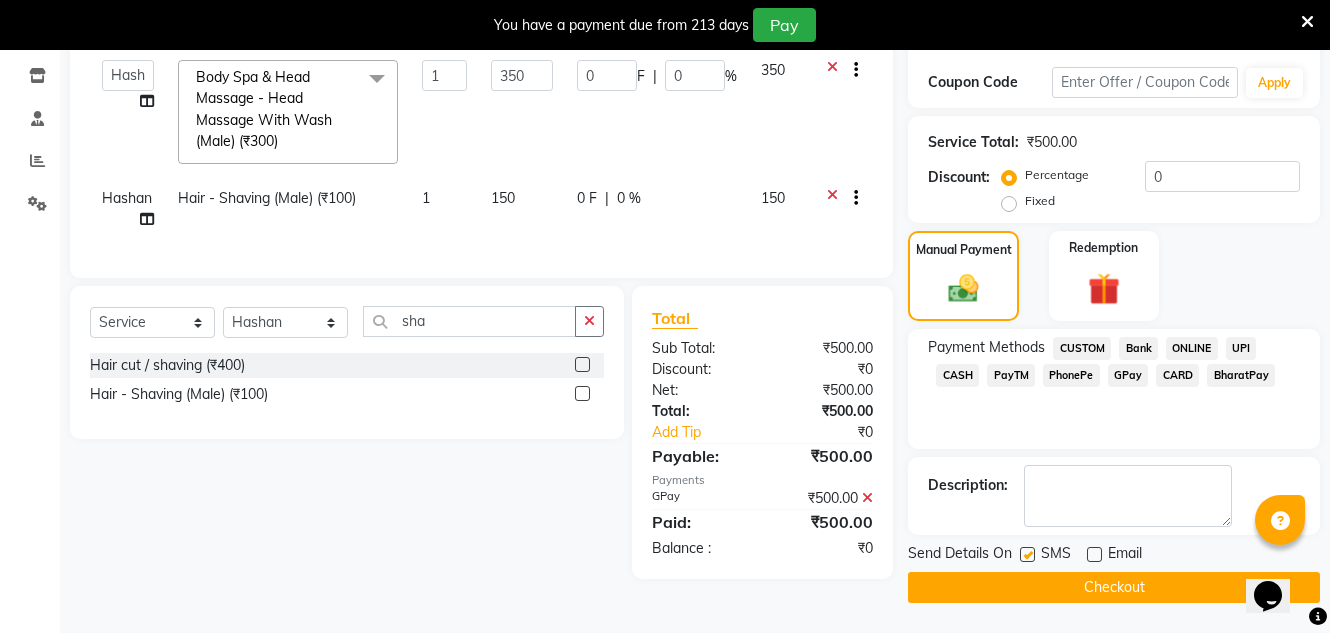 click on "Checkout" 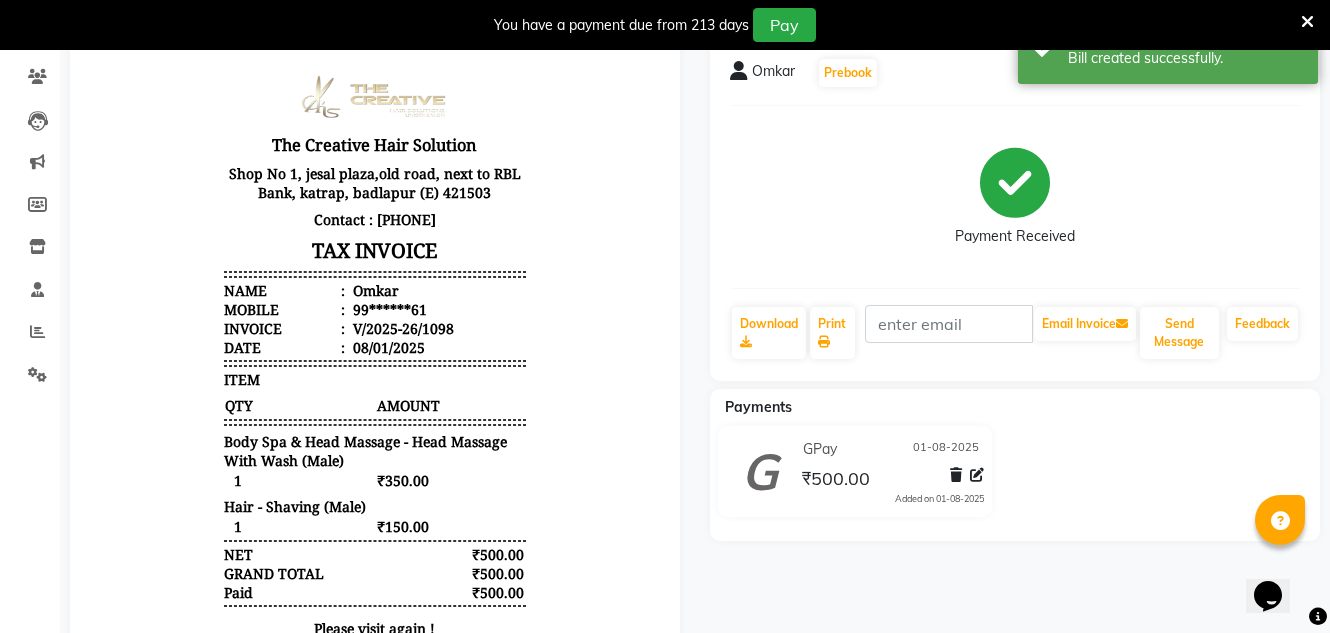 scroll, scrollTop: 0, scrollLeft: 0, axis: both 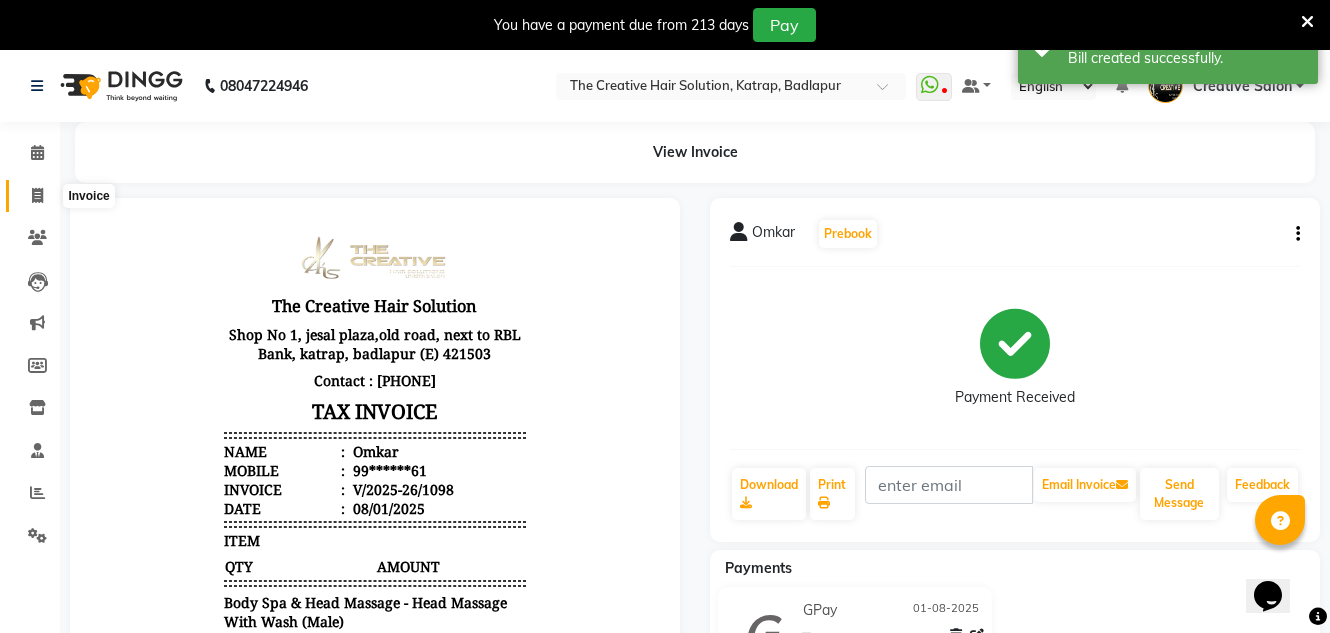 drag, startPoint x: 34, startPoint y: 191, endPoint x: 59, endPoint y: 211, distance: 32.01562 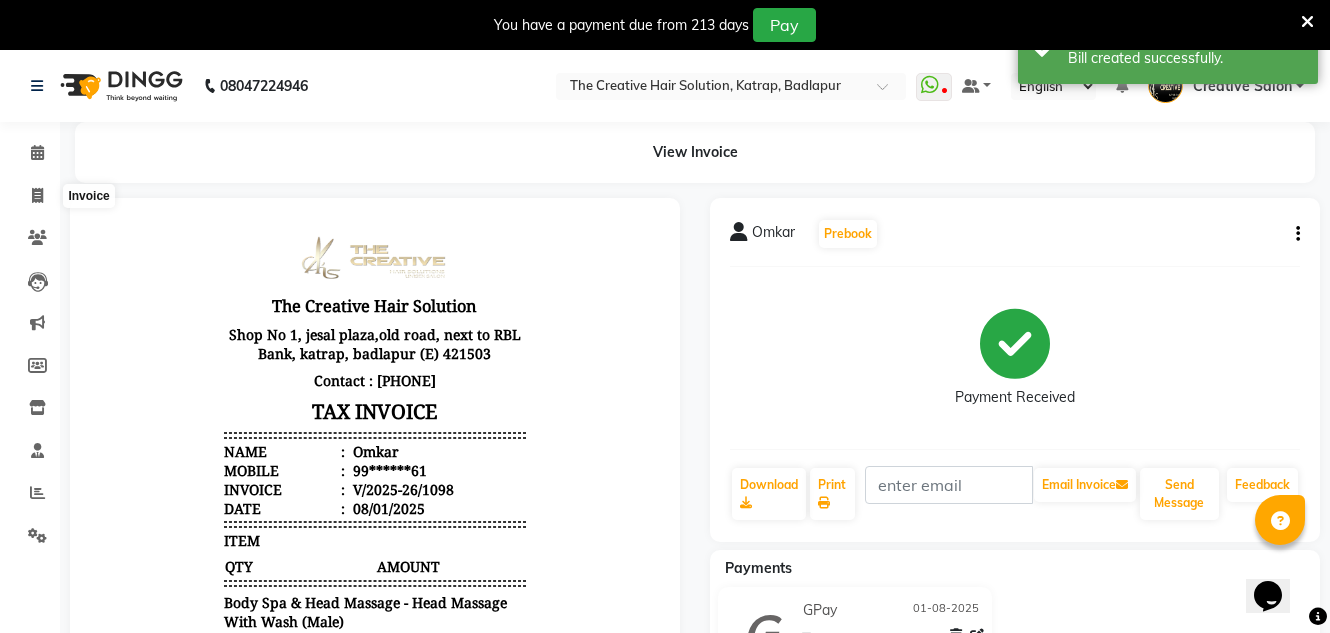 select on "service" 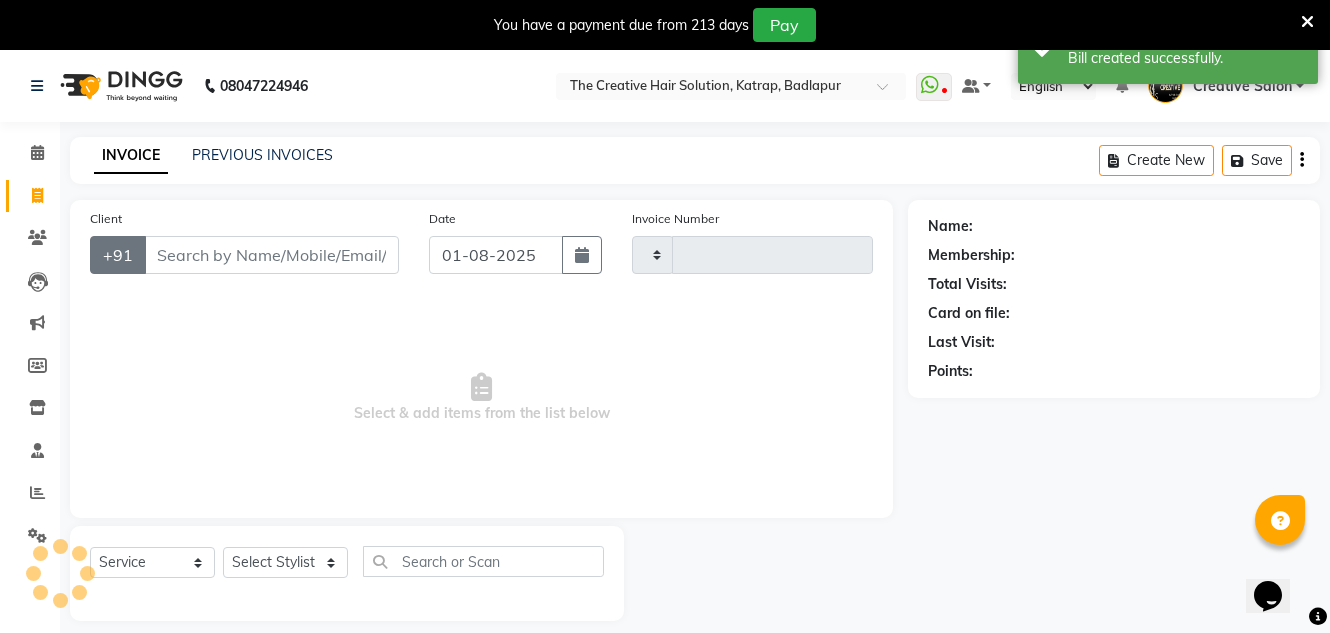 scroll, scrollTop: 50, scrollLeft: 0, axis: vertical 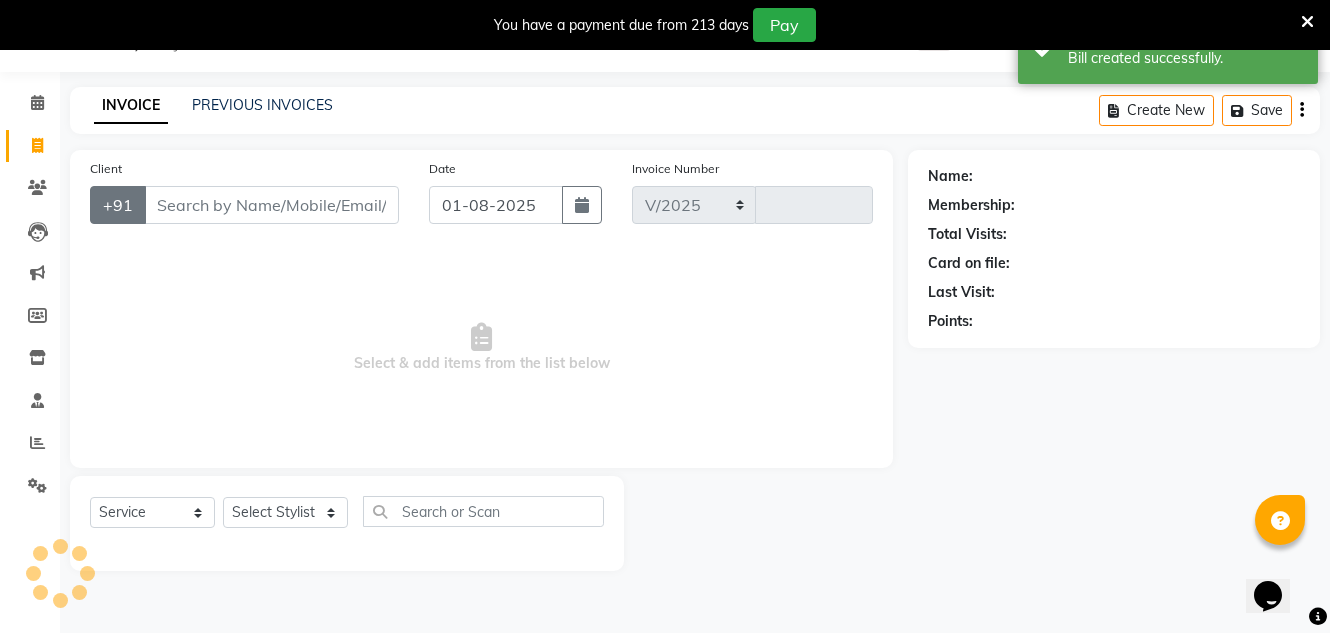 select on "527" 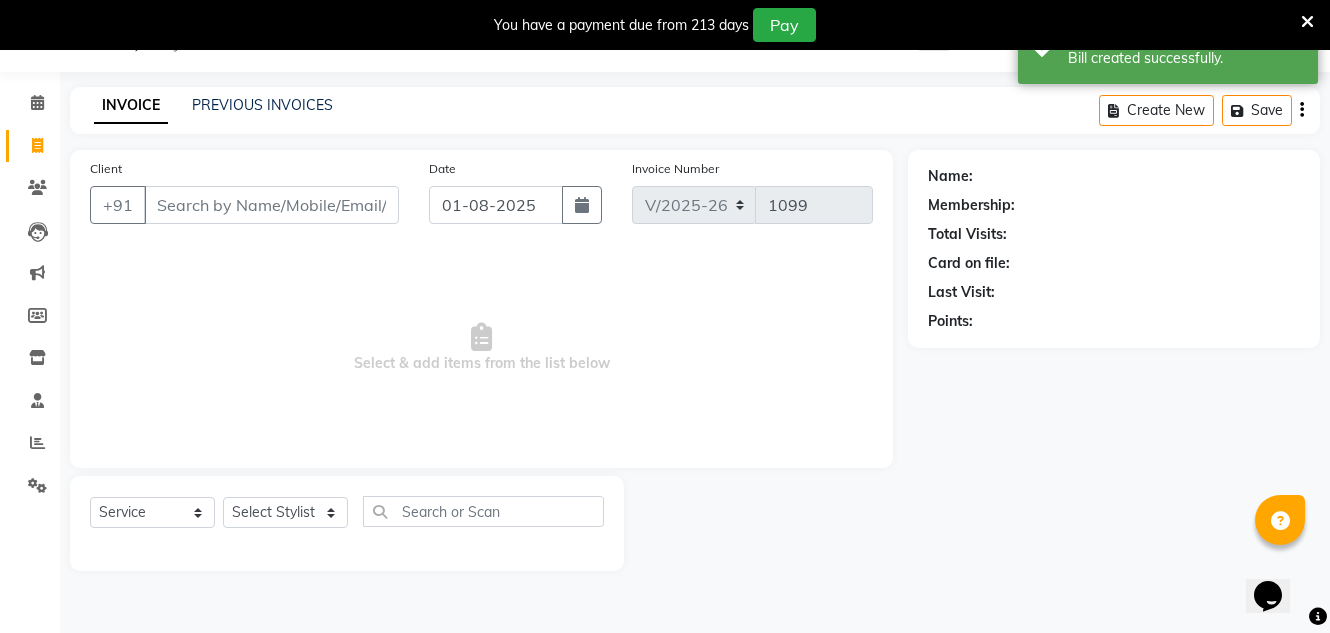 click on "Client" at bounding box center (271, 205) 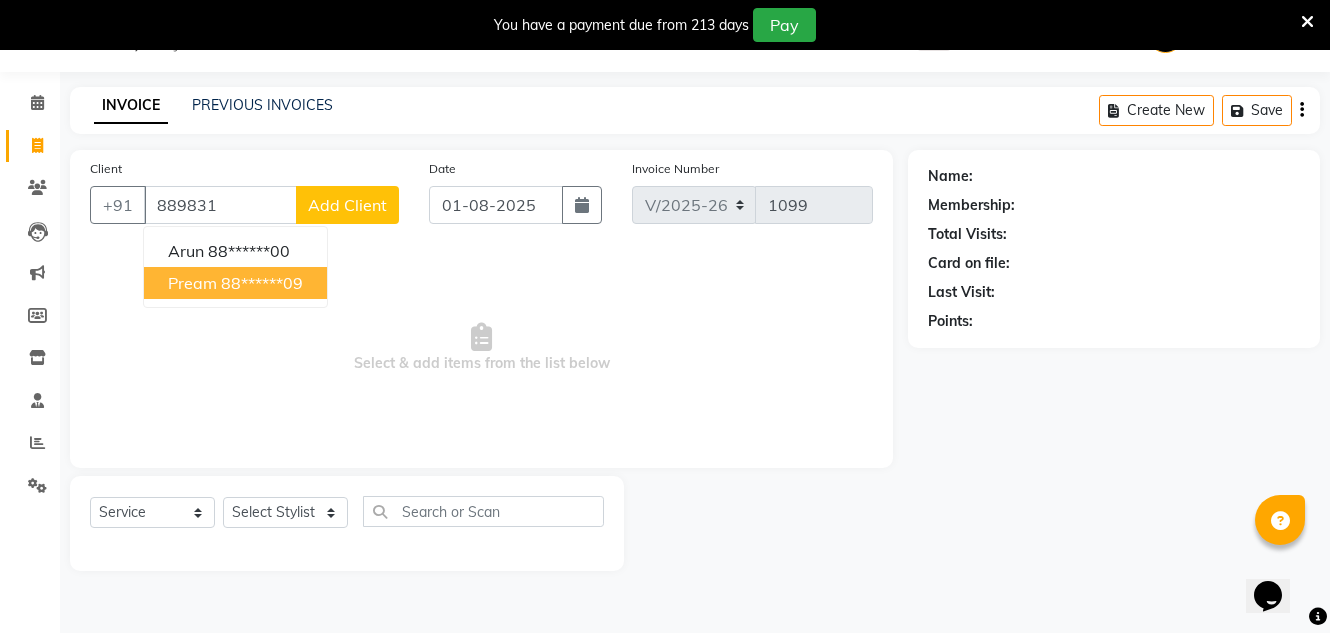drag, startPoint x: 225, startPoint y: 275, endPoint x: 224, endPoint y: 290, distance: 15.033297 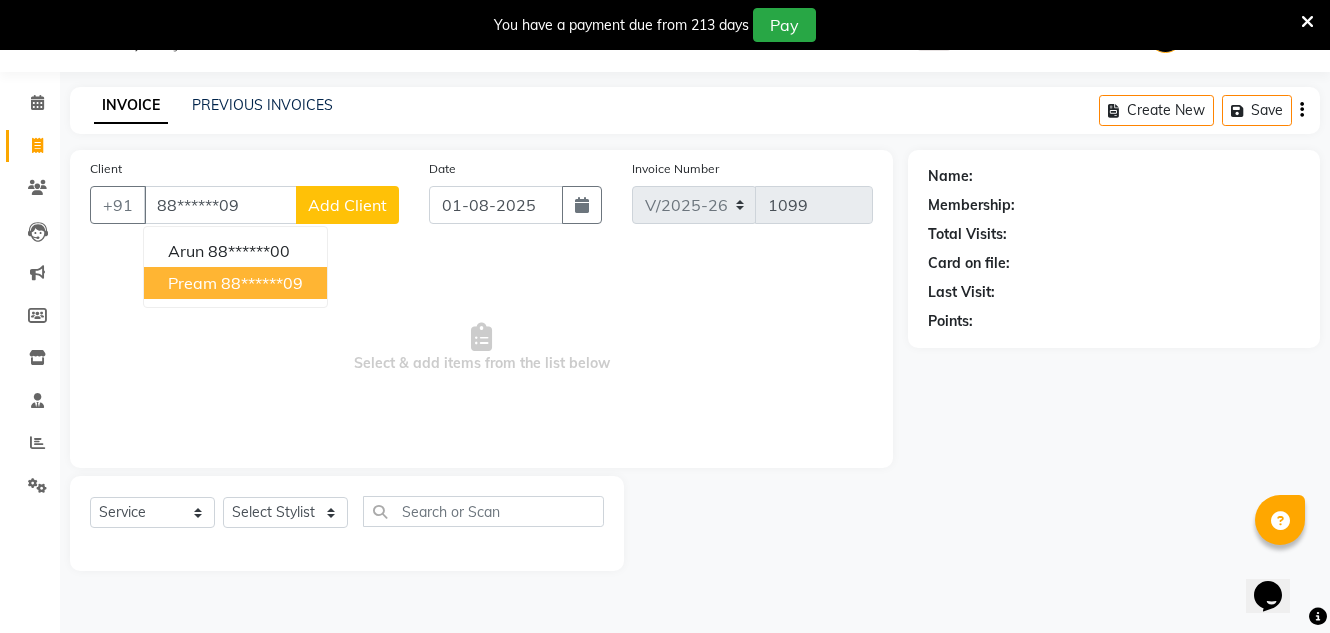 type on "88******09" 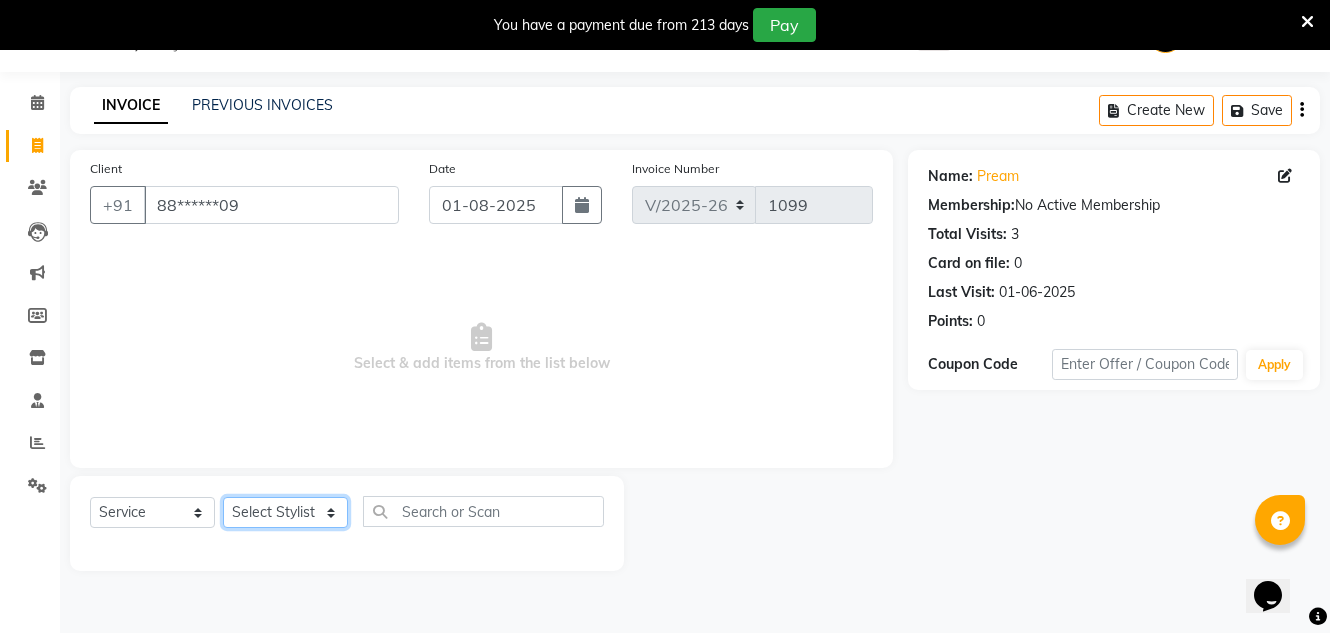 click on "Select Stylist Creative Salon Hashan Kam wali Nisha Payal salman the creative" 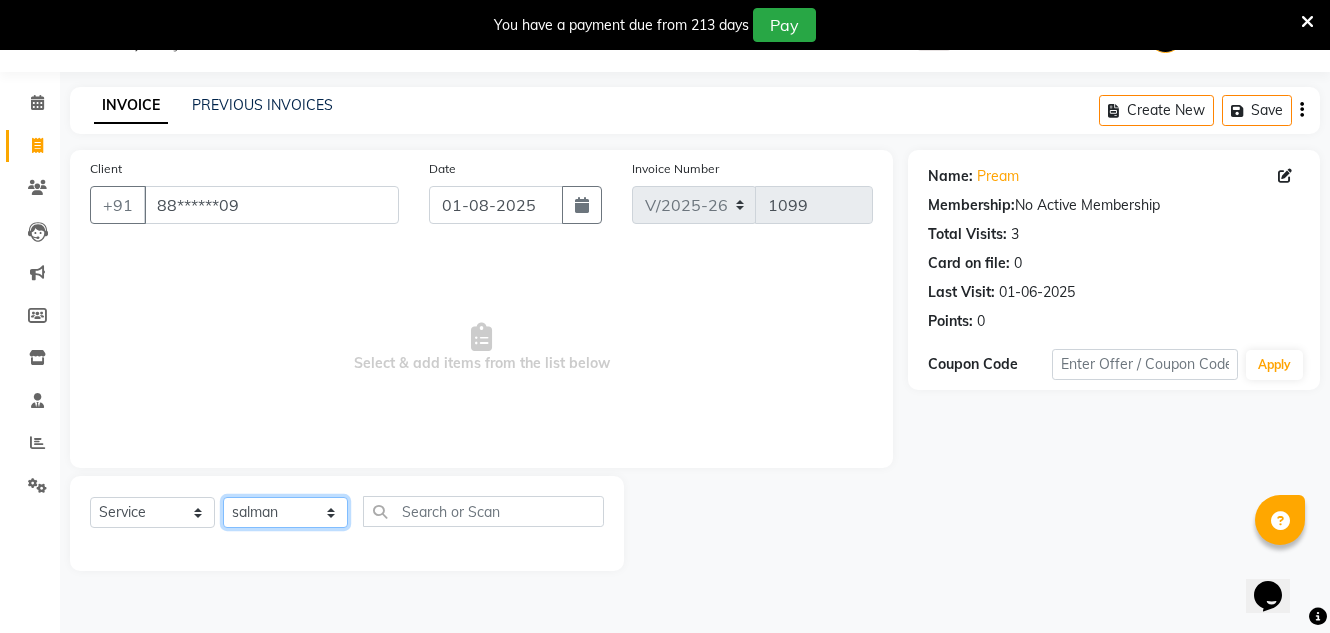 click on "Select Stylist Creative Salon Hashan Kam wali Nisha Payal salman the creative" 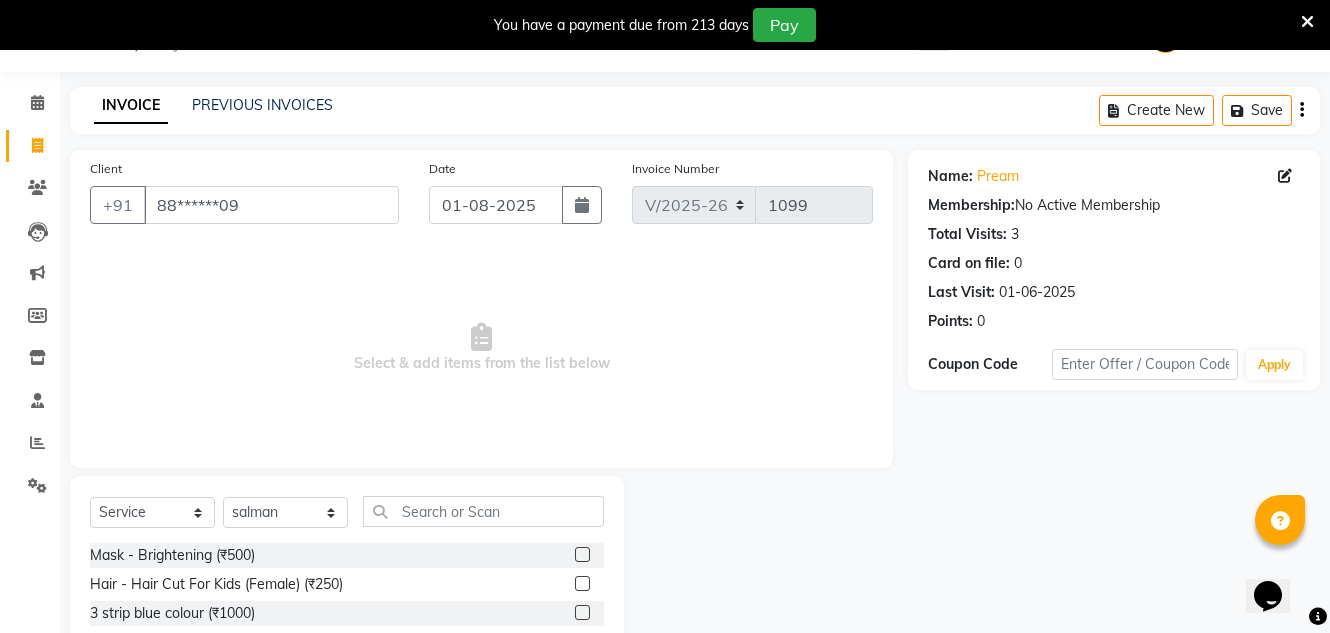 click on "Select  Service  Product  Membership  Package Voucher Prepaid Gift Card  Select Stylist Creative Salon [NAME] [NAME] [NAME] [NAME] [NAME] the creative" 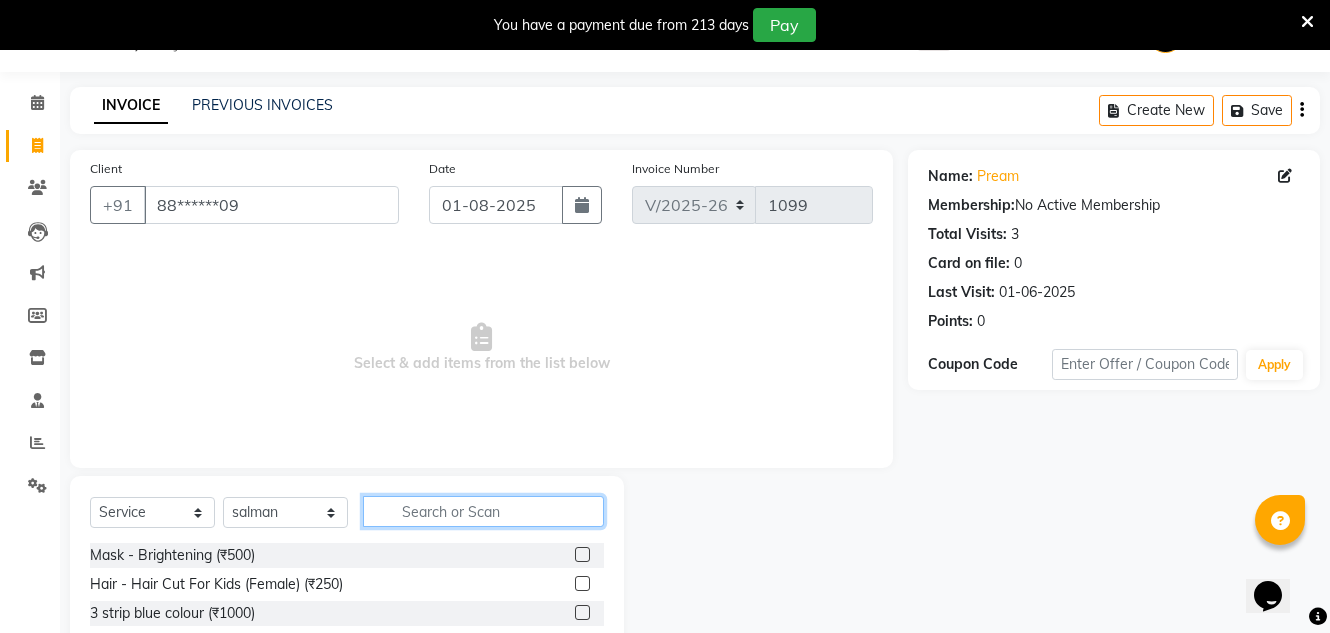 click 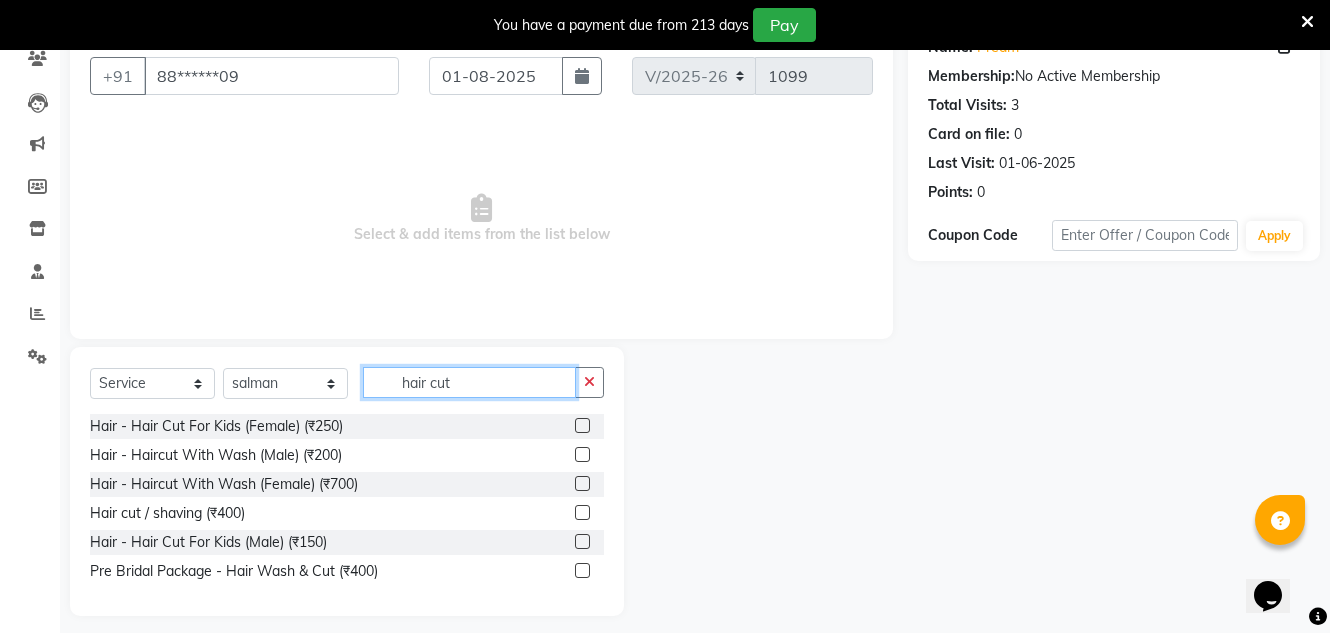 scroll, scrollTop: 192, scrollLeft: 0, axis: vertical 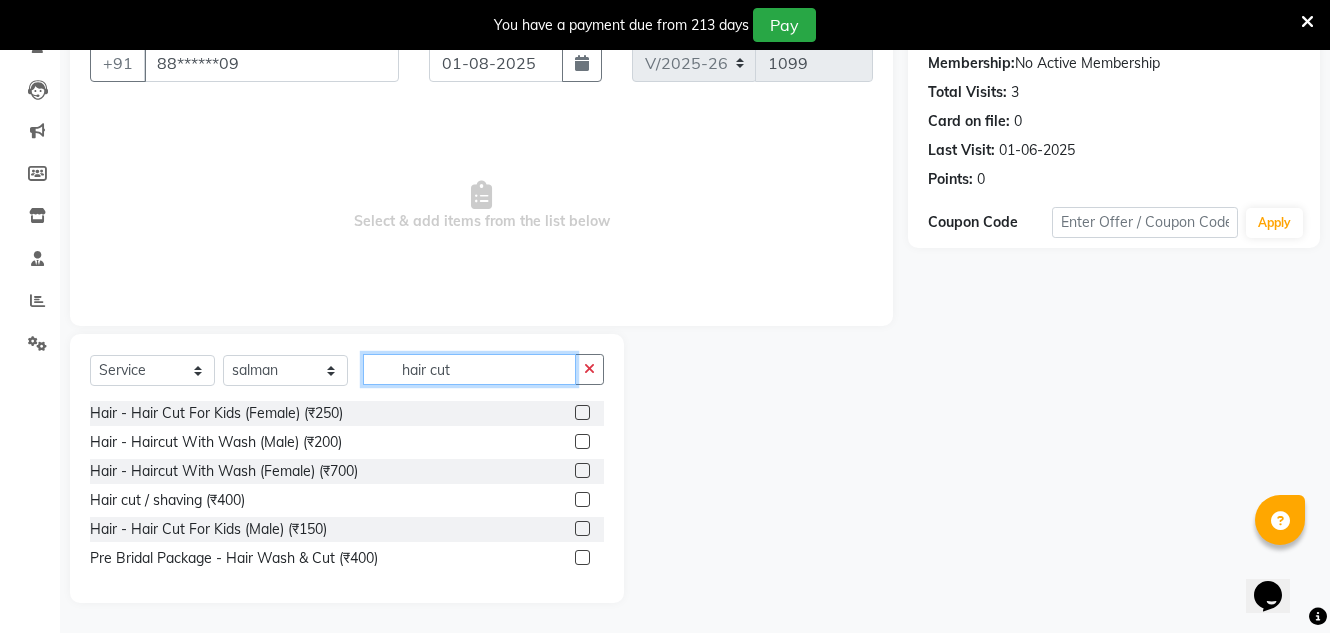 type on "hair cut" 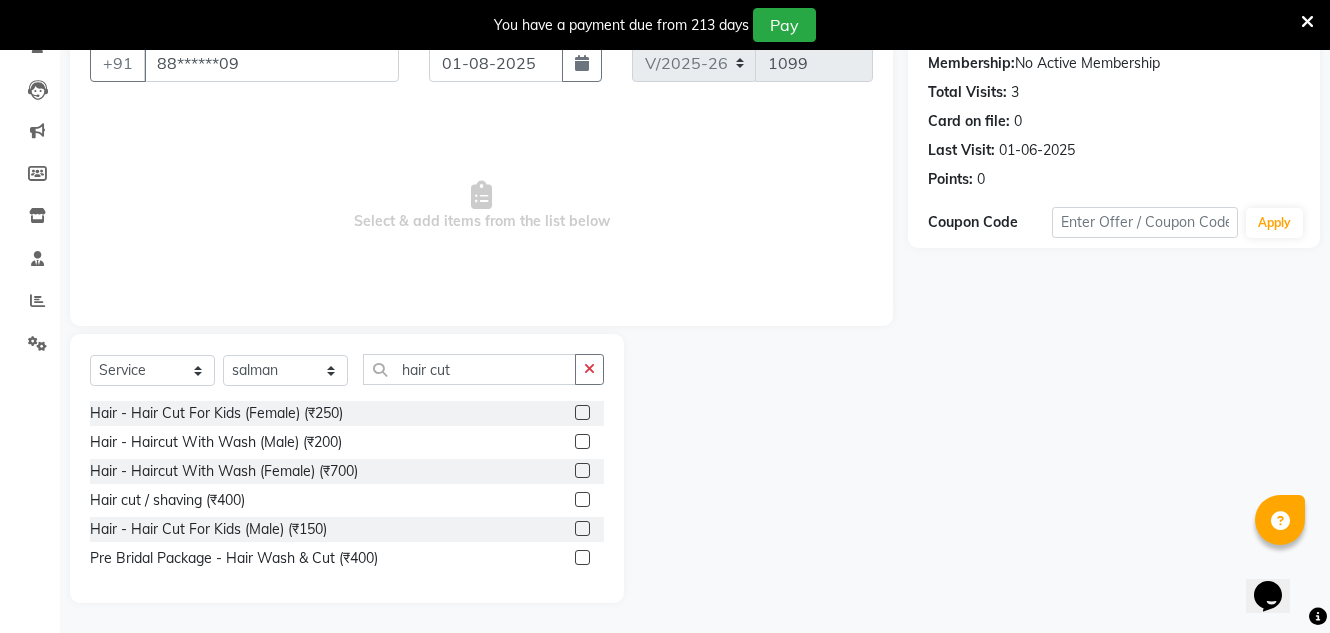 drag, startPoint x: 582, startPoint y: 496, endPoint x: 554, endPoint y: 439, distance: 63.505905 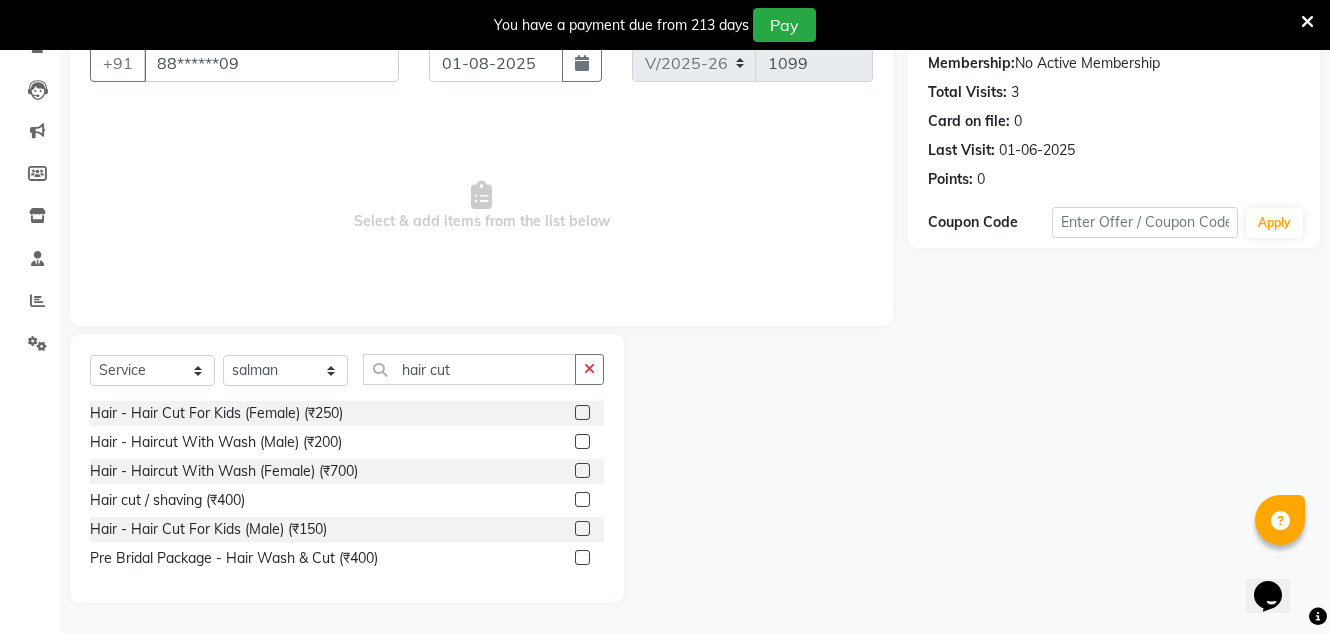 click 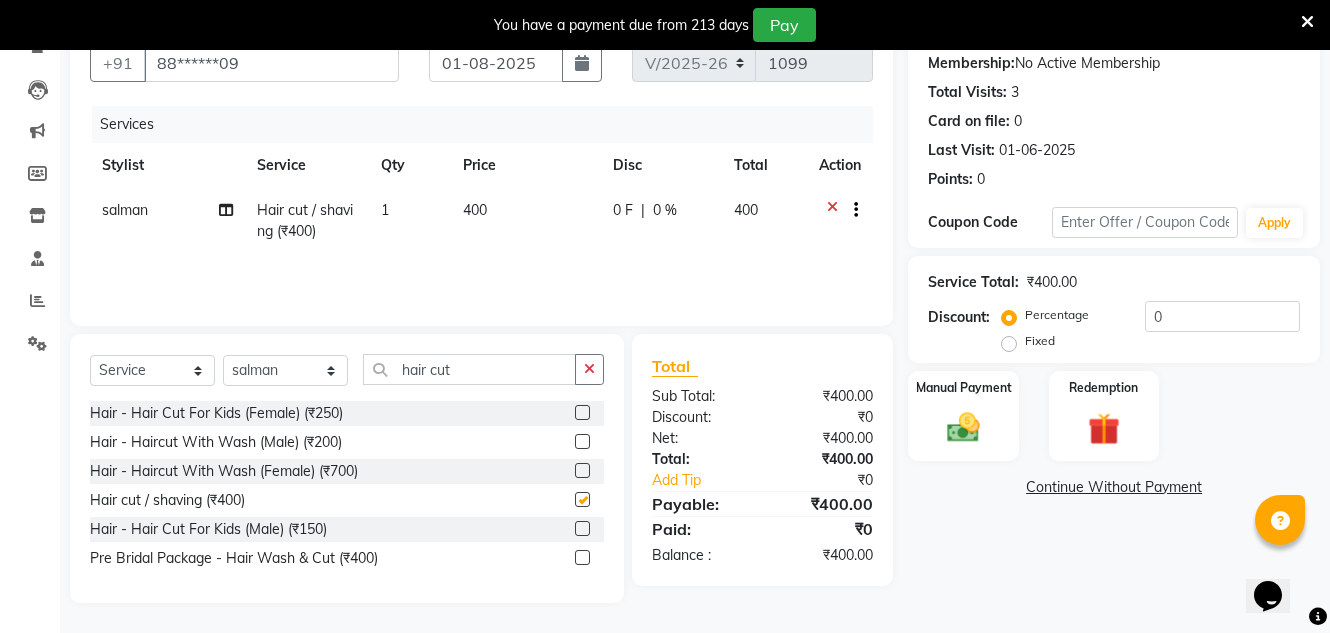 checkbox on "false" 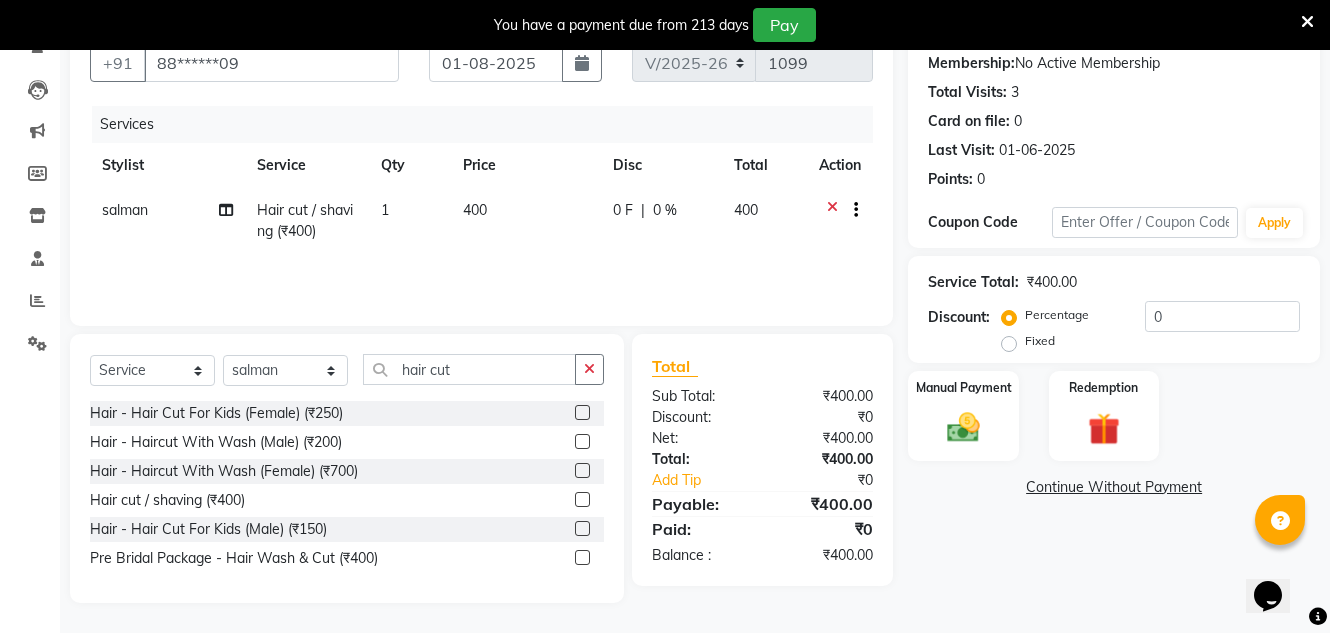 click on "400" 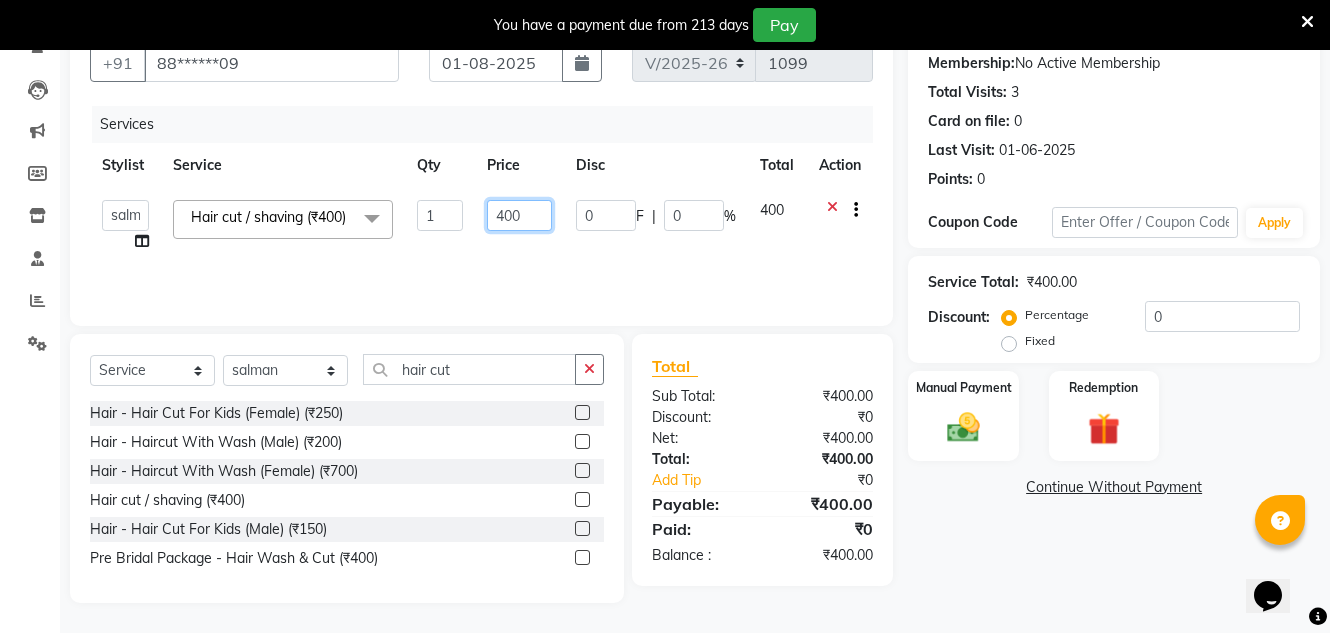 click on "400" 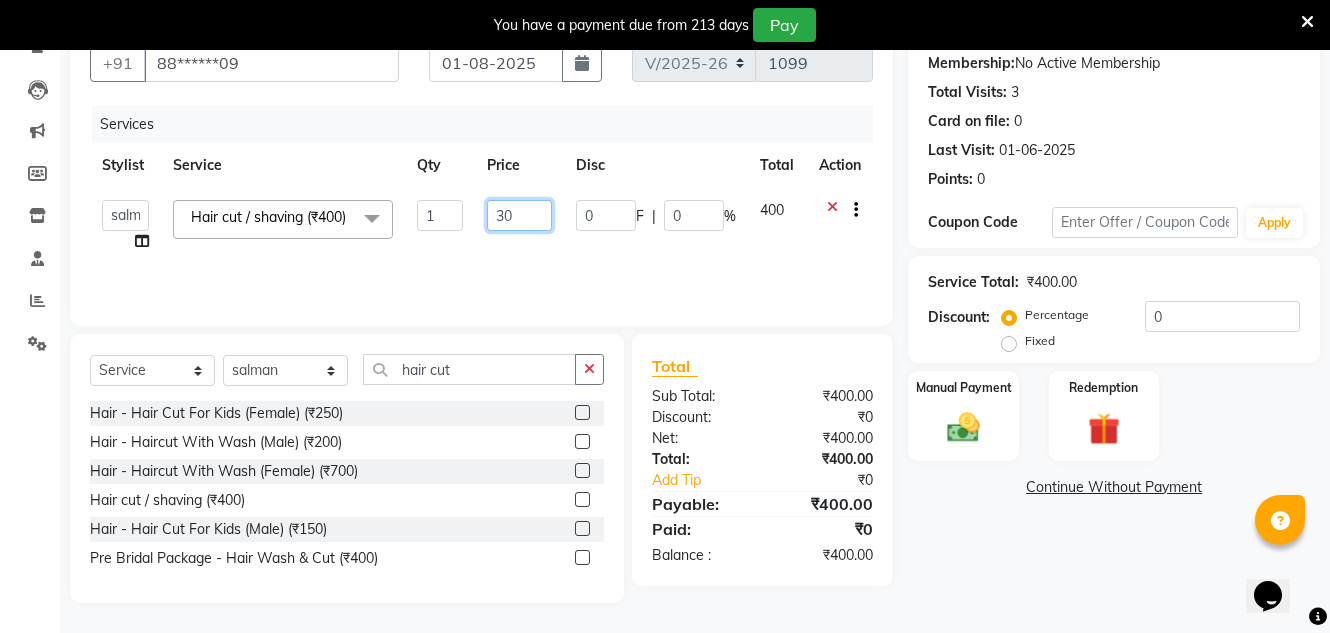 type on "350" 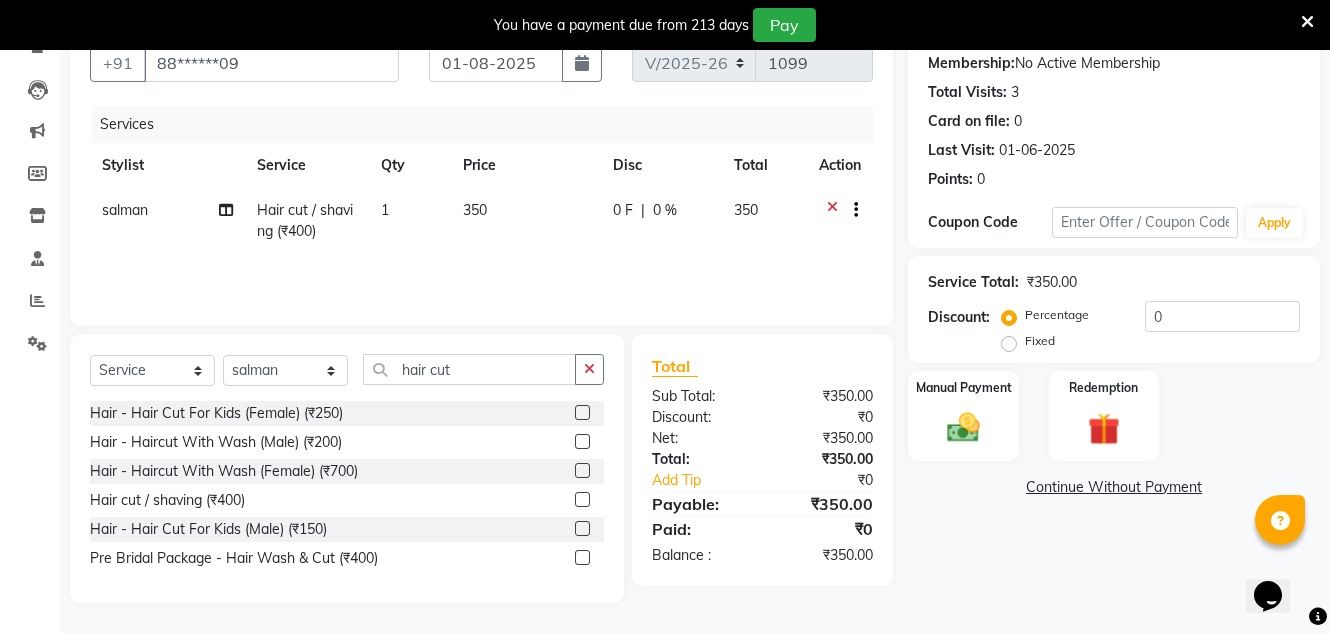 click on "Discount:" 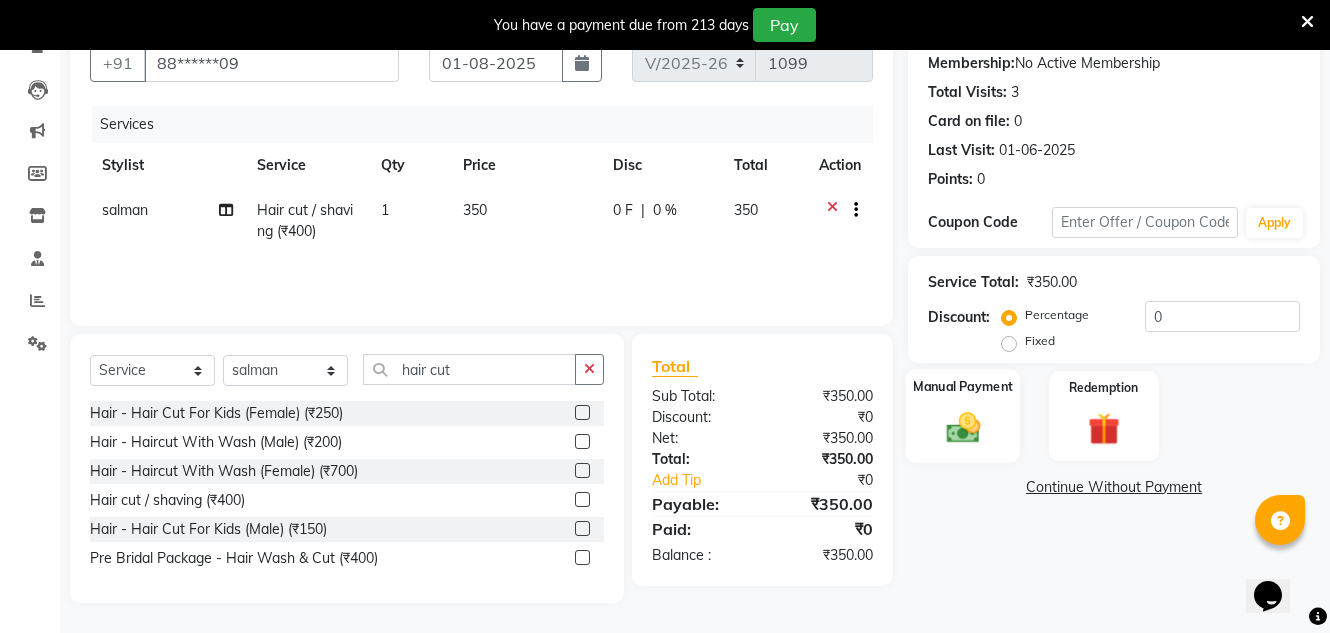 click 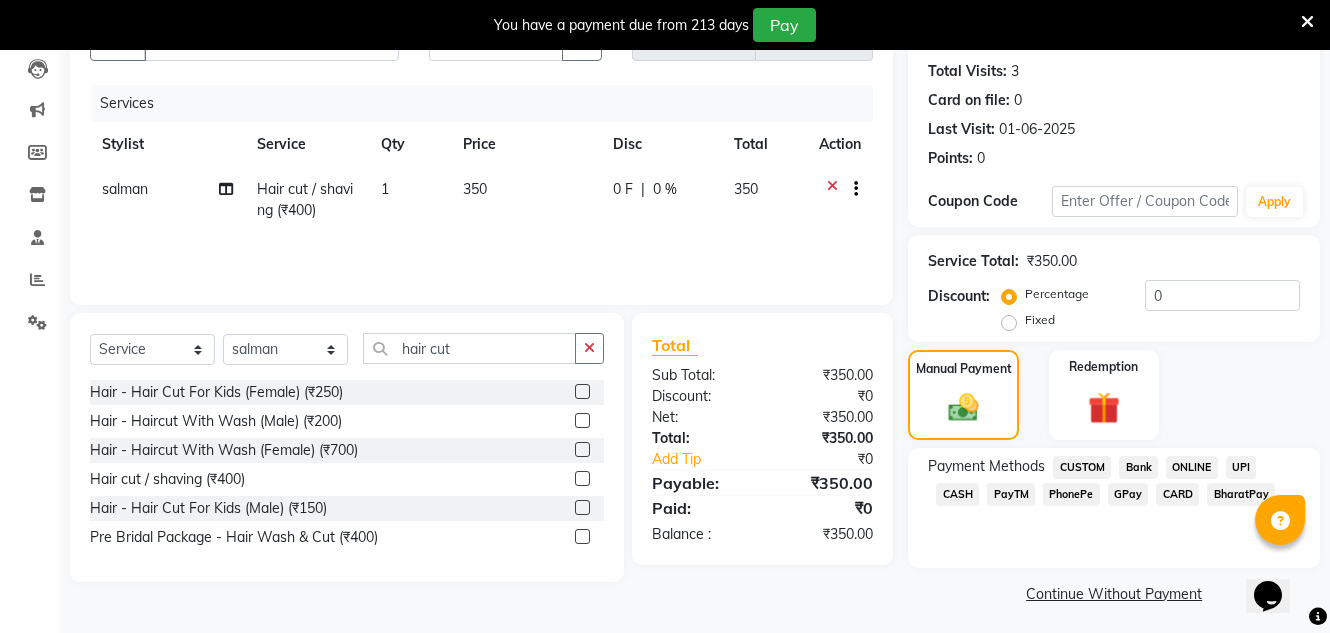 scroll, scrollTop: 219, scrollLeft: 0, axis: vertical 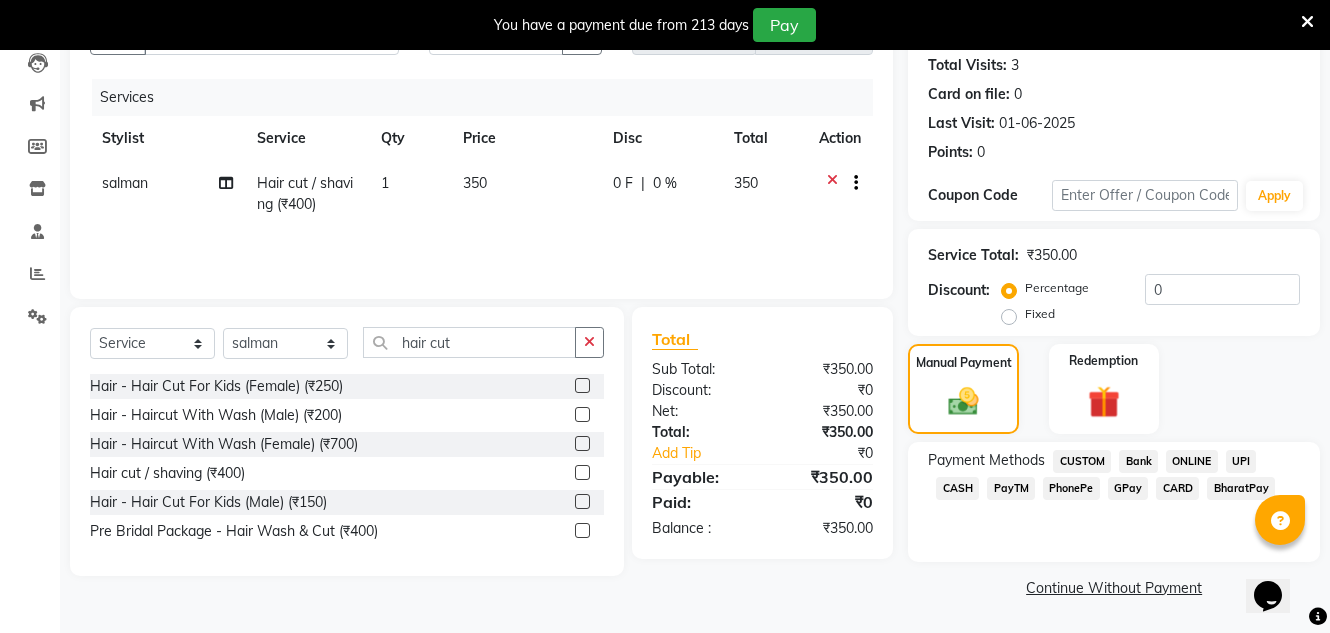click on "GPay" 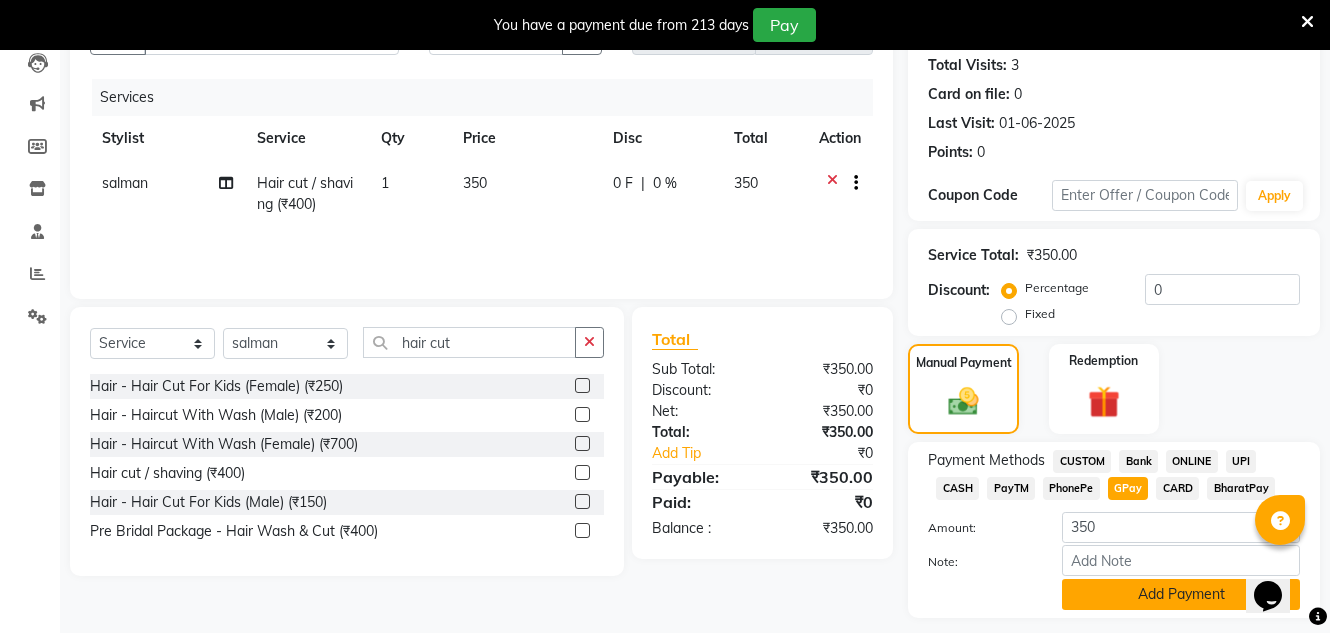click on "Add Payment" 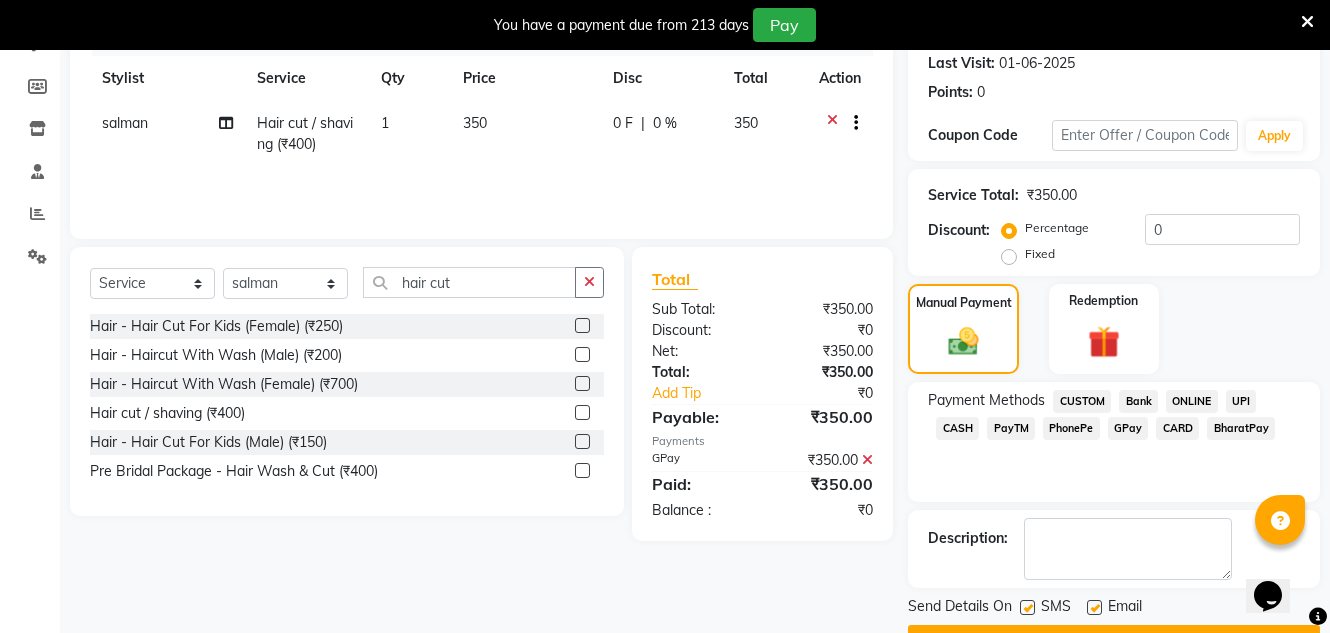 scroll, scrollTop: 332, scrollLeft: 0, axis: vertical 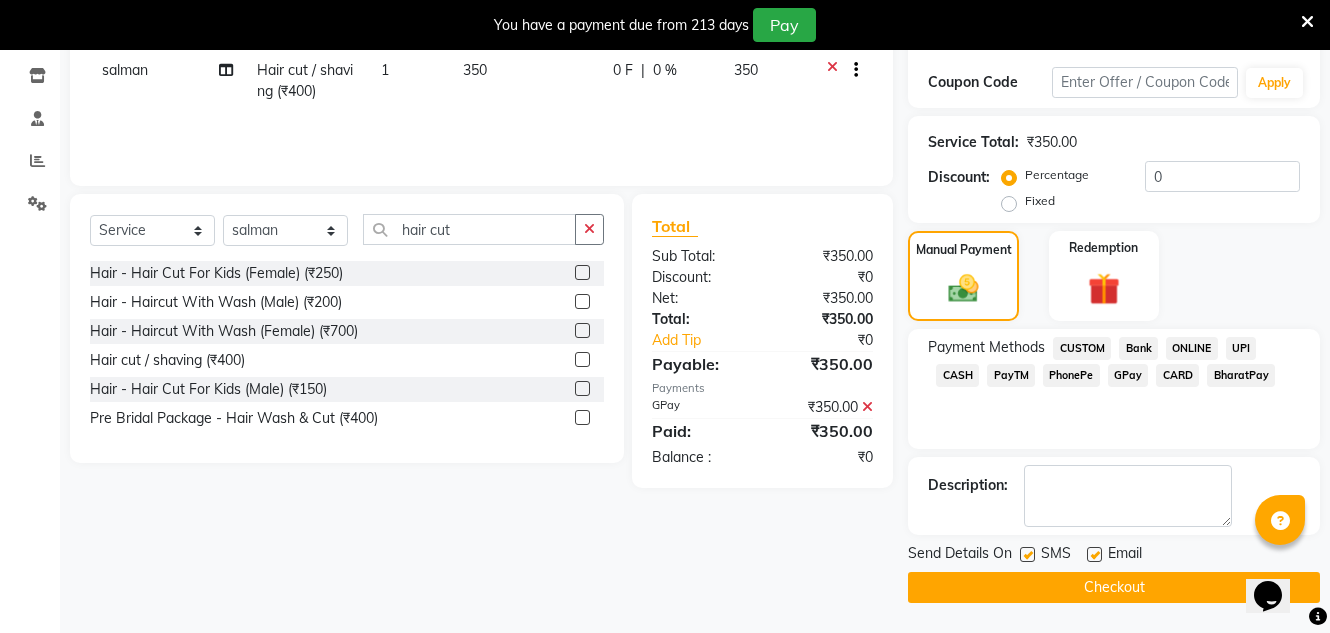 click 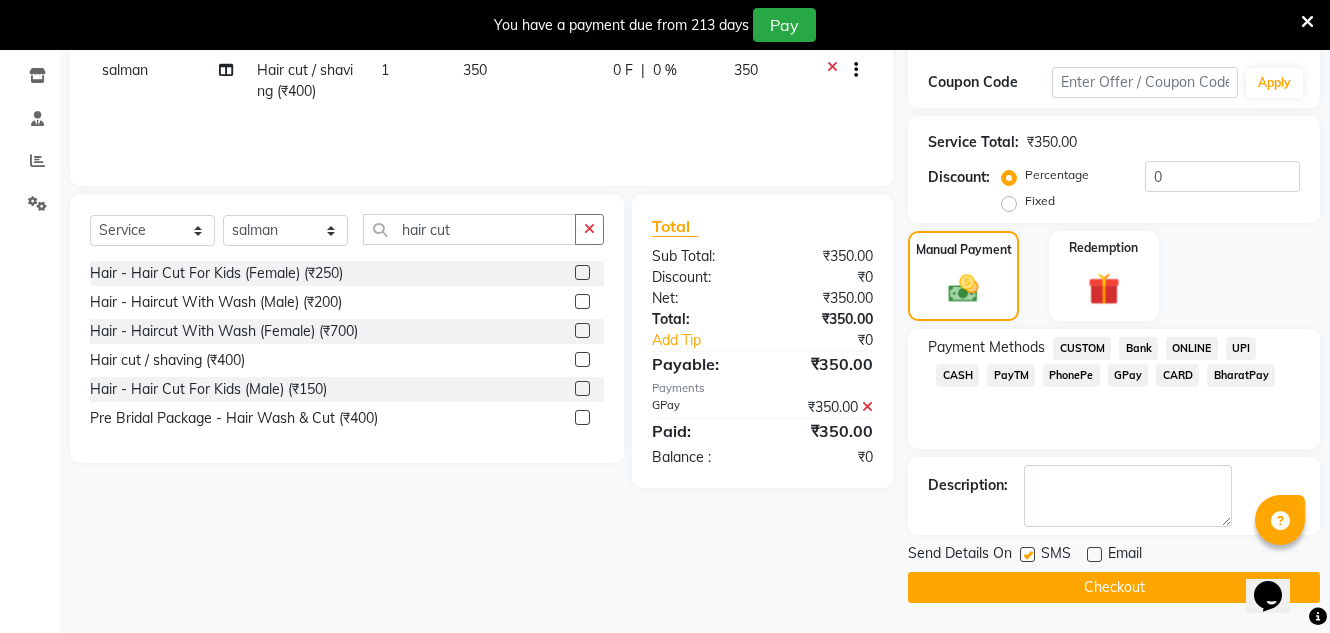 click on "Checkout" 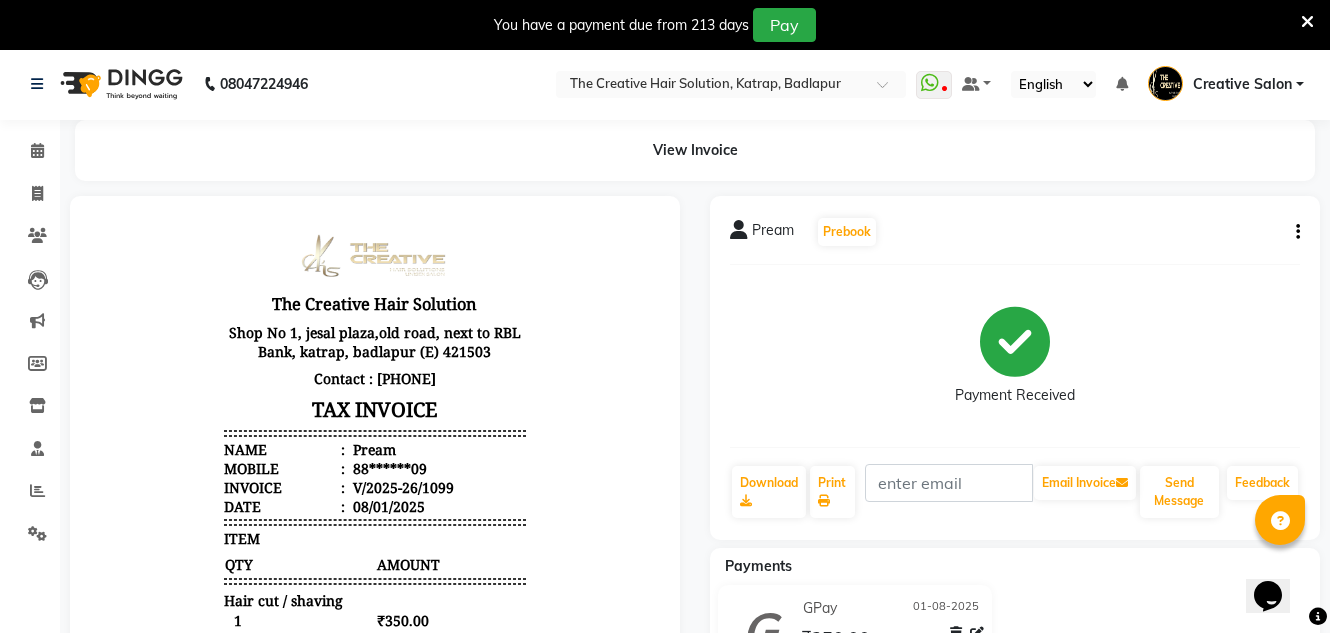 scroll, scrollTop: 0, scrollLeft: 0, axis: both 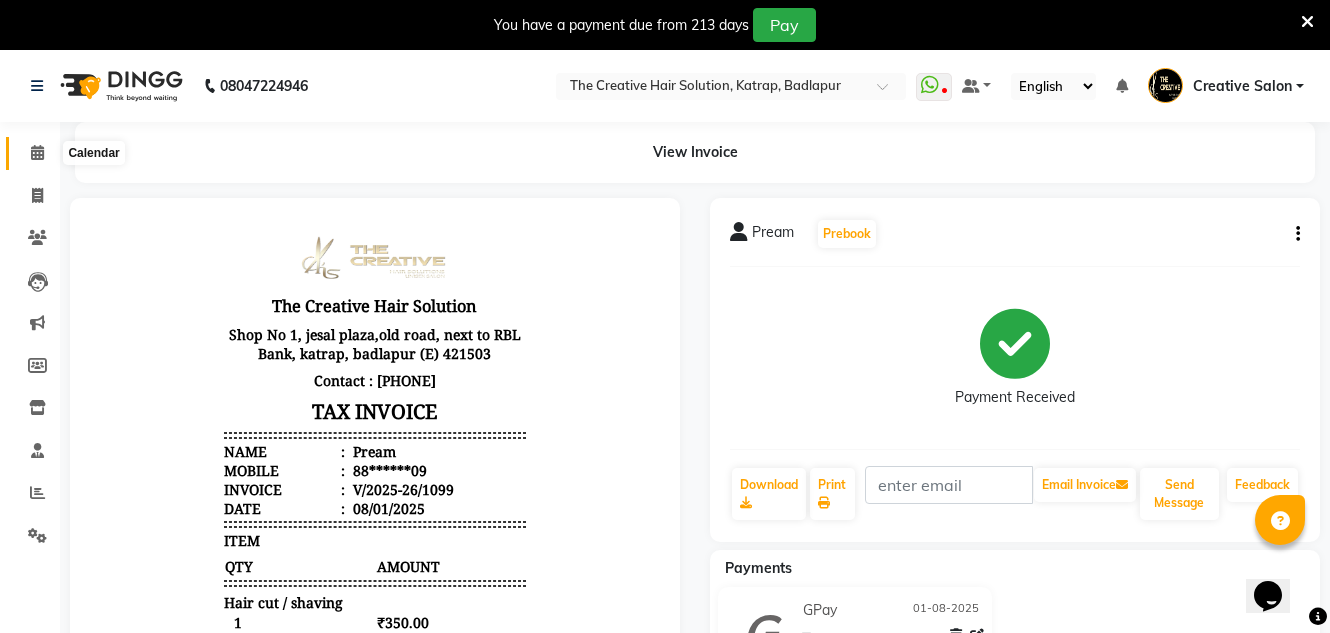 click 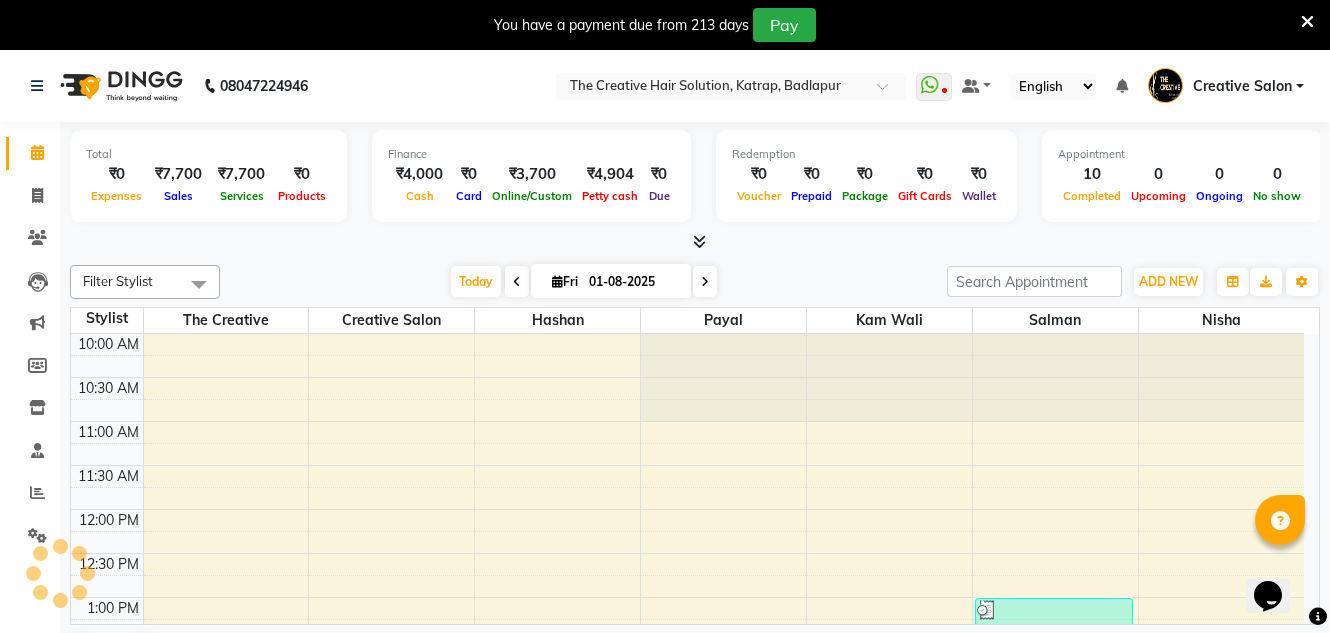 scroll, scrollTop: 0, scrollLeft: 0, axis: both 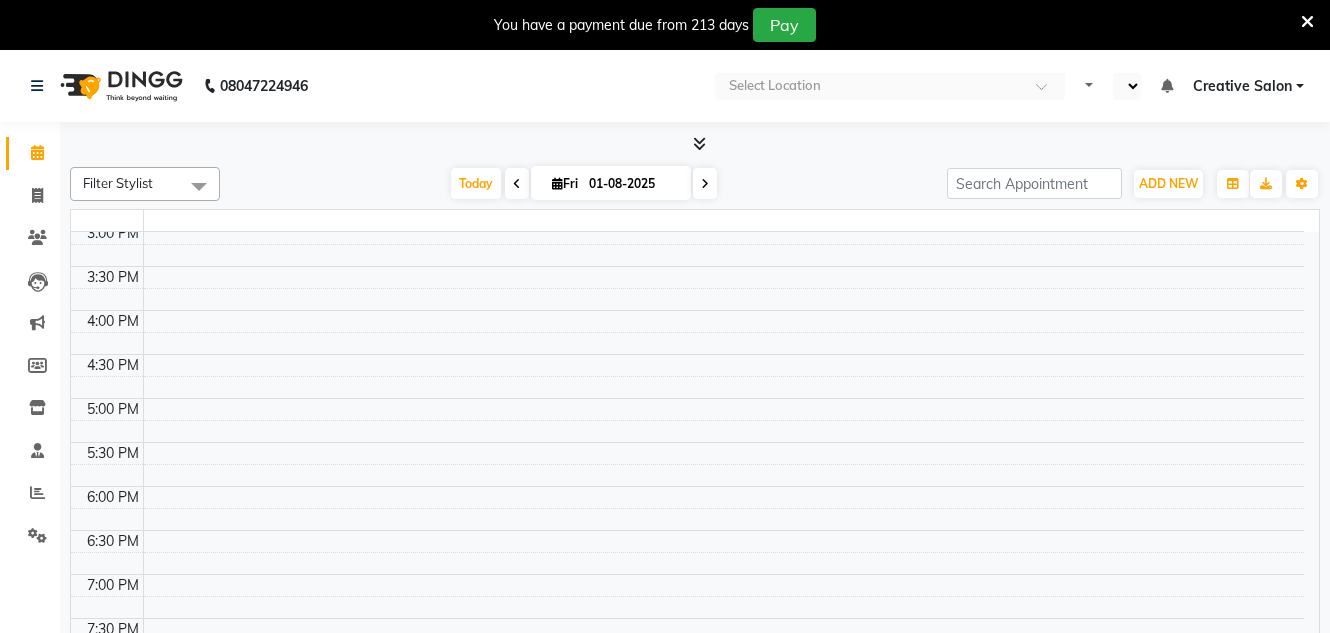 select on "en" 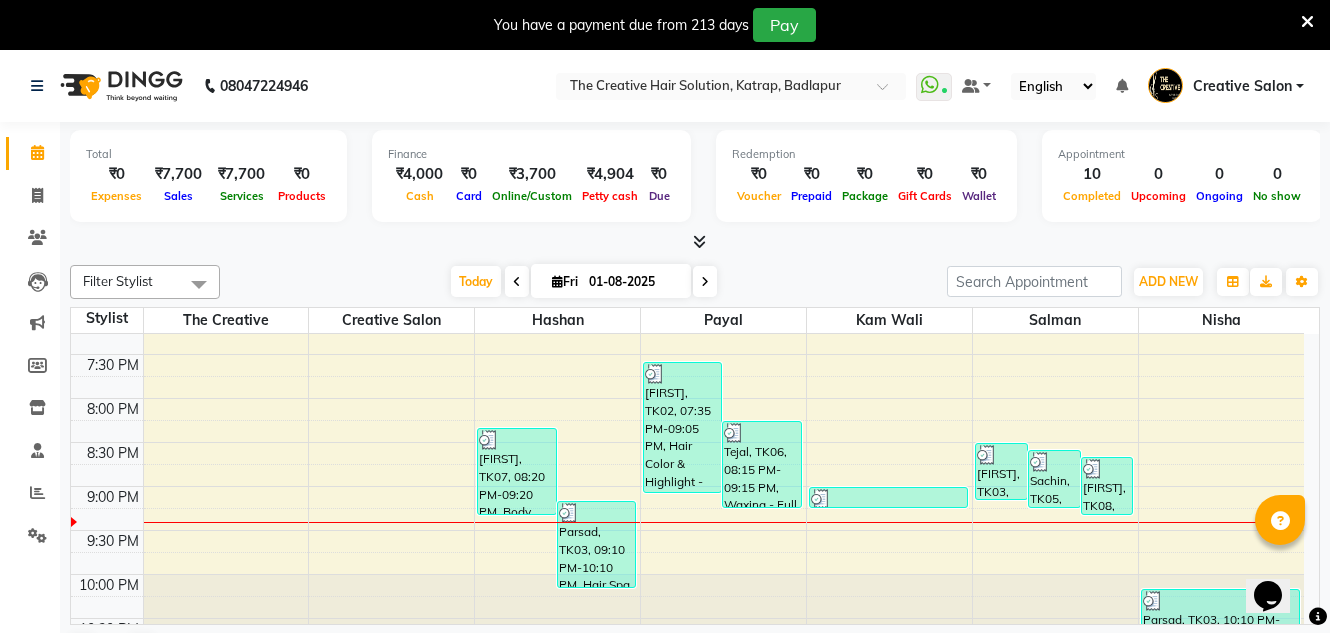 scroll, scrollTop: 0, scrollLeft: 0, axis: both 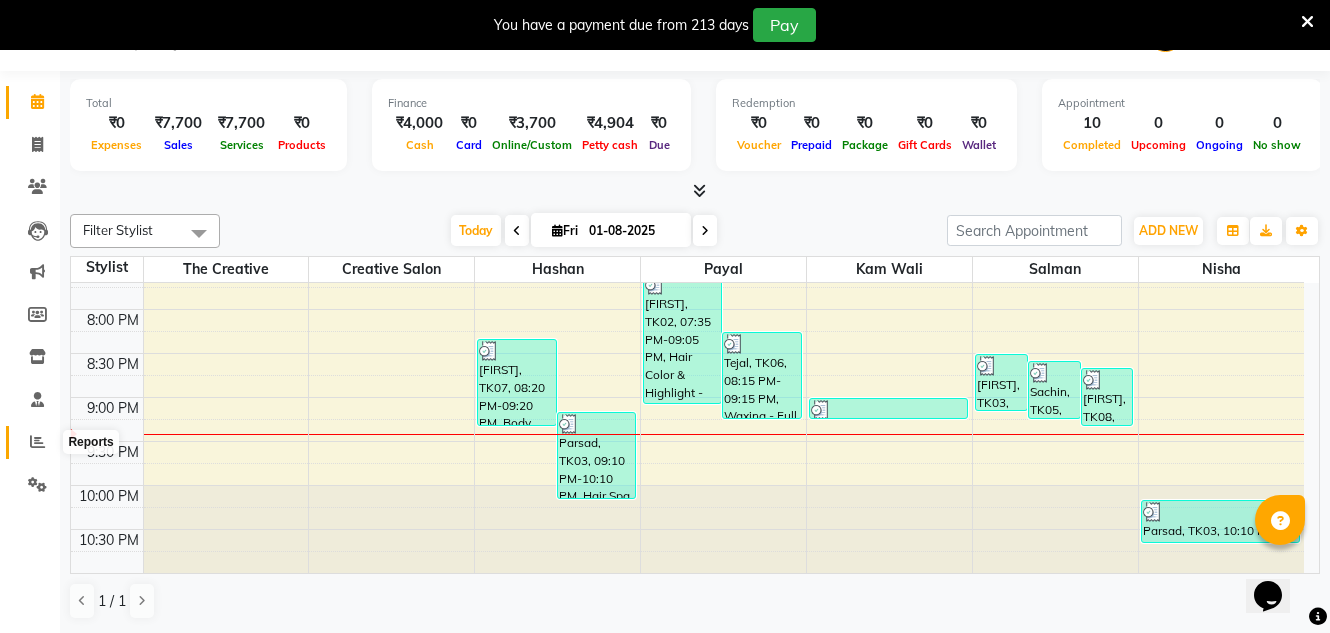 click 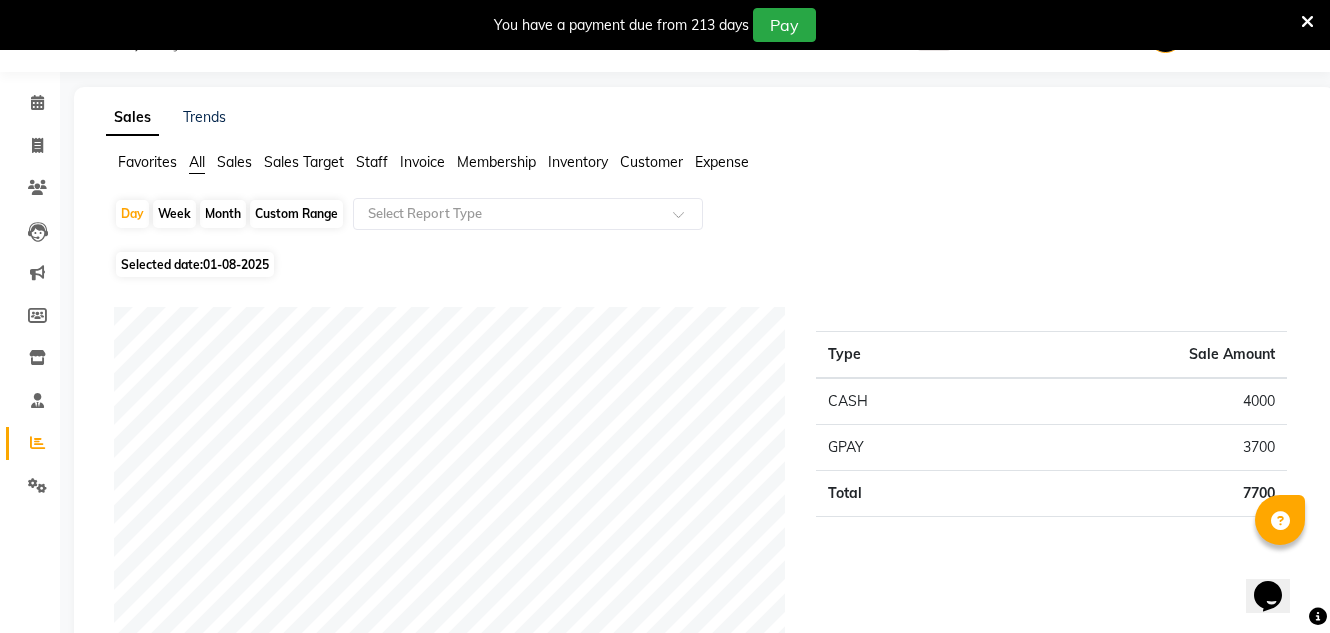 scroll, scrollTop: 51, scrollLeft: 0, axis: vertical 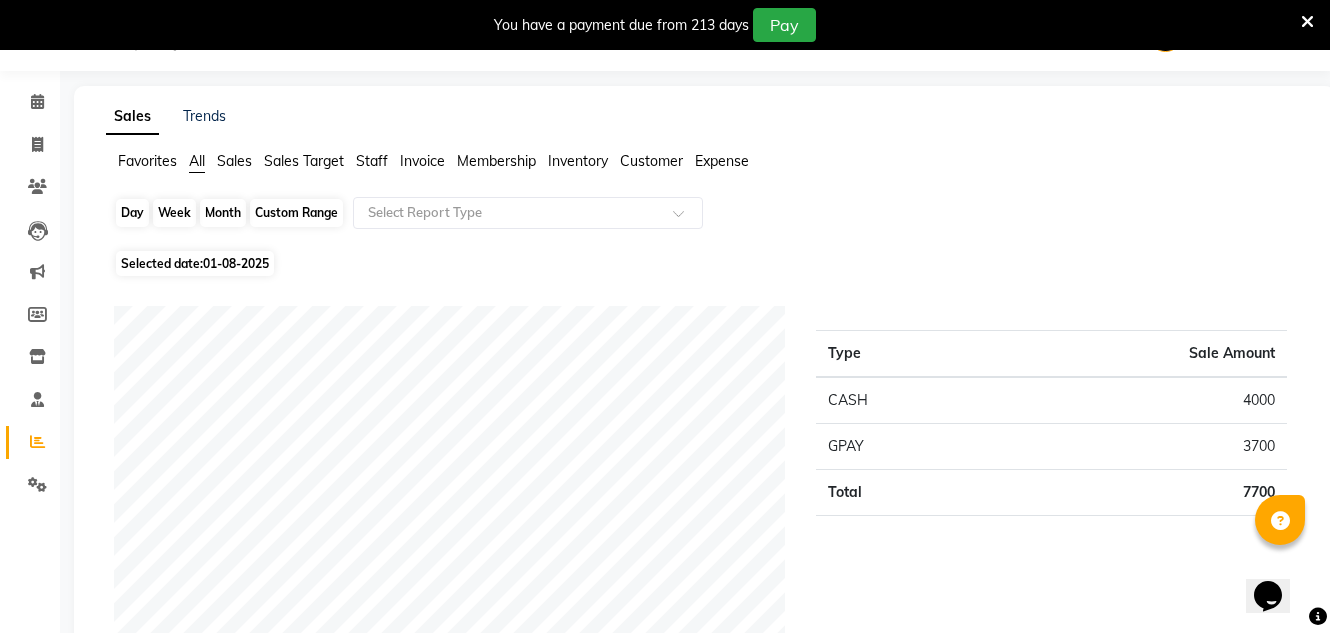click on "Day" 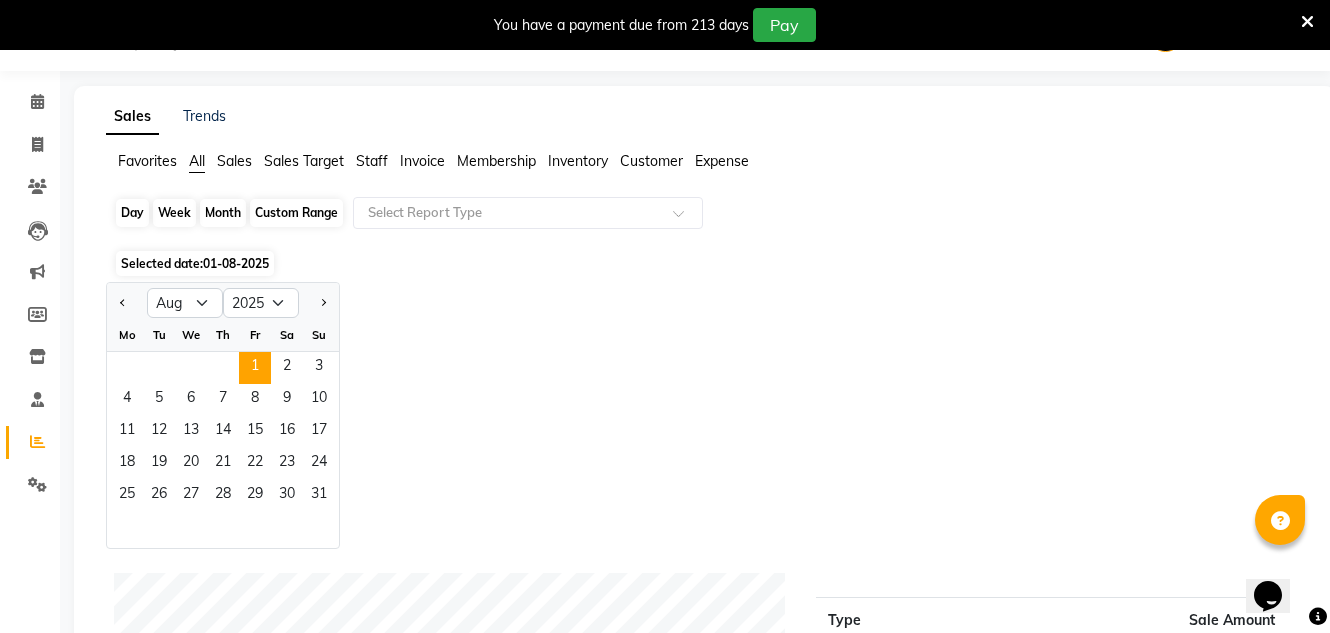 click on "Day" 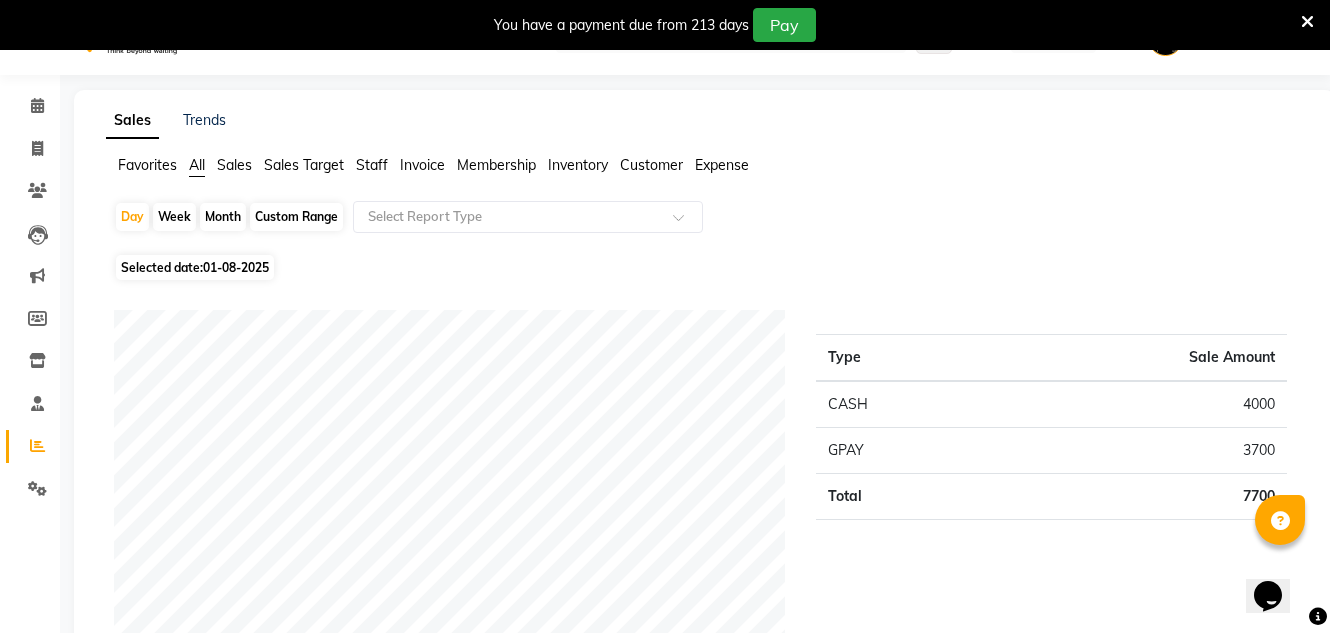 scroll, scrollTop: 0, scrollLeft: 0, axis: both 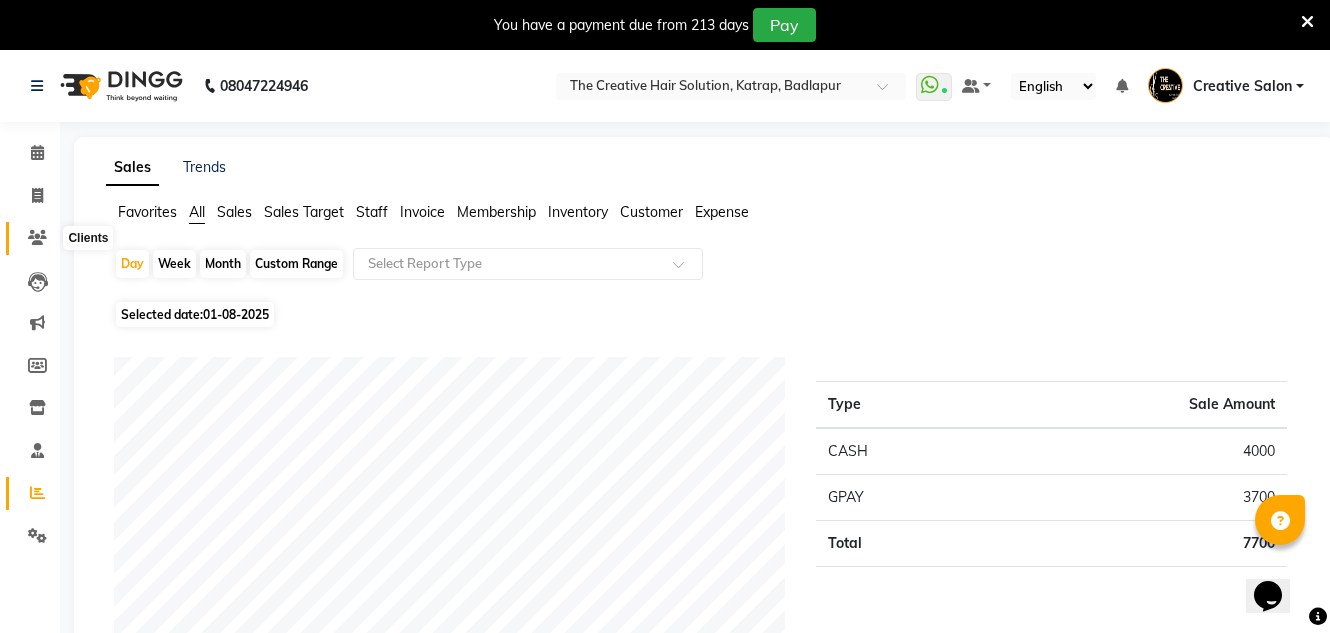 click 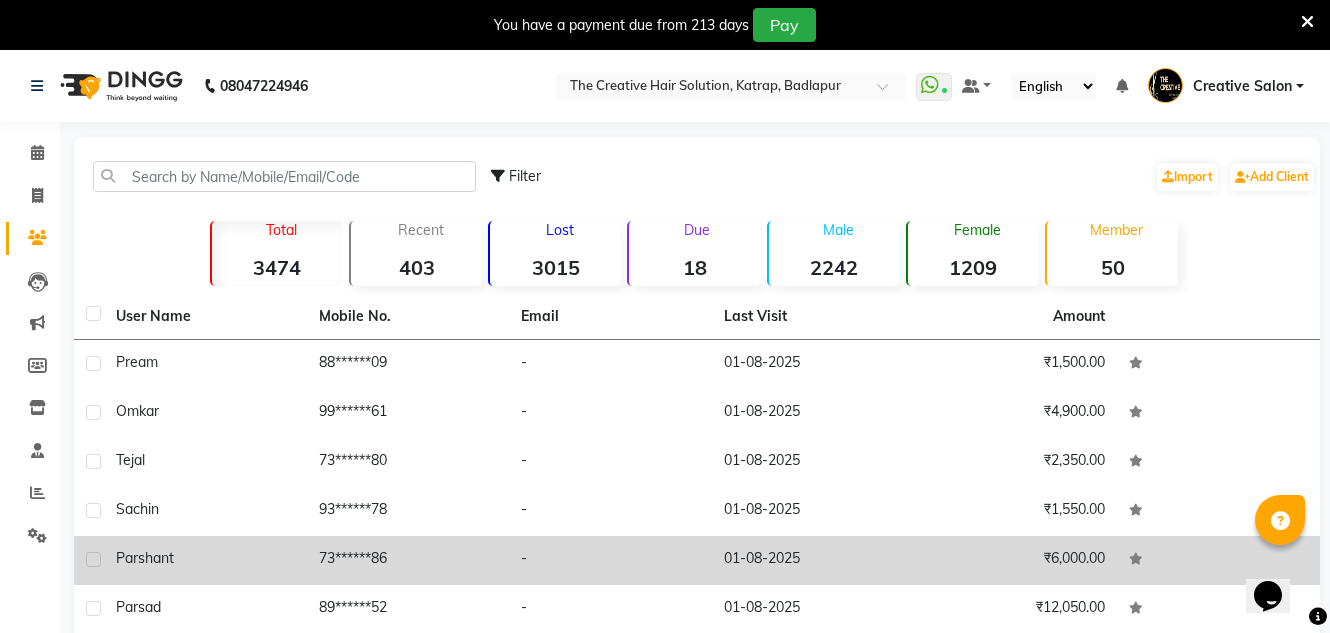 scroll, scrollTop: 283, scrollLeft: 0, axis: vertical 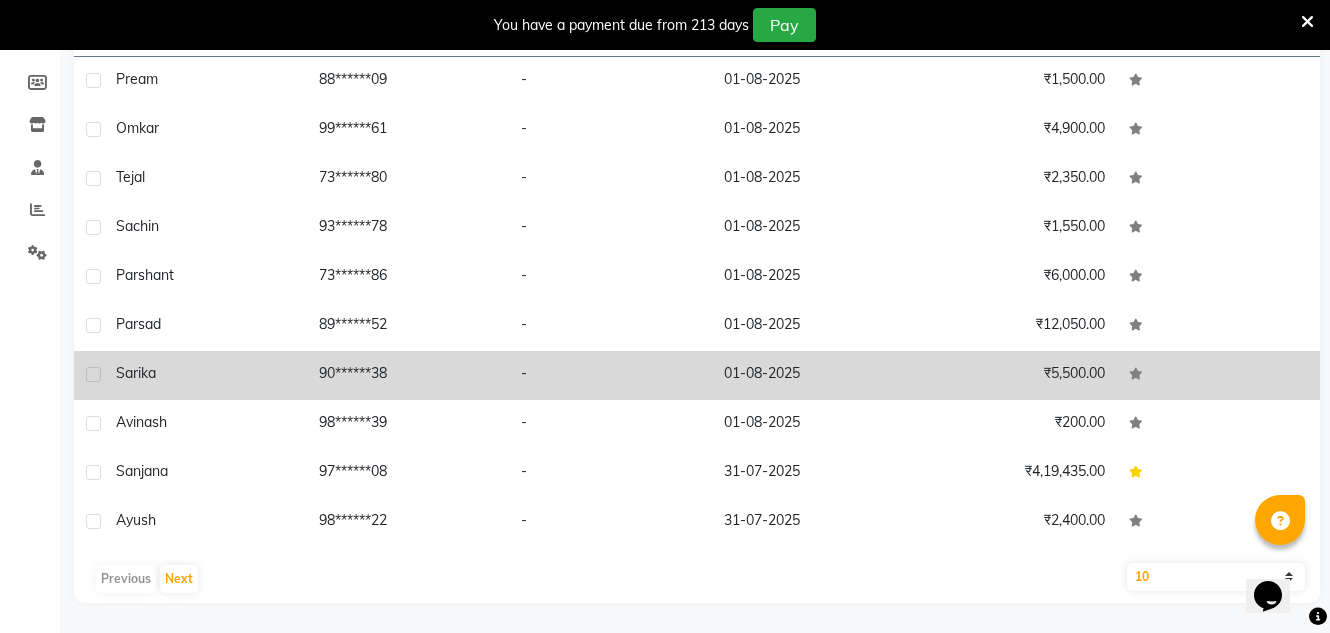 click on "90******38" 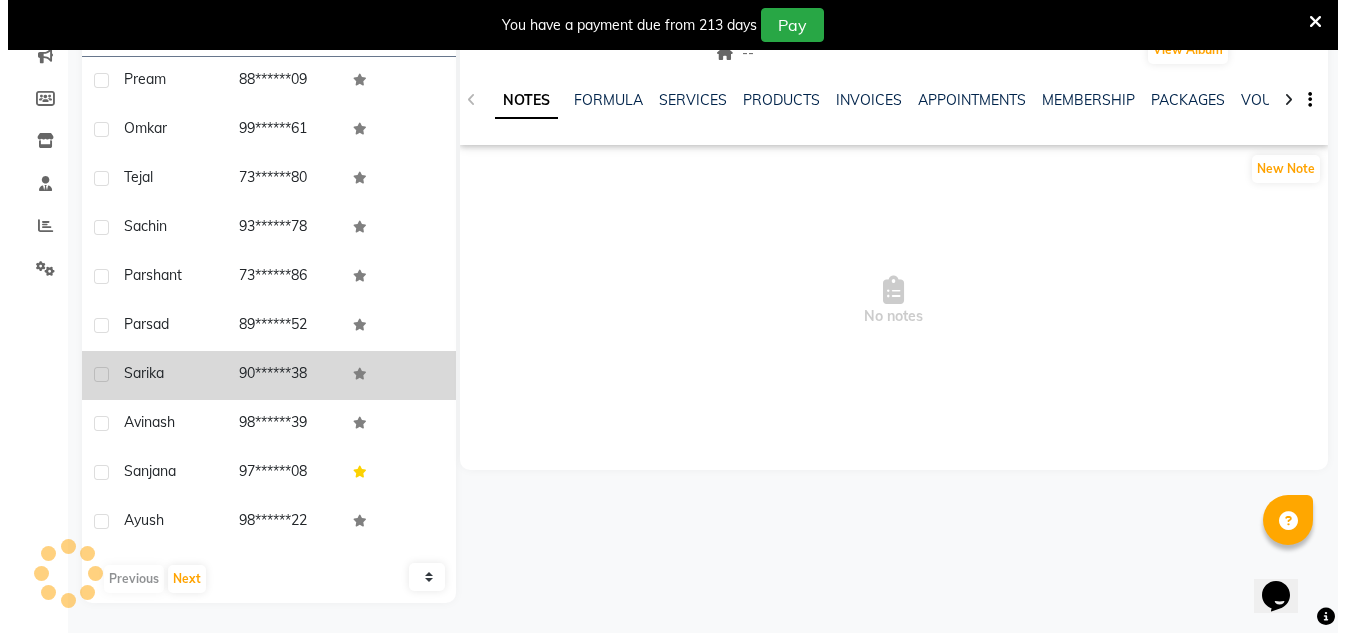 scroll, scrollTop: 267, scrollLeft: 0, axis: vertical 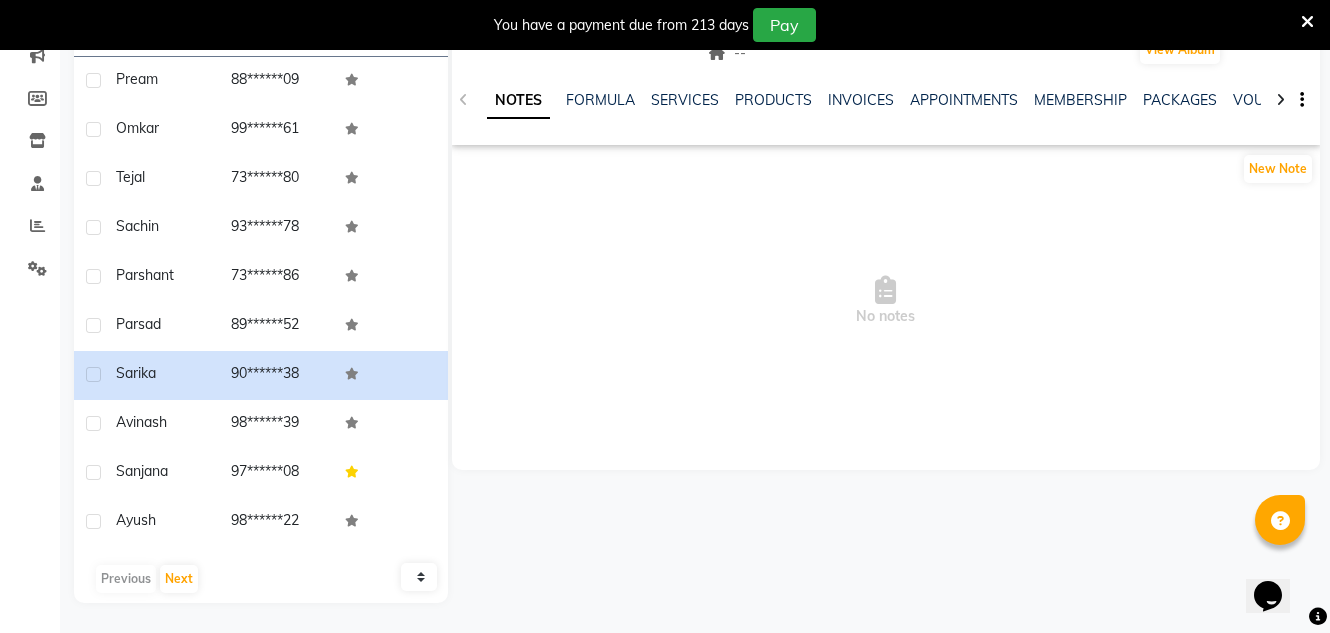 click 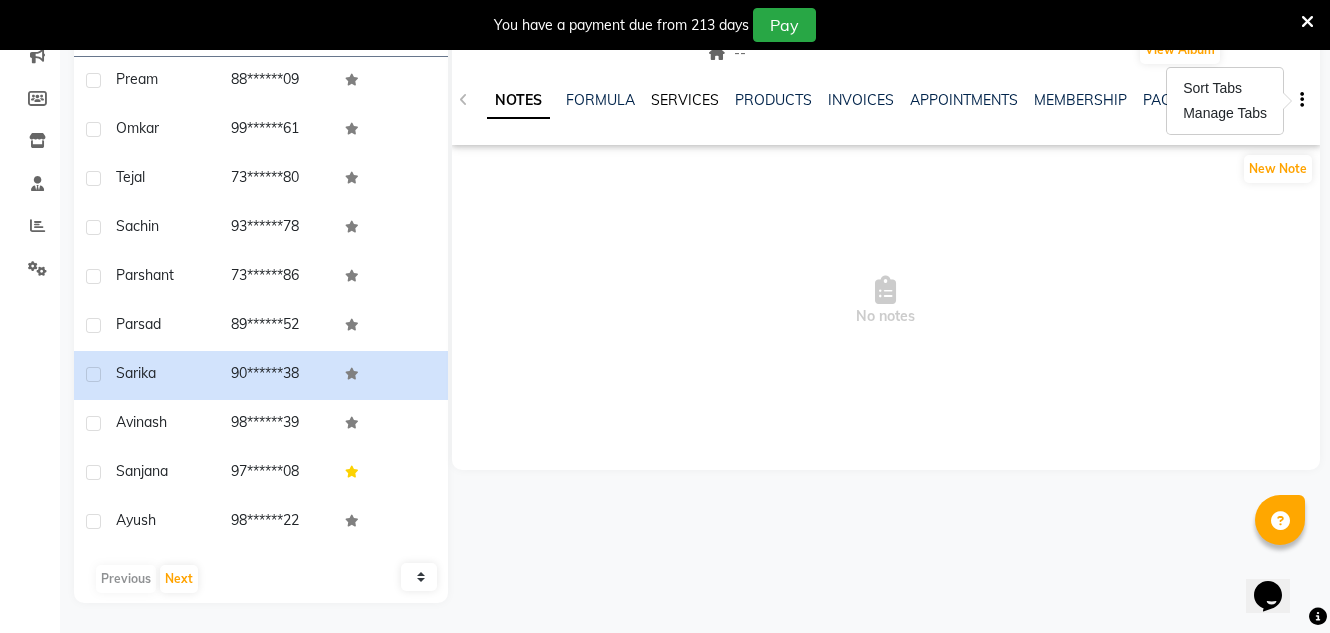 click on "SERVICES" 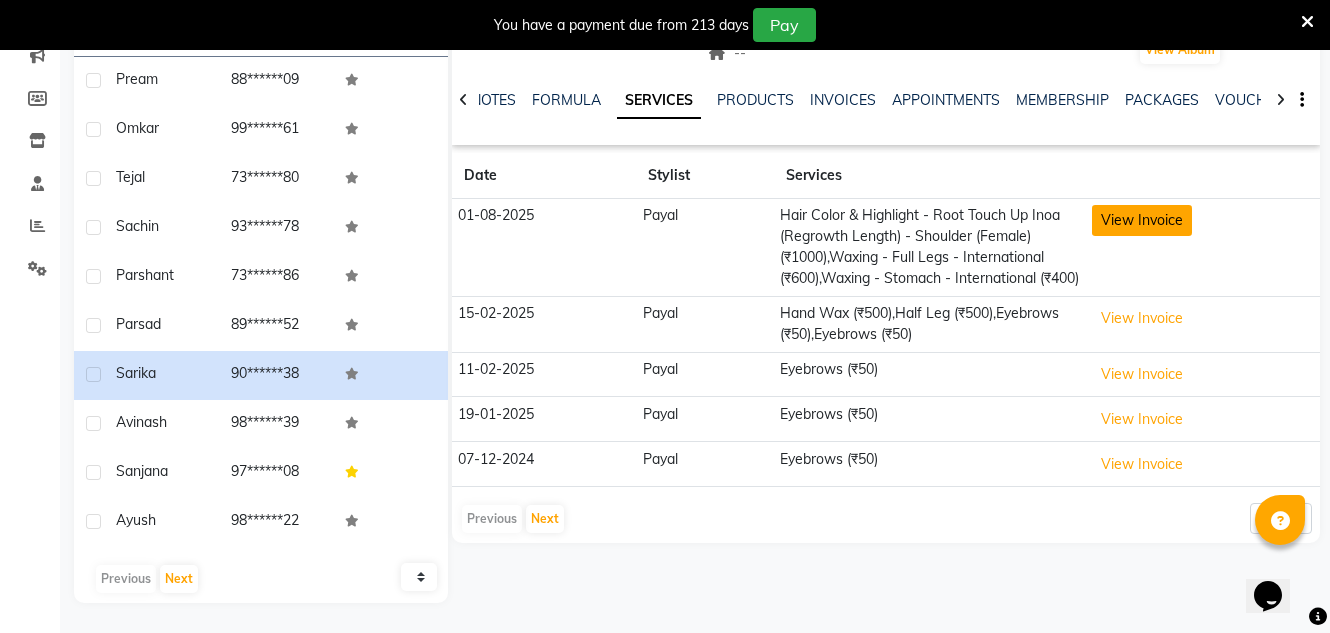 click on "View Invoice" 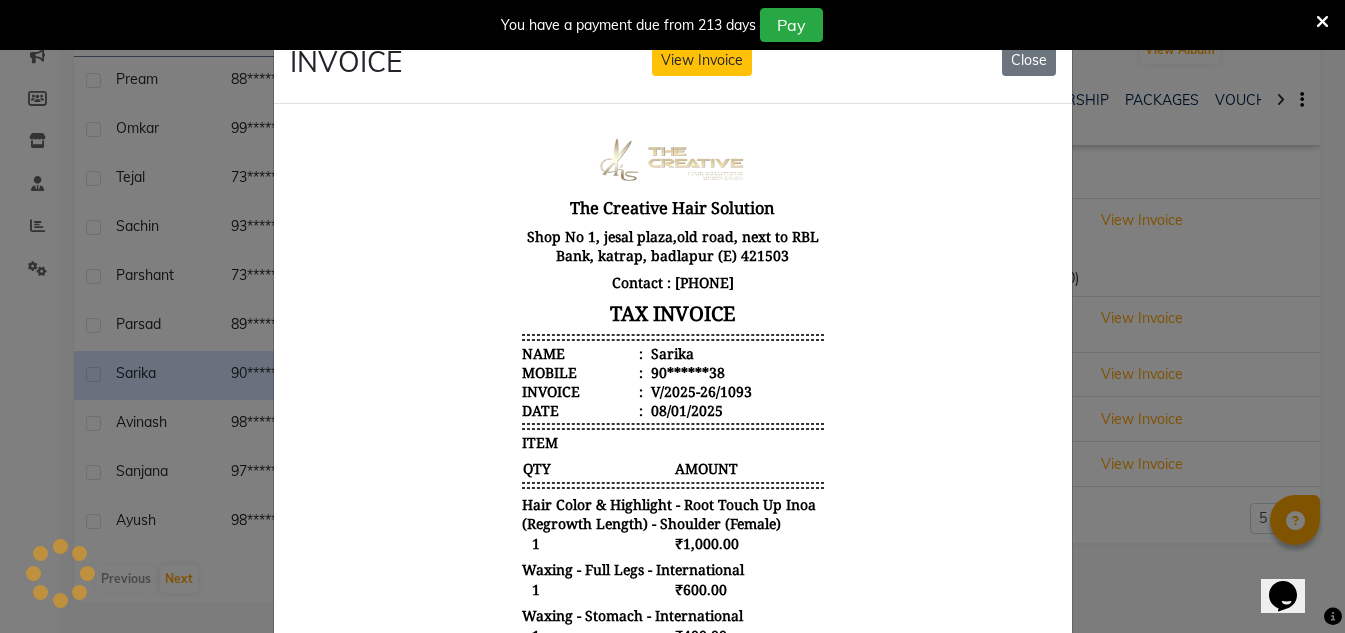 scroll, scrollTop: 0, scrollLeft: 0, axis: both 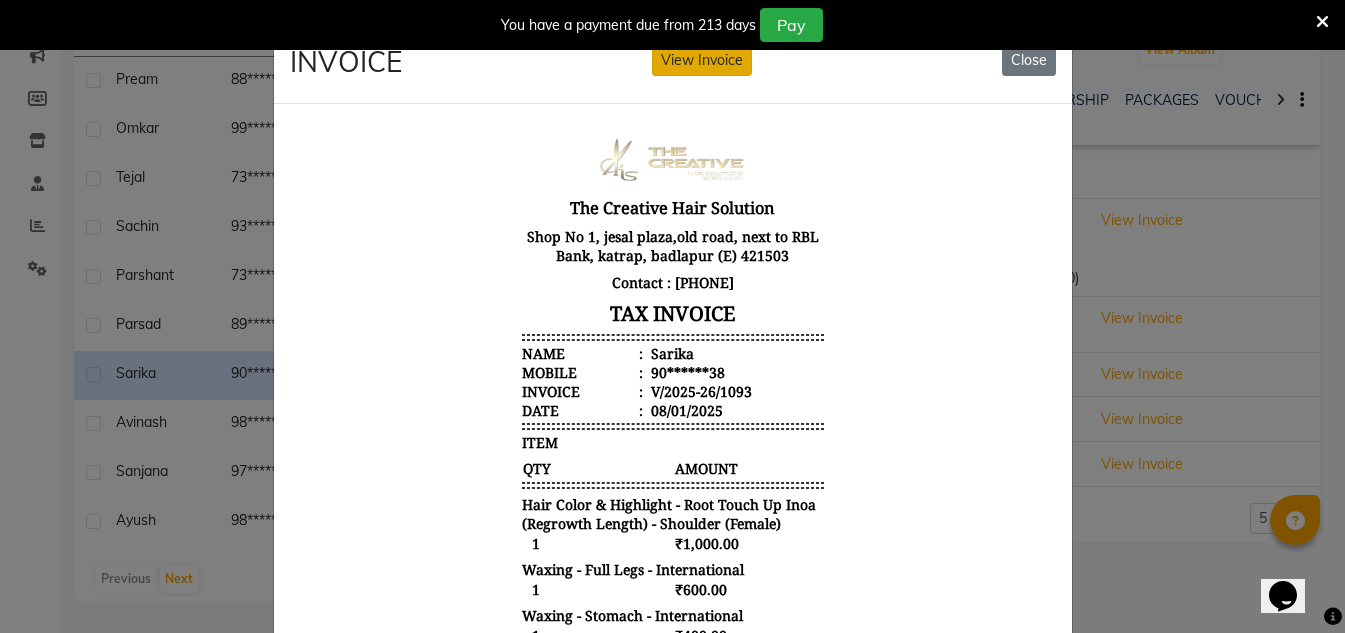 click on "View Invoice" 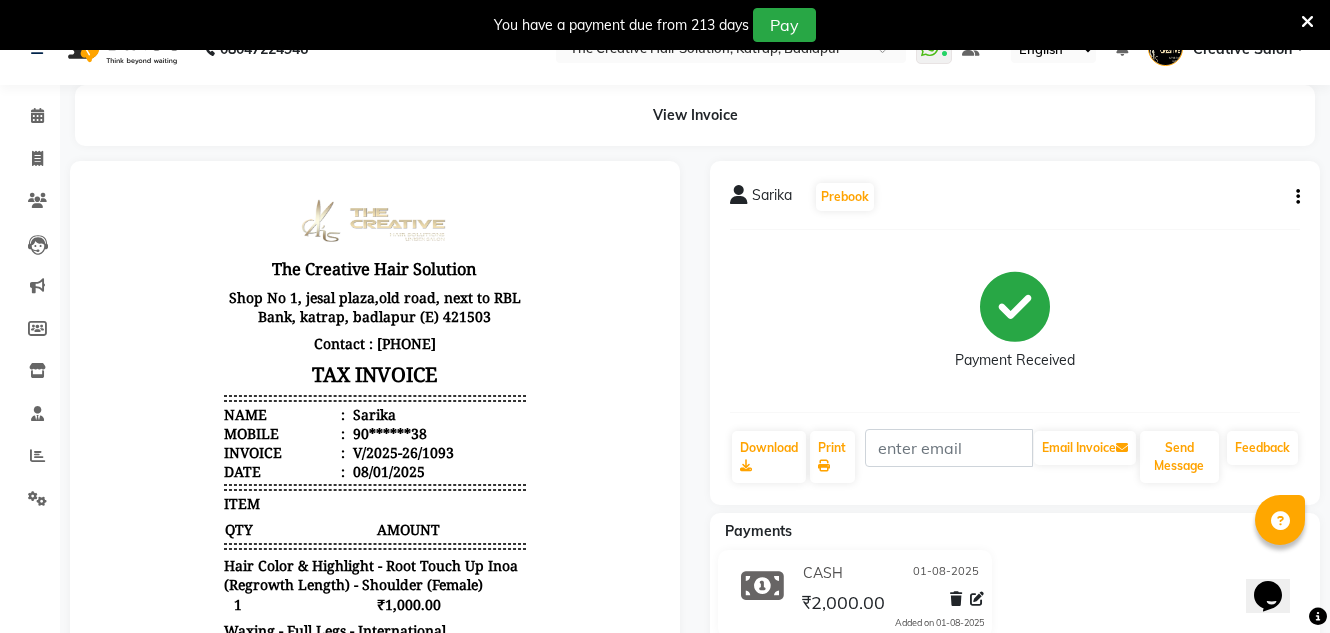 scroll, scrollTop: 0, scrollLeft: 0, axis: both 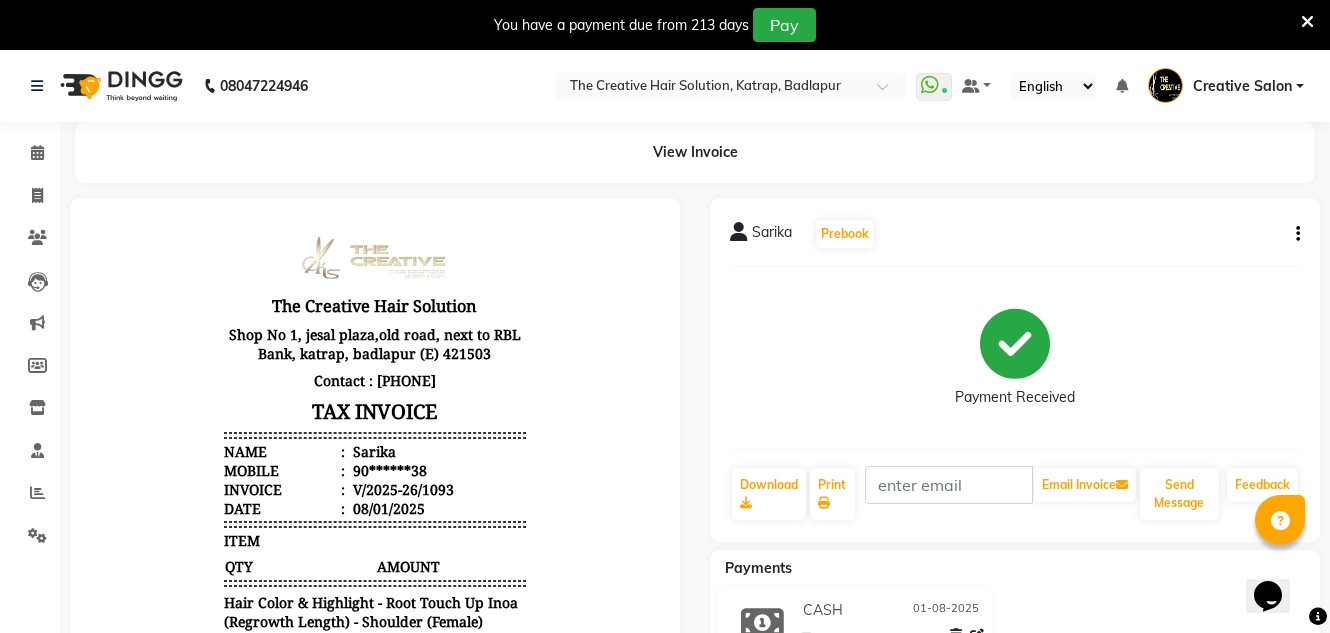 click on "Sarika   Prebook   Payment Received  Download  Print   Email Invoice   Send Message Feedback" 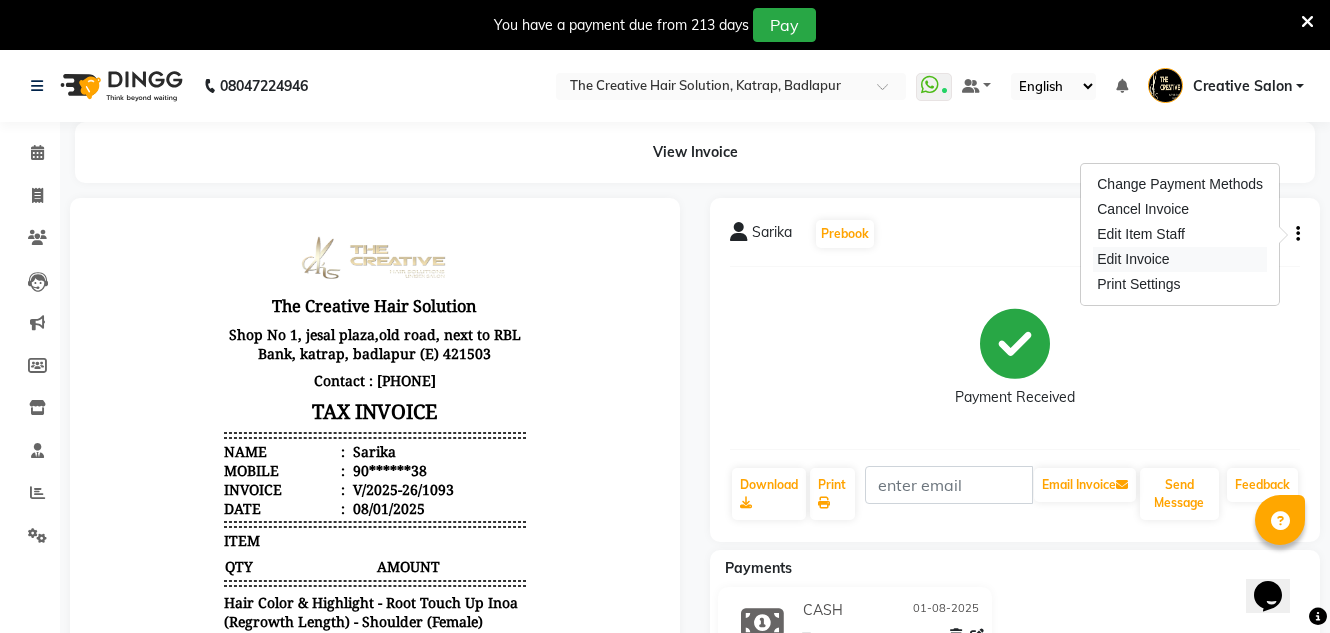 click on "Edit Invoice" at bounding box center (1180, 259) 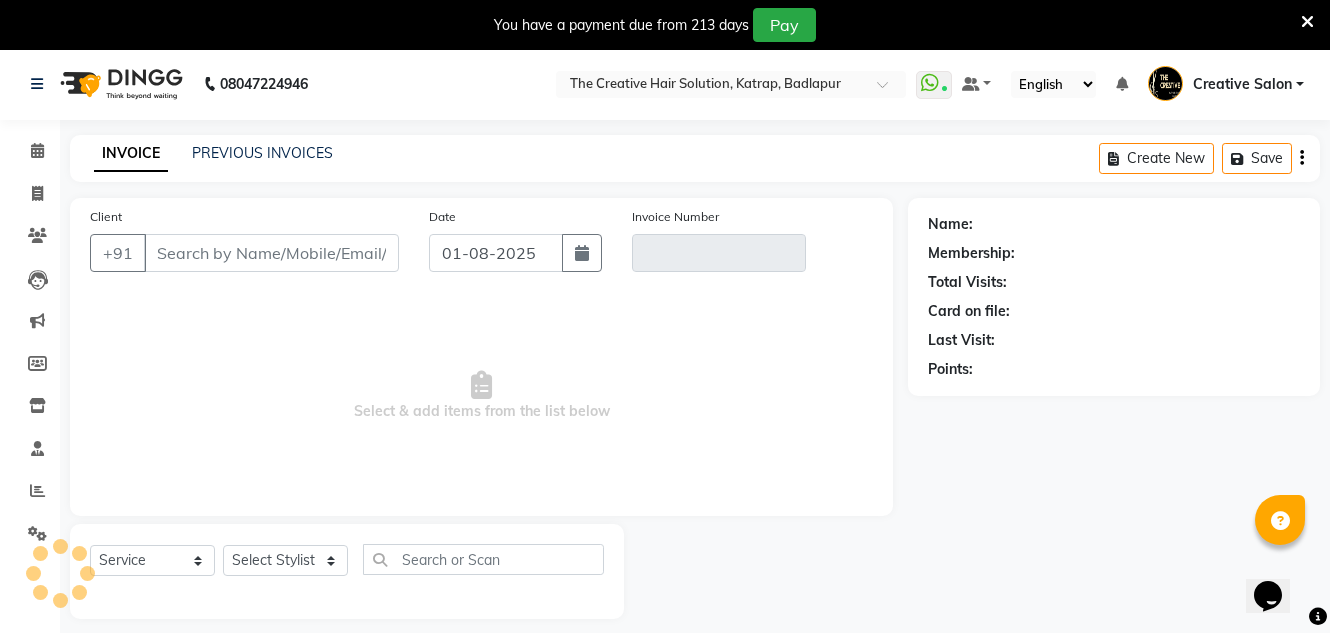 scroll, scrollTop: 50, scrollLeft: 0, axis: vertical 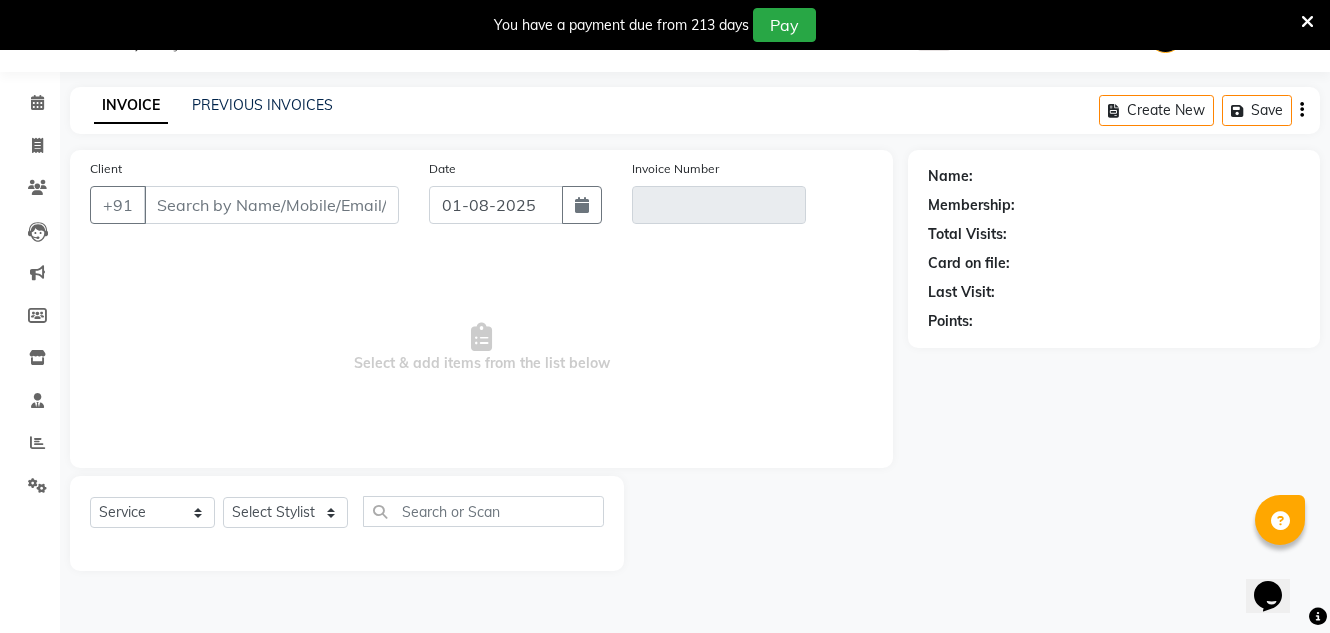 type on "90******38" 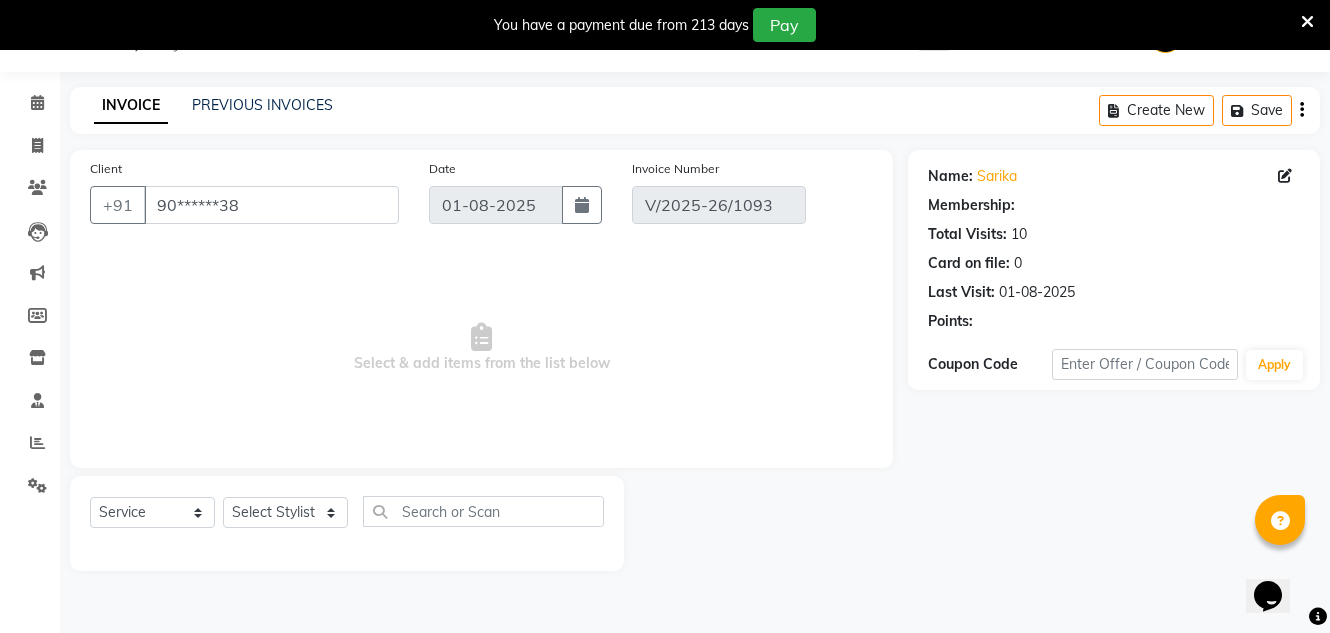 select on "select" 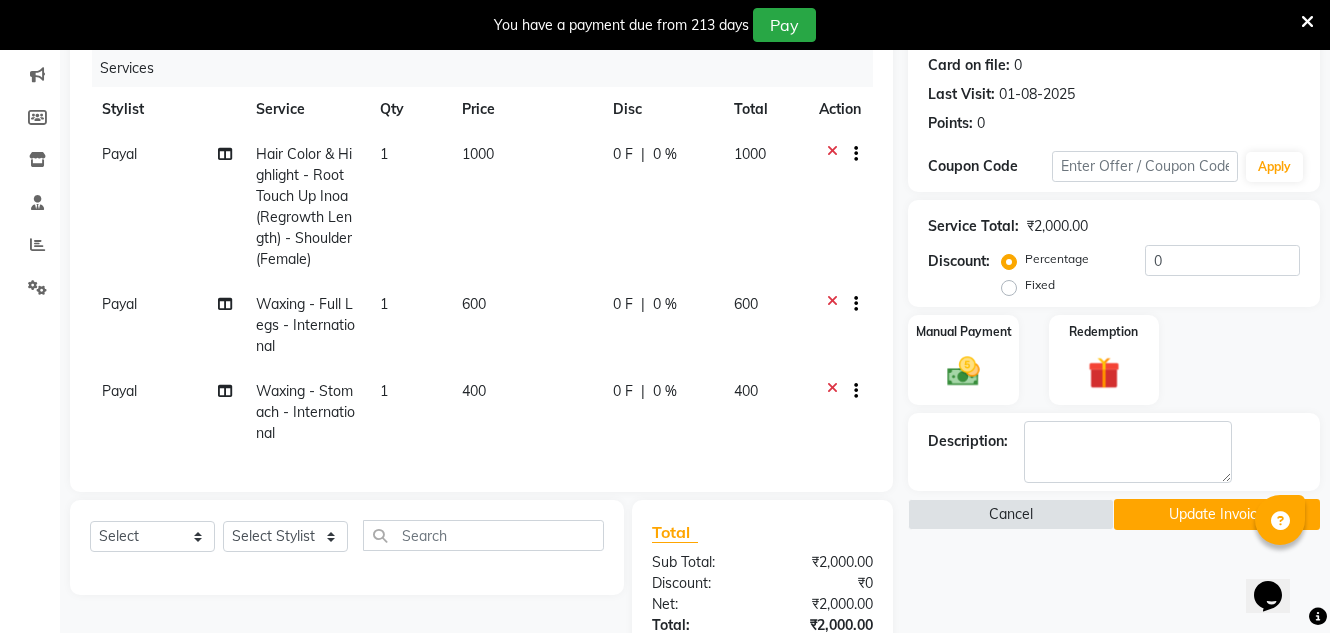 scroll, scrollTop: 250, scrollLeft: 0, axis: vertical 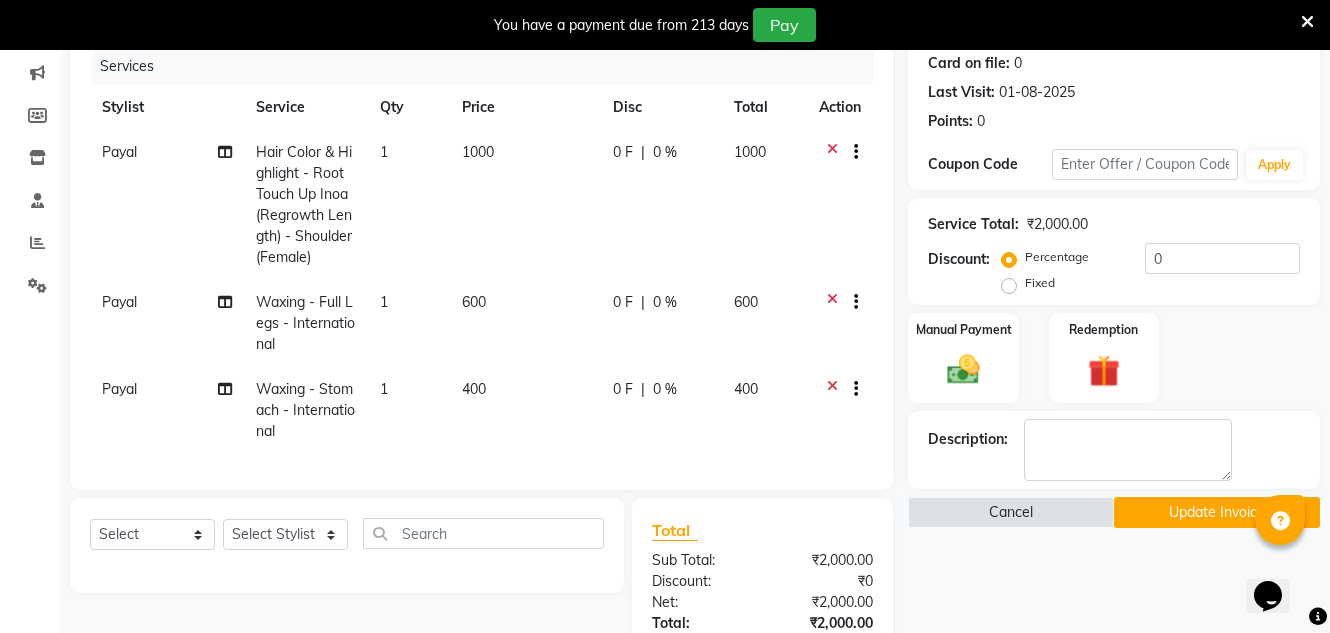 click on "Payal" 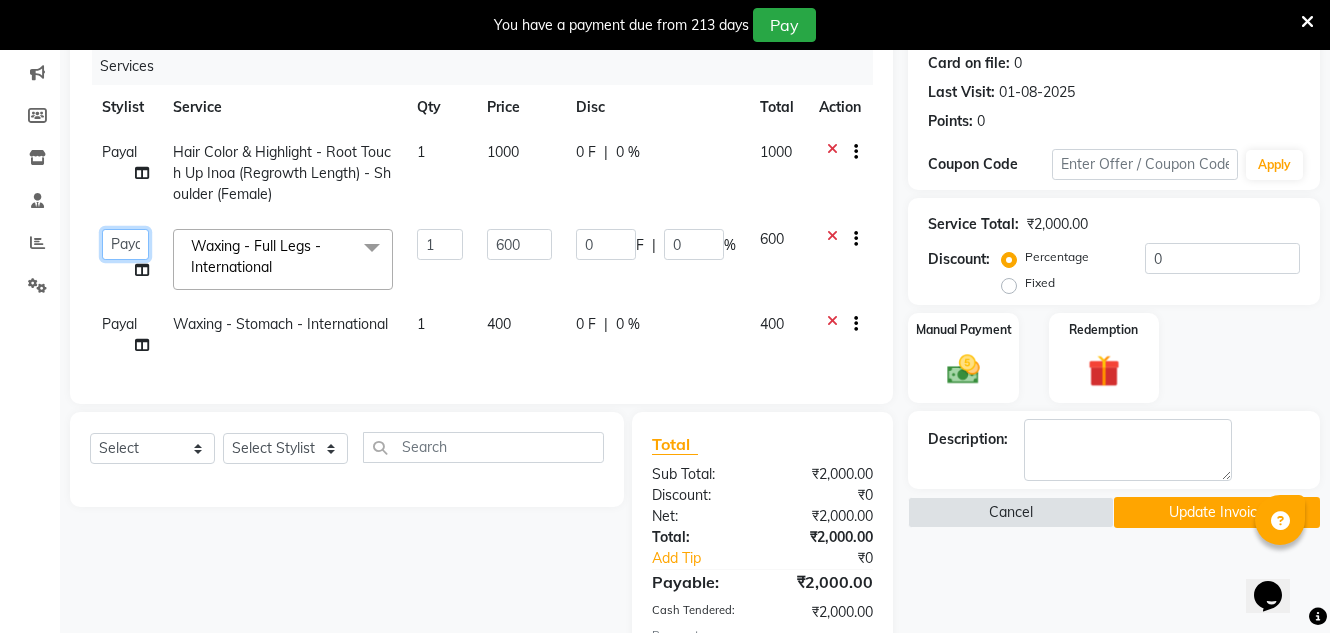 click on "Creative Salon   Hashan   Kam wali   Nisha   Payal   salman   the creative" 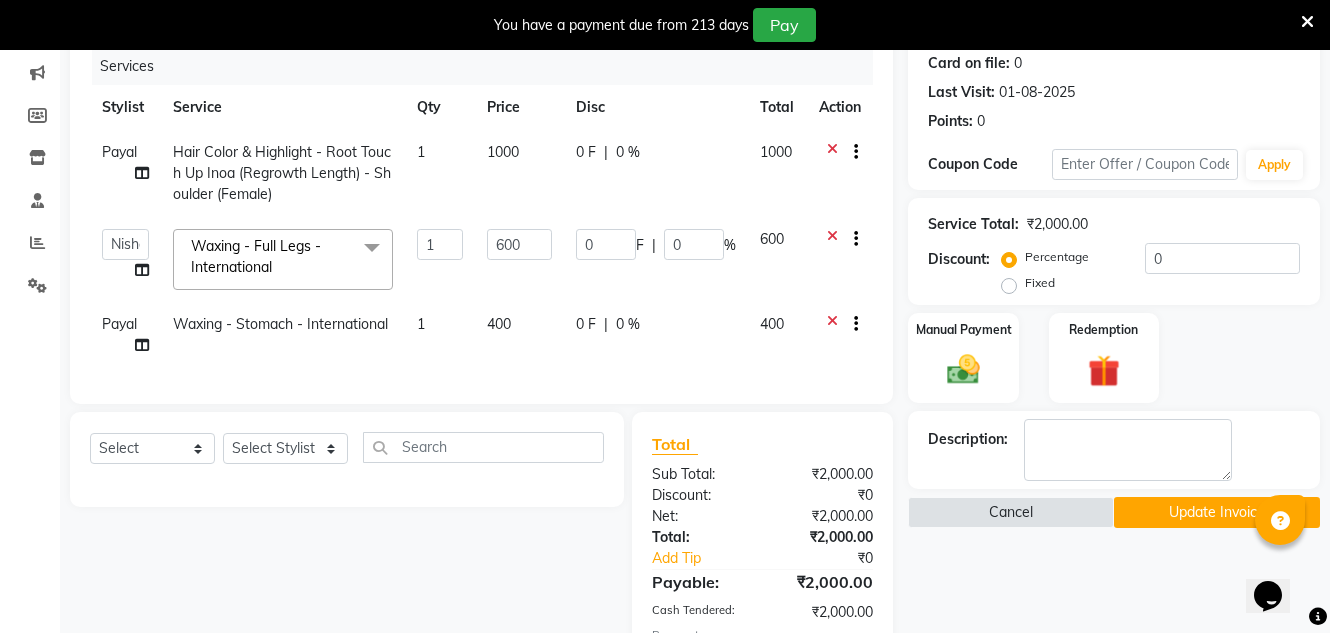 select on "86827" 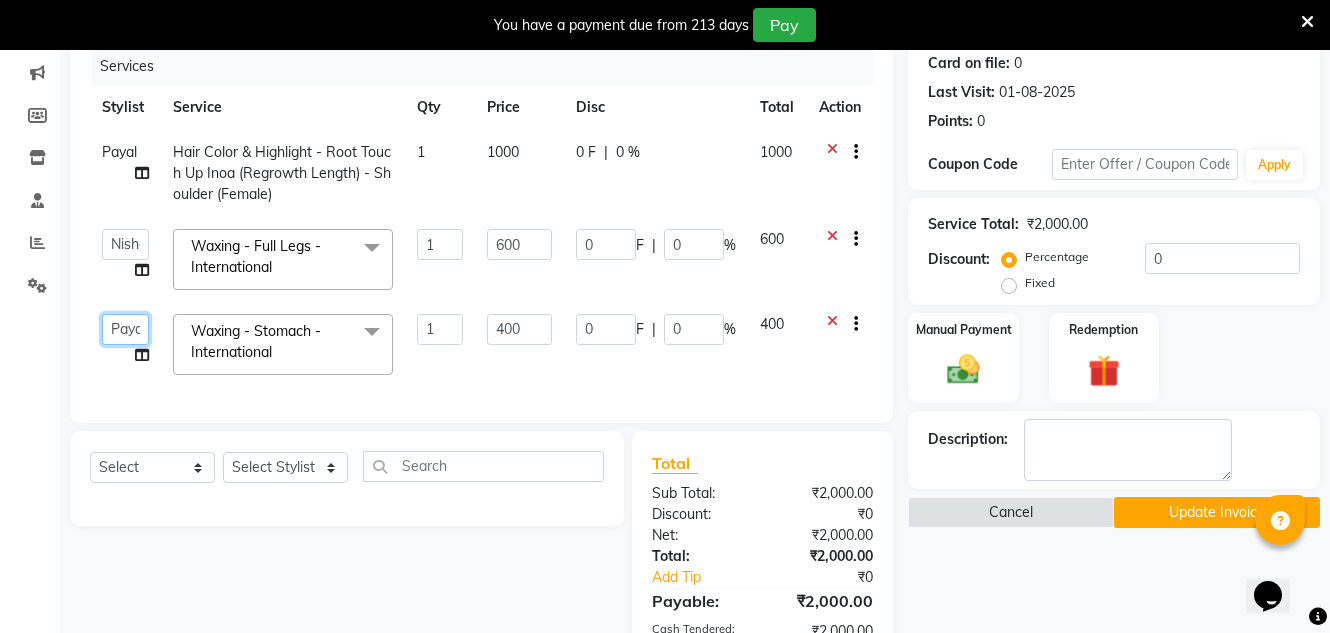 click on "Creative Salon   Hashan   Kam wali   Nisha   Payal   salman   the creative" 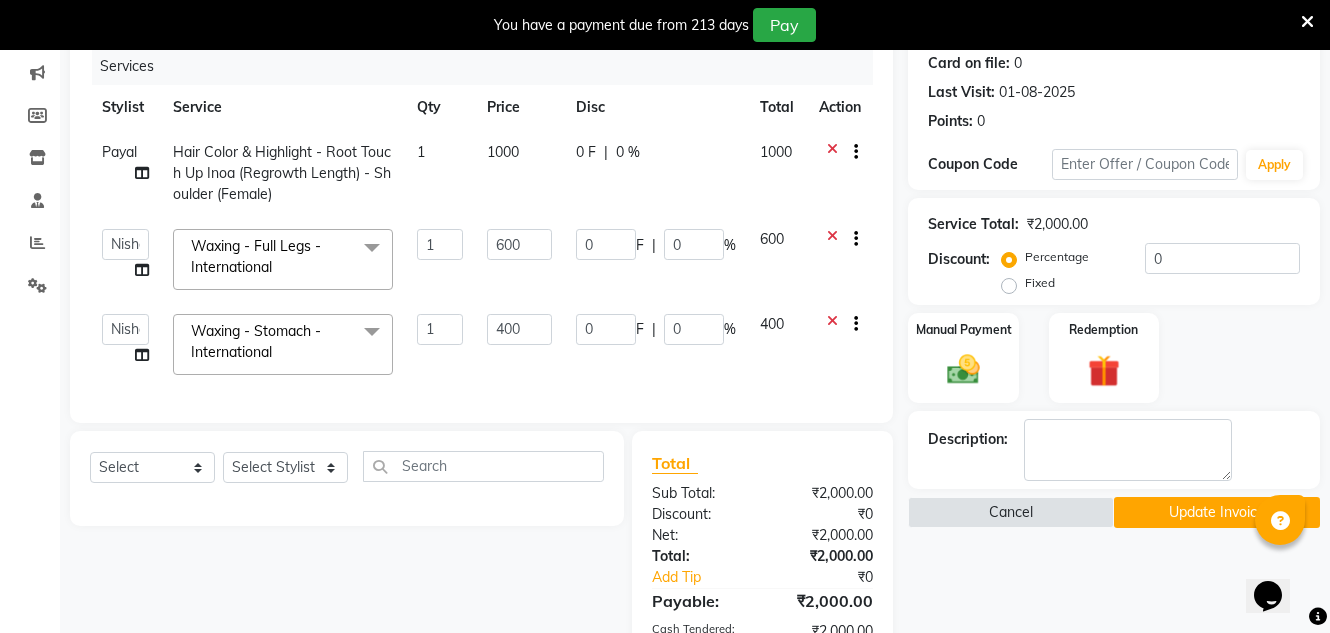 select on "86827" 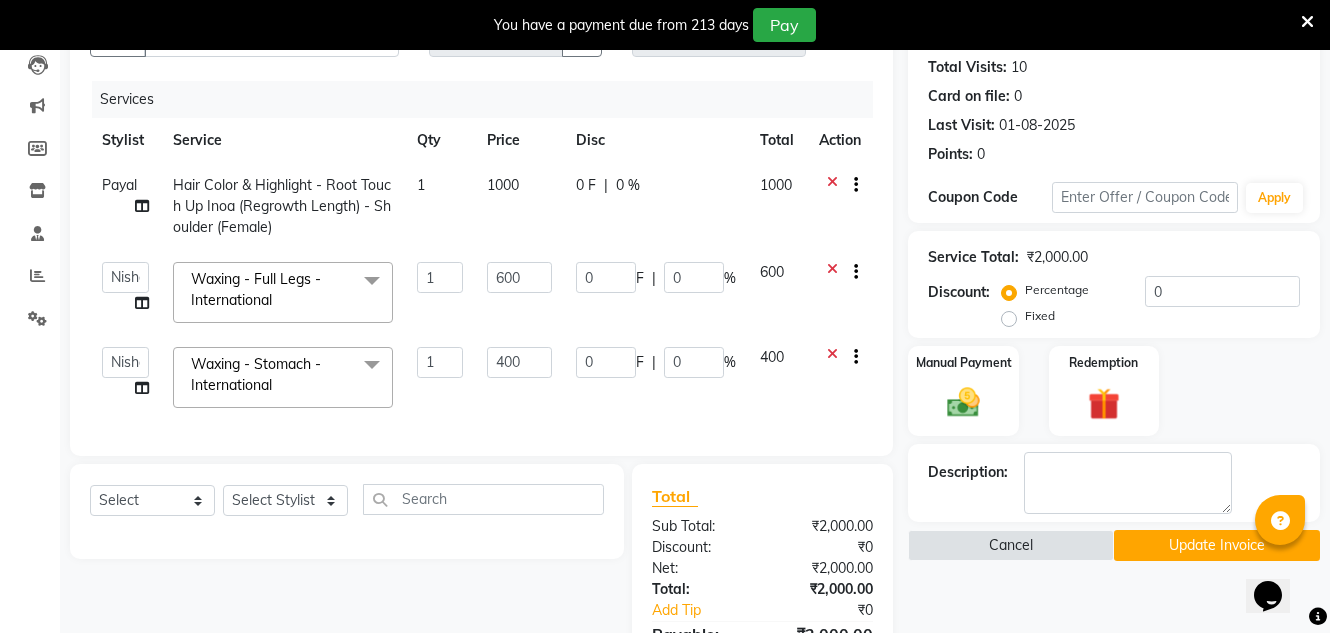 scroll, scrollTop: 415, scrollLeft: 0, axis: vertical 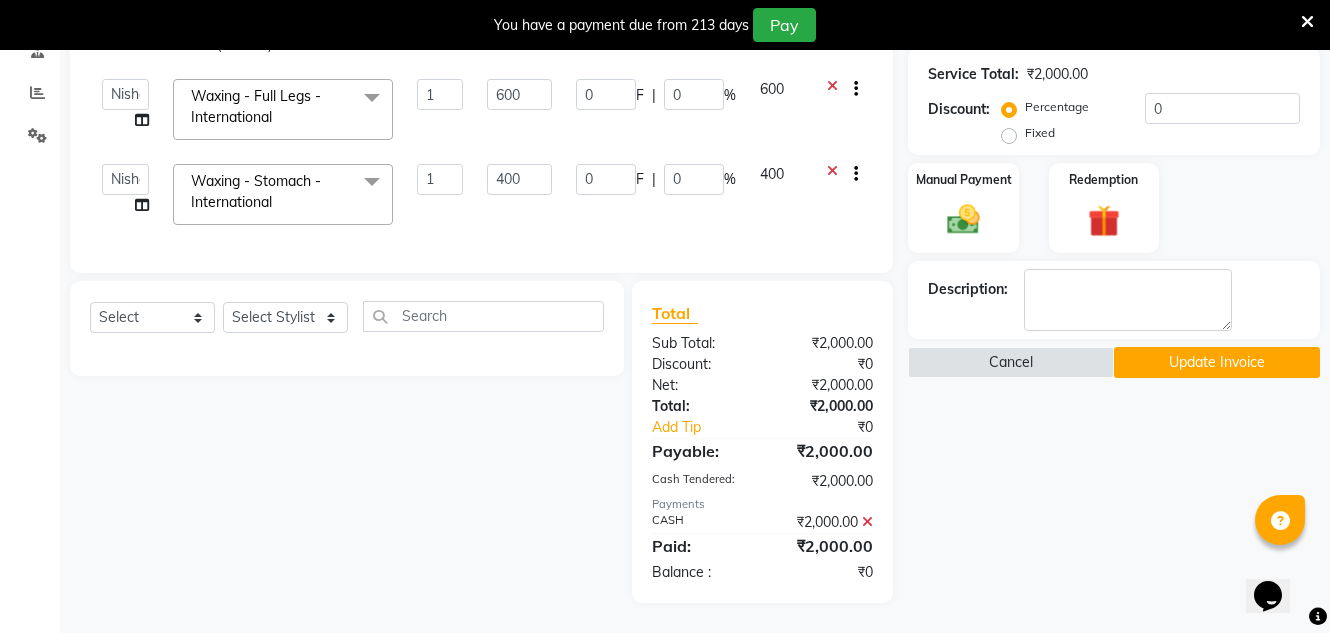 click on "Update Invoice" 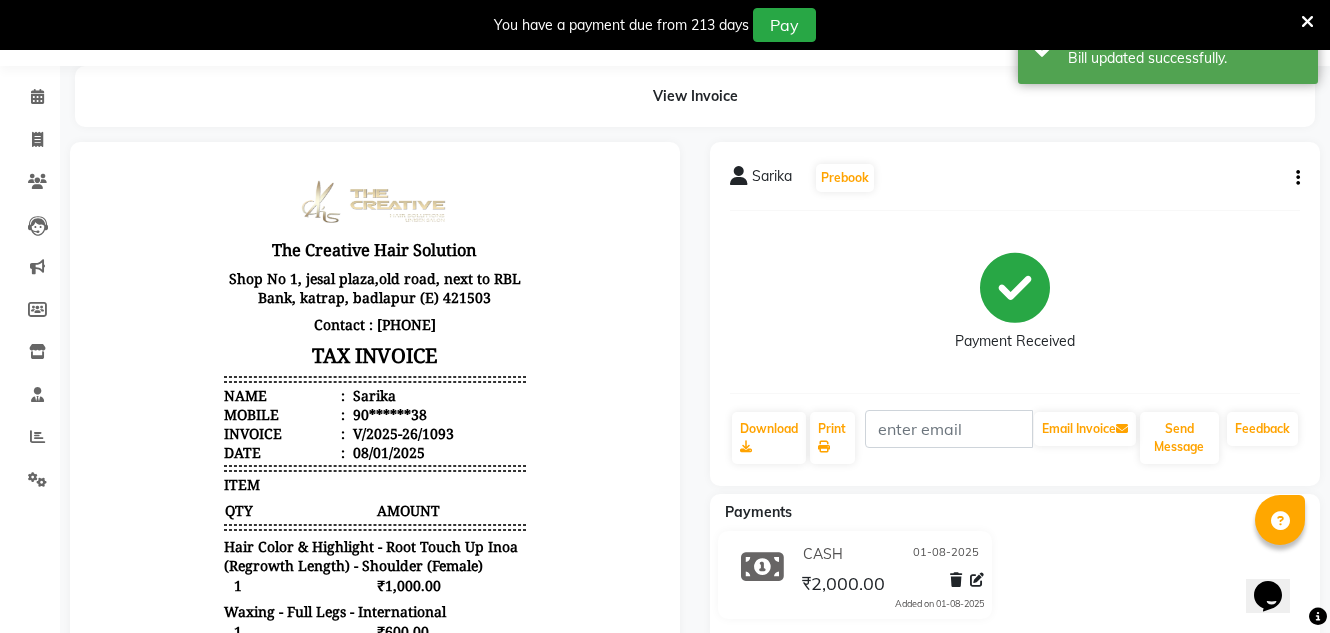 scroll, scrollTop: 0, scrollLeft: 0, axis: both 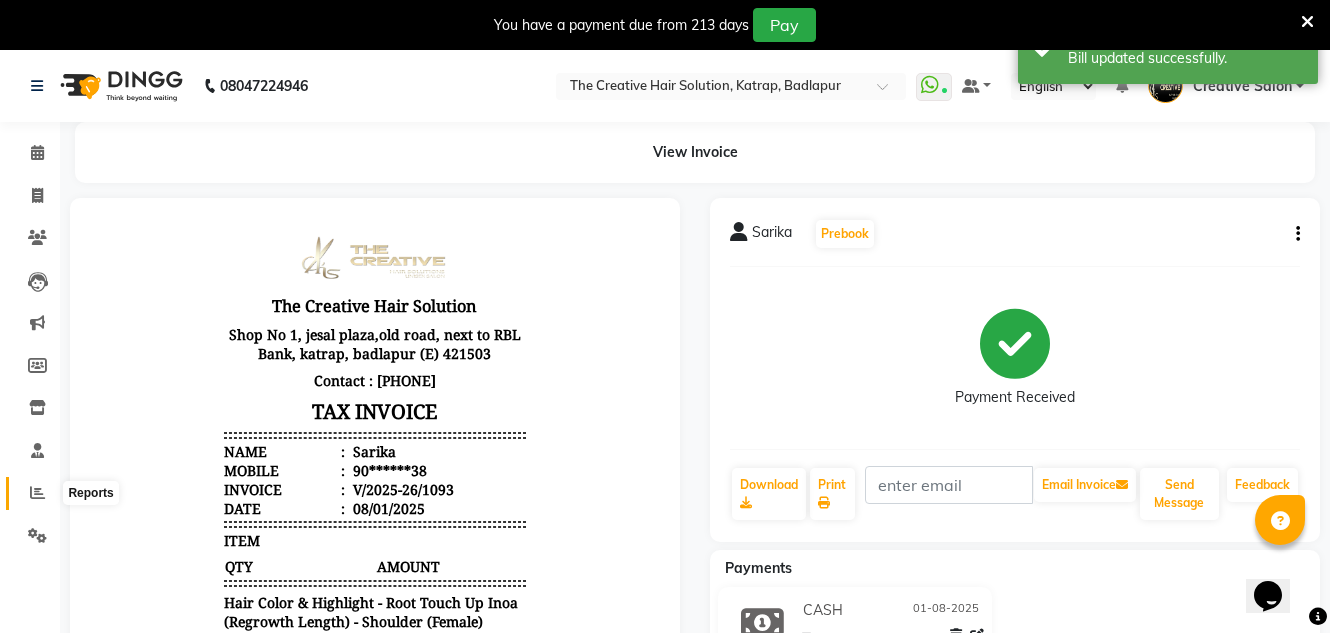 click 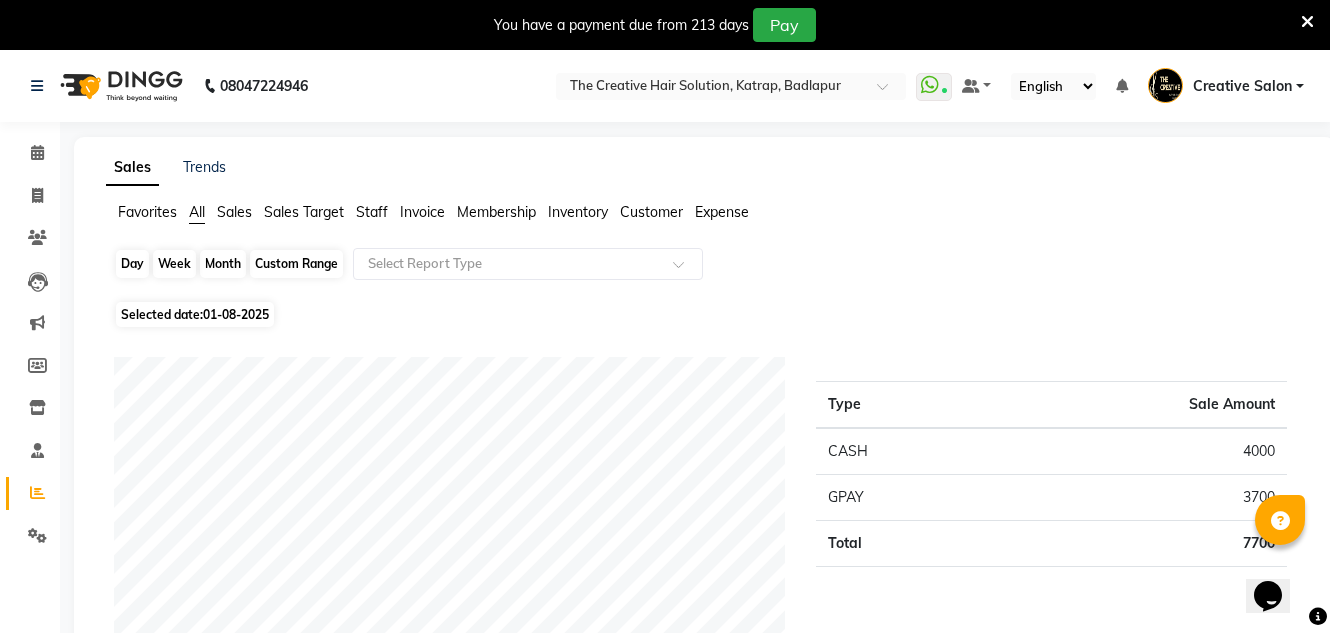 click on "Day" 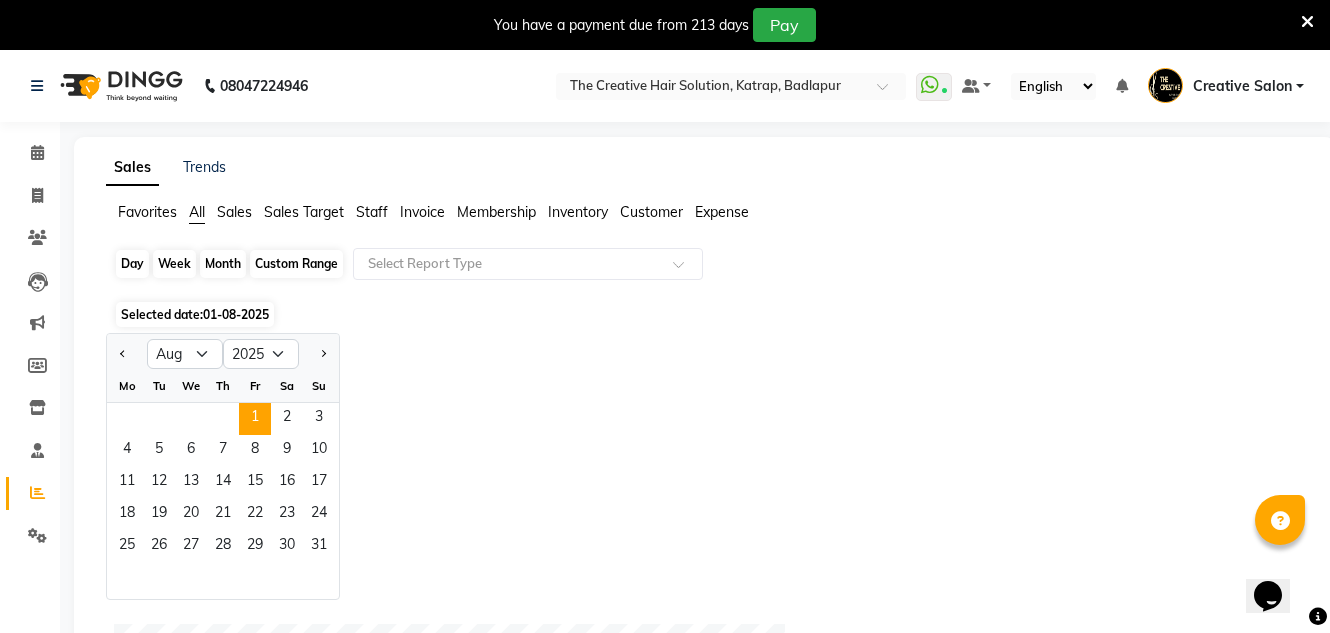 click on "Day" 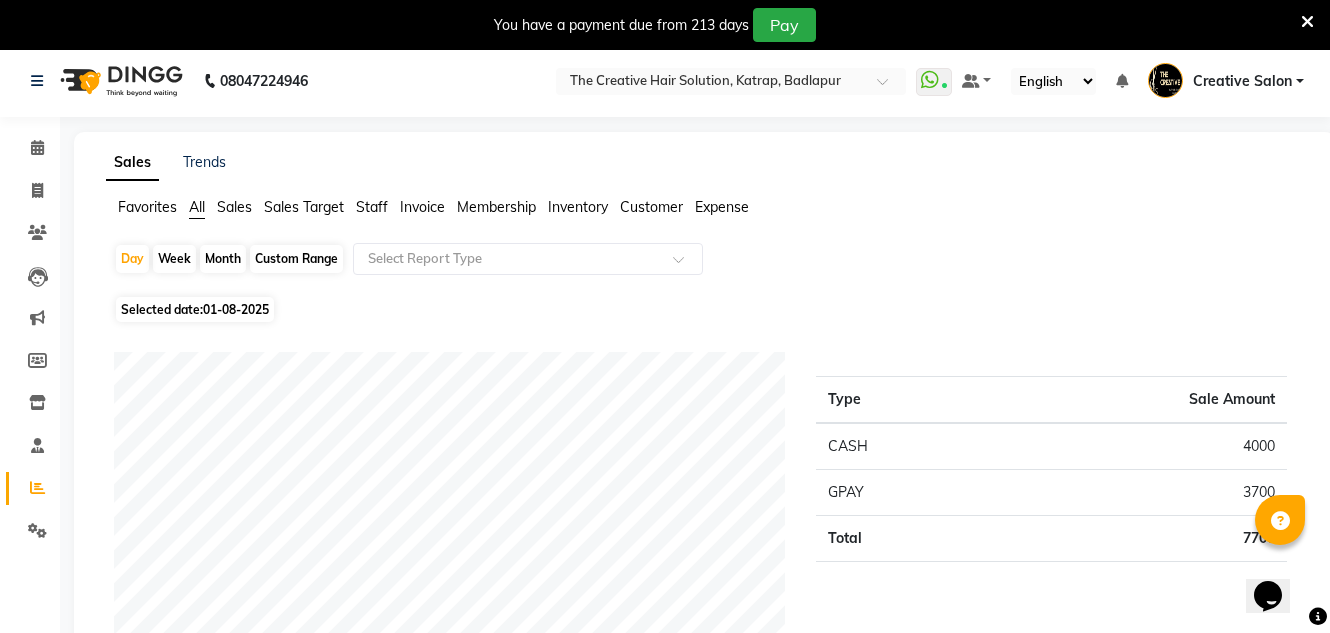 scroll, scrollTop: 0, scrollLeft: 0, axis: both 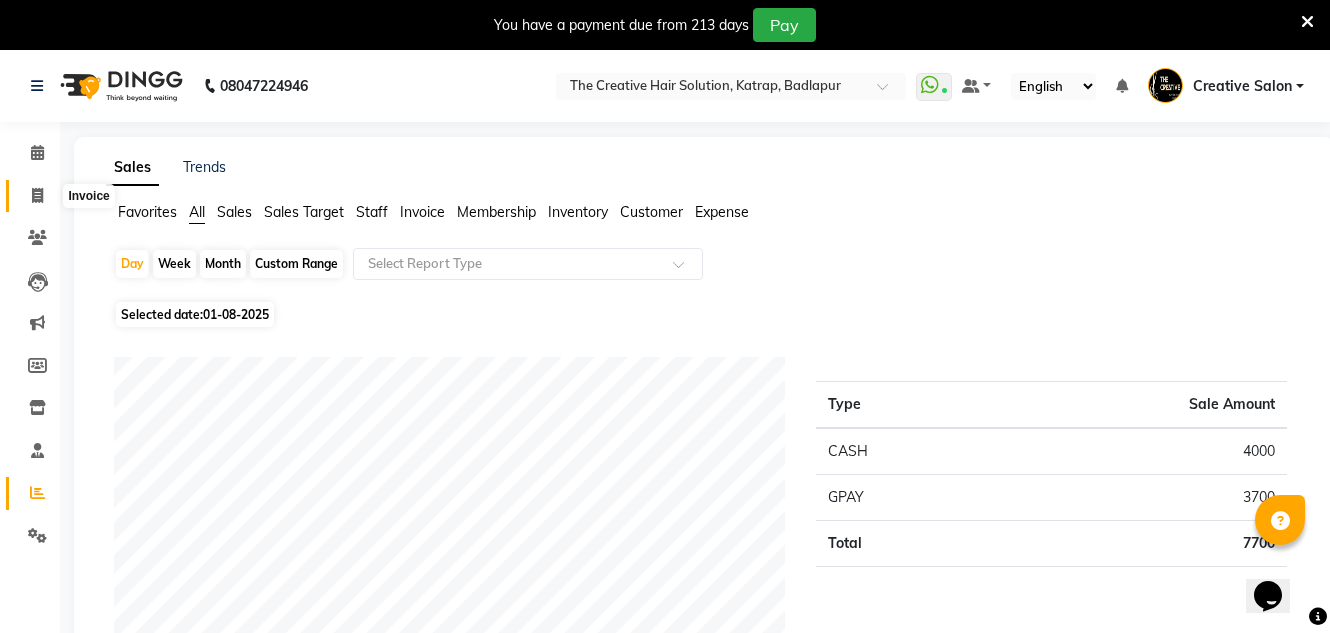 click 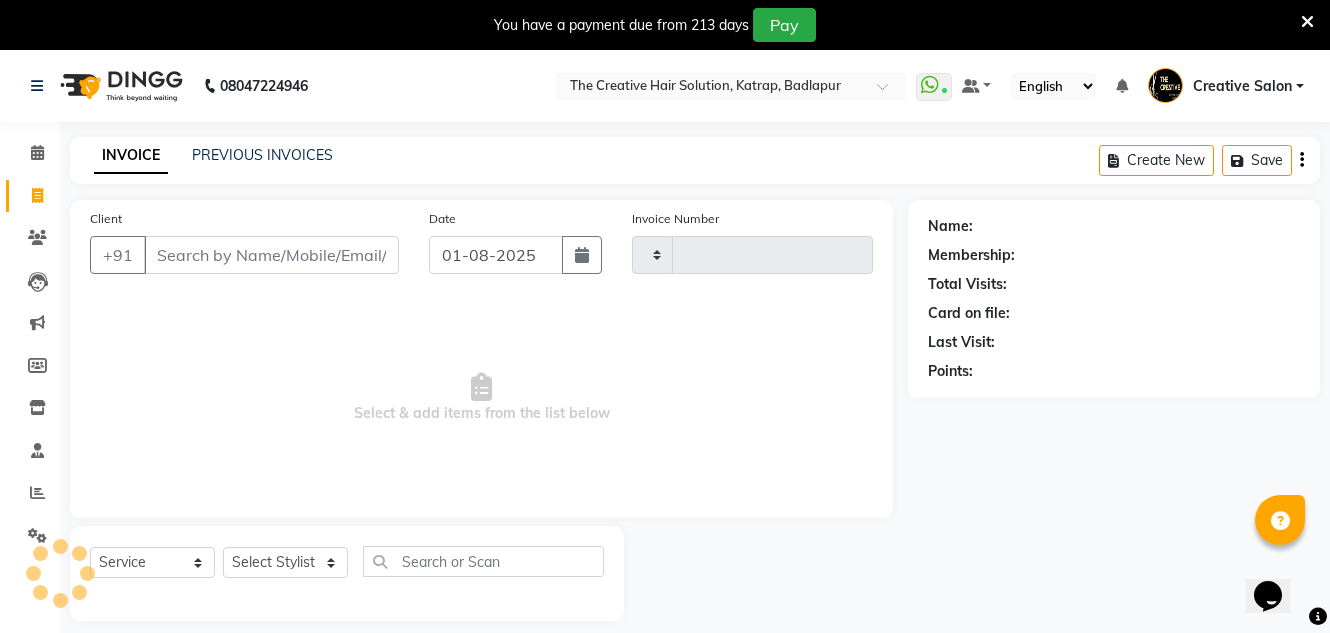scroll, scrollTop: 50, scrollLeft: 0, axis: vertical 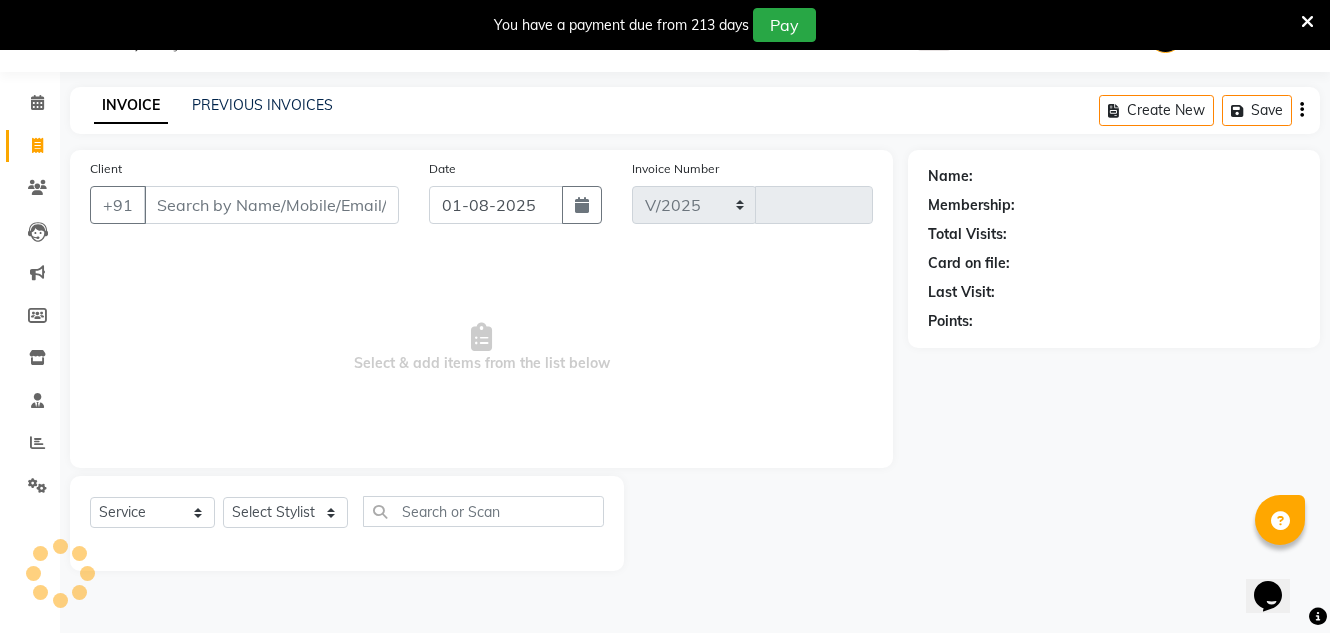 select on "527" 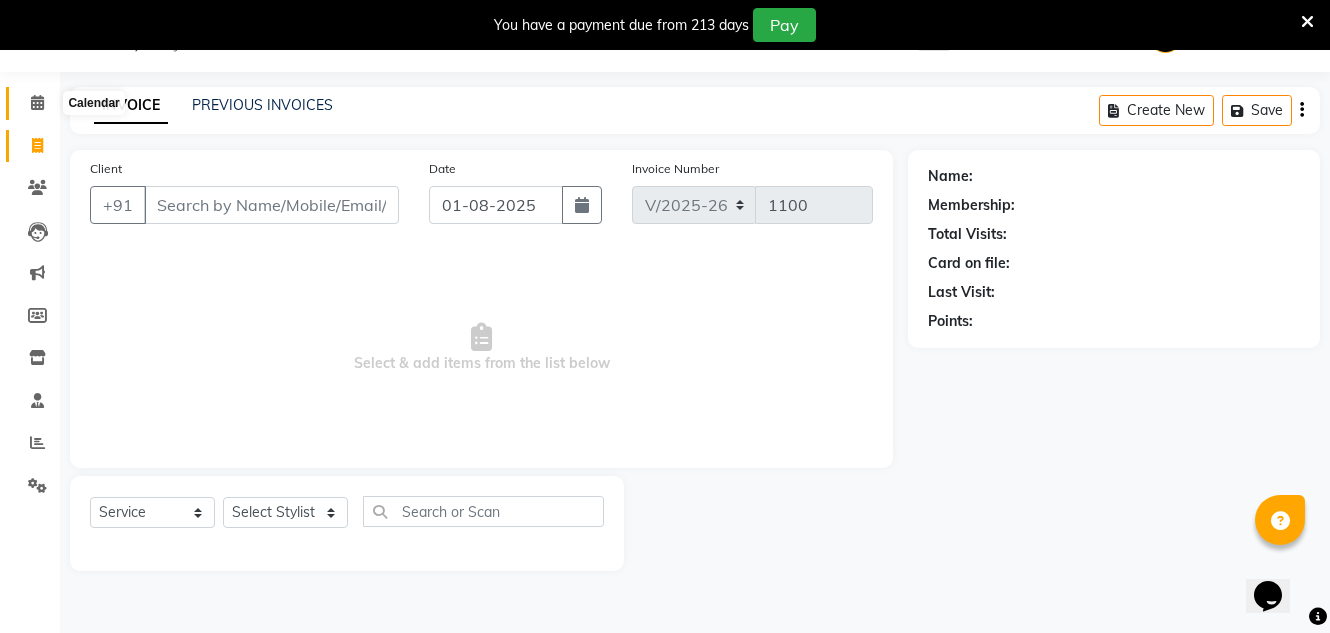 click 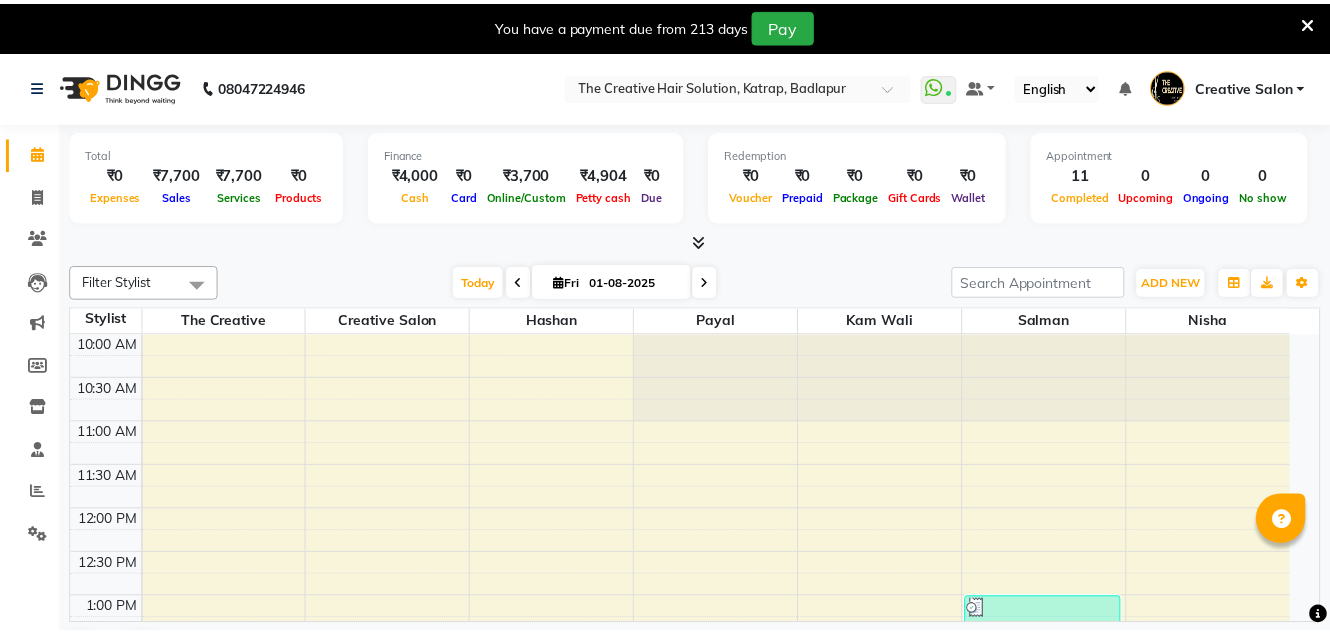 scroll, scrollTop: 0, scrollLeft: 0, axis: both 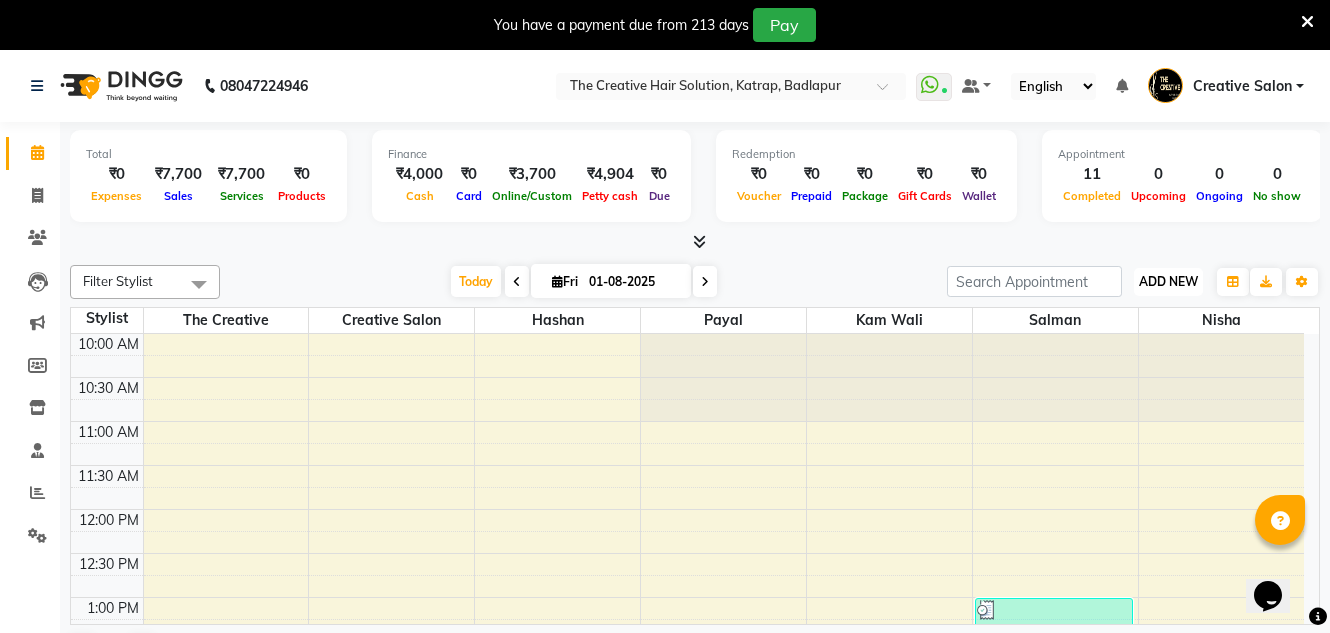 click on "ADD NEW" at bounding box center [1168, 281] 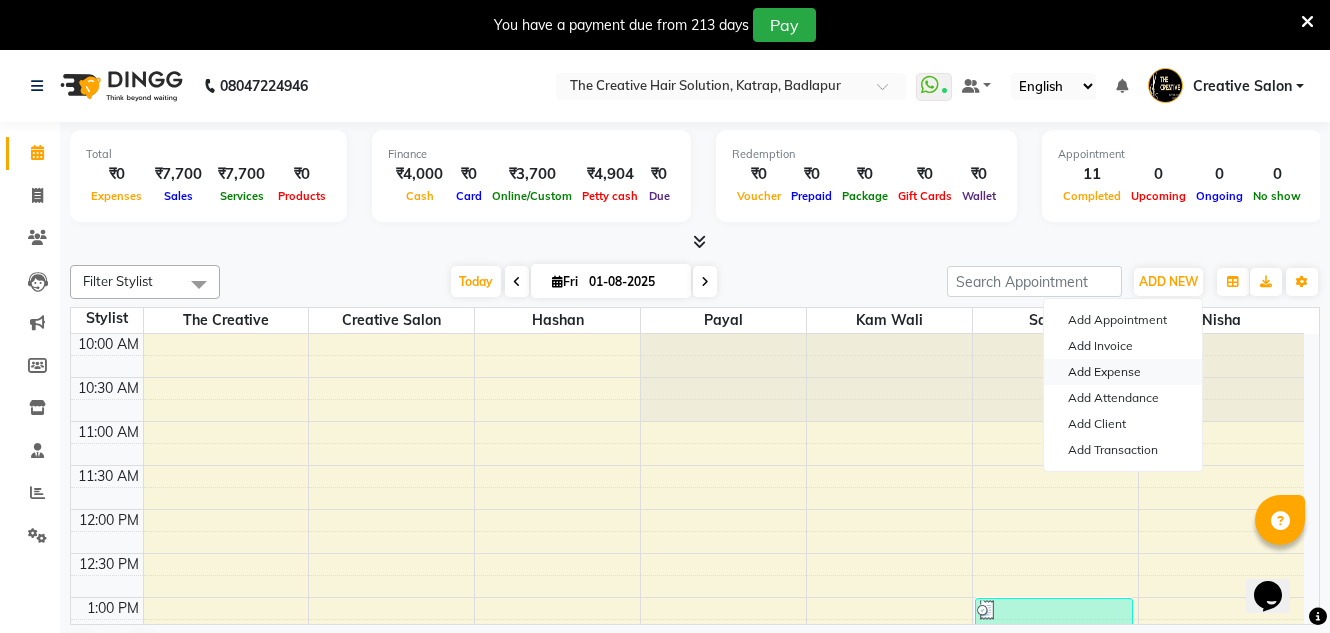 click on "Add Expense" at bounding box center (1123, 372) 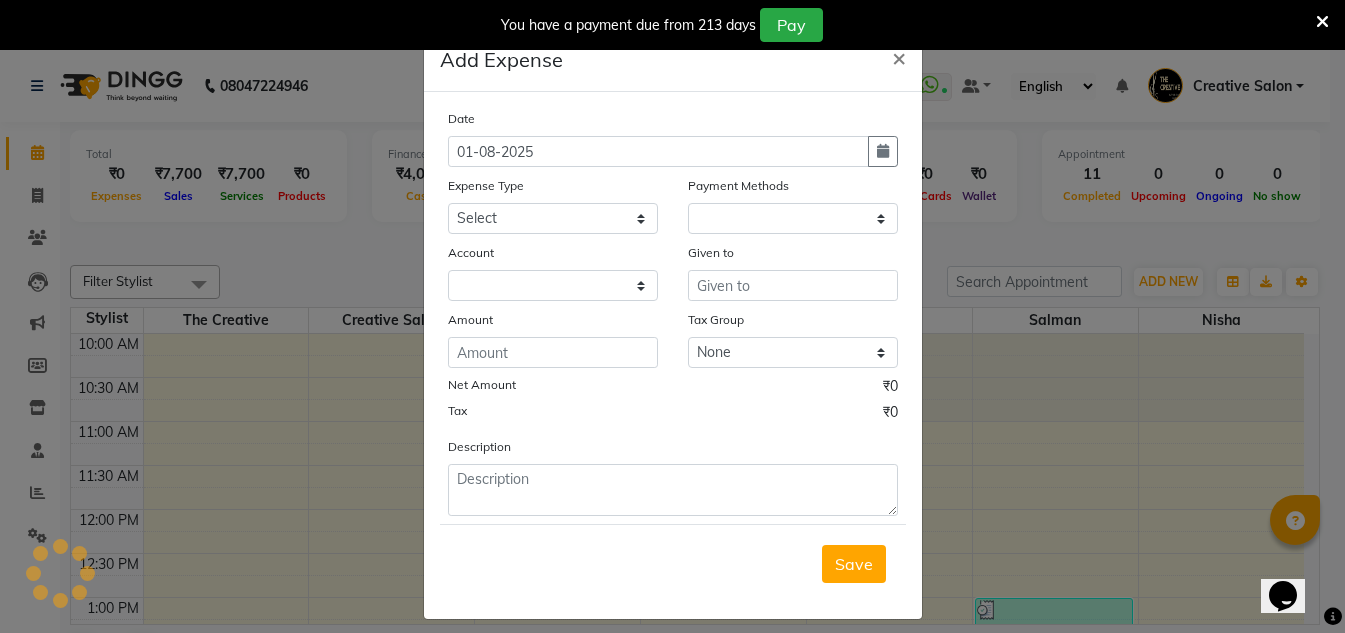 select on "1" 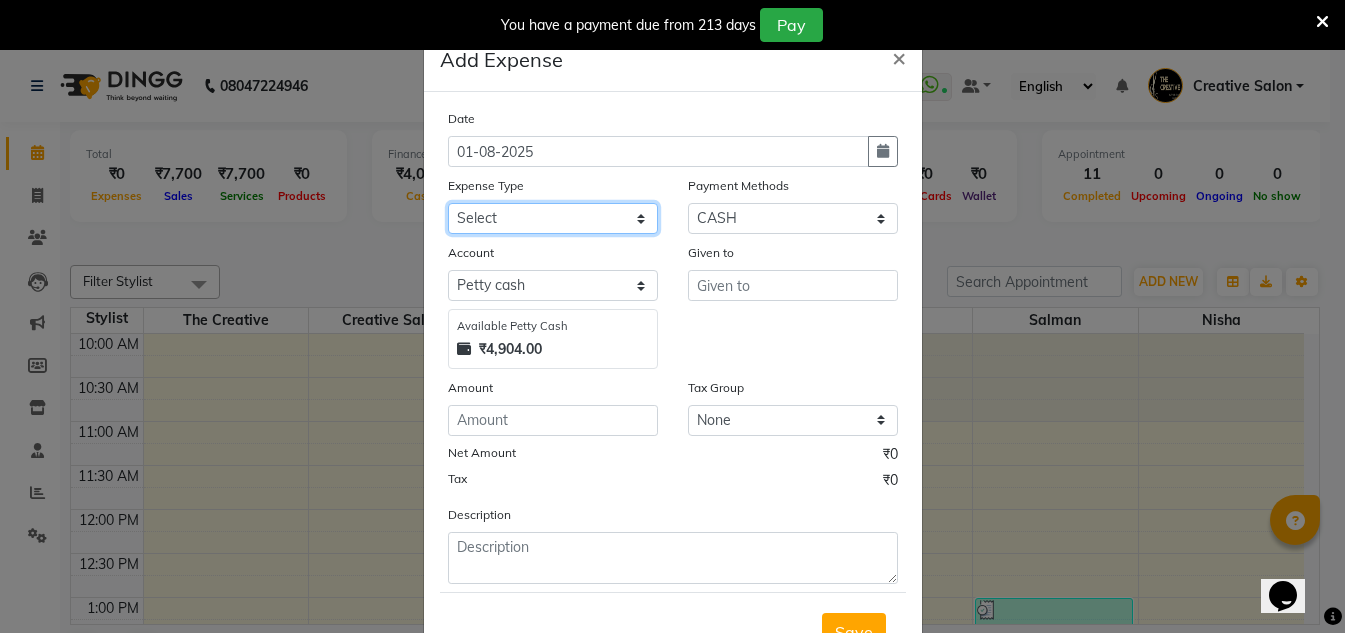 click on "Select Advance Salary Bank charges Cash Handed Over to Owner Cash transfer to bank Client Client Snacks Equipment Govt fee Incentive Kam wali salary Light Bill EXP Maintenance Marketing Miscellaneous New Product Buy Other Pantry Product Rent Salary Staff Snacks stationary Tax Tea & Refreshment tip Utilities Water" 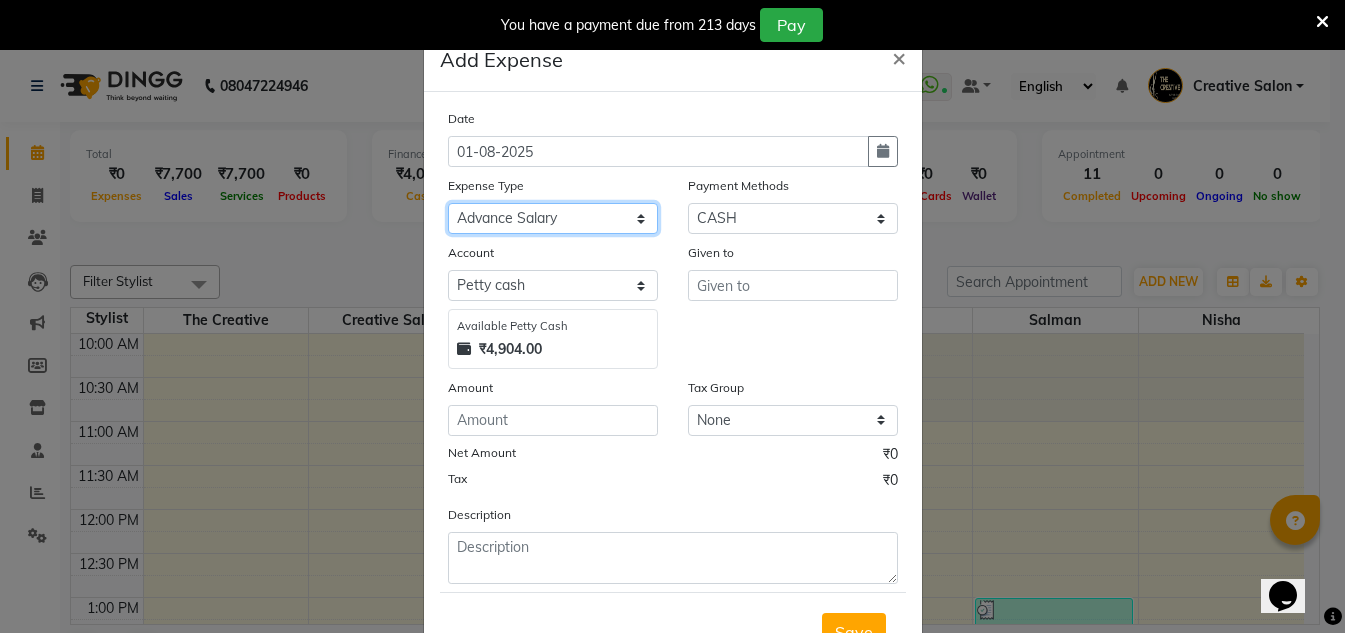 click on "Select Advance Salary Bank charges Cash Handed Over to Owner Cash transfer to bank Client Client Snacks Equipment Govt fee Incentive Kam wali salary Light Bill EXP Maintenance Marketing Miscellaneous New Product Buy Other Pantry Product Rent Salary Staff Snacks stationary Tax Tea & Refreshment tip Utilities Water" 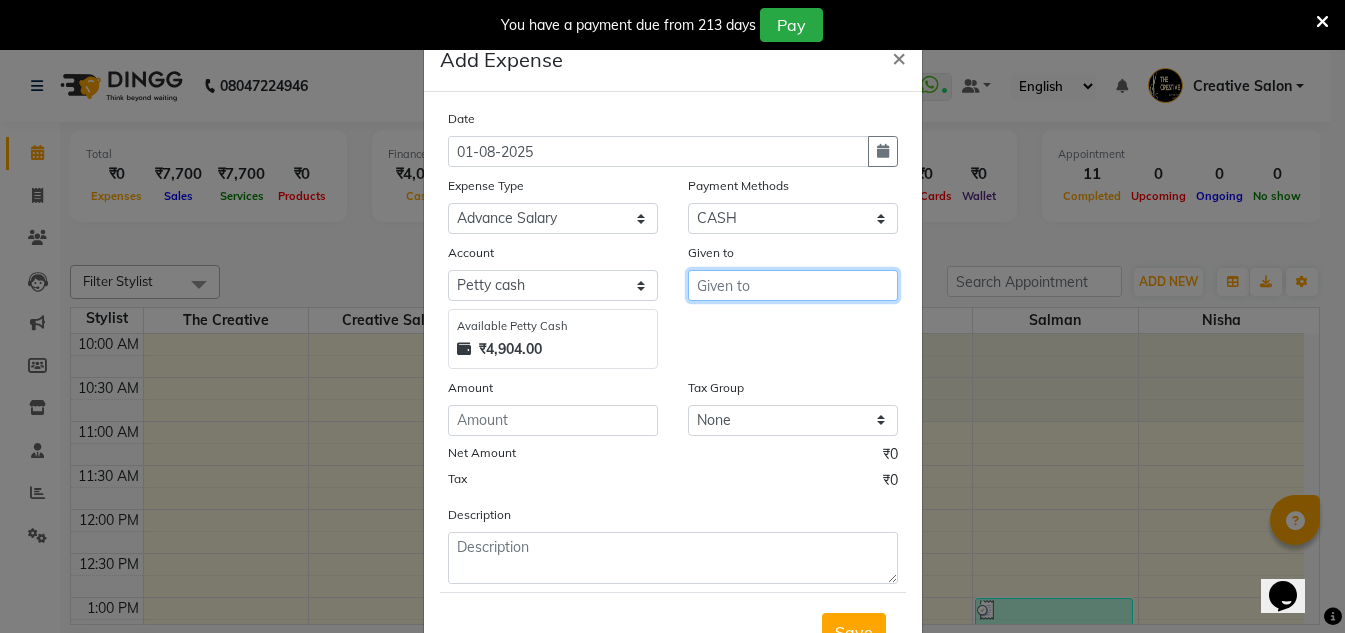 click at bounding box center [793, 285] 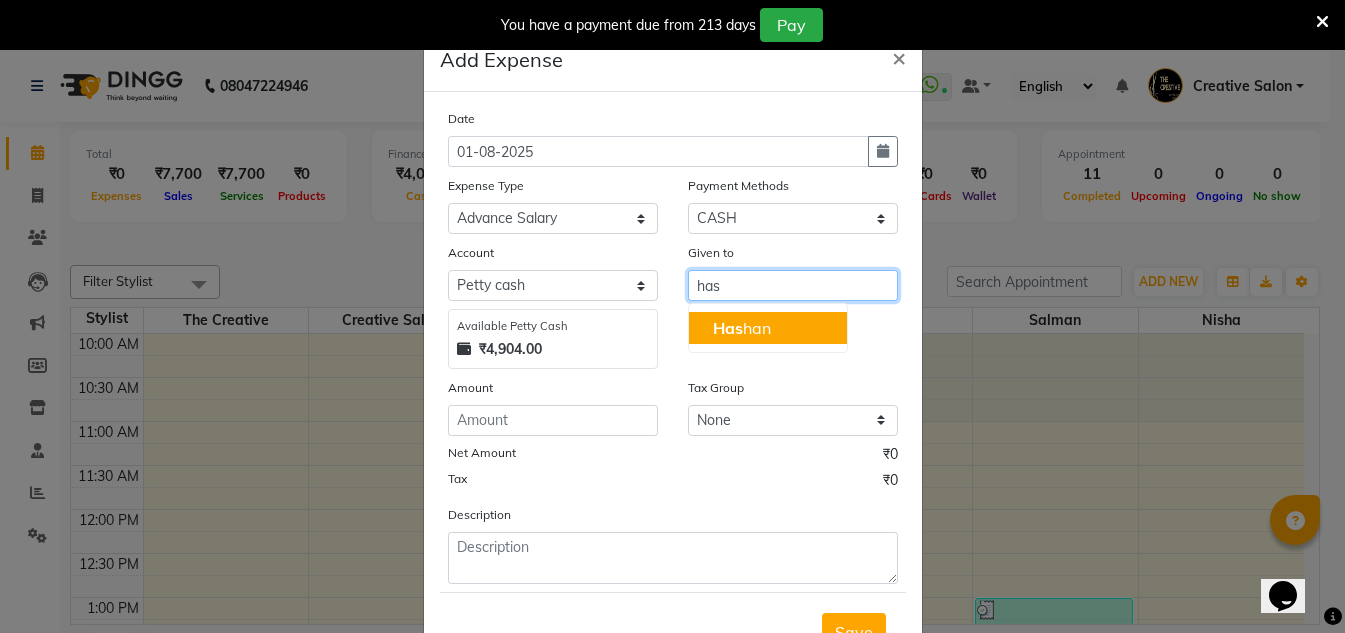 click on "Has" 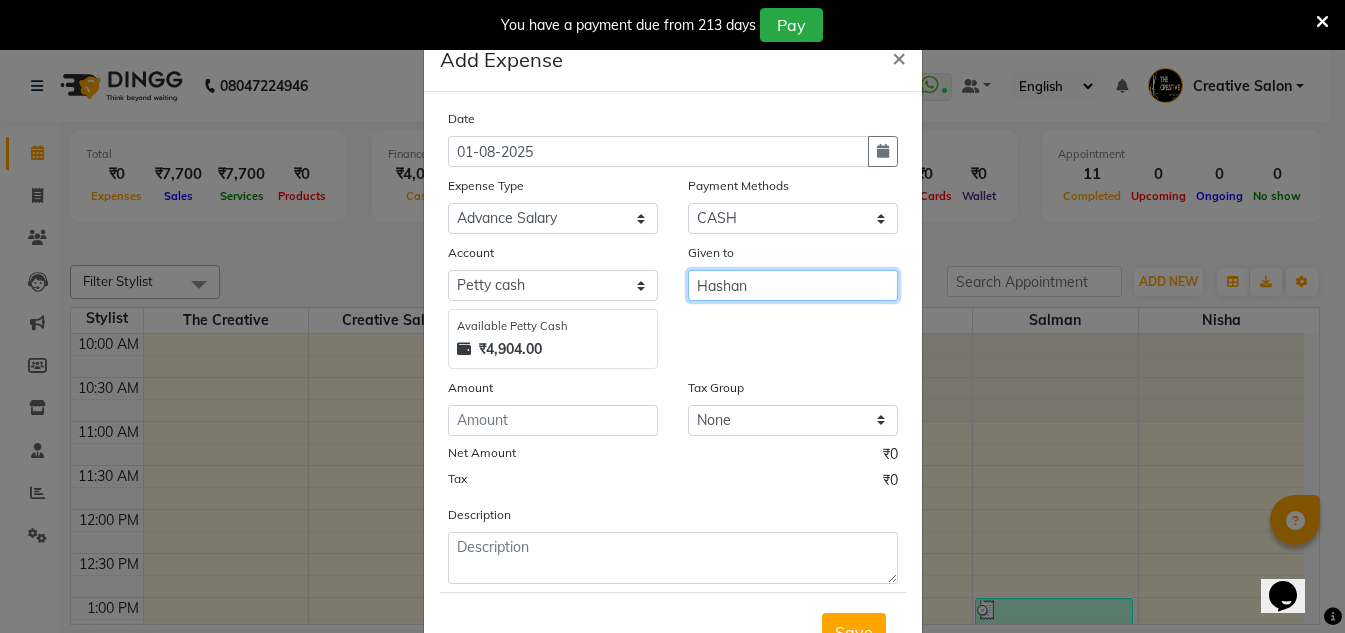 type on "Hashan" 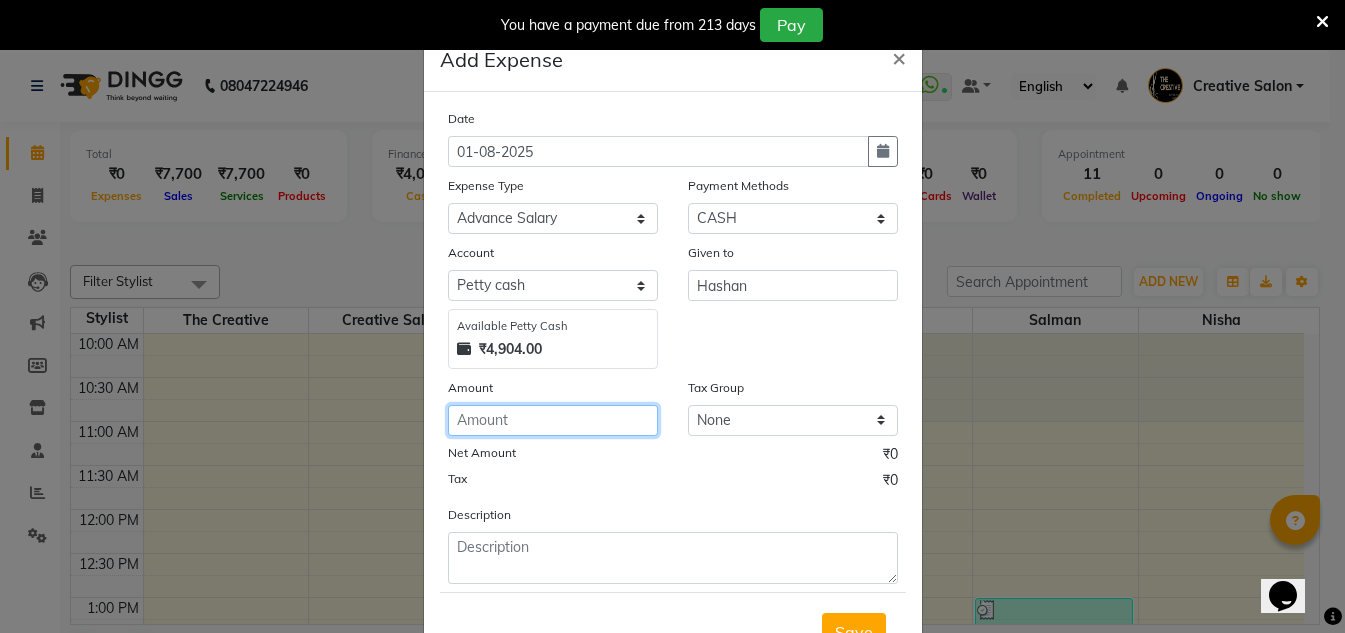 click 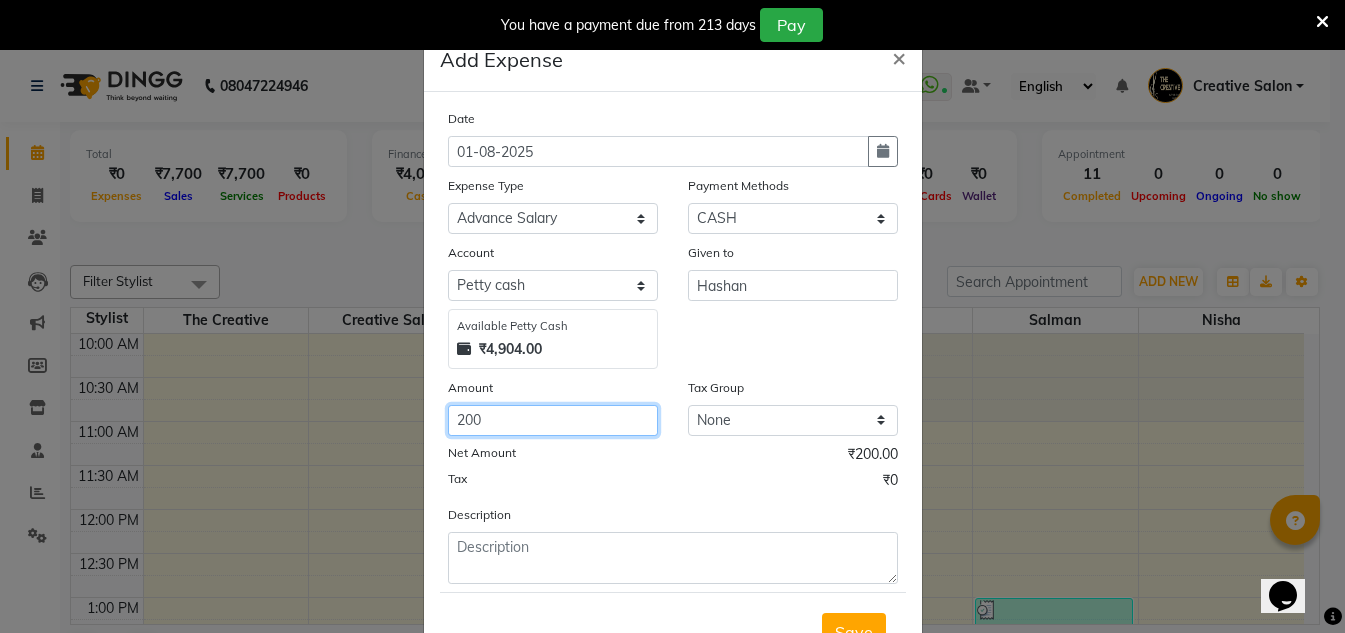 type on "200" 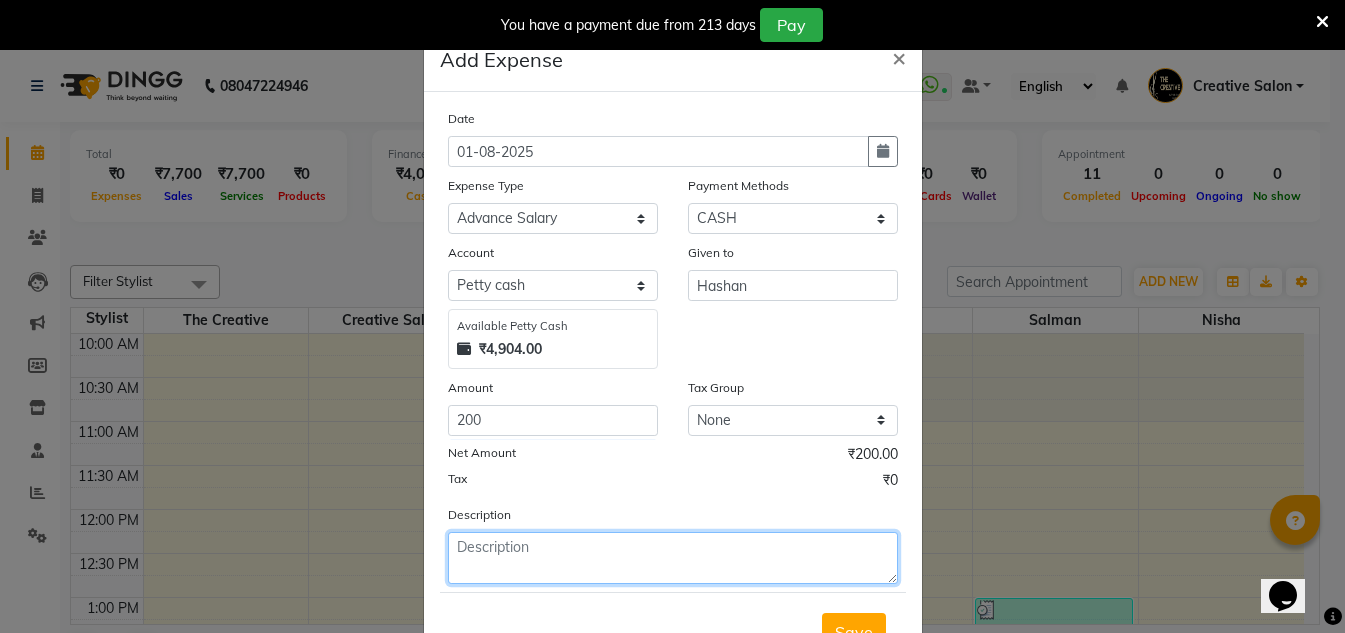 click 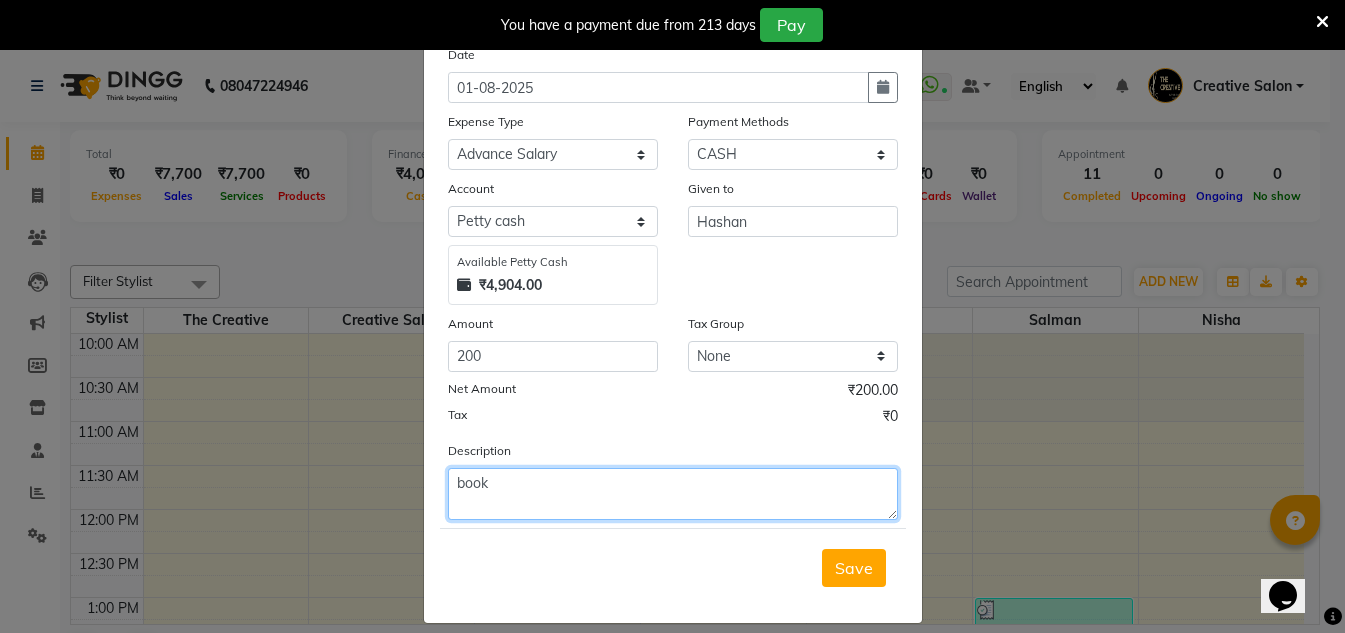 scroll, scrollTop: 83, scrollLeft: 0, axis: vertical 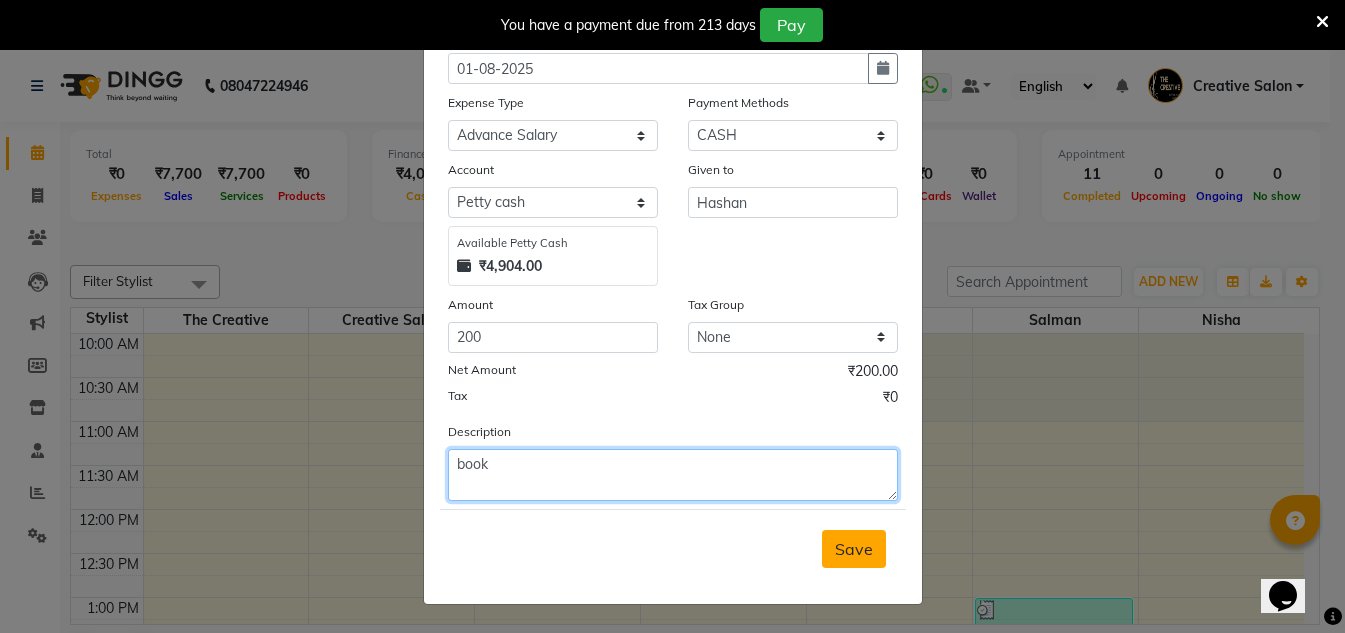 type on "book" 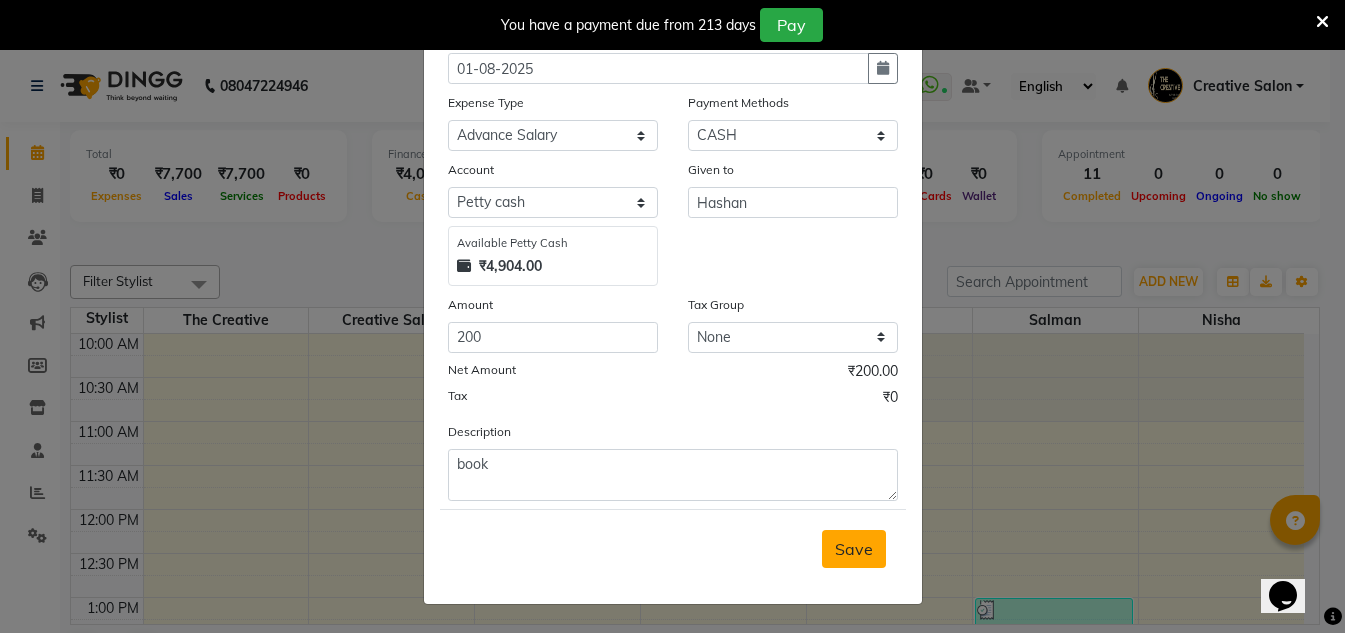 click on "Save" at bounding box center (854, 549) 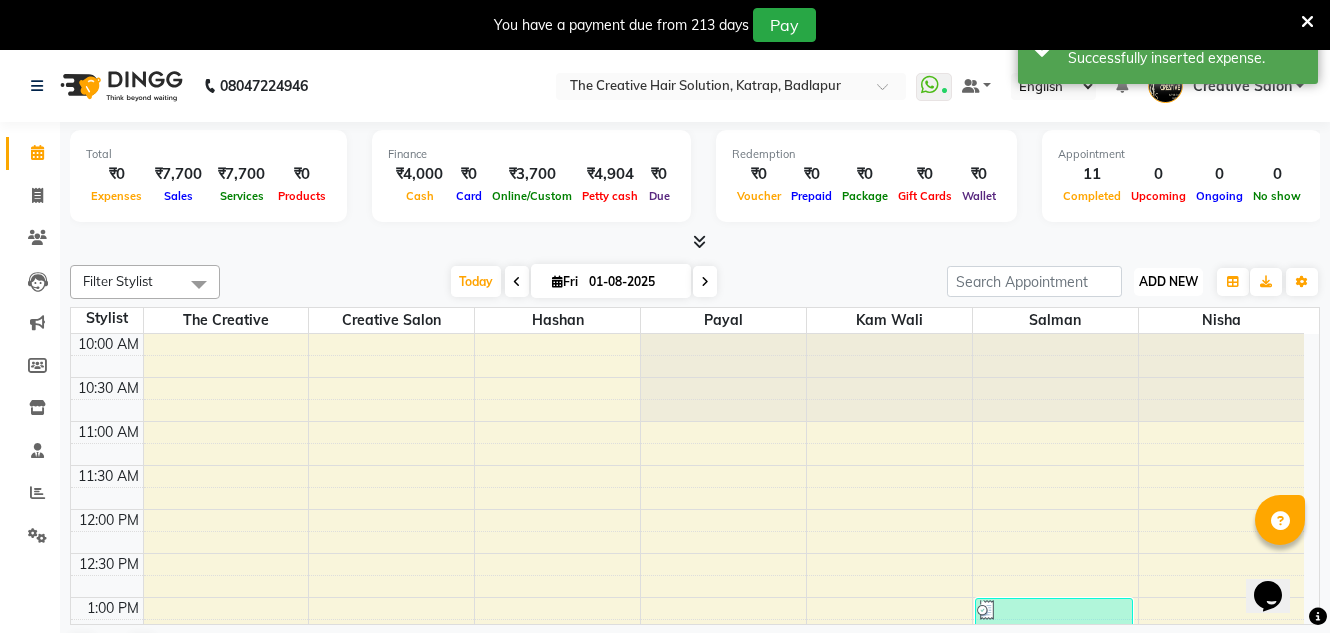 click on "ADD NEW" at bounding box center (1168, 281) 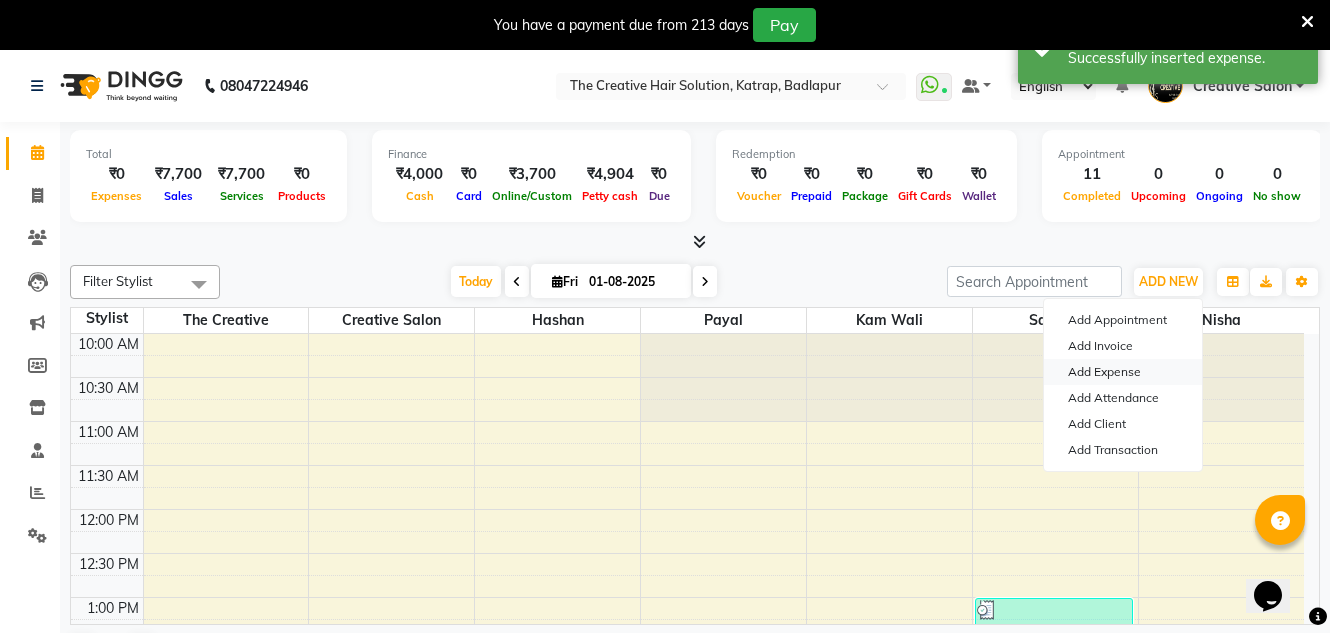 click on "Add Expense" at bounding box center (1123, 372) 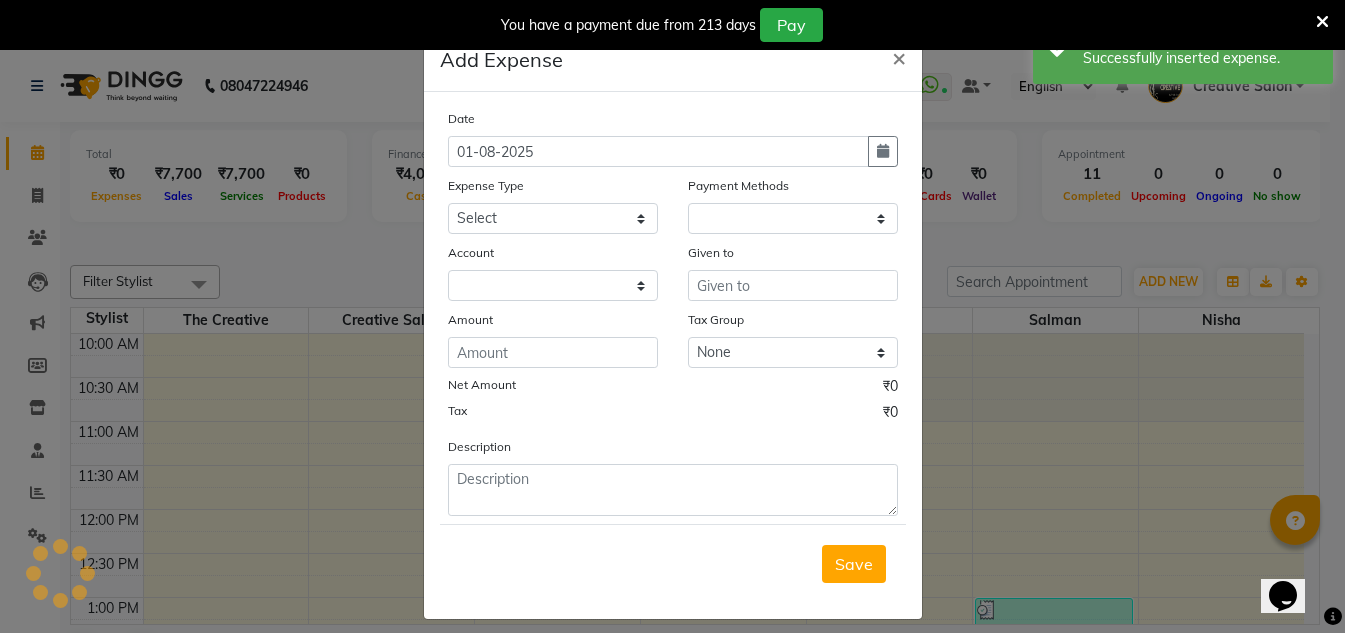 select on "1" 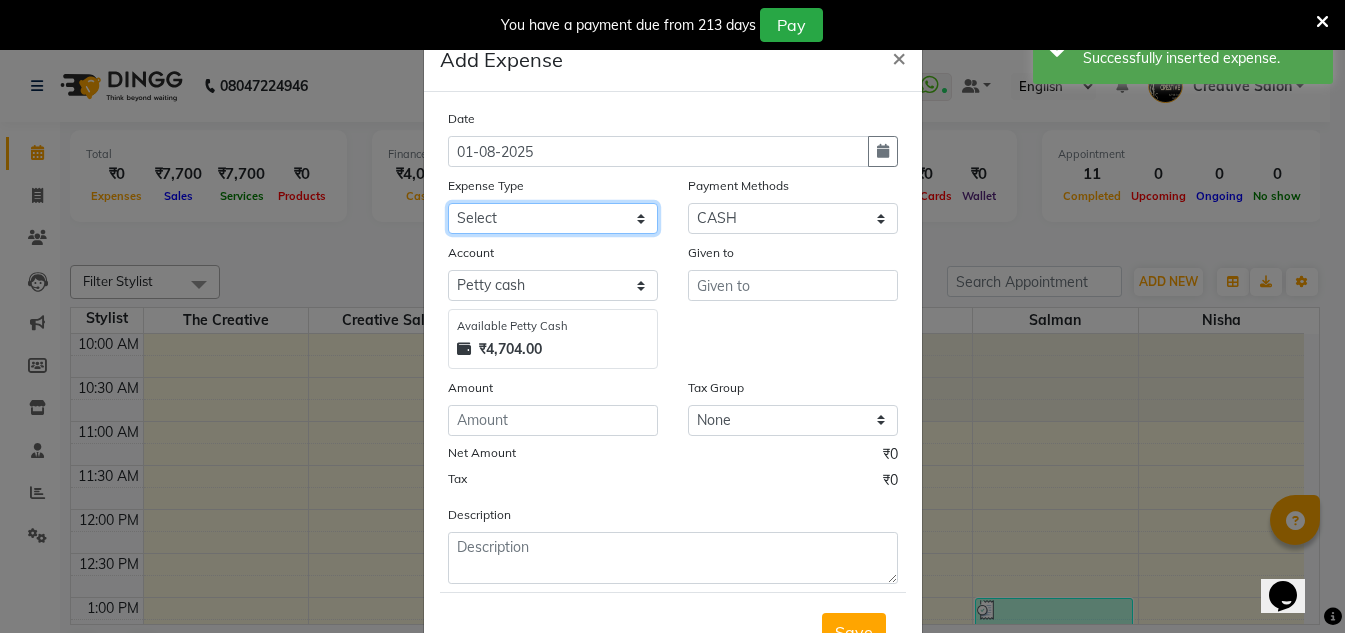 click on "Select Advance Salary Bank charges Cash Handed Over to Owner Cash transfer to bank Client Client Snacks Equipment Govt fee Incentive Kam wali salary Light Bill EXP Maintenance Marketing Miscellaneous New Product Buy Other Pantry Product Rent Salary Staff Snacks stationary Tax Tea & Refreshment tip Utilities Water" 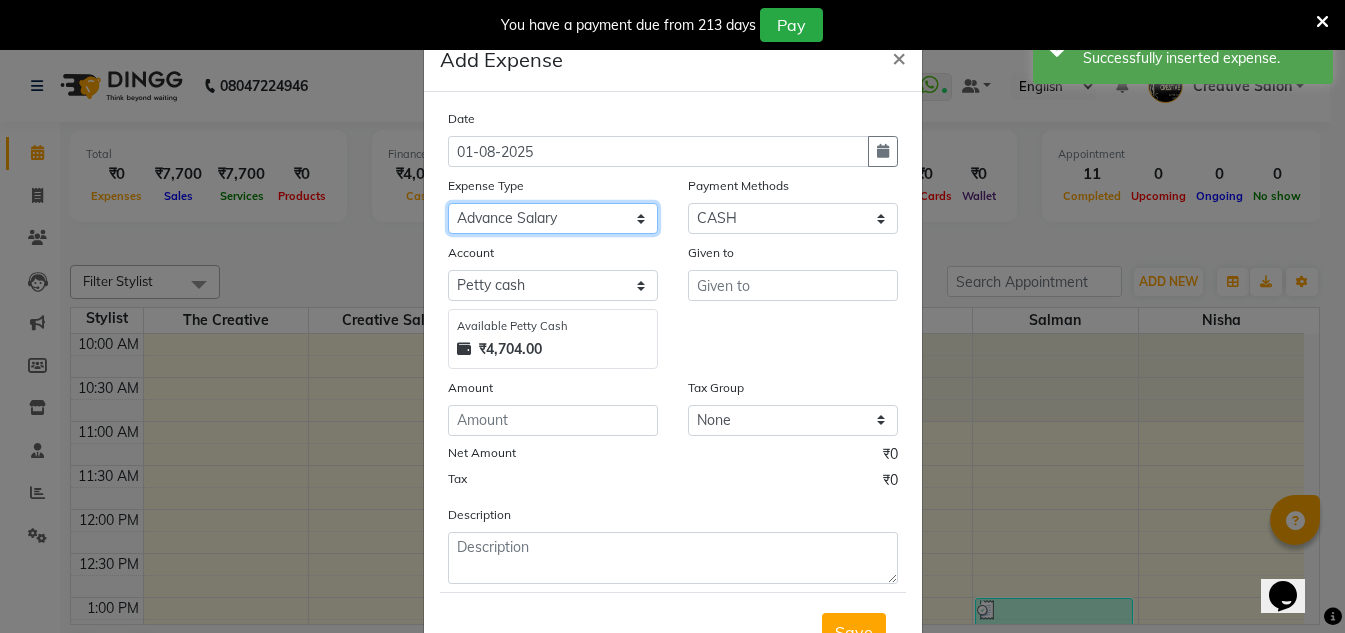 click on "Select Advance Salary Bank charges Cash Handed Over to Owner Cash transfer to bank Client Client Snacks Equipment Govt fee Incentive Kam wali salary Light Bill EXP Maintenance Marketing Miscellaneous New Product Buy Other Pantry Product Rent Salary Staff Snacks stationary Tax Tea & Refreshment tip Utilities Water" 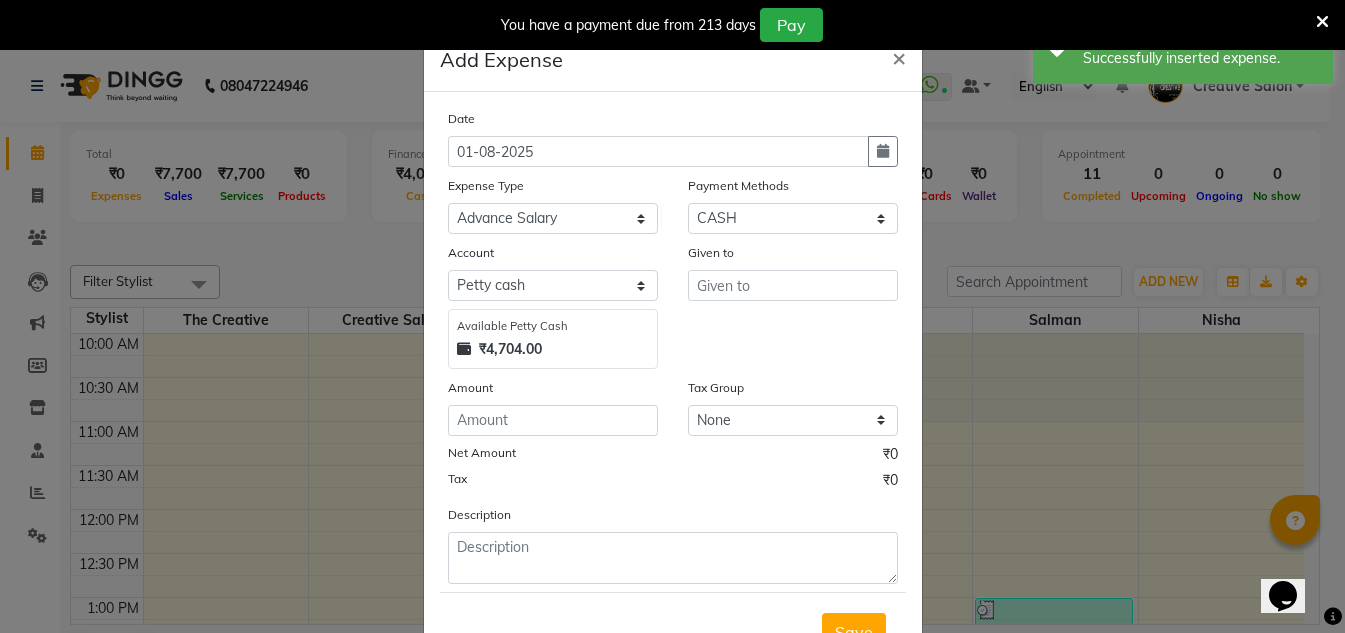 click on "Given to" 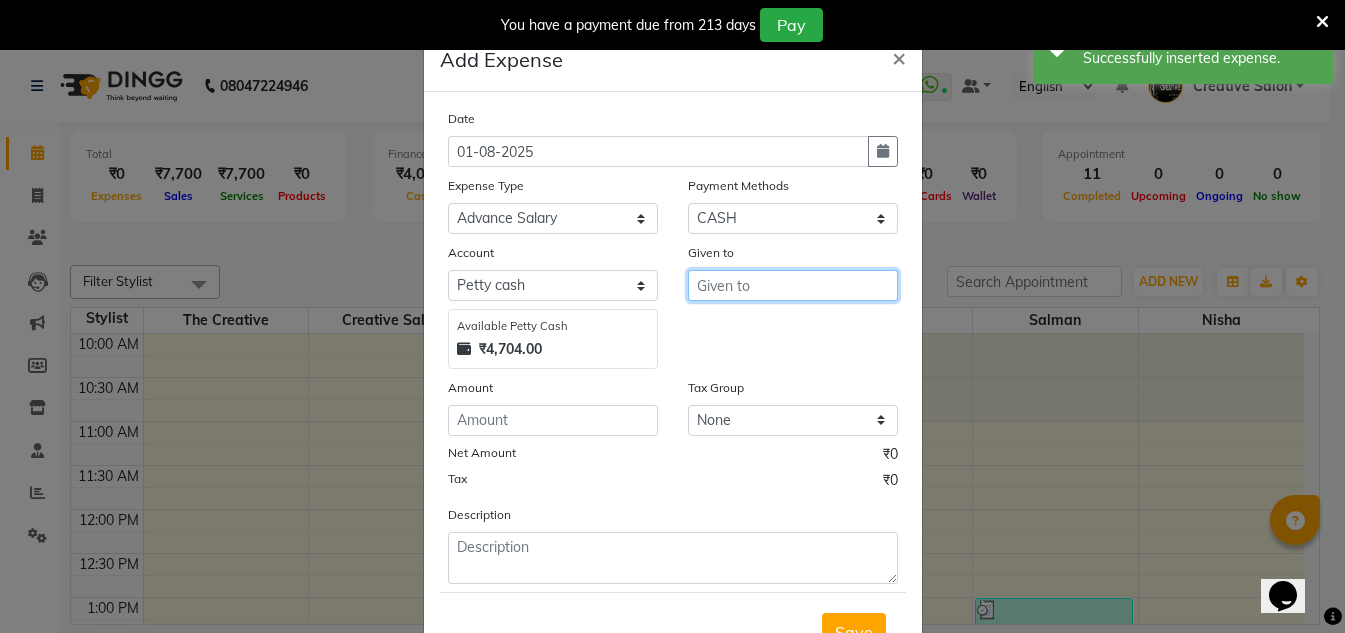click at bounding box center (793, 285) 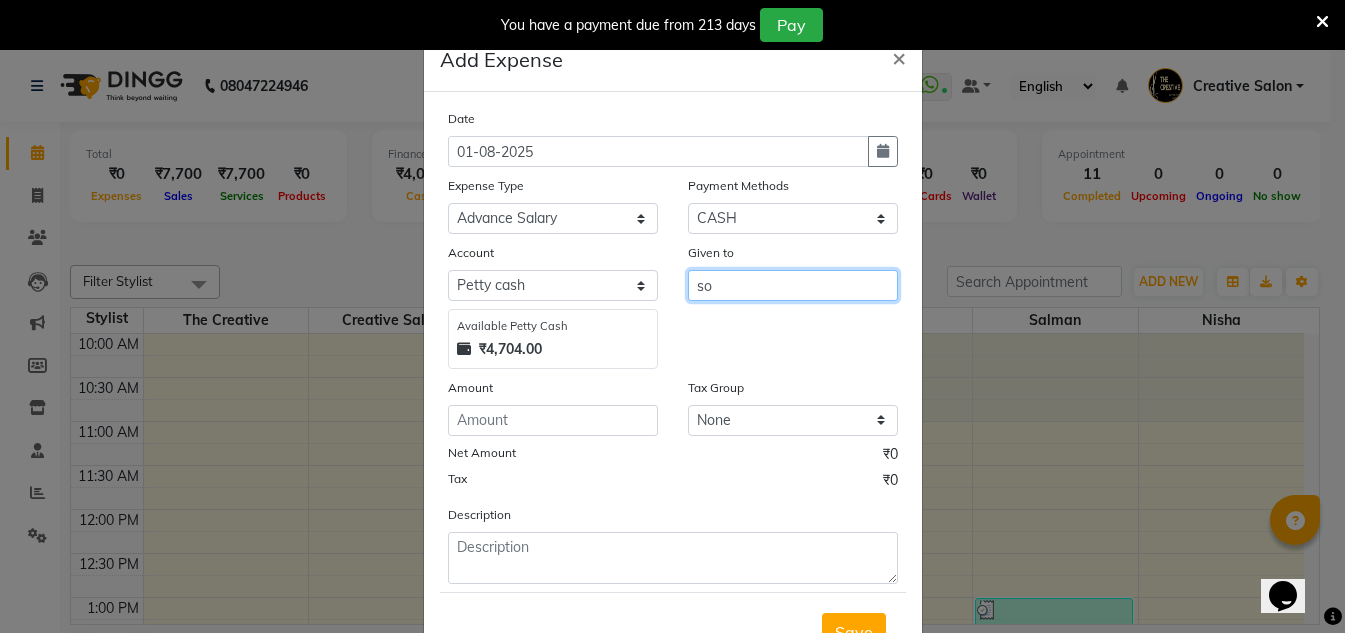 type on "s" 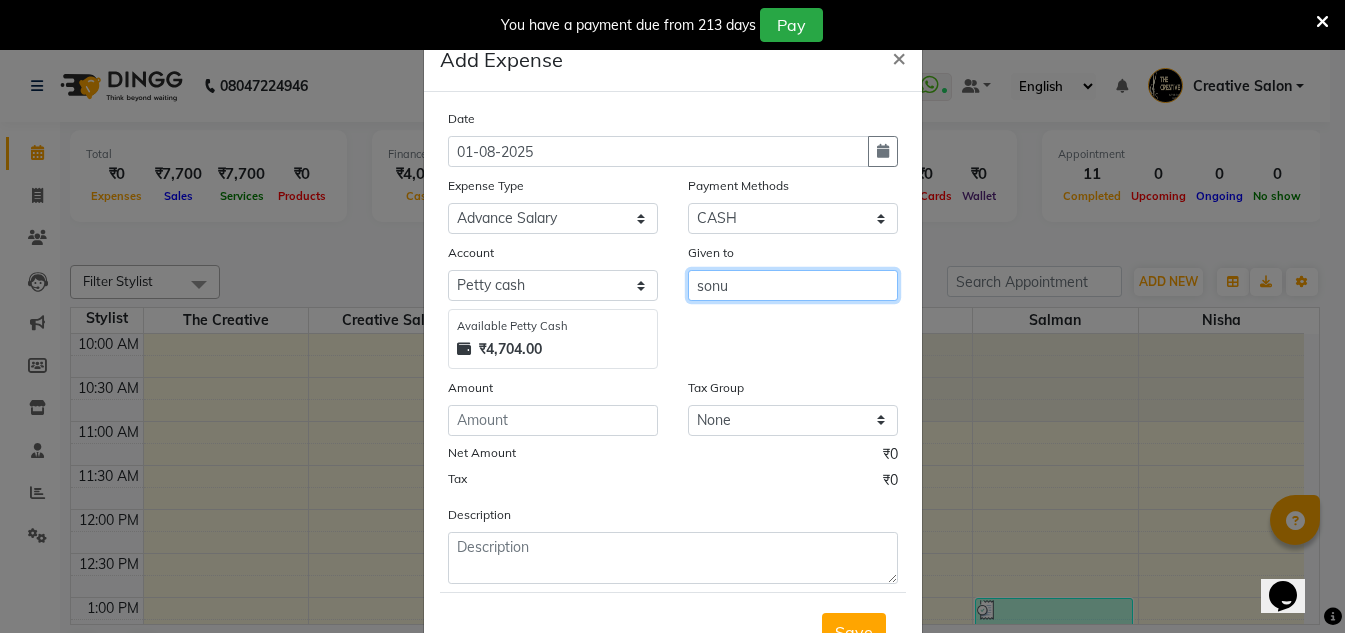 type on "sonu" 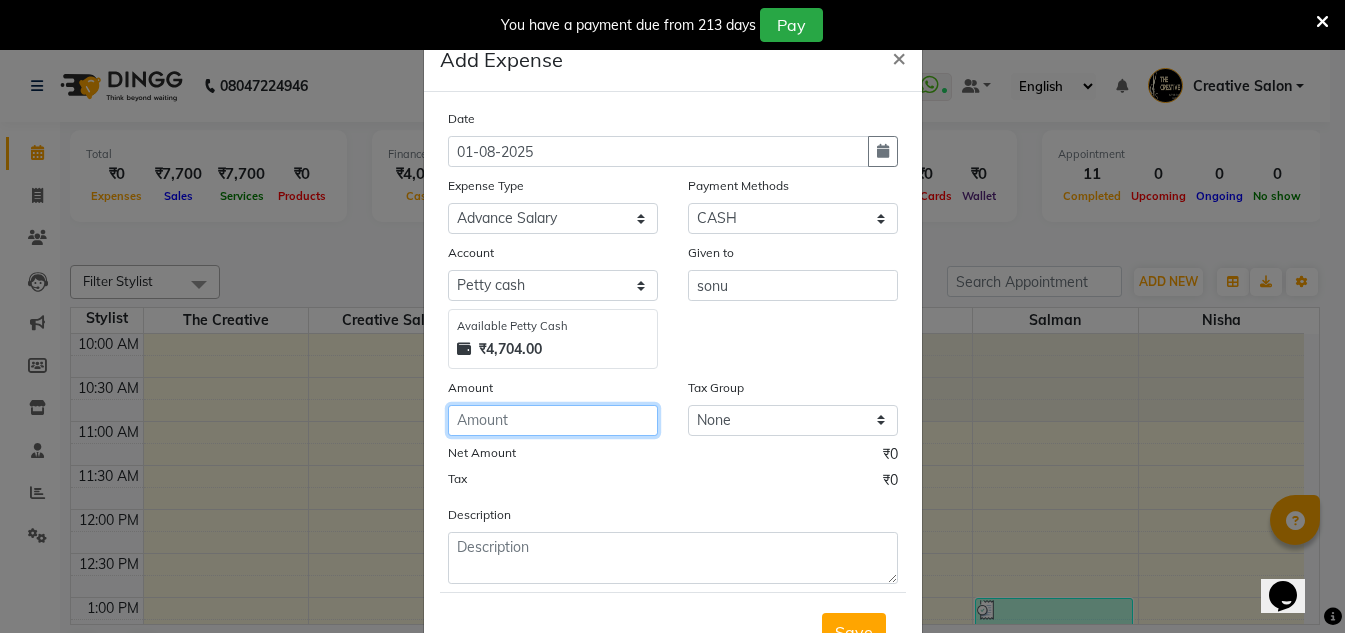 click 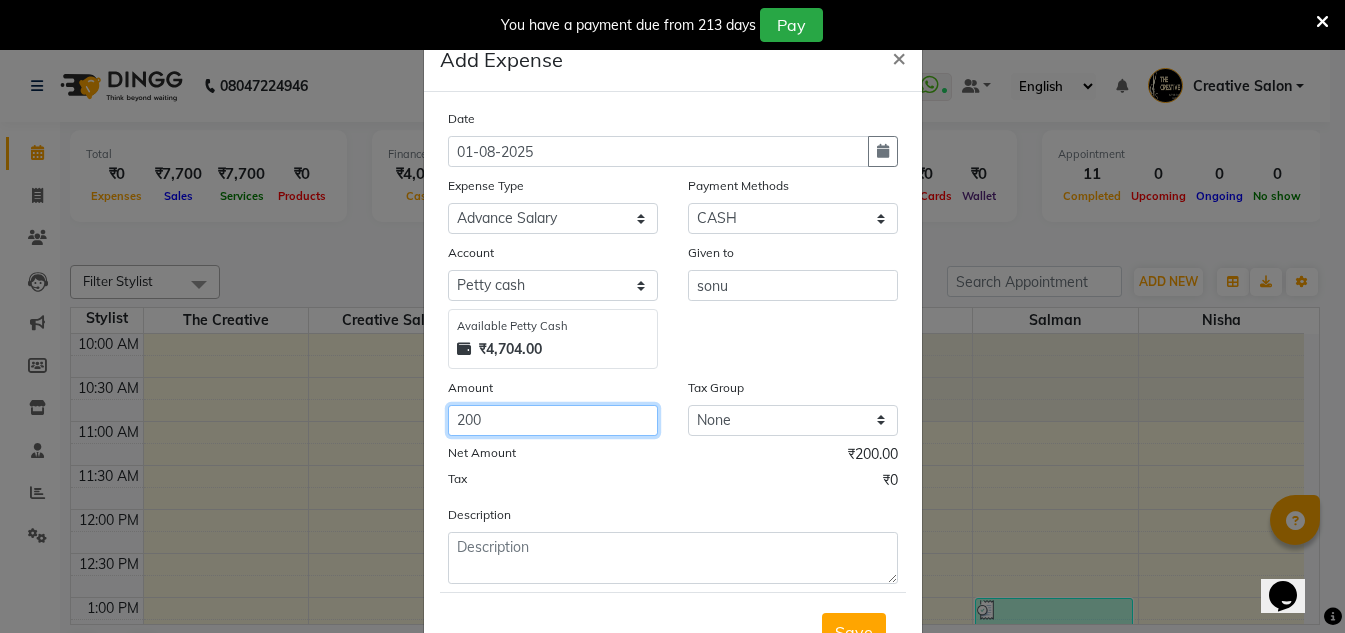 type on "200" 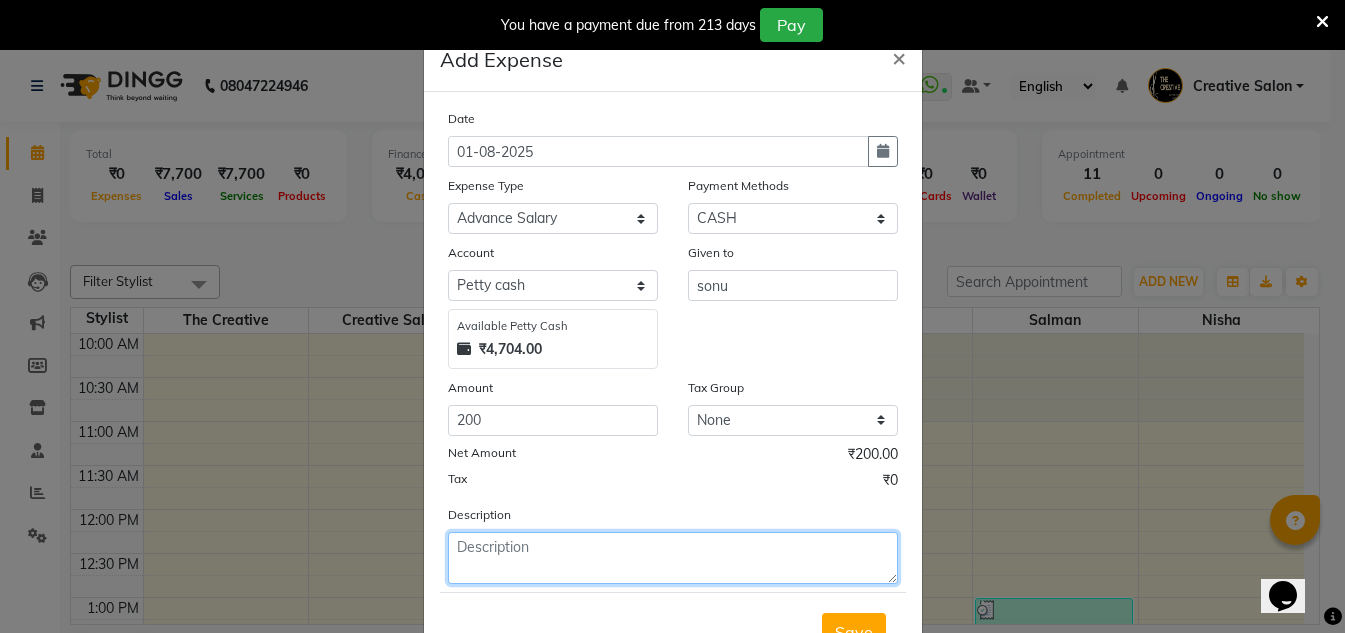 drag, startPoint x: 507, startPoint y: 536, endPoint x: 512, endPoint y: 547, distance: 12.083046 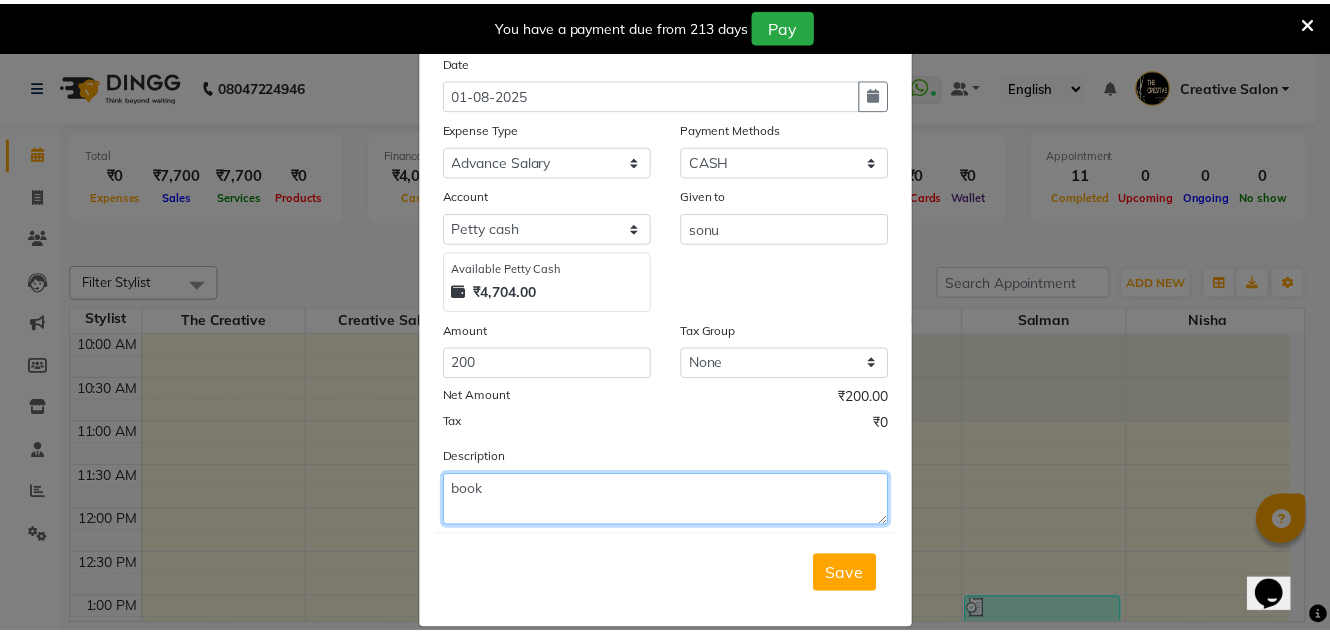 scroll, scrollTop: 83, scrollLeft: 0, axis: vertical 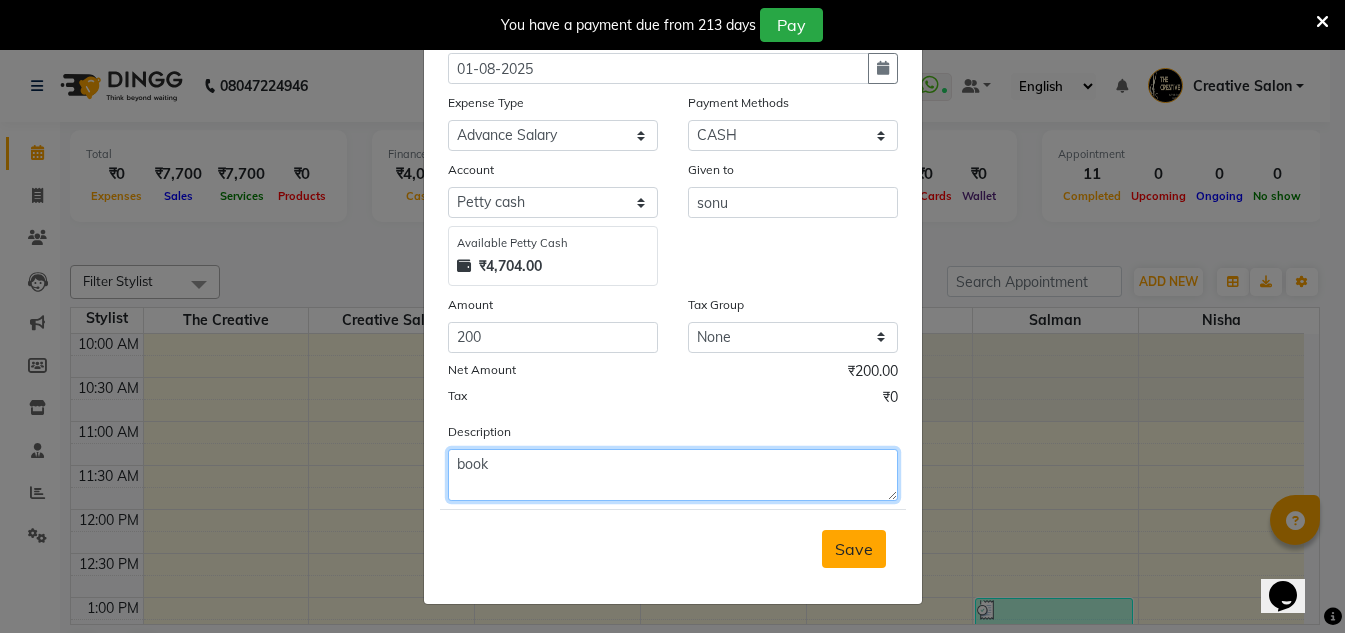 type on "book" 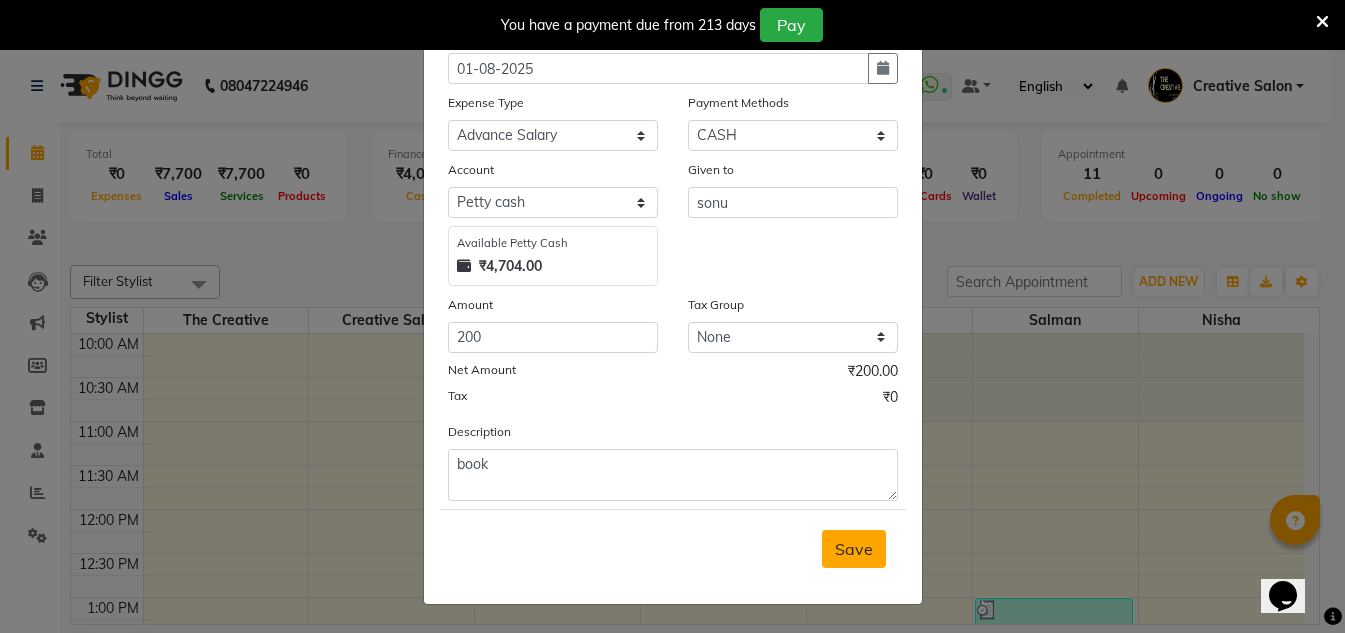 click on "Save" at bounding box center (854, 549) 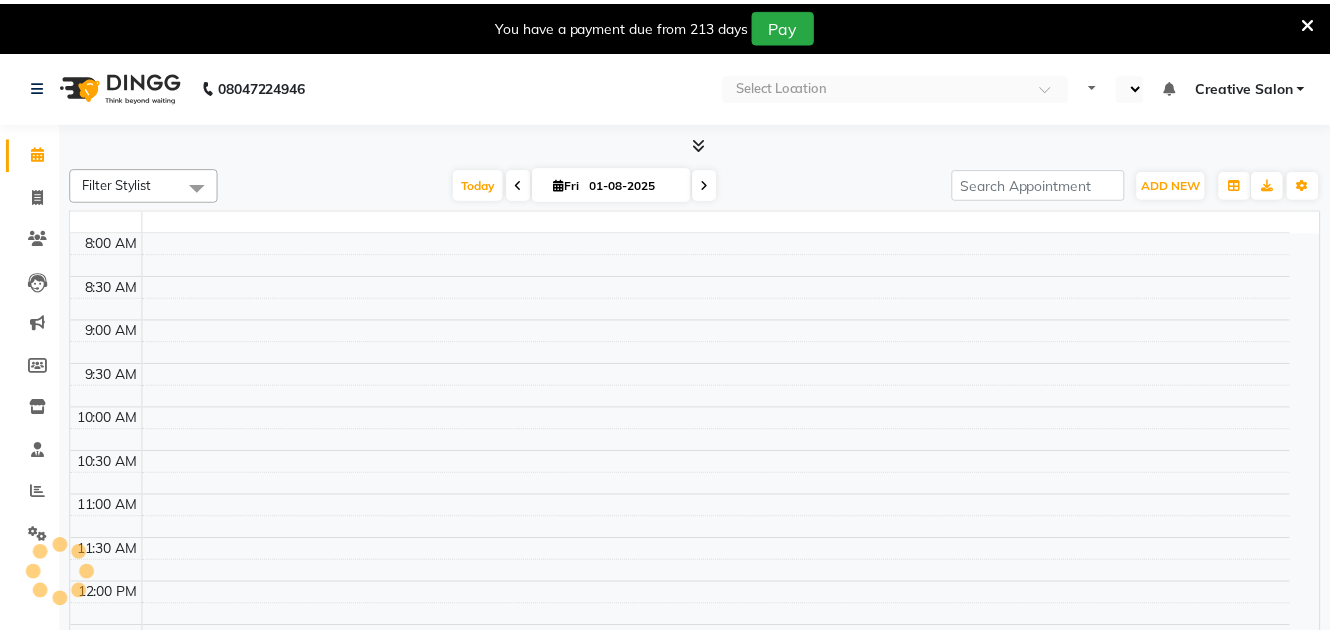scroll, scrollTop: 0, scrollLeft: 0, axis: both 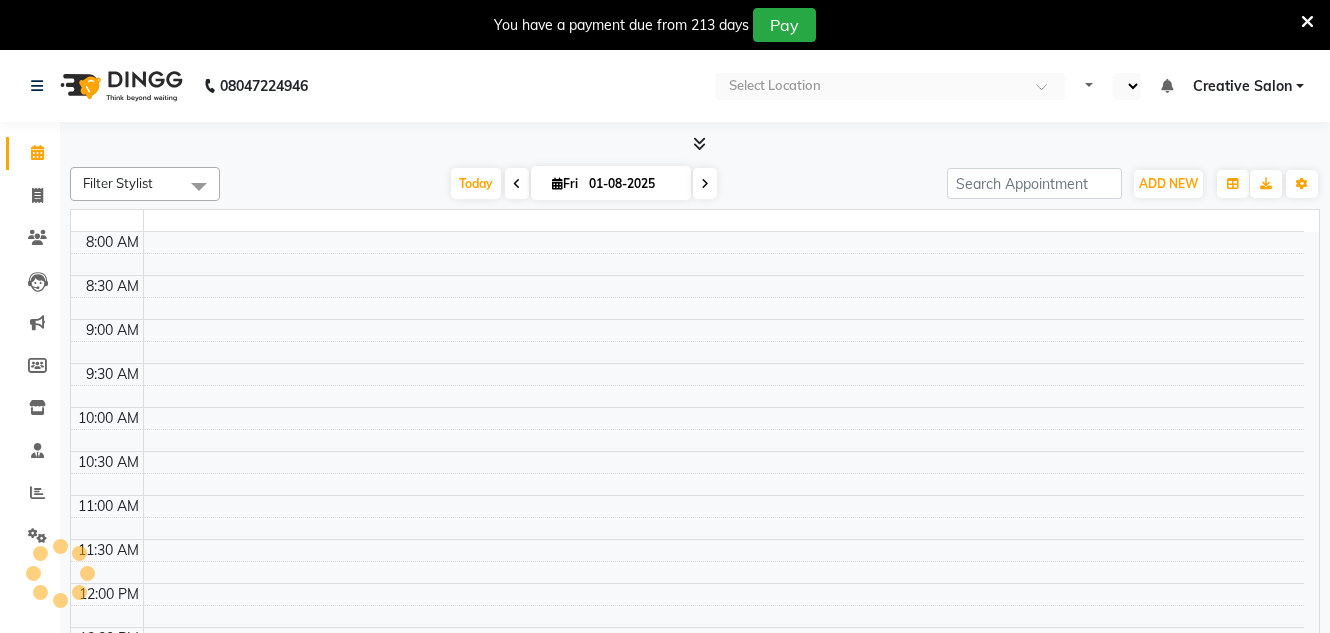 select on "en" 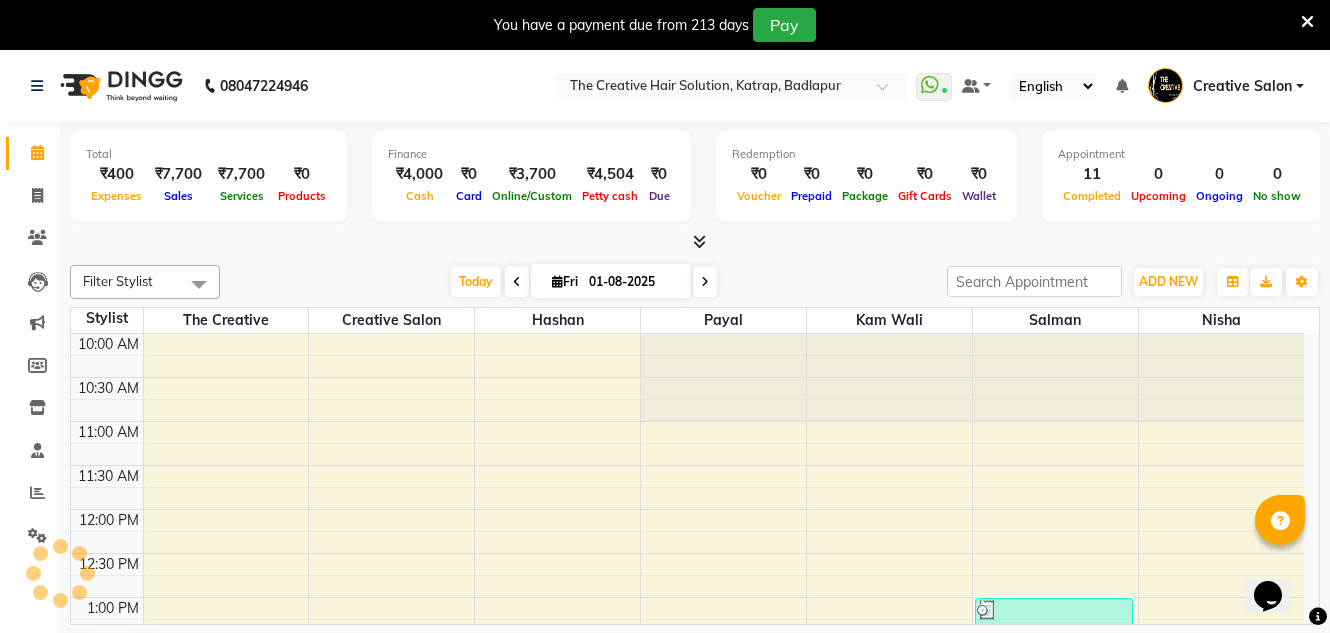scroll, scrollTop: 0, scrollLeft: 0, axis: both 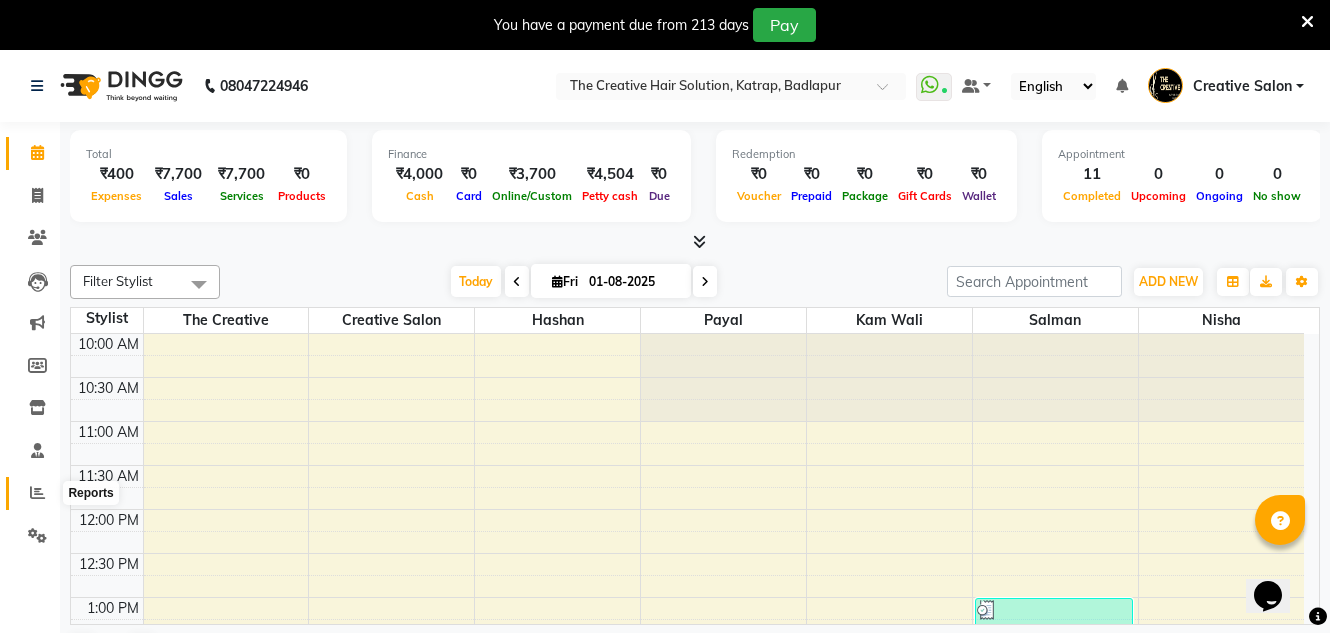 click 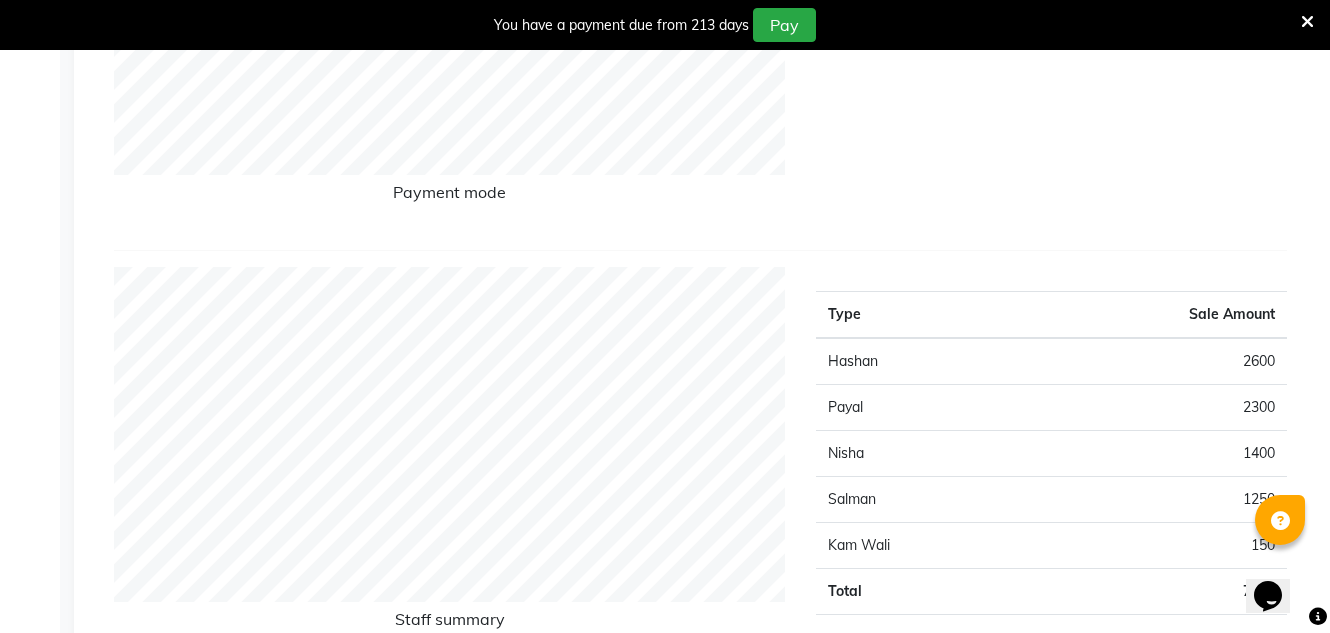 scroll, scrollTop: 200, scrollLeft: 0, axis: vertical 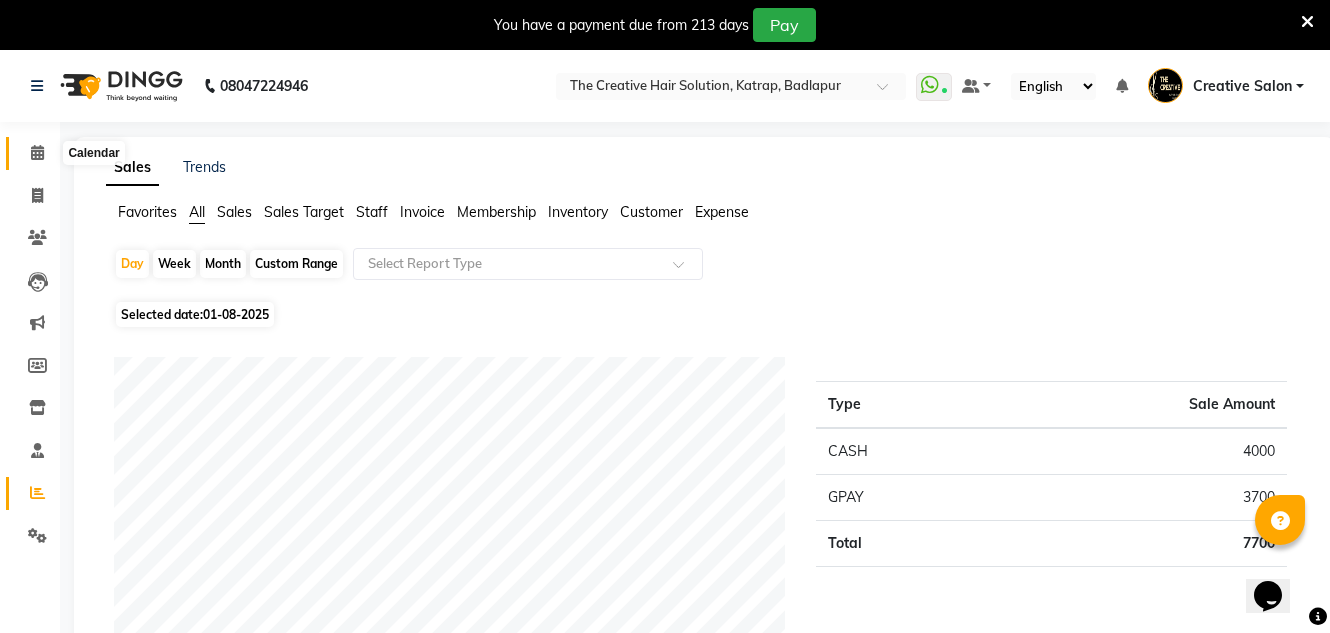 click 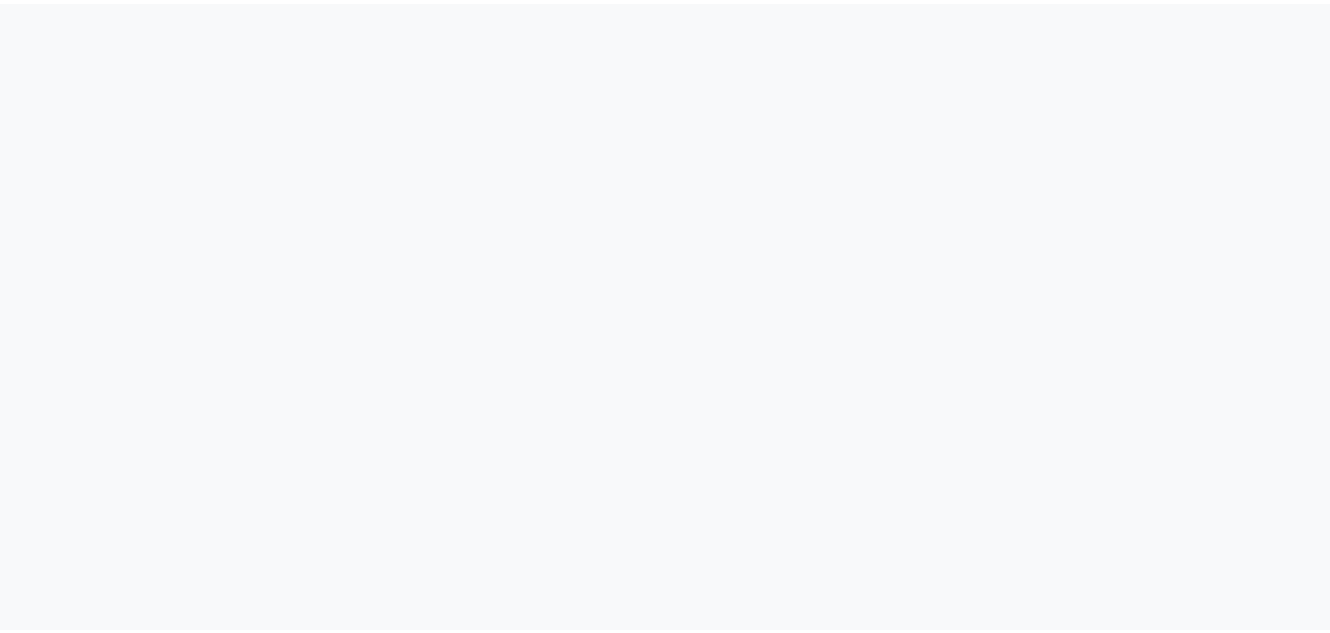 scroll, scrollTop: 0, scrollLeft: 0, axis: both 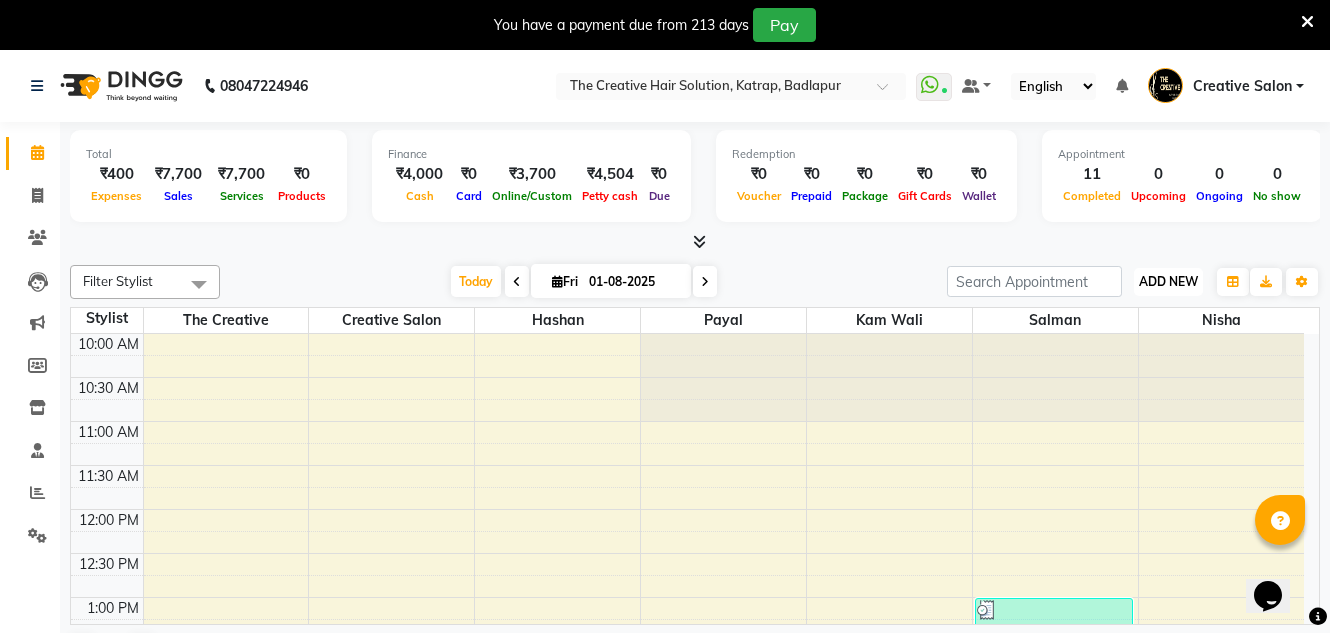 click on "ADD NEW" at bounding box center [1168, 281] 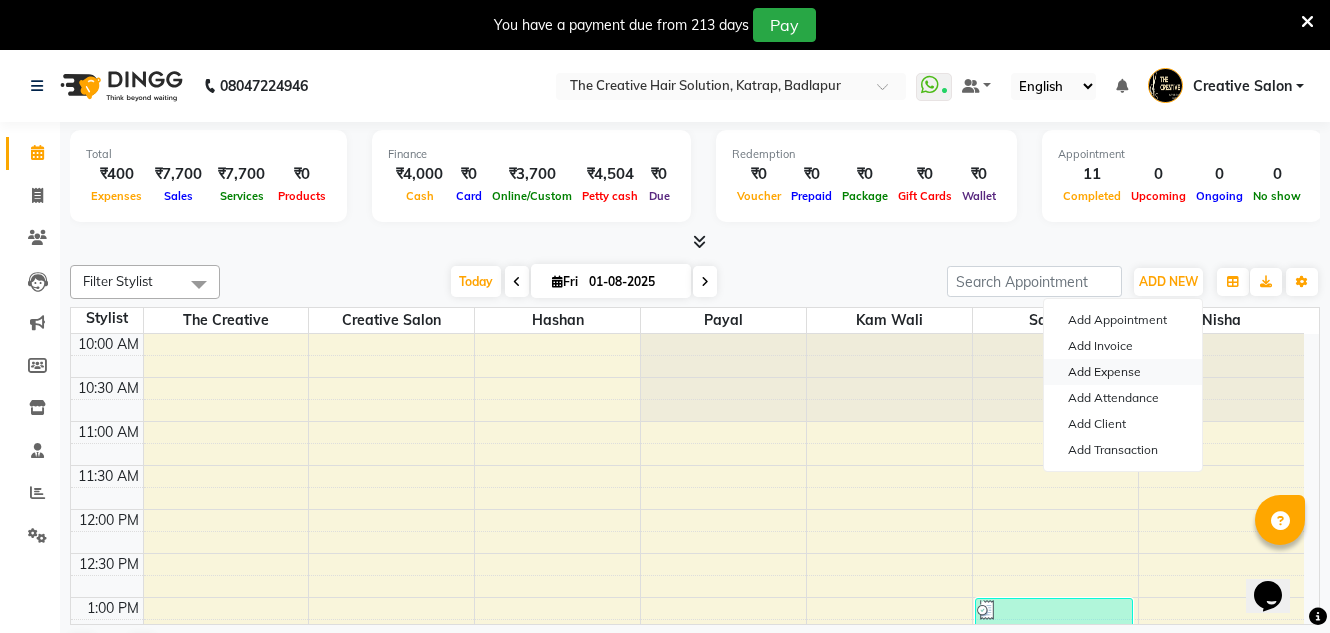 click on "Add Expense" at bounding box center [1123, 372] 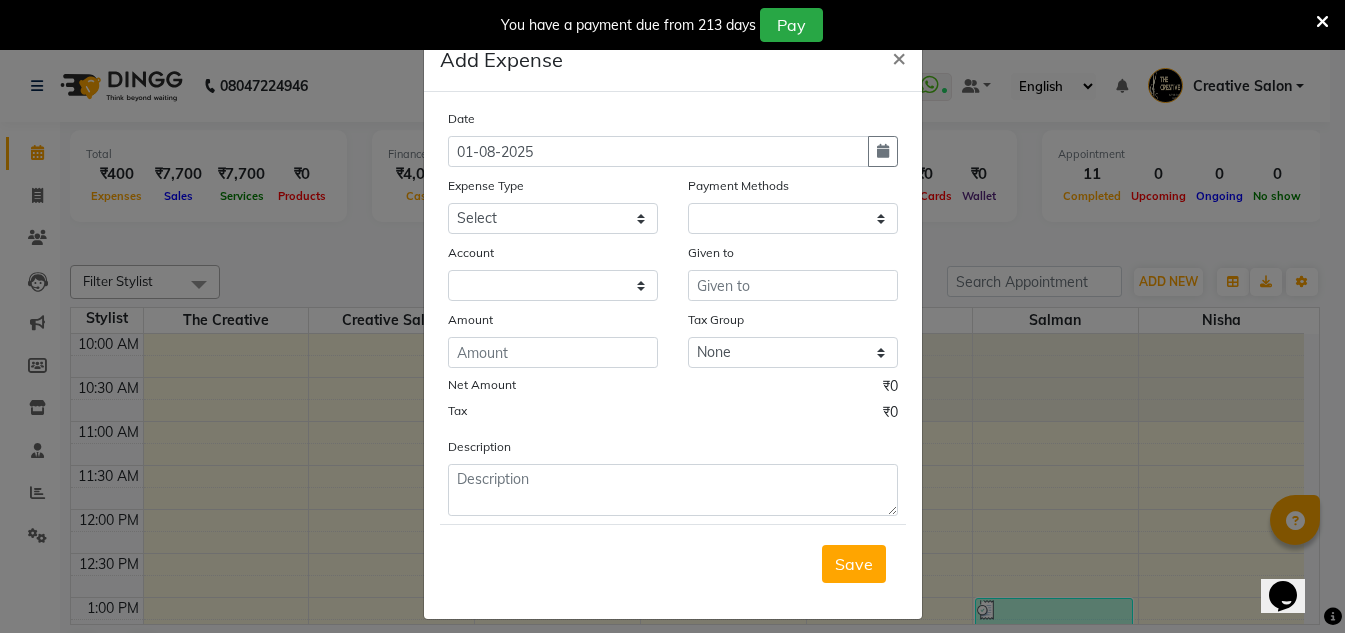 select on "1" 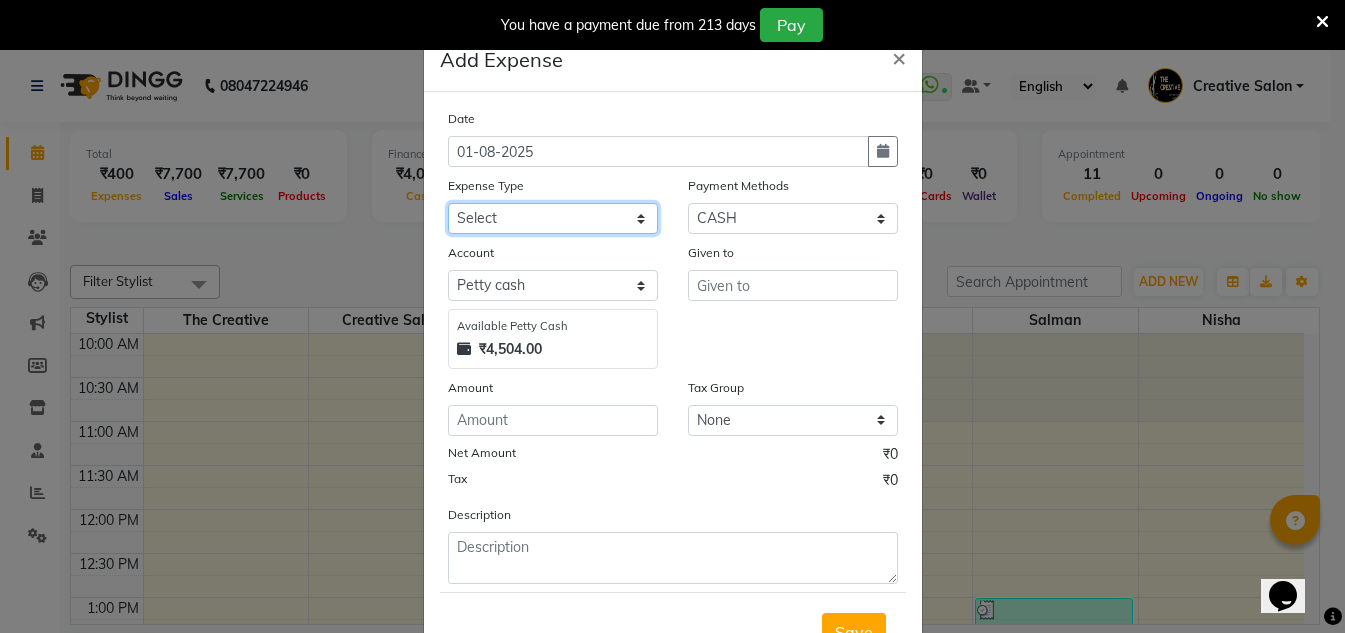click on "Select Advance Salary Bank charges Cash Handed Over to Owner Cash transfer to bank Client Client Snacks Equipment Govt fee Incentive Kam wali salary Light Bill EXP Maintenance Marketing Miscellaneous New Product Buy Other Pantry Product Rent Salary Staff Snacks stationary Tax Tea & Refreshment tip Utilities Water" 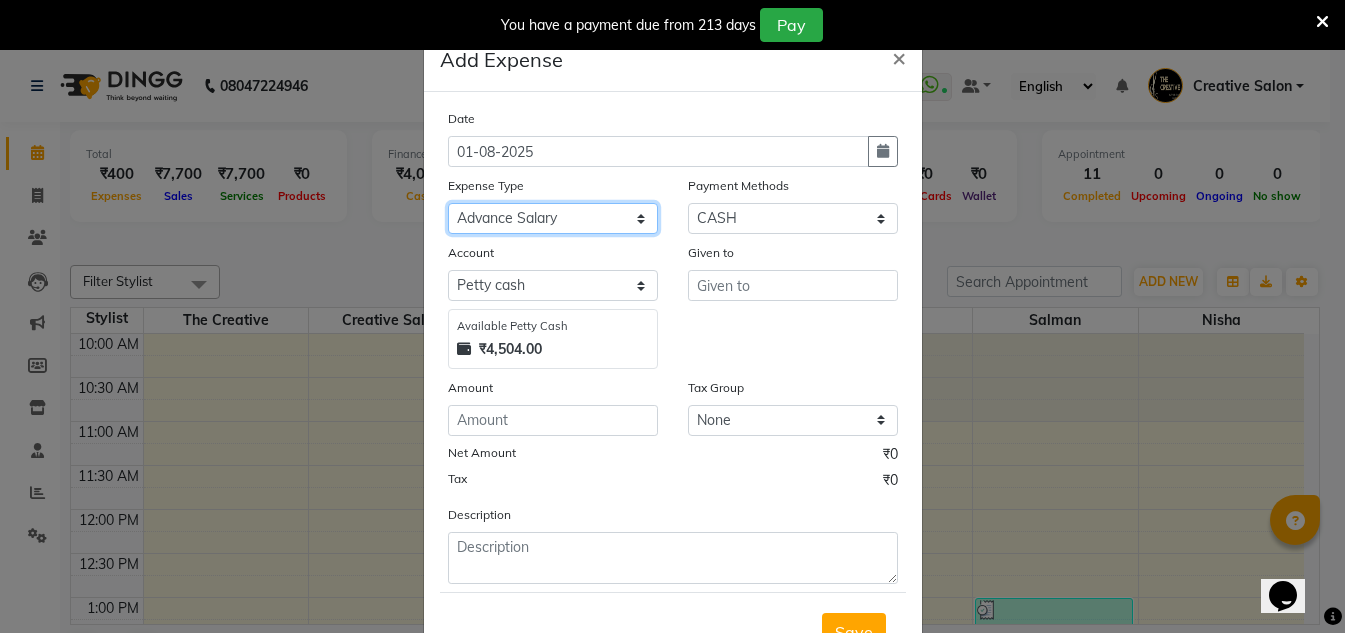 click on "Select Advance Salary Bank charges Cash Handed Over to Owner Cash transfer to bank Client Client Snacks Equipment Govt fee Incentive Kam wali salary Light Bill EXP Maintenance Marketing Miscellaneous New Product Buy Other Pantry Product Rent Salary Staff Snacks stationary Tax Tea & Refreshment tip Utilities Water" 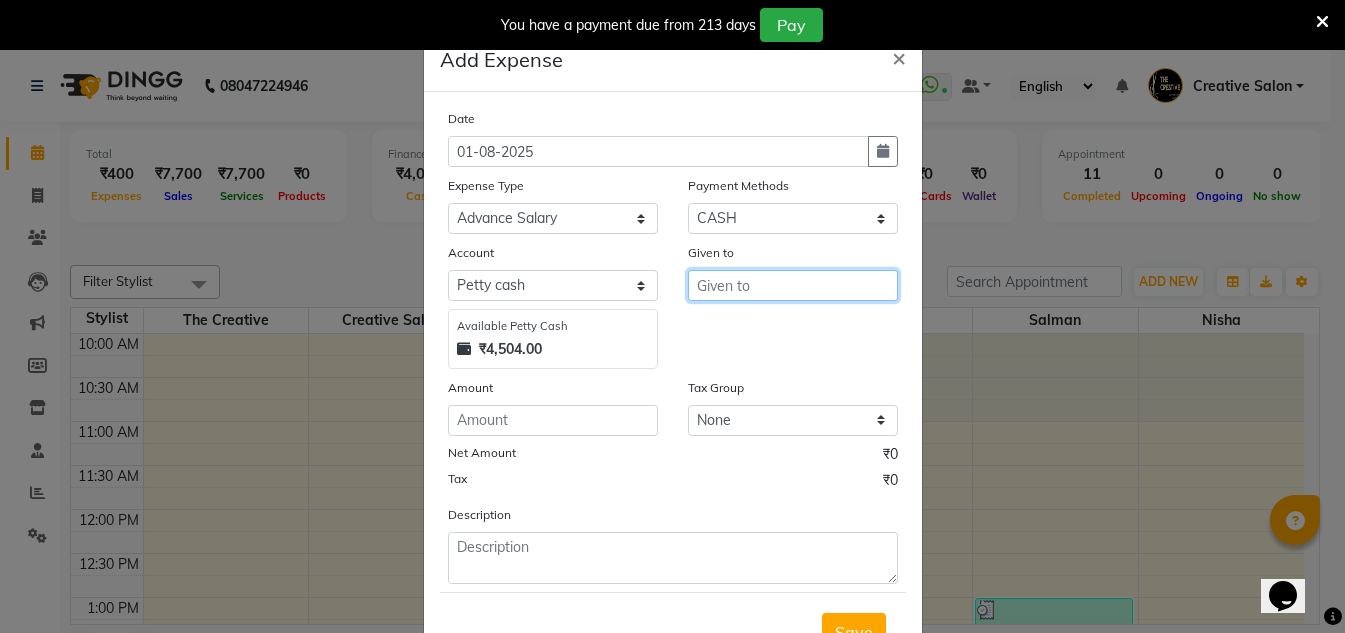 click at bounding box center (793, 285) 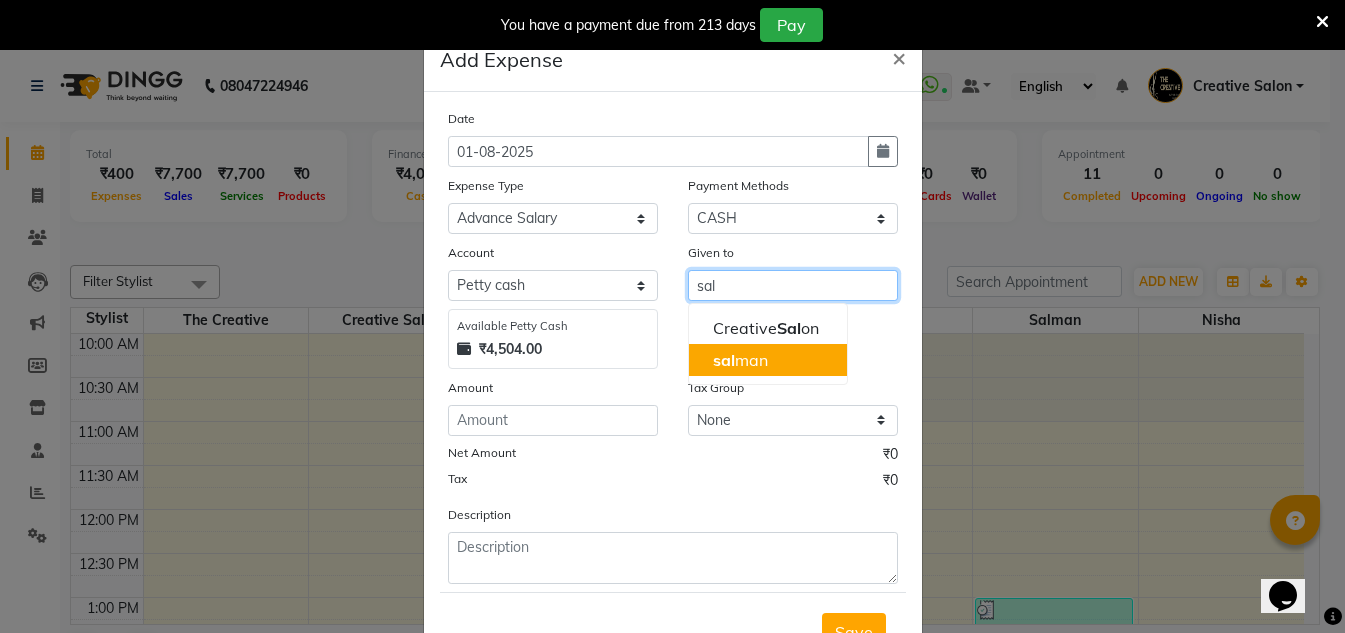 click on "sal man" at bounding box center [740, 360] 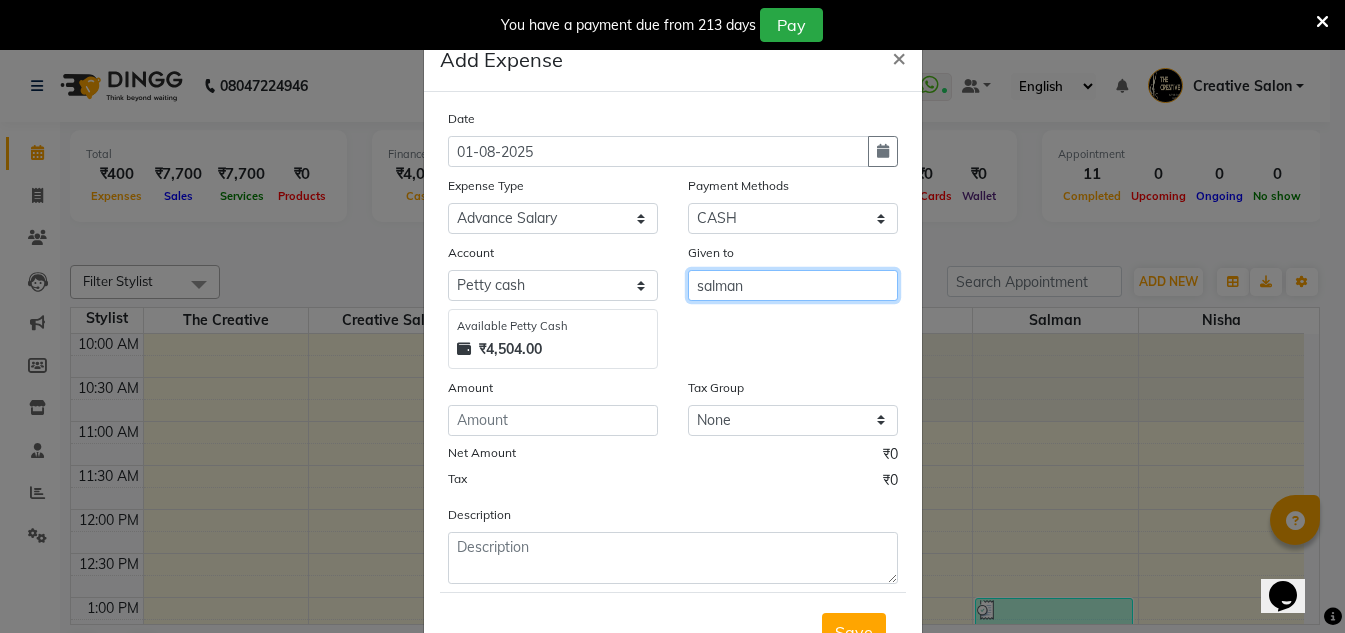 type on "salman" 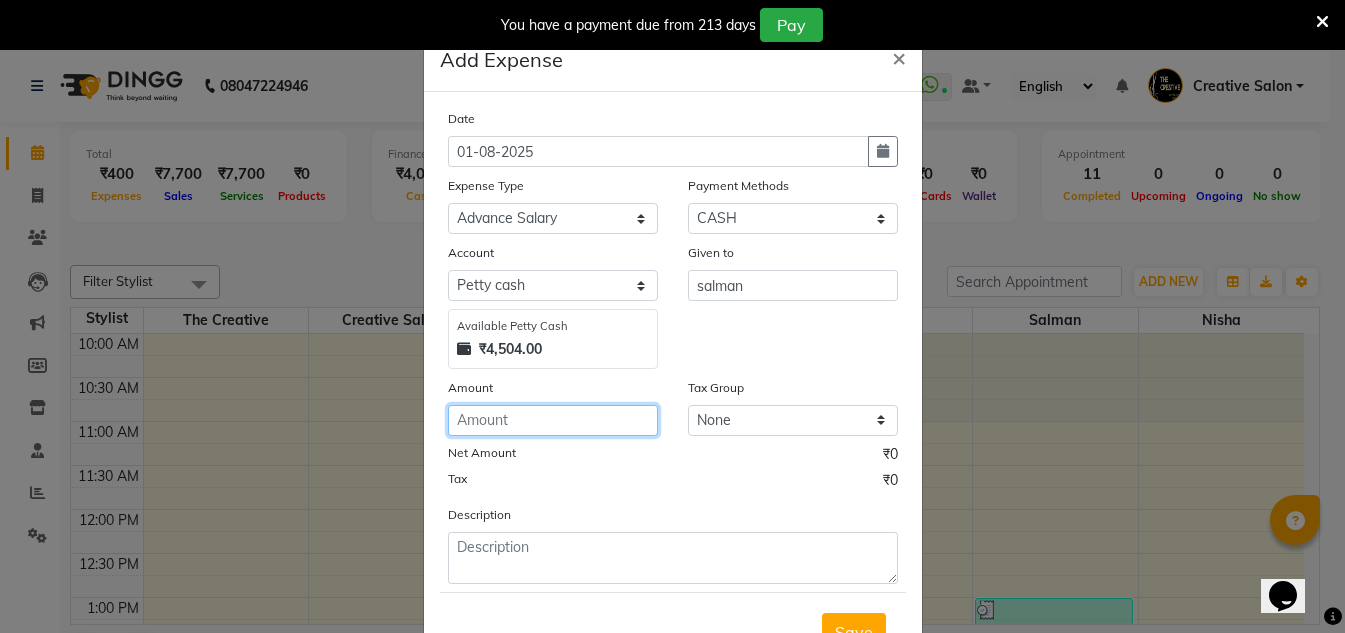click 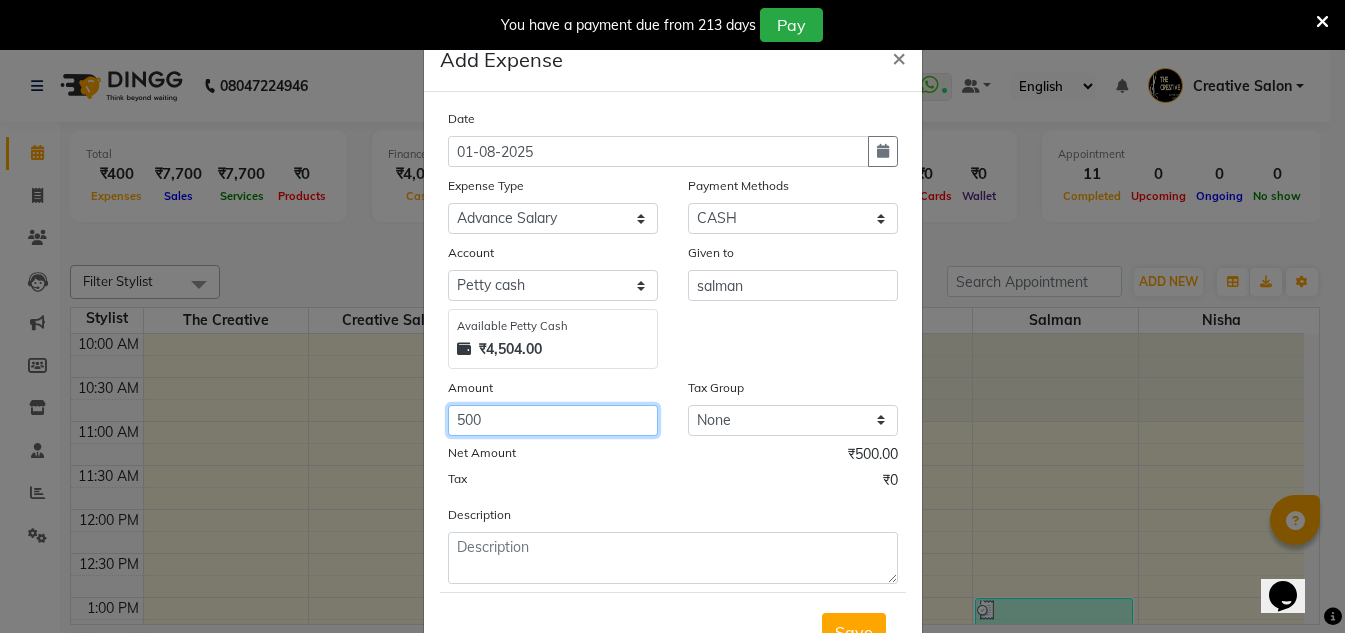 type on "500" 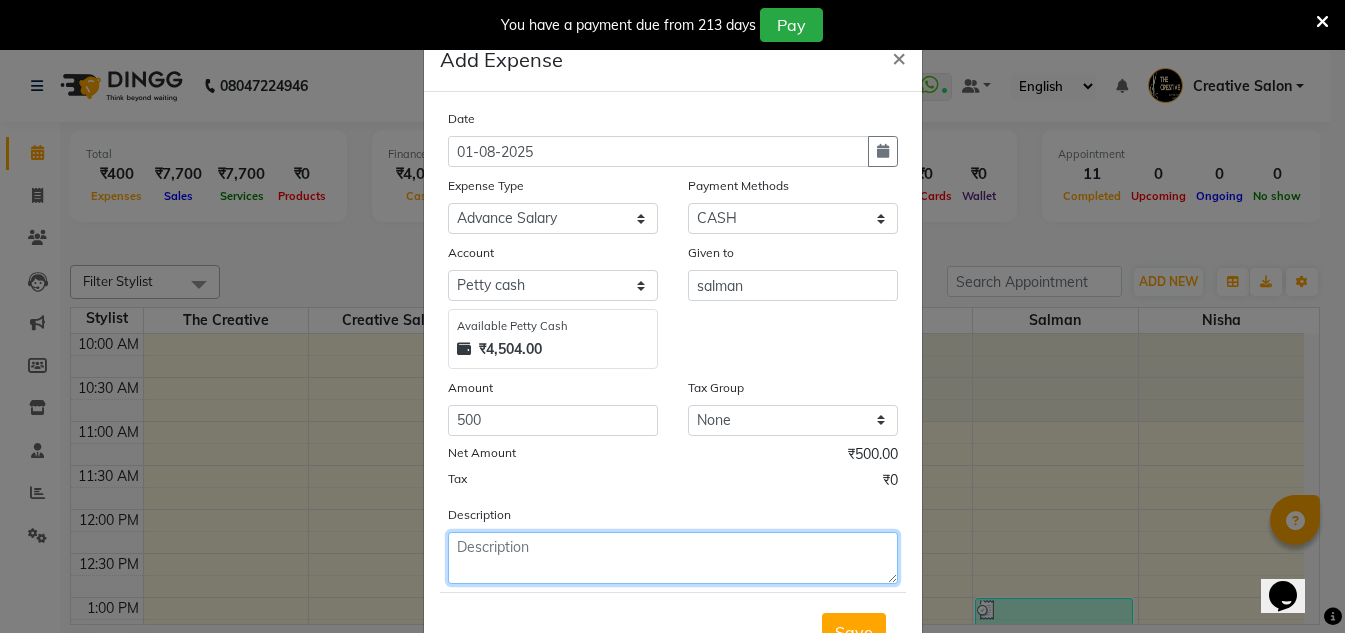 click 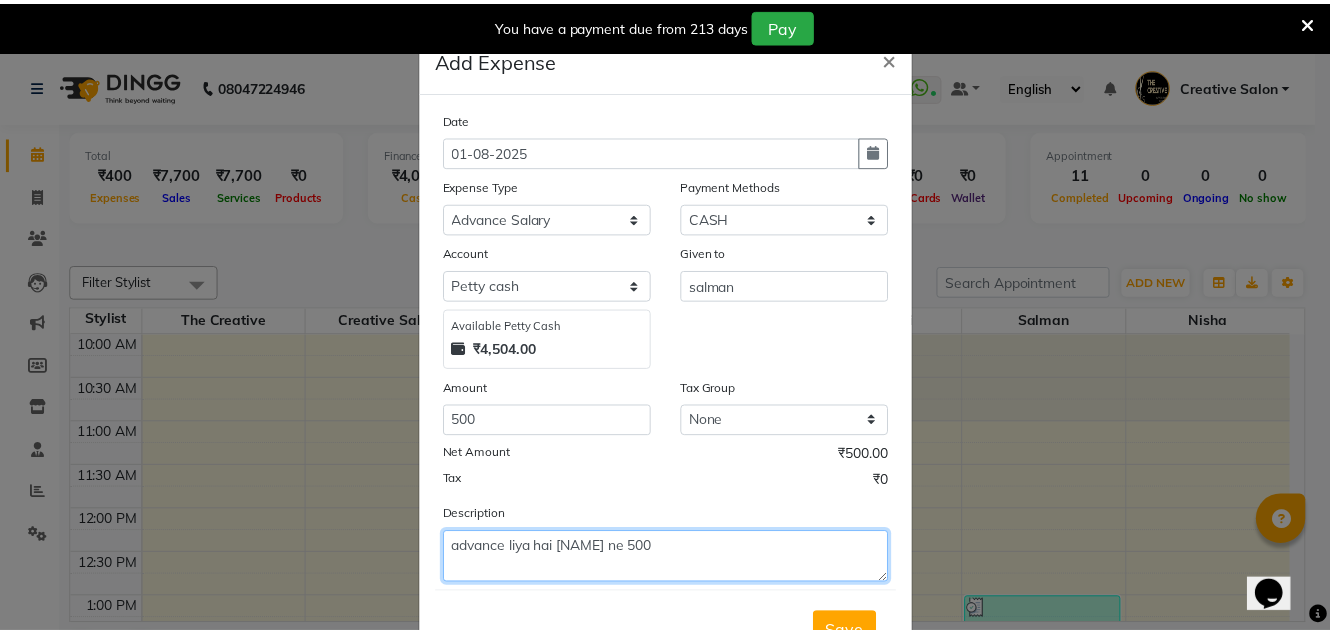 scroll, scrollTop: 83, scrollLeft: 0, axis: vertical 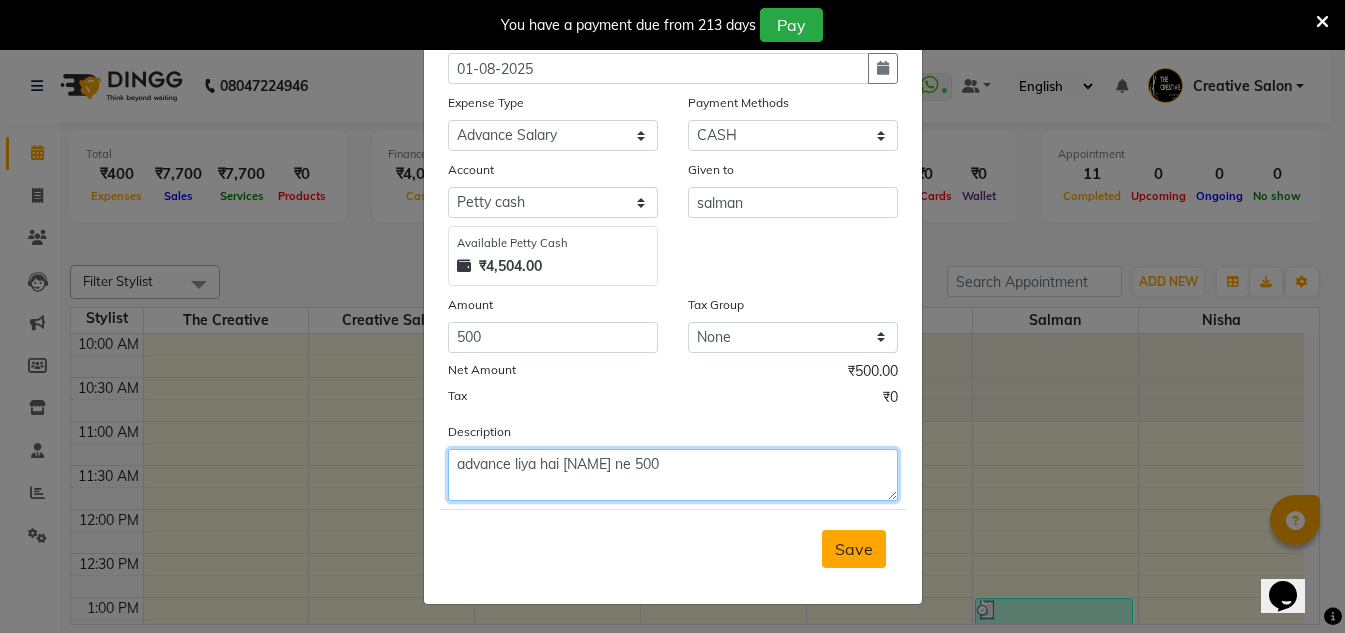 type on "advance liya hai salman ne 500" 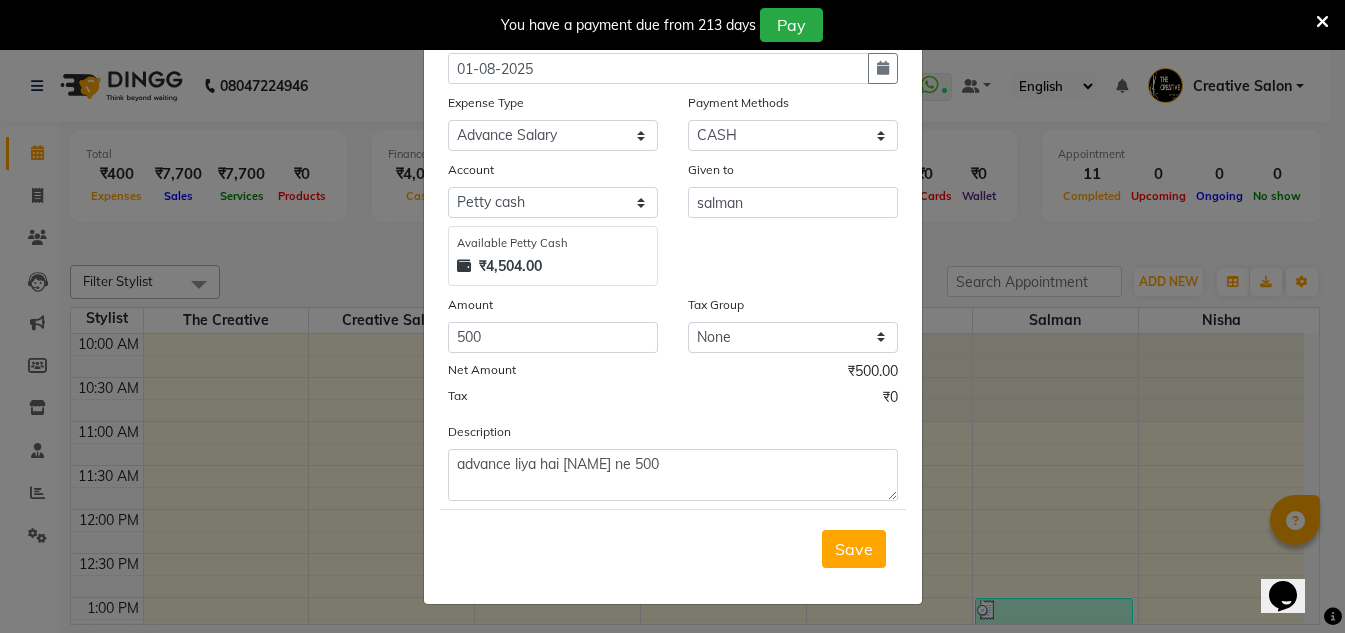 click on "Save" at bounding box center [854, 549] 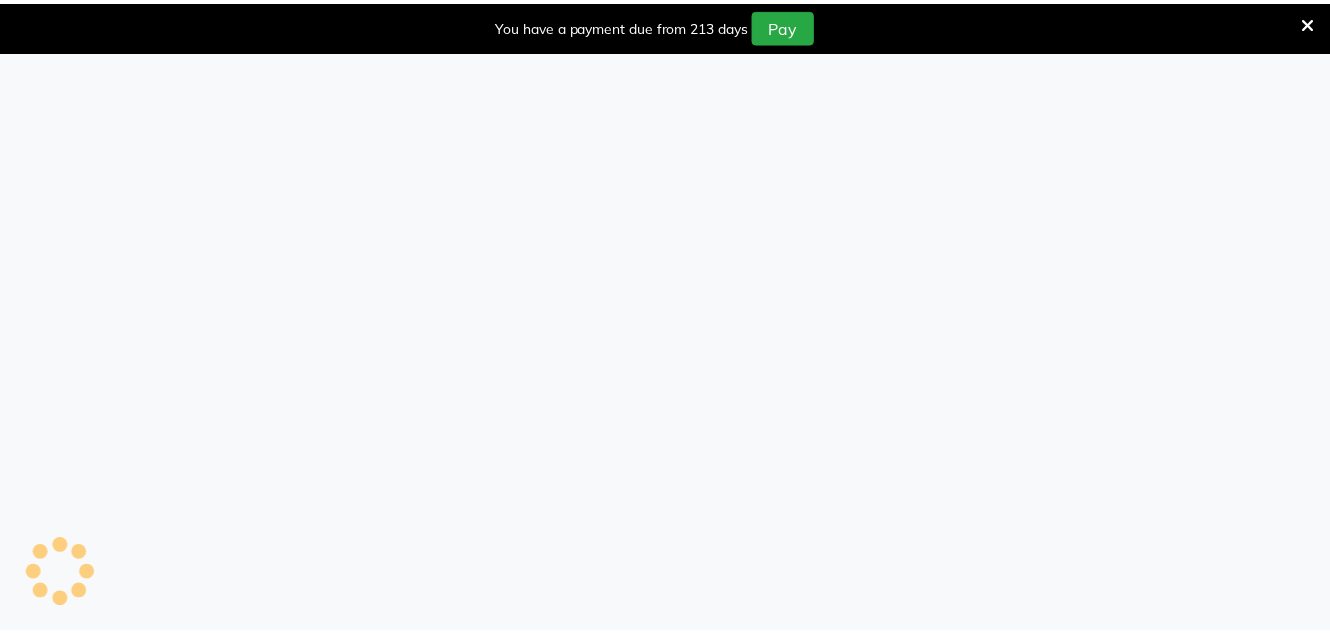 scroll, scrollTop: 0, scrollLeft: 0, axis: both 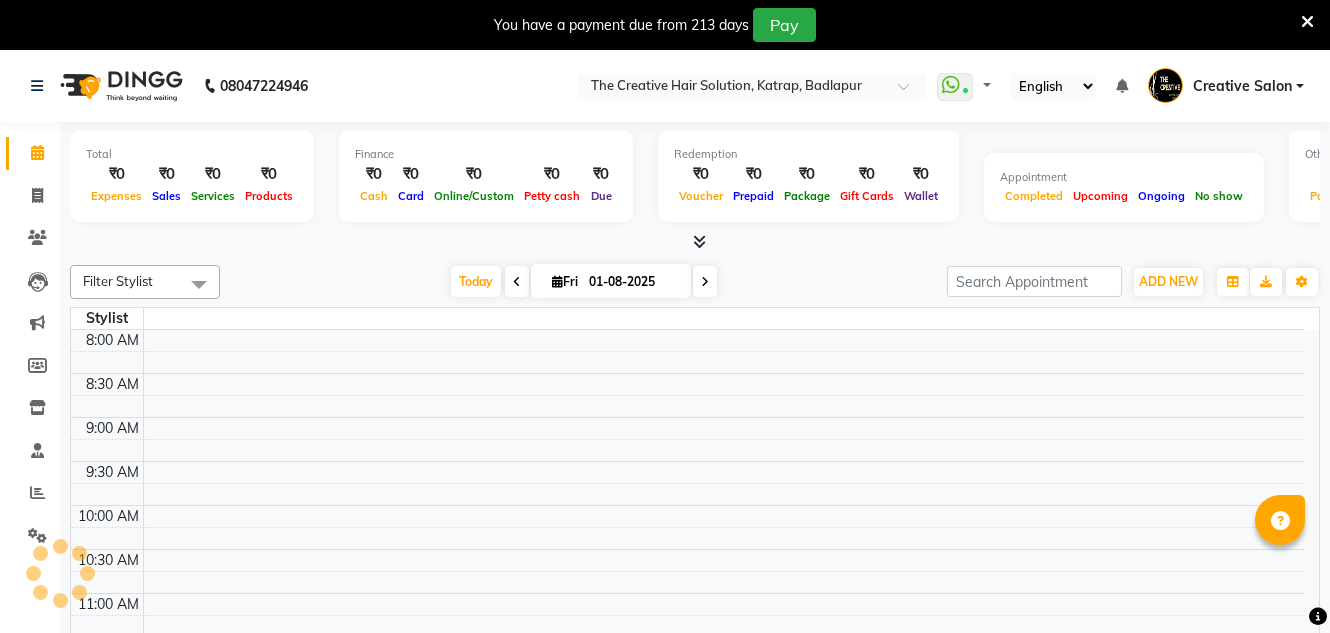 select on "en" 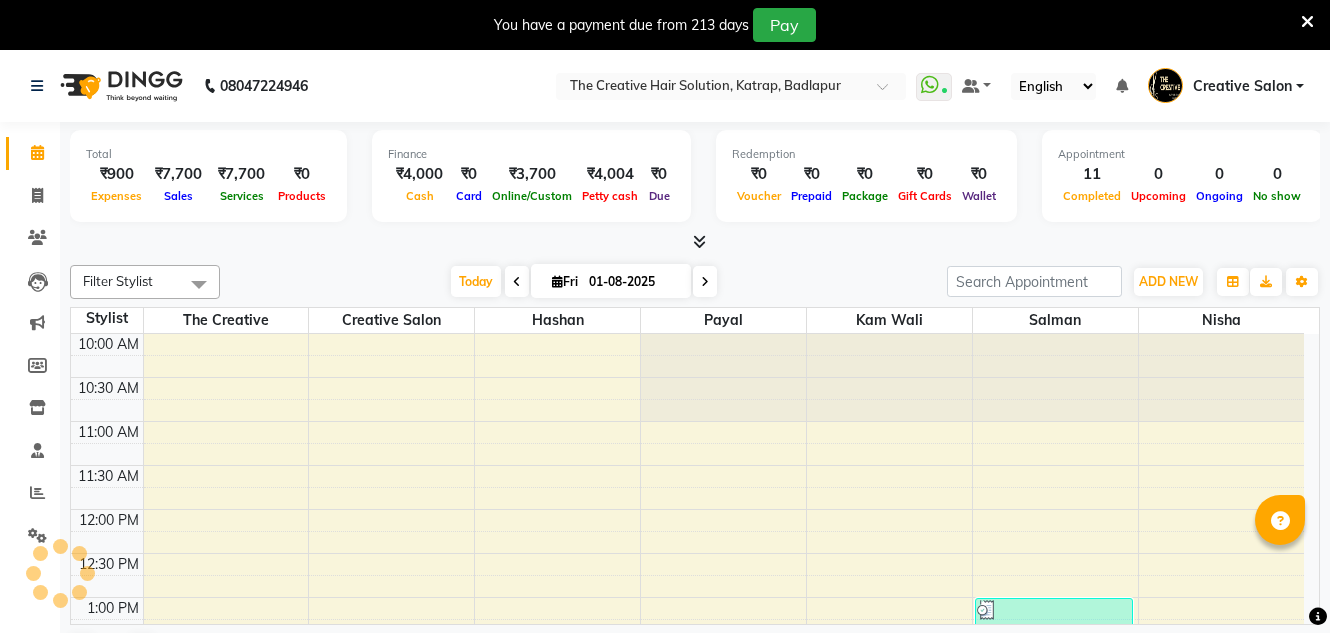 scroll, scrollTop: 0, scrollLeft: 0, axis: both 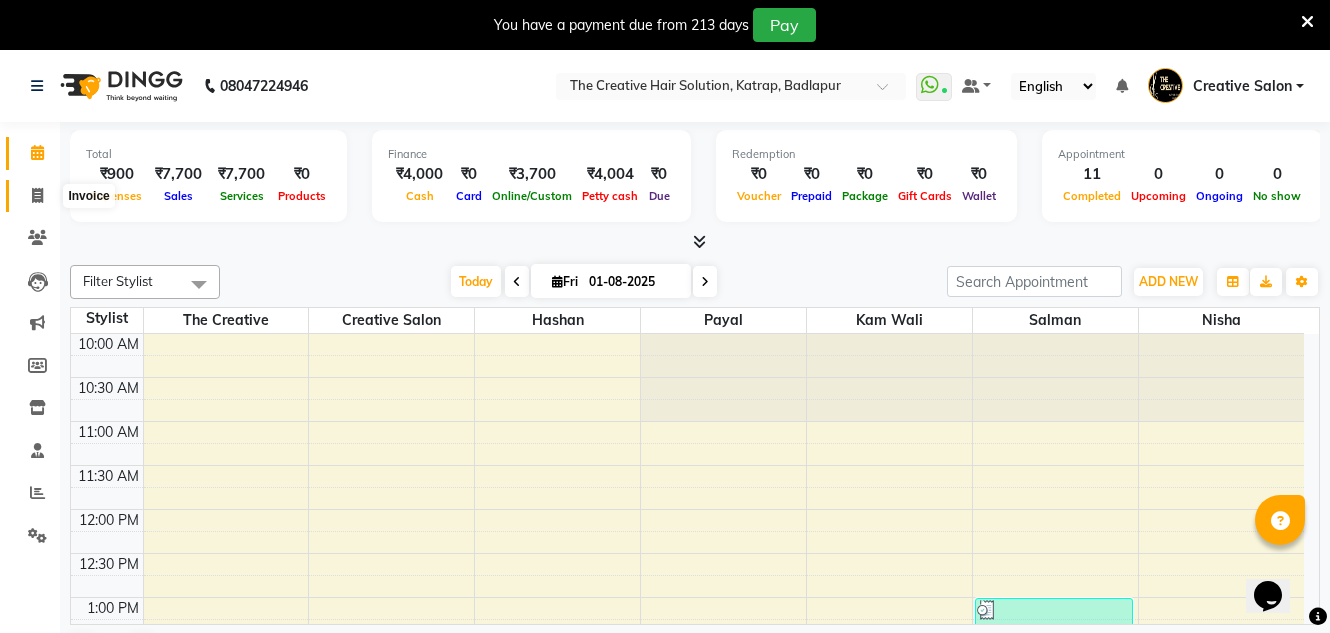 click 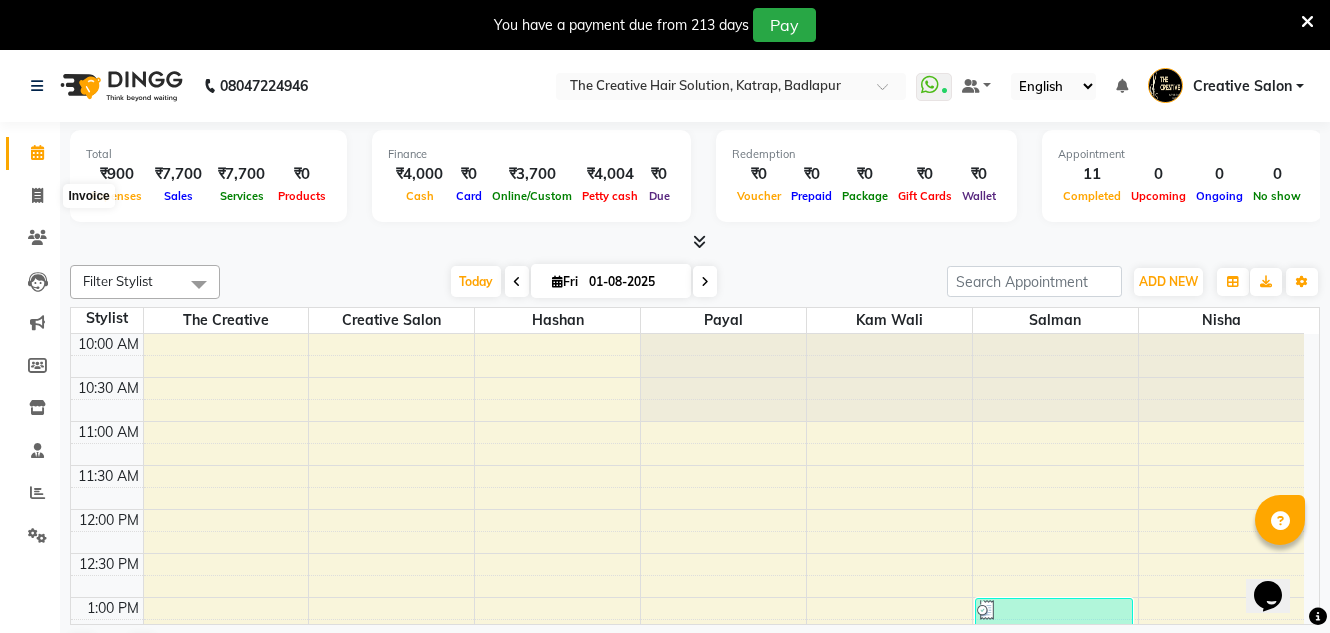 select on "service" 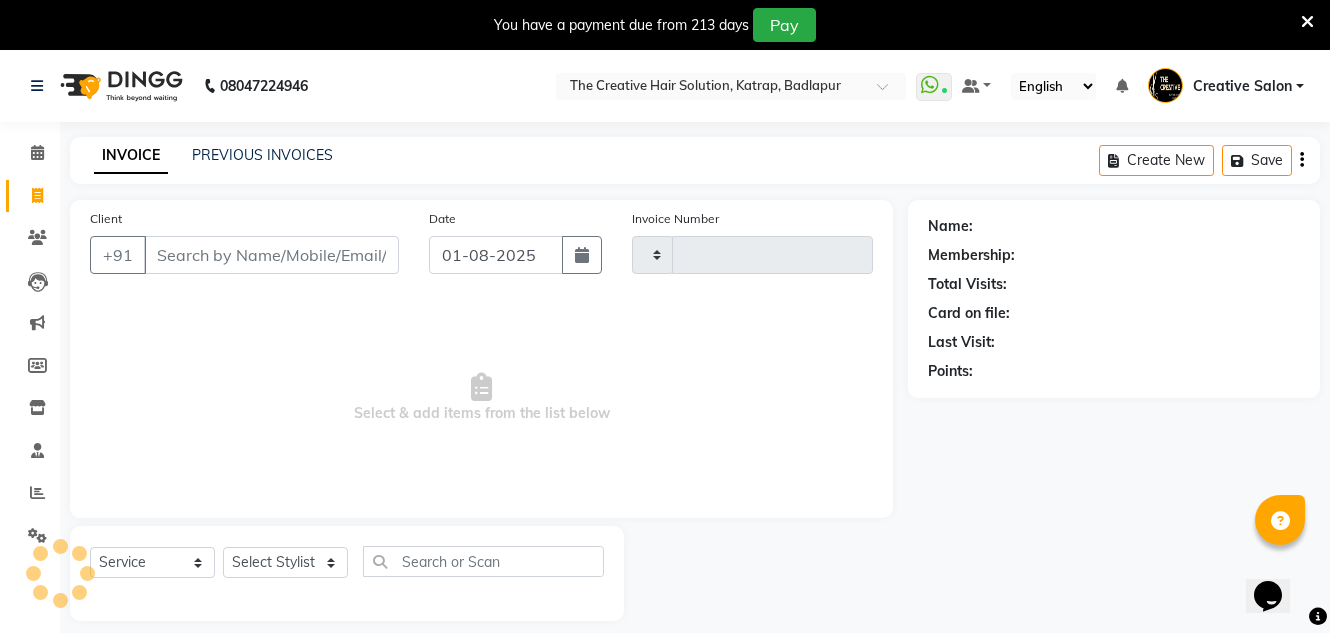 type on "1100" 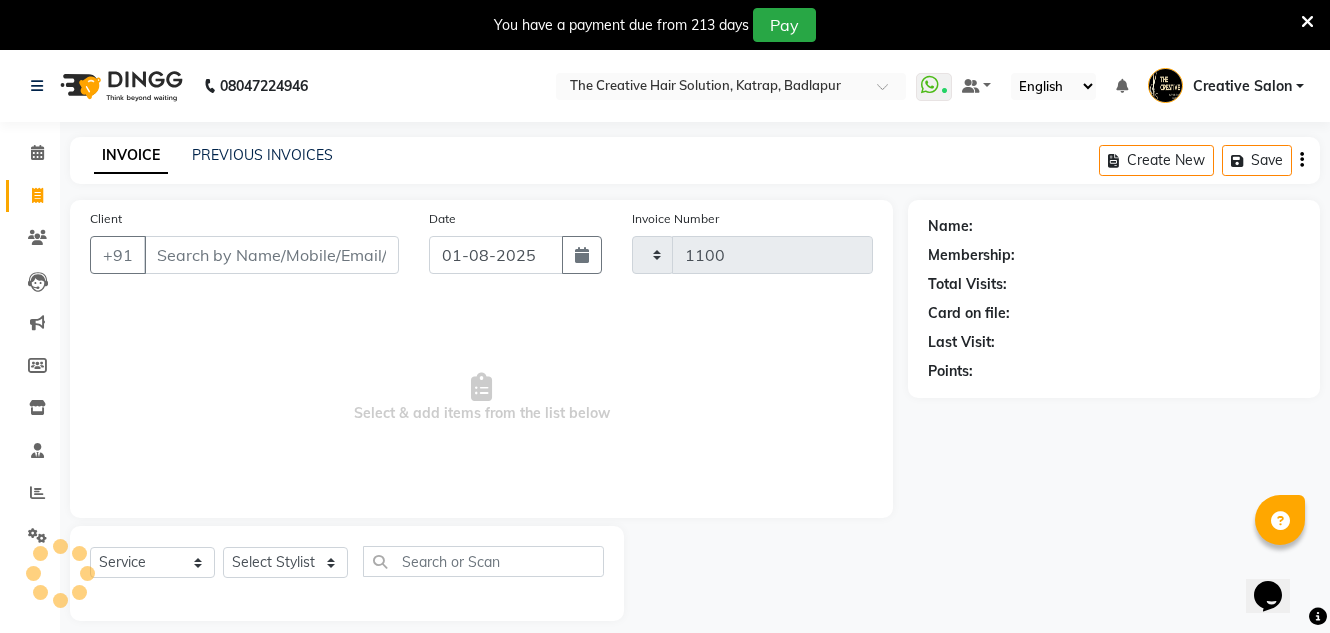 select on "527" 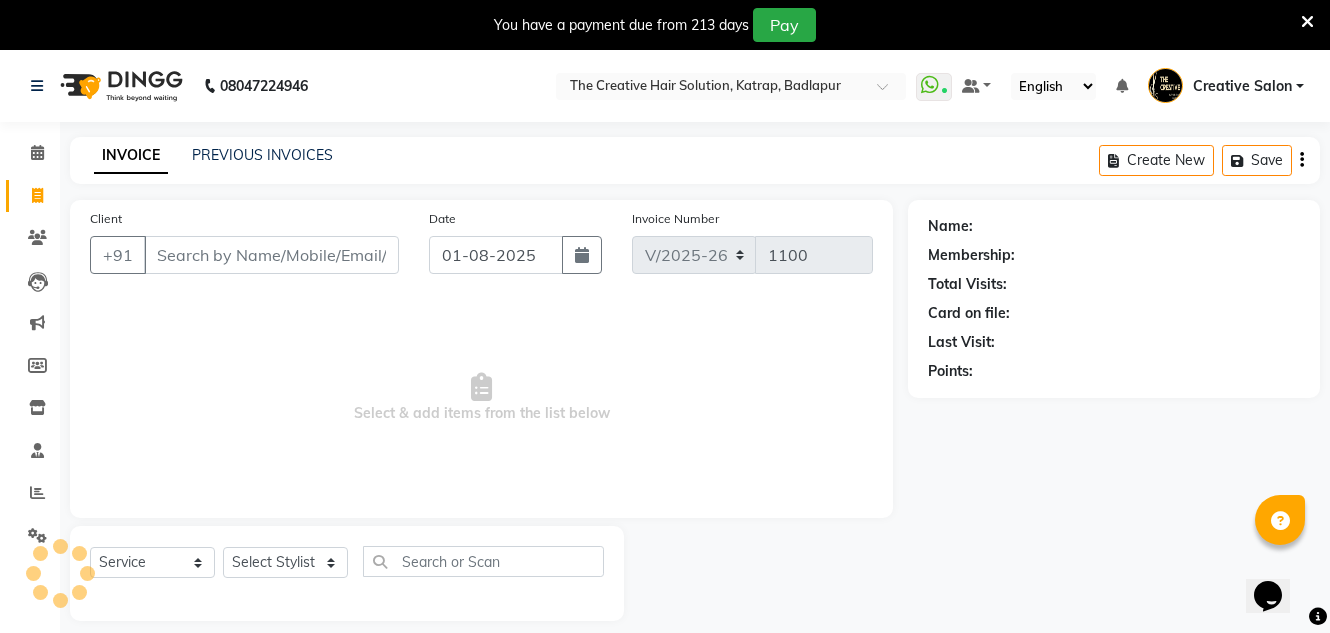 click on "Client" at bounding box center (271, 255) 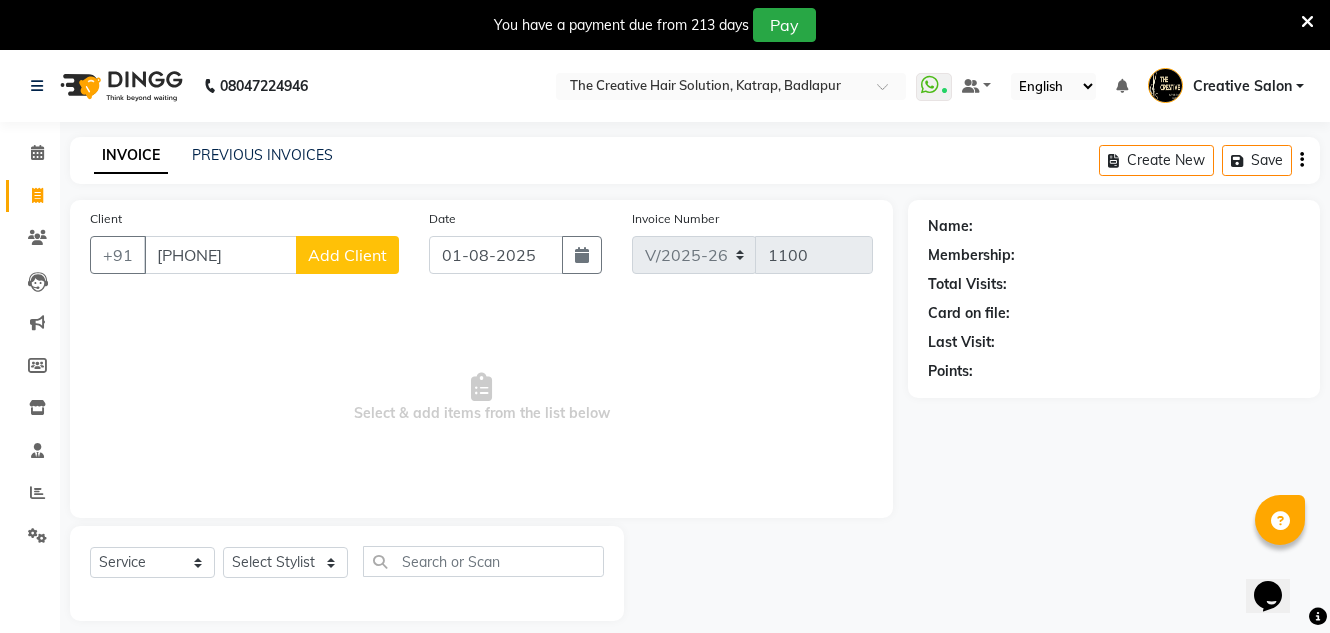 type on "[PHONE]" 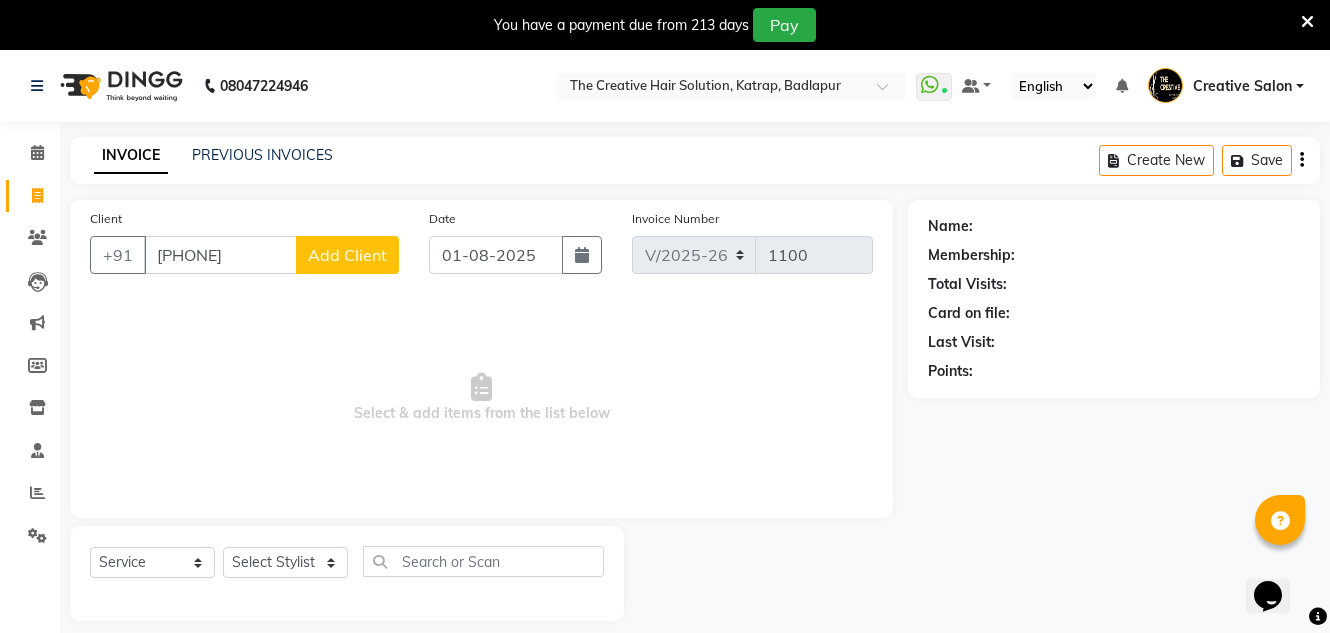 click on "Add Client" 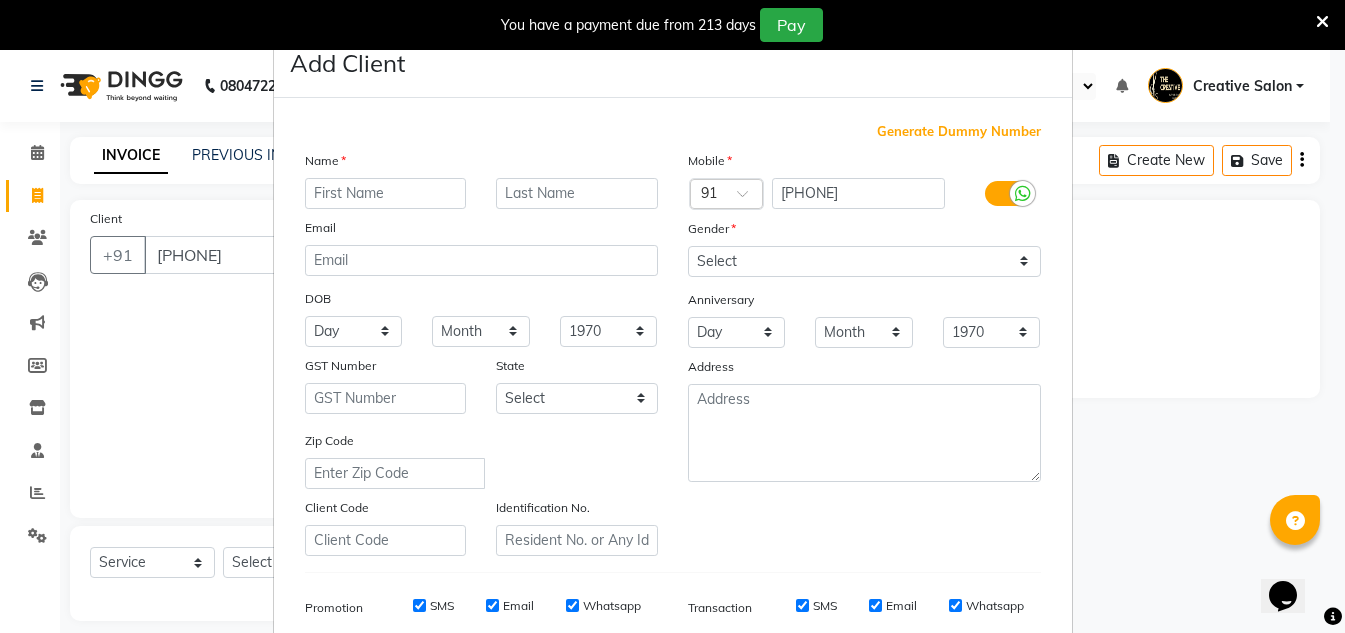 click at bounding box center (386, 193) 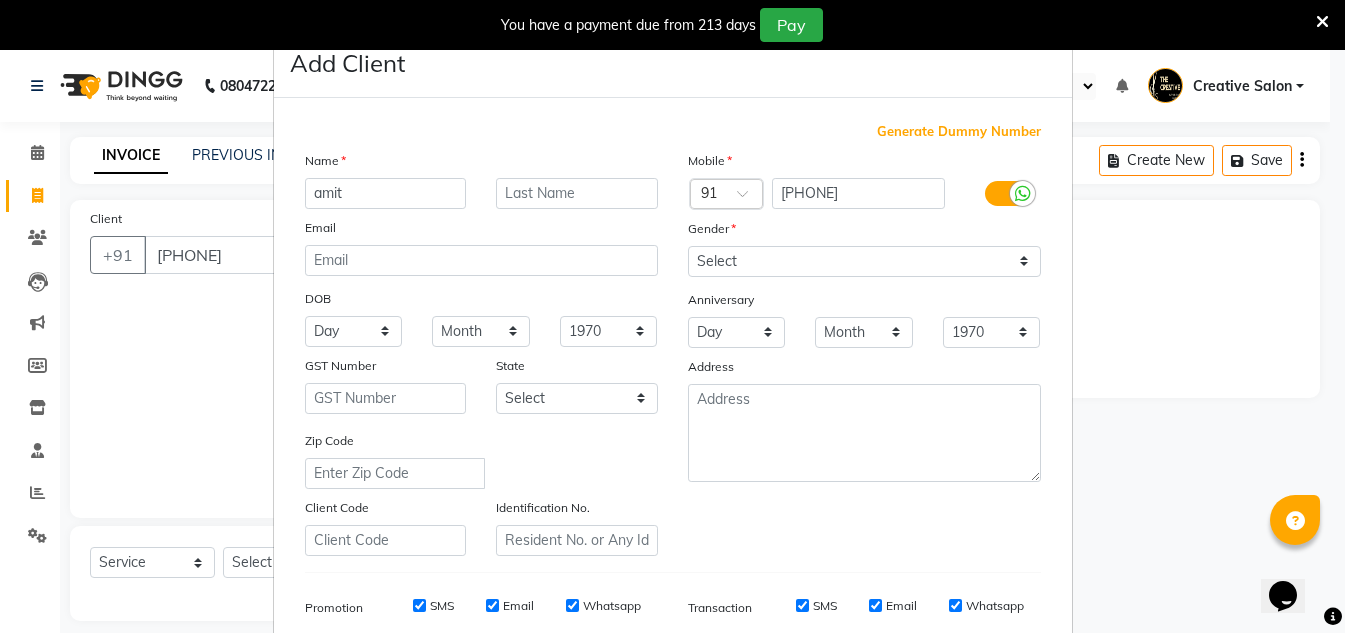 type on "amit" 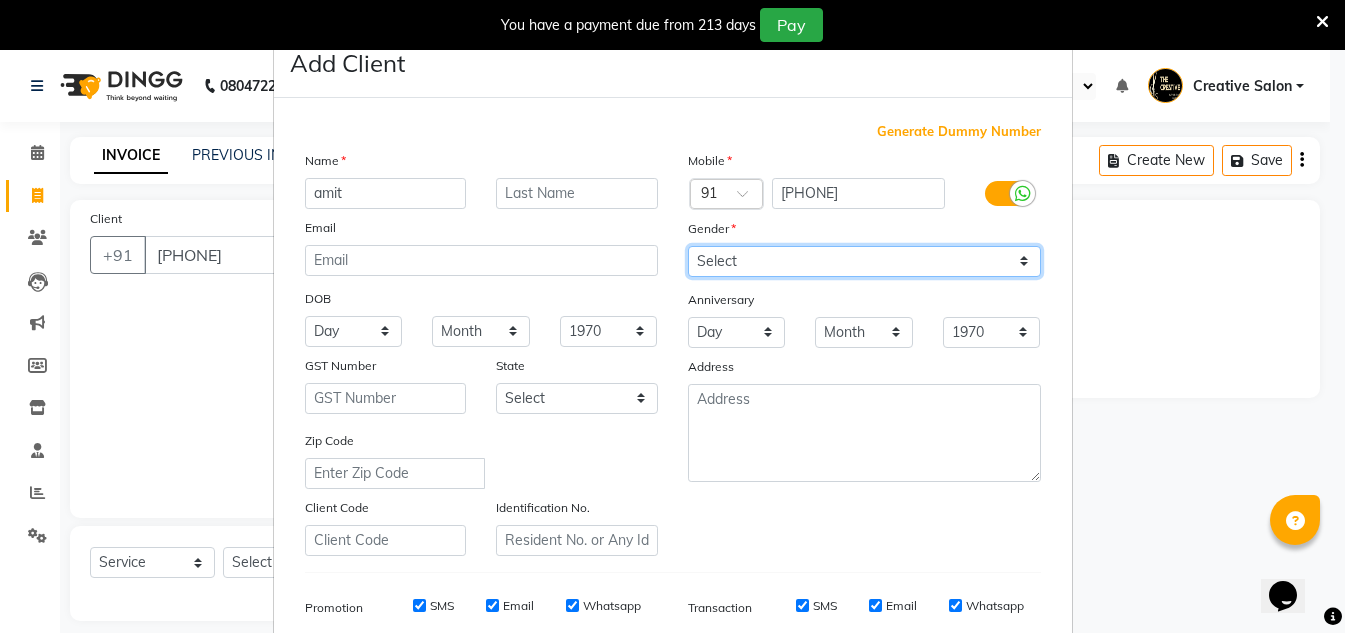 click on "Select Male Female Other Prefer Not To Say" at bounding box center [864, 261] 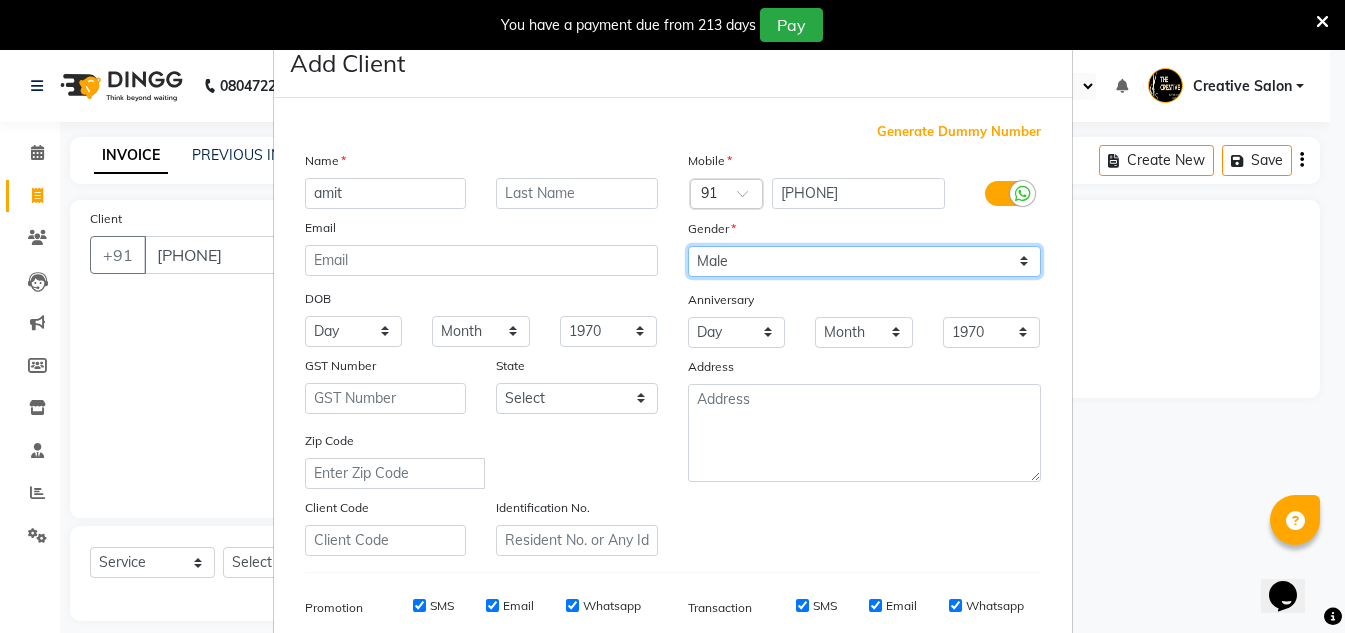 click on "Select Male Female Other Prefer Not To Say" at bounding box center [864, 261] 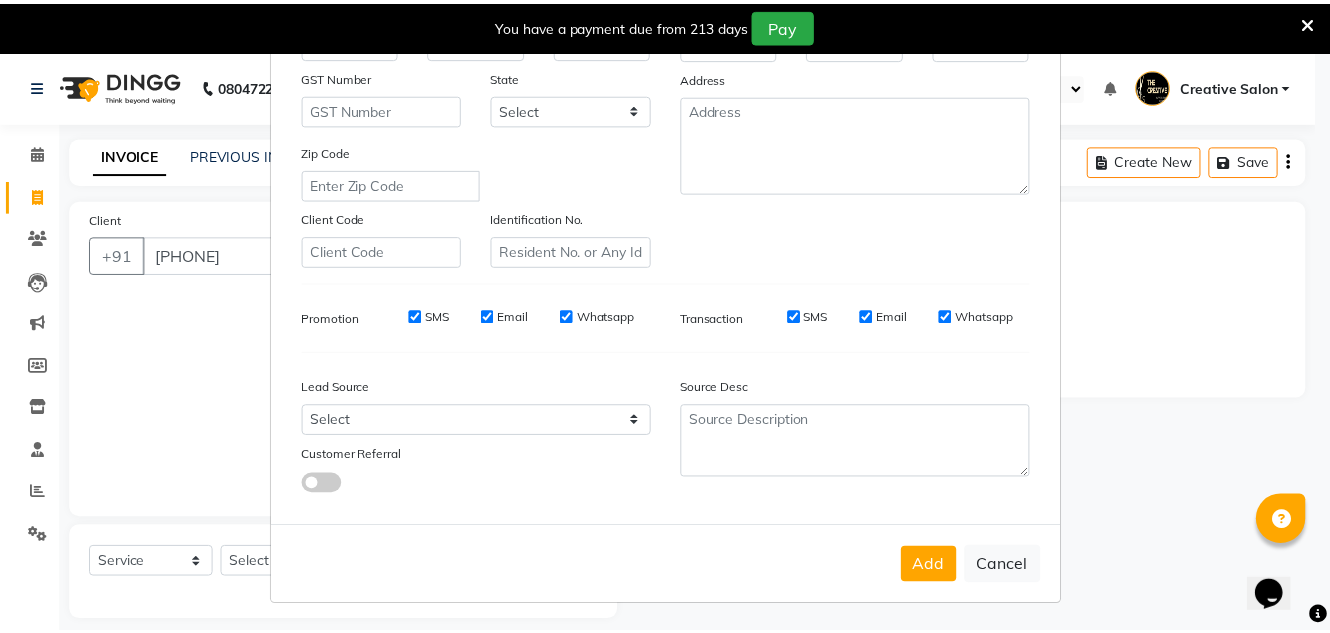 scroll, scrollTop: 290, scrollLeft: 0, axis: vertical 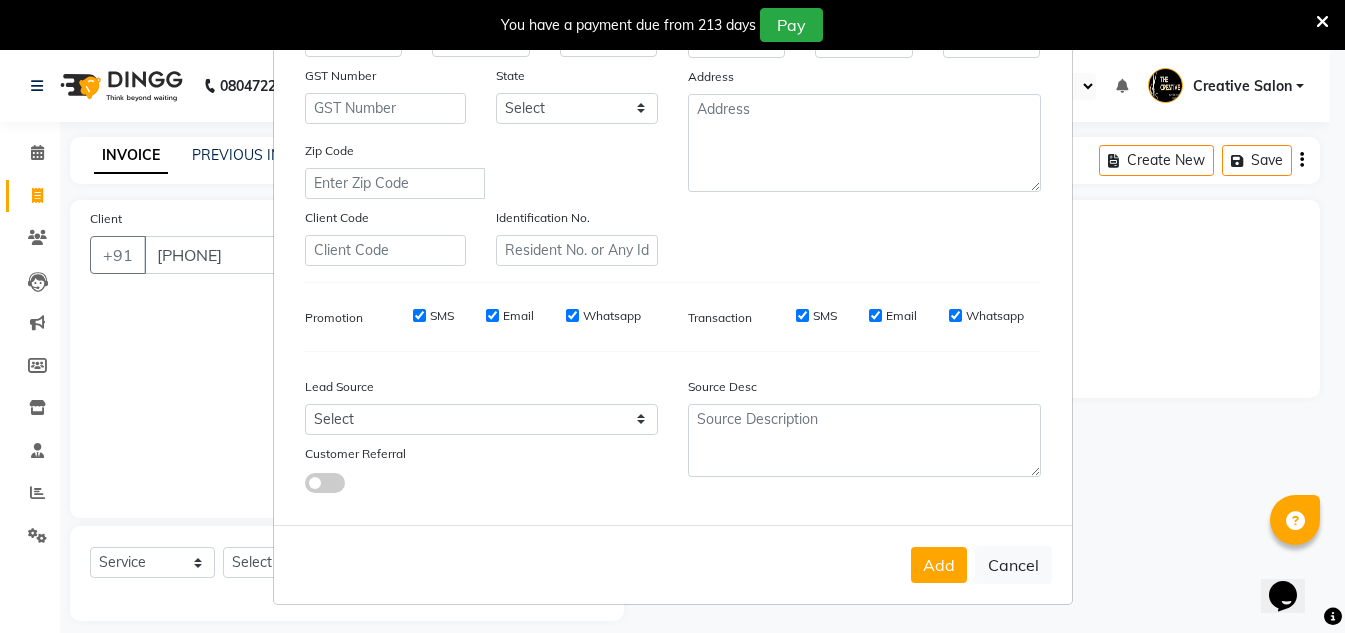 click on "Add" at bounding box center [939, 565] 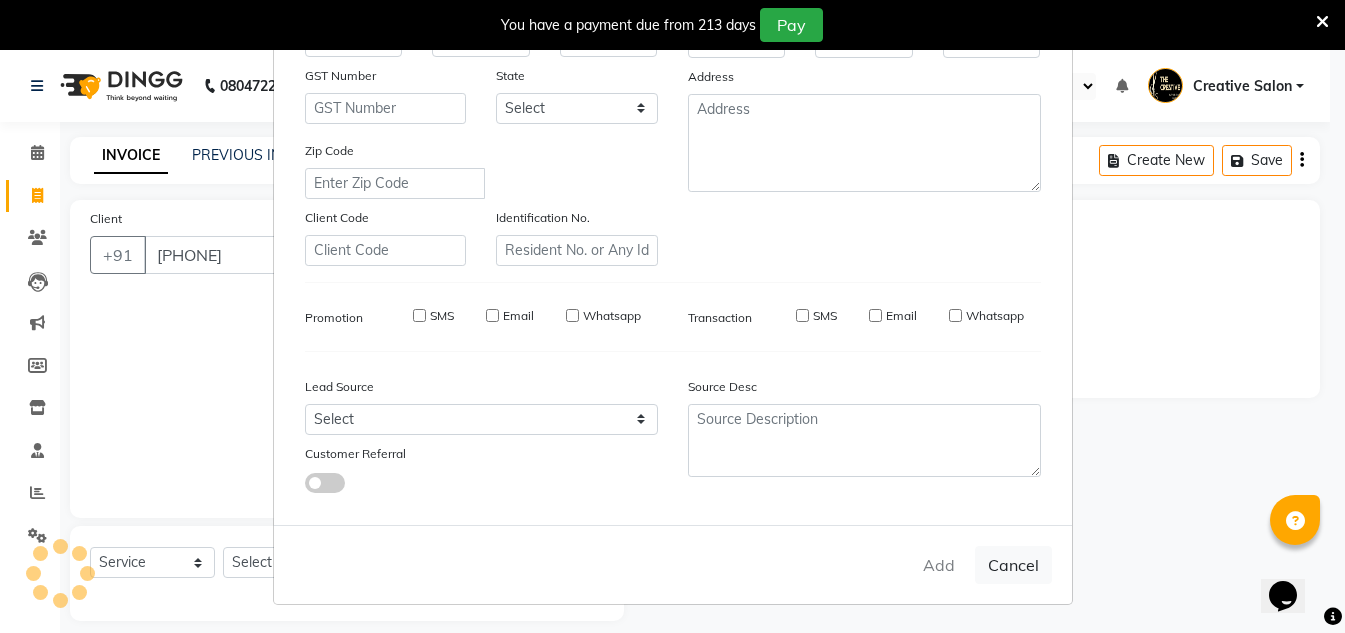 type on "95******89" 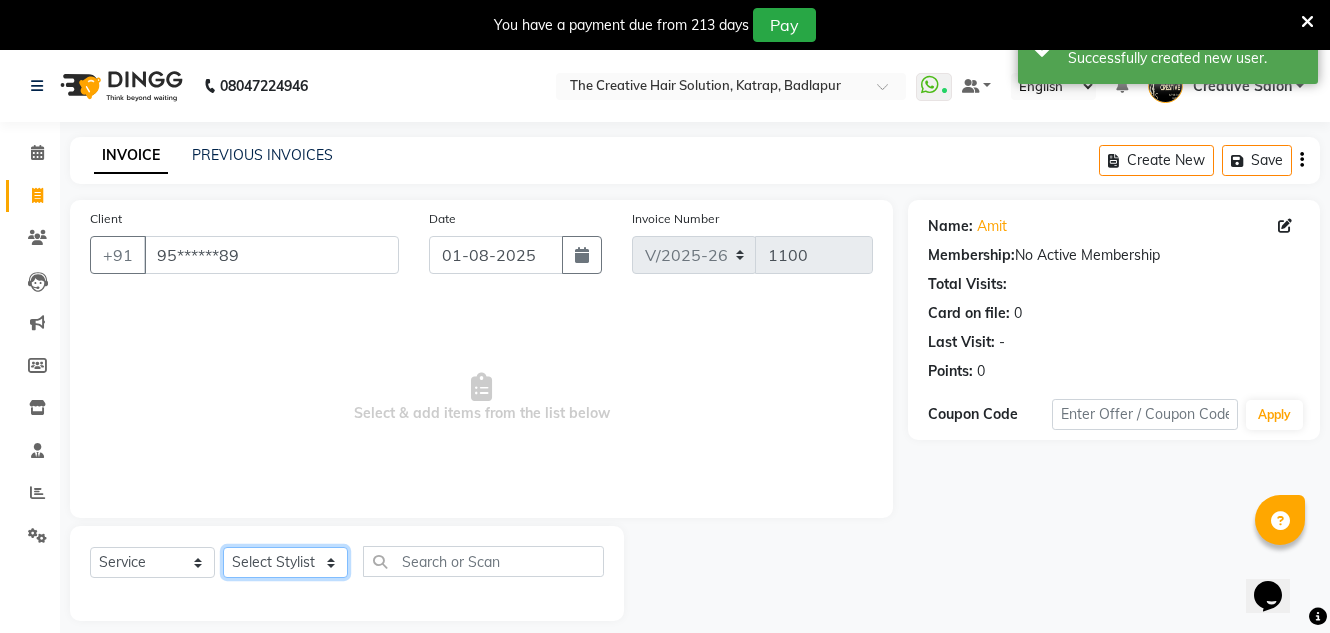 click on "Select Stylist Creative Salon Hashan Kam wali Nisha Payal salman the creative" 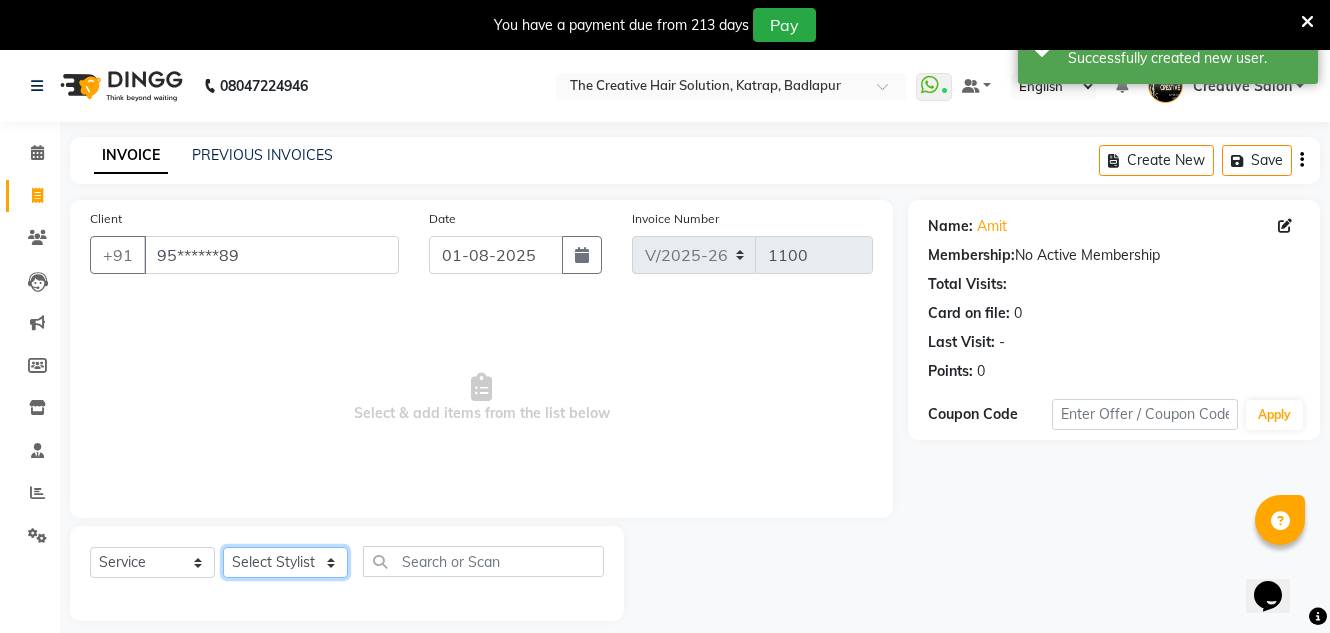 select on "61536" 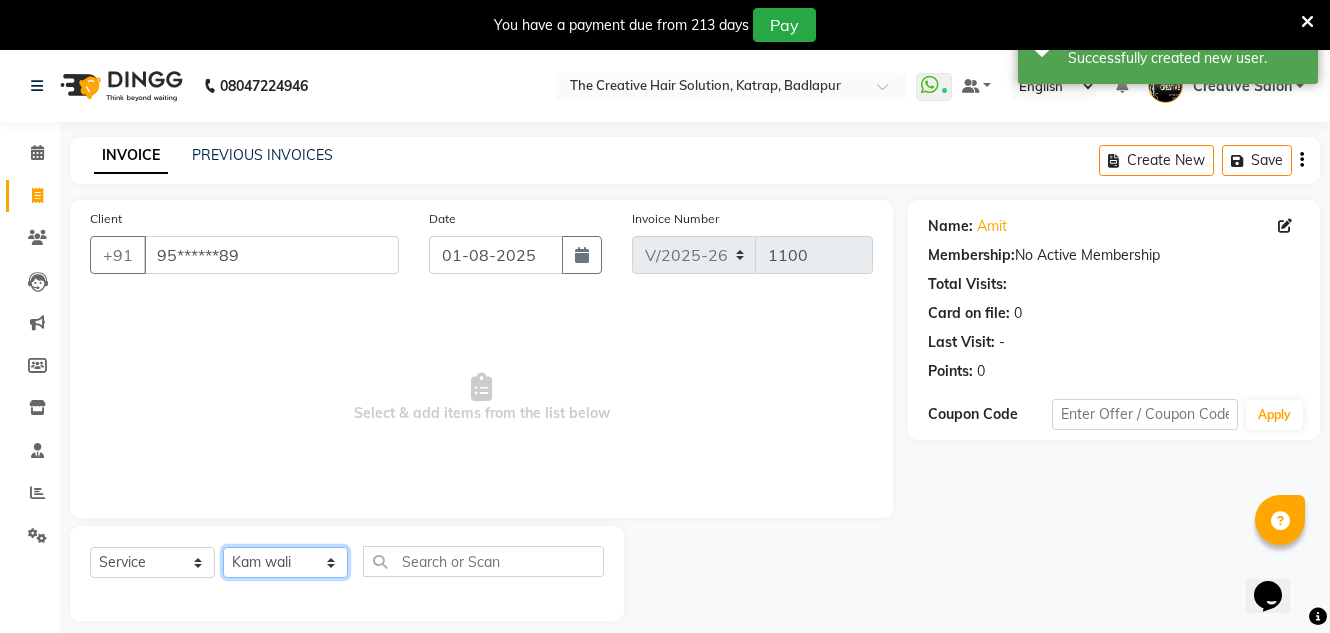 click on "Select Stylist Creative Salon Hashan Kam wali Nisha Payal salman the creative" 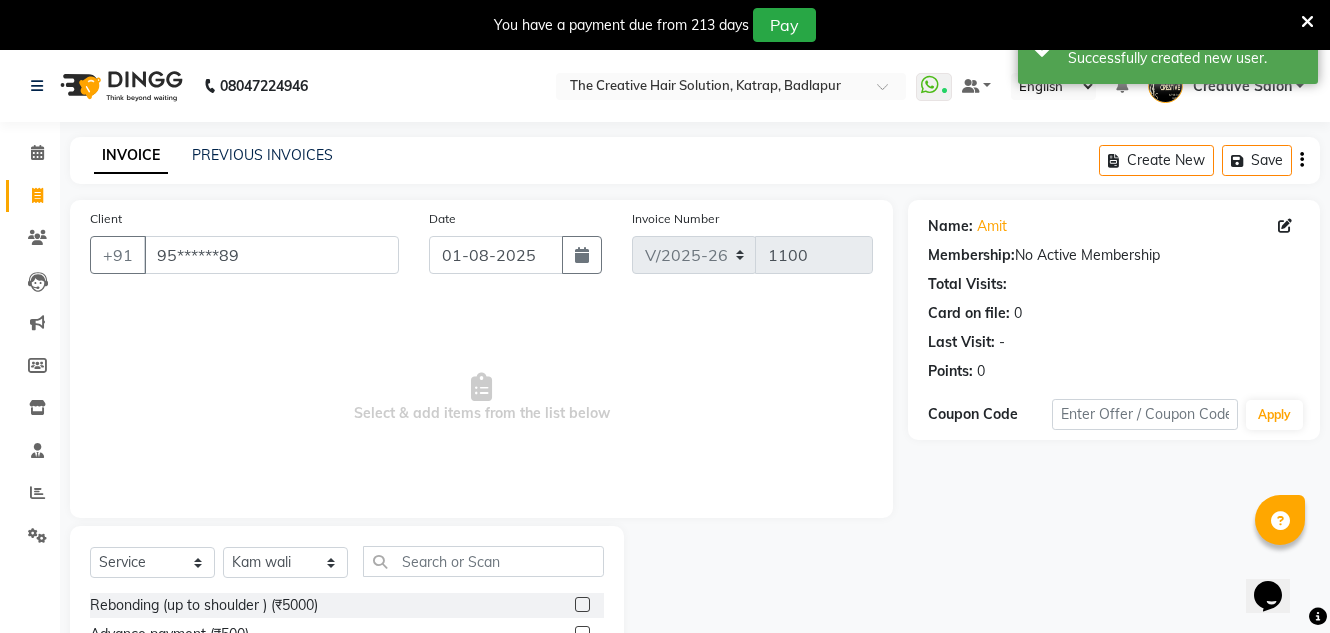 drag, startPoint x: 485, startPoint y: 583, endPoint x: 480, endPoint y: 557, distance: 26.476404 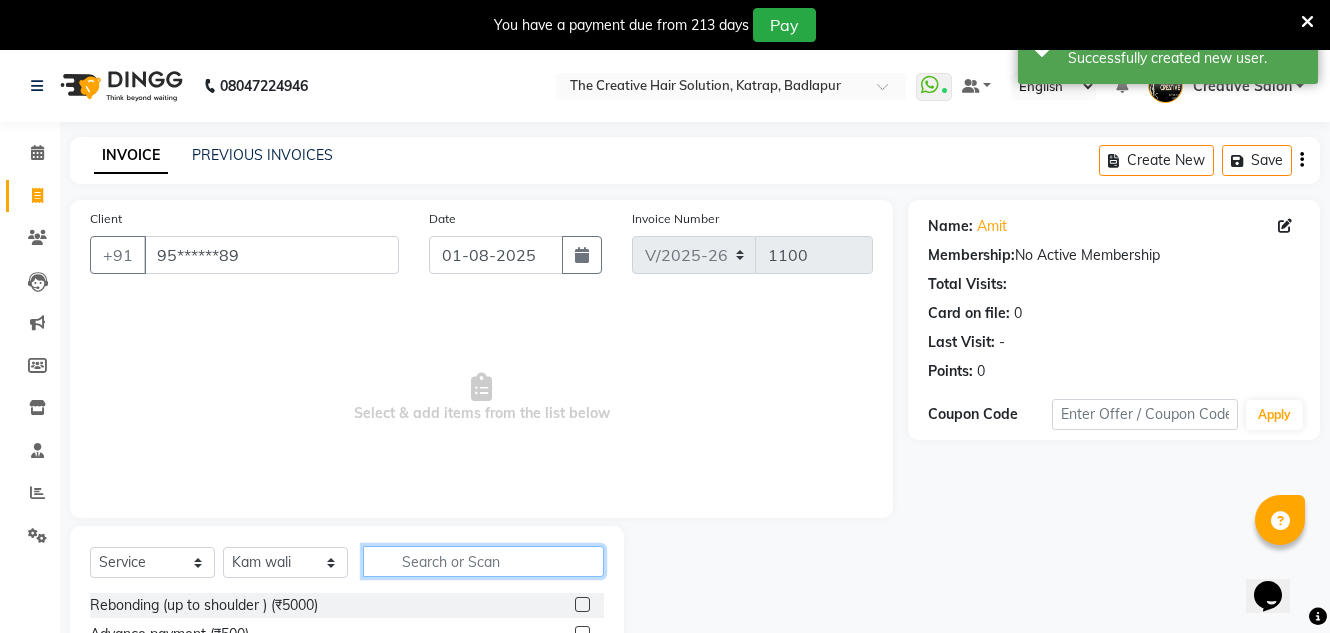 click 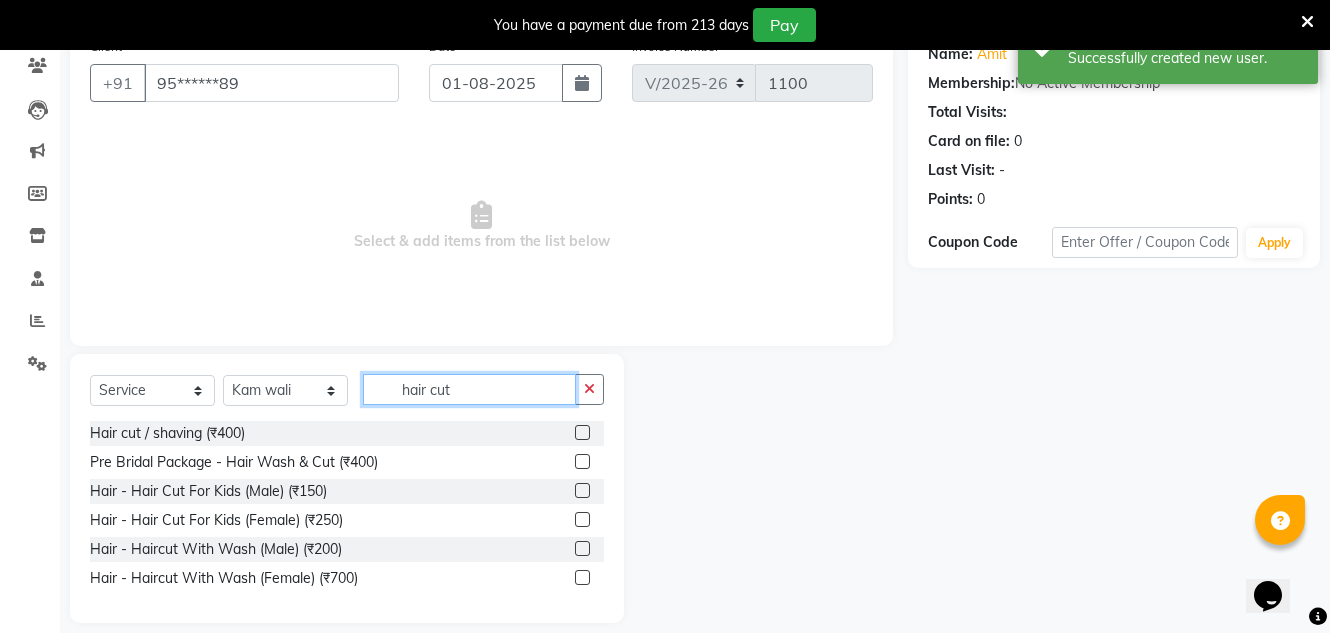 scroll, scrollTop: 192, scrollLeft: 0, axis: vertical 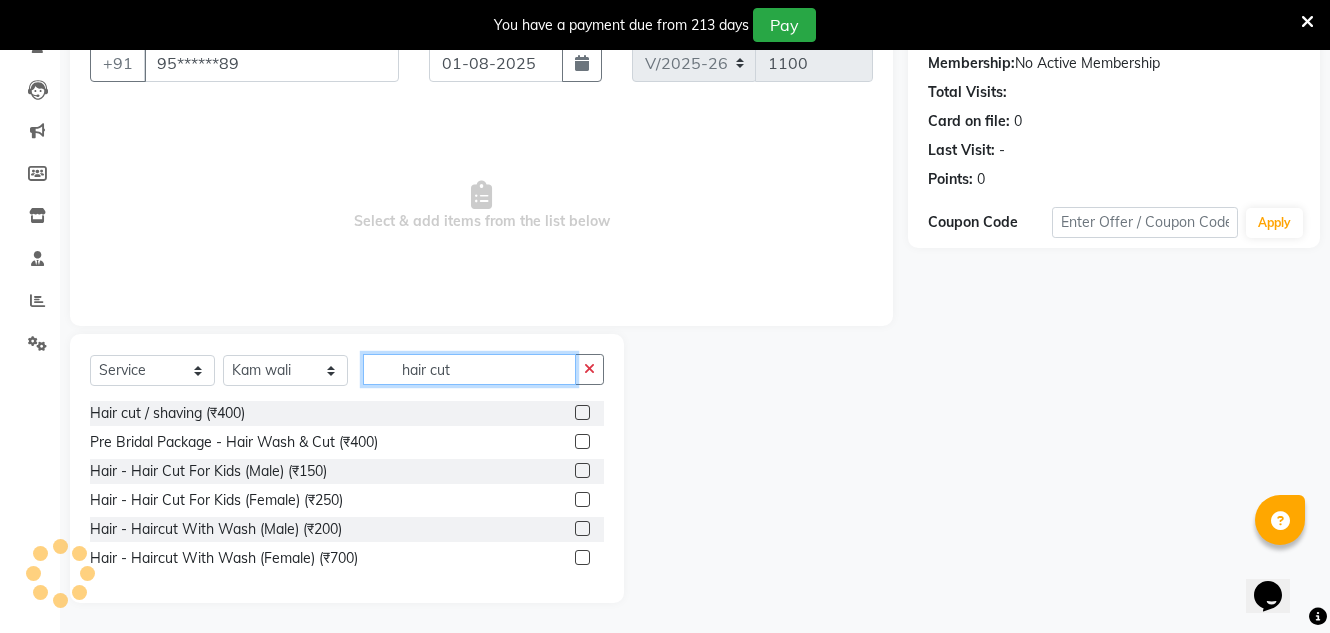 type on "hair cut" 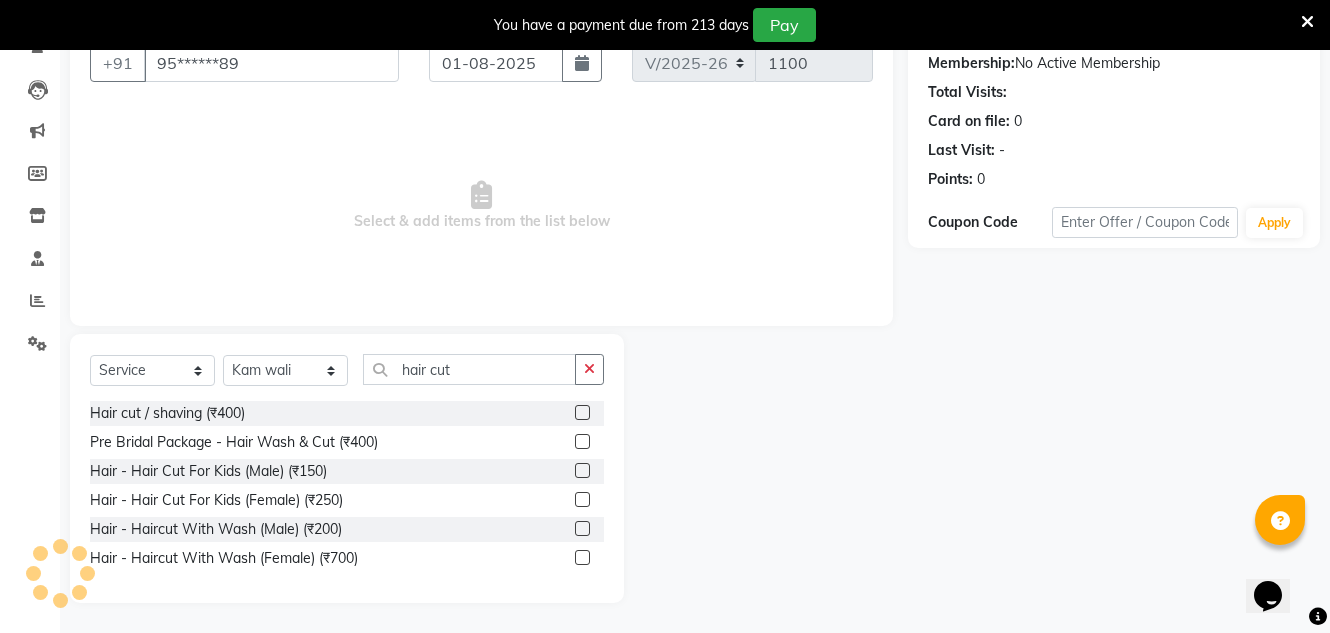 click 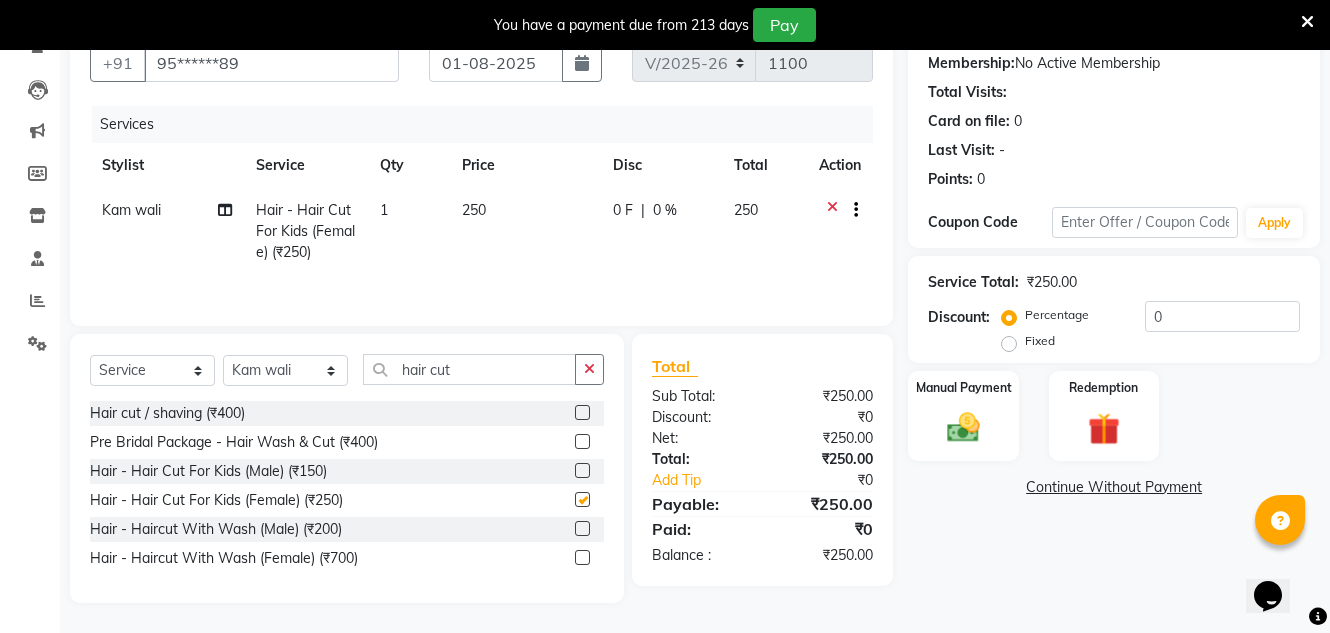 checkbox on "false" 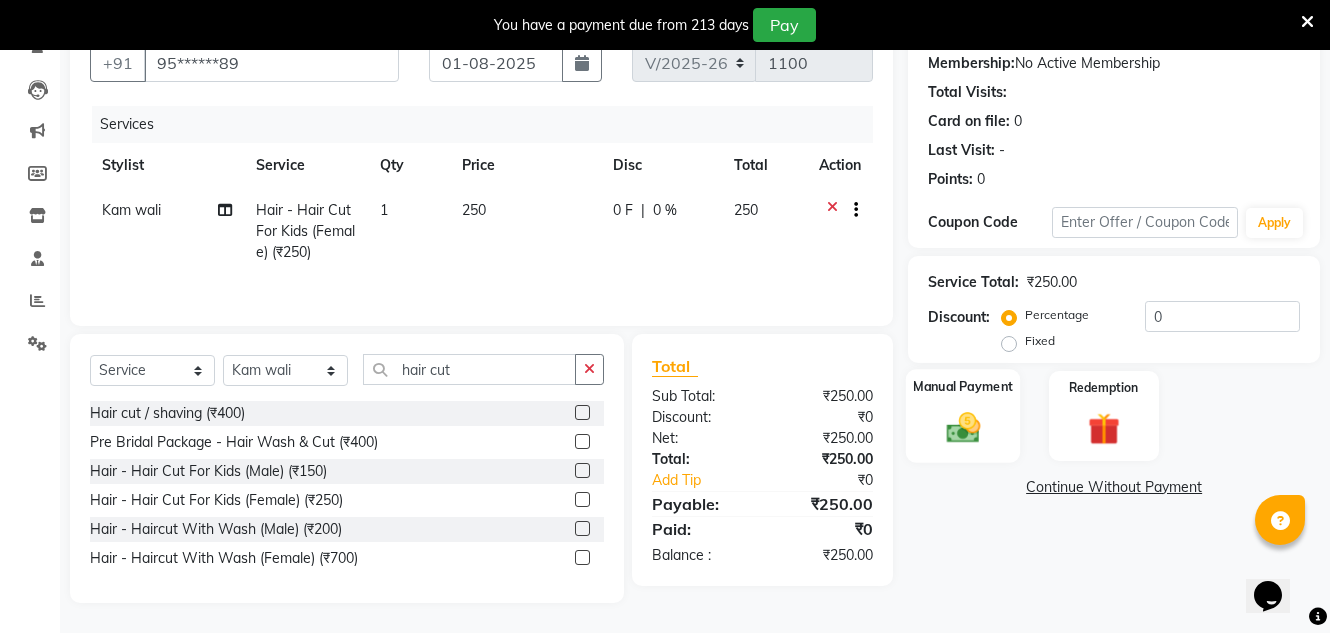 click 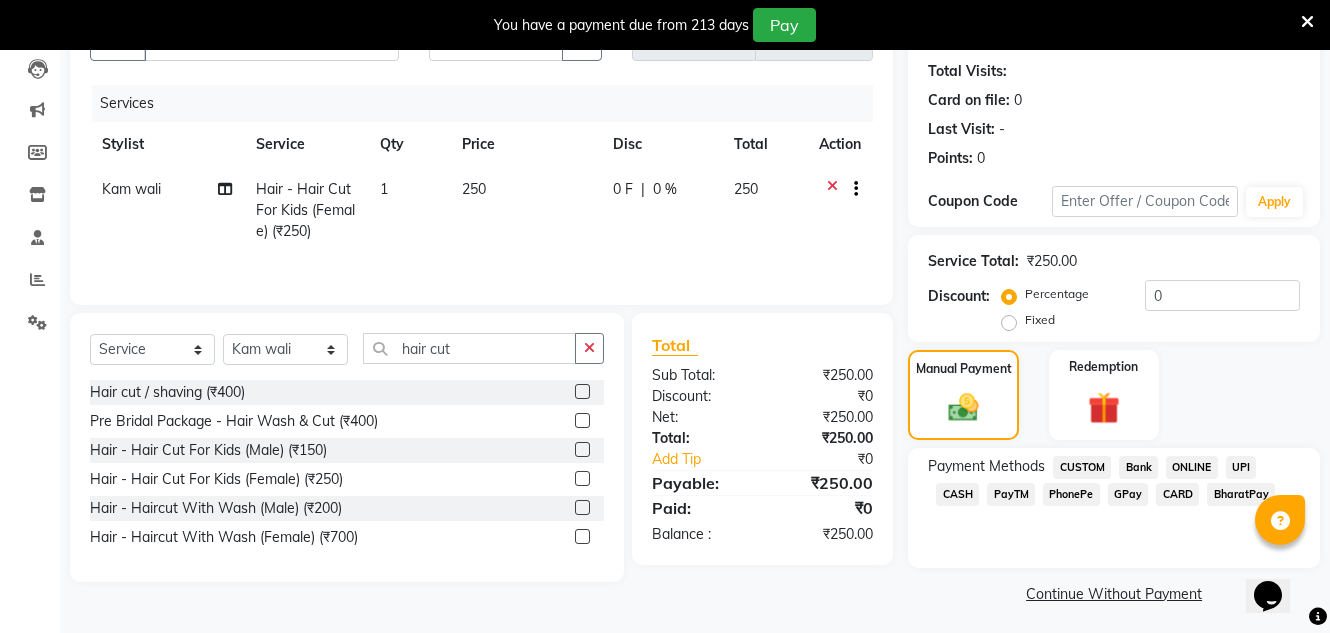 scroll, scrollTop: 219, scrollLeft: 0, axis: vertical 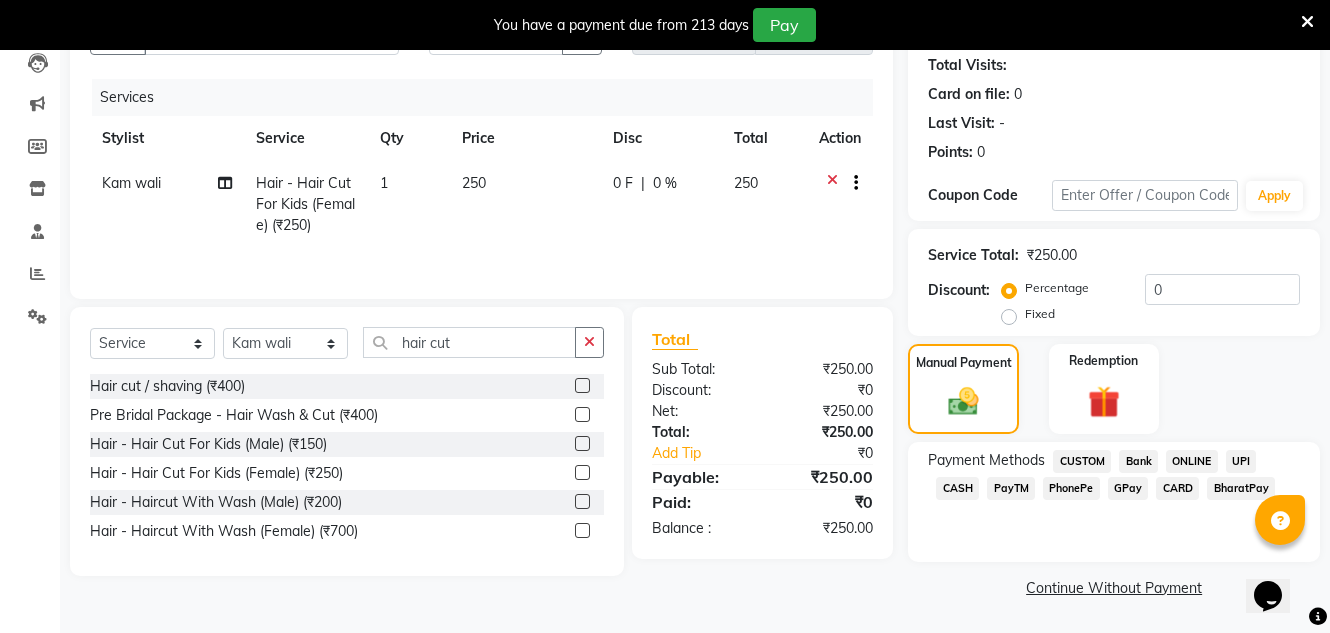 click on "GPay" 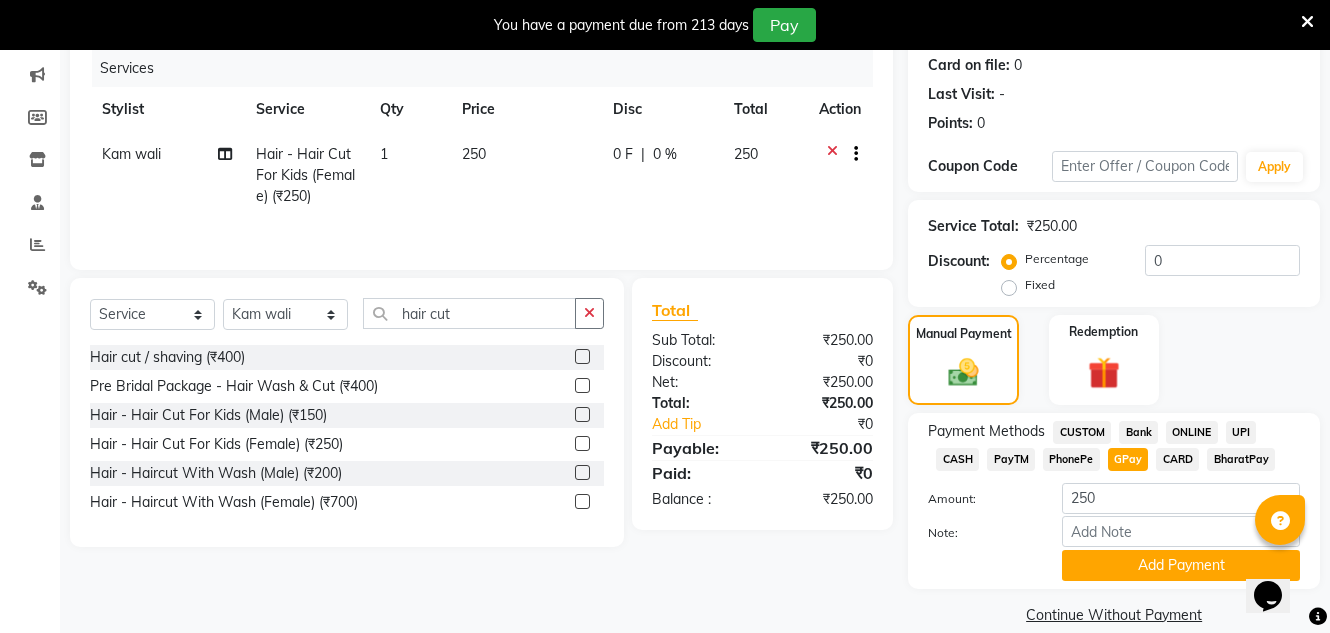scroll, scrollTop: 275, scrollLeft: 0, axis: vertical 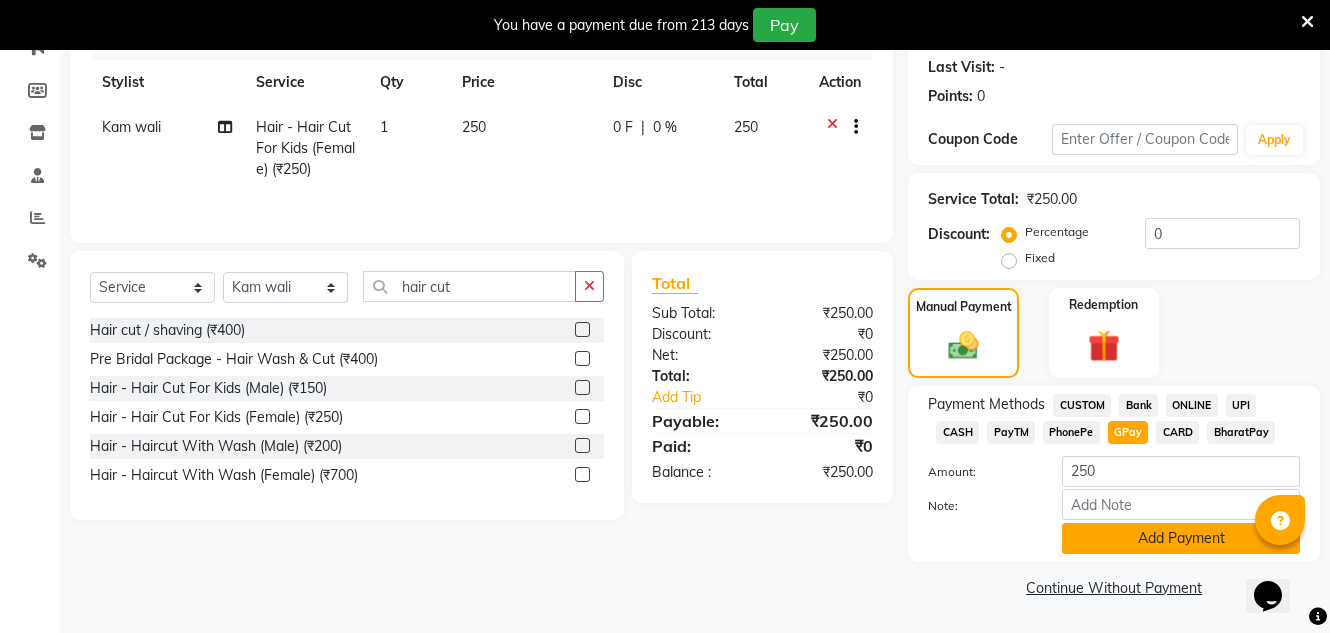 click on "Add Payment" 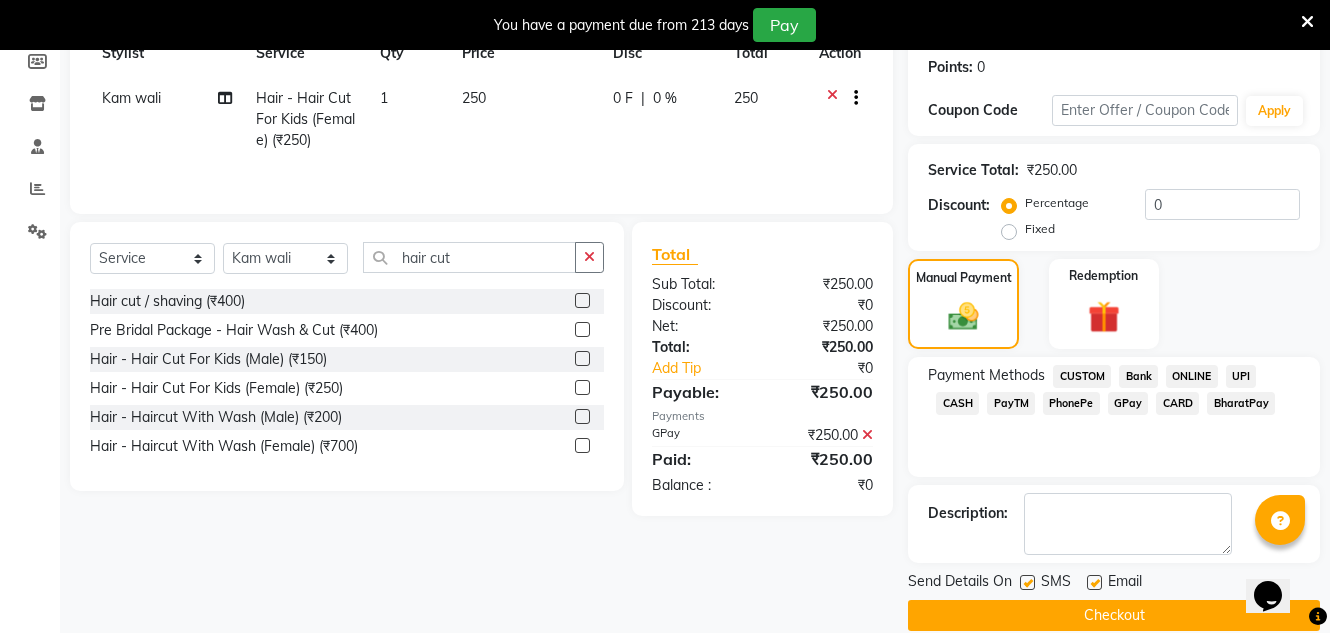 scroll, scrollTop: 332, scrollLeft: 0, axis: vertical 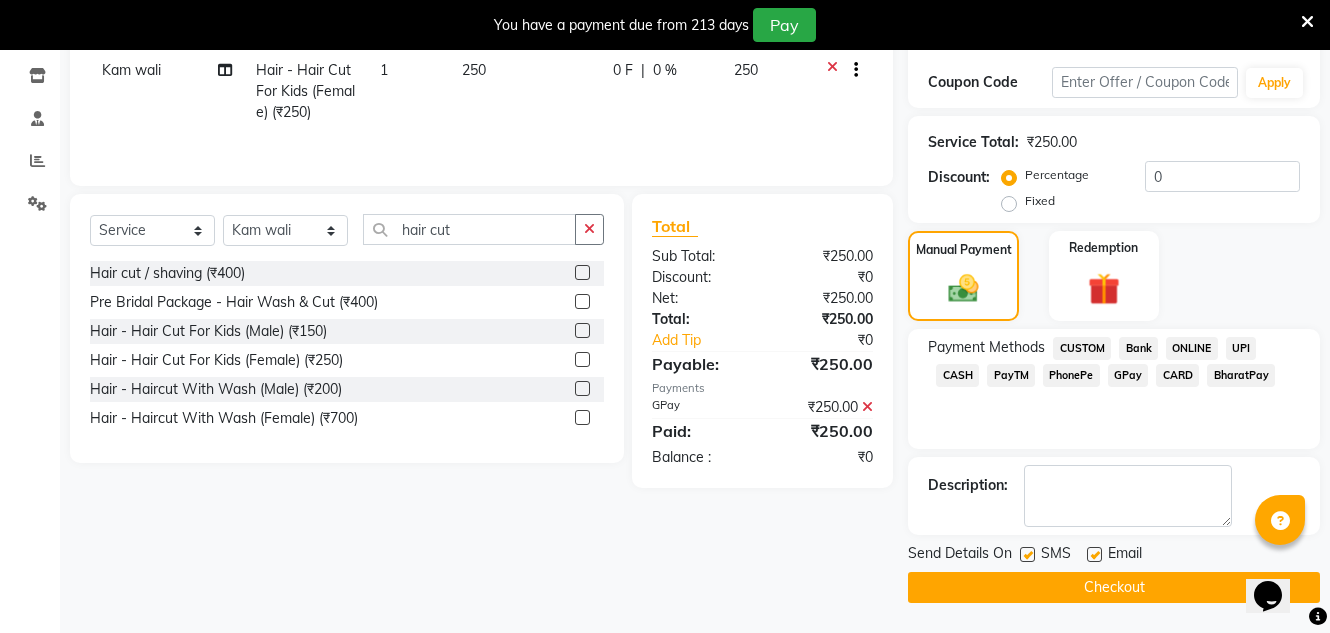 click 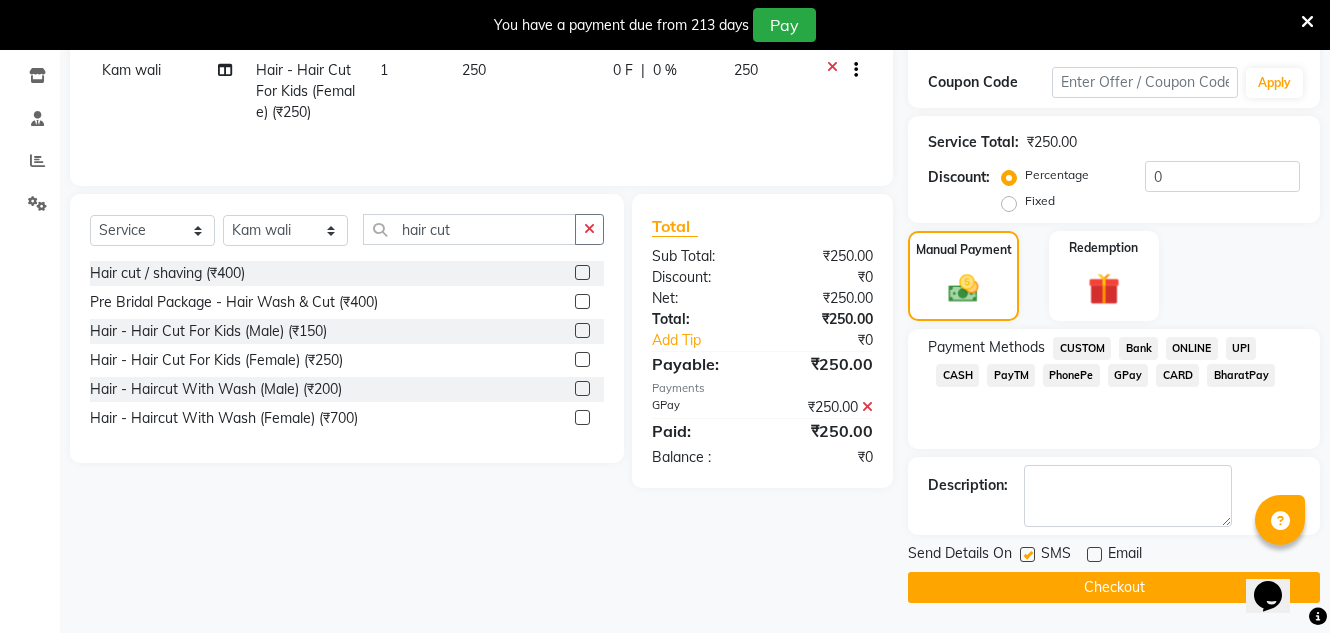click on "Checkout" 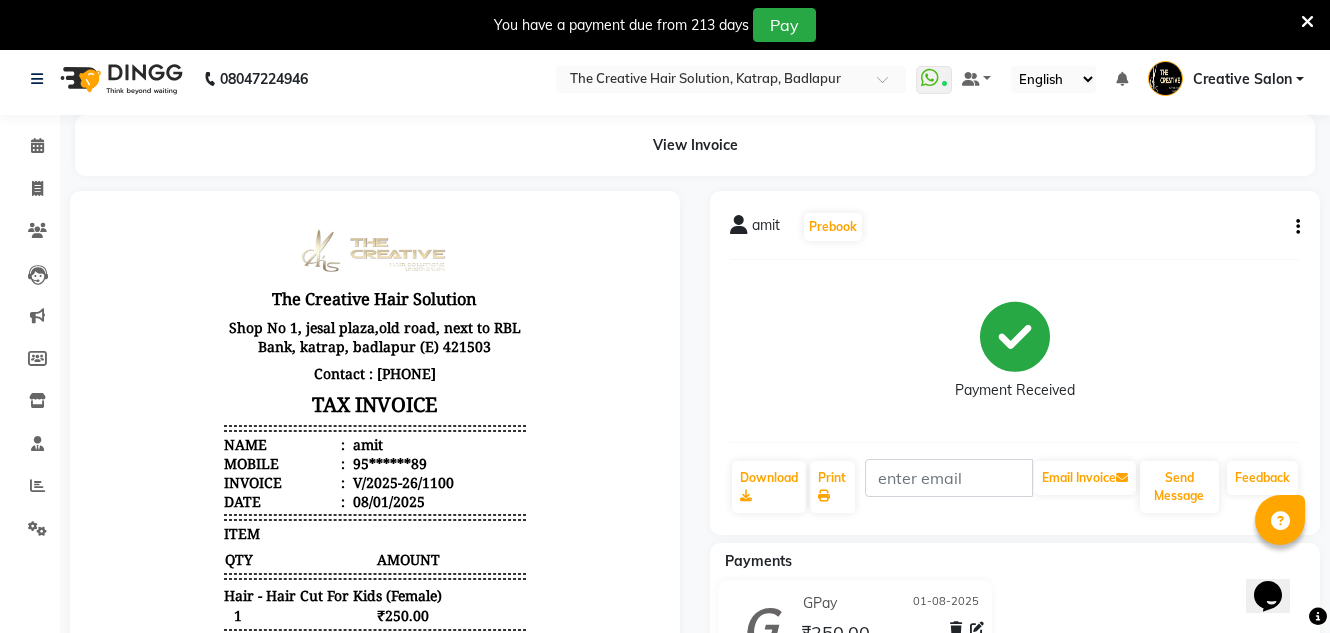 scroll, scrollTop: 0, scrollLeft: 0, axis: both 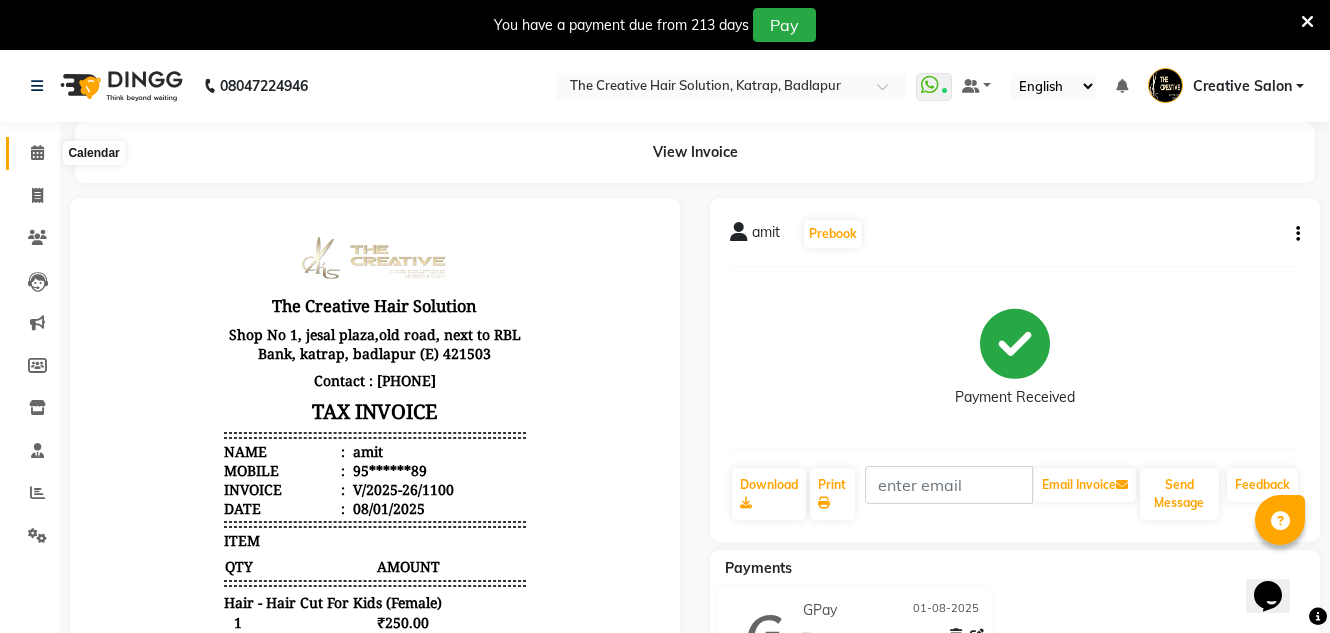 click 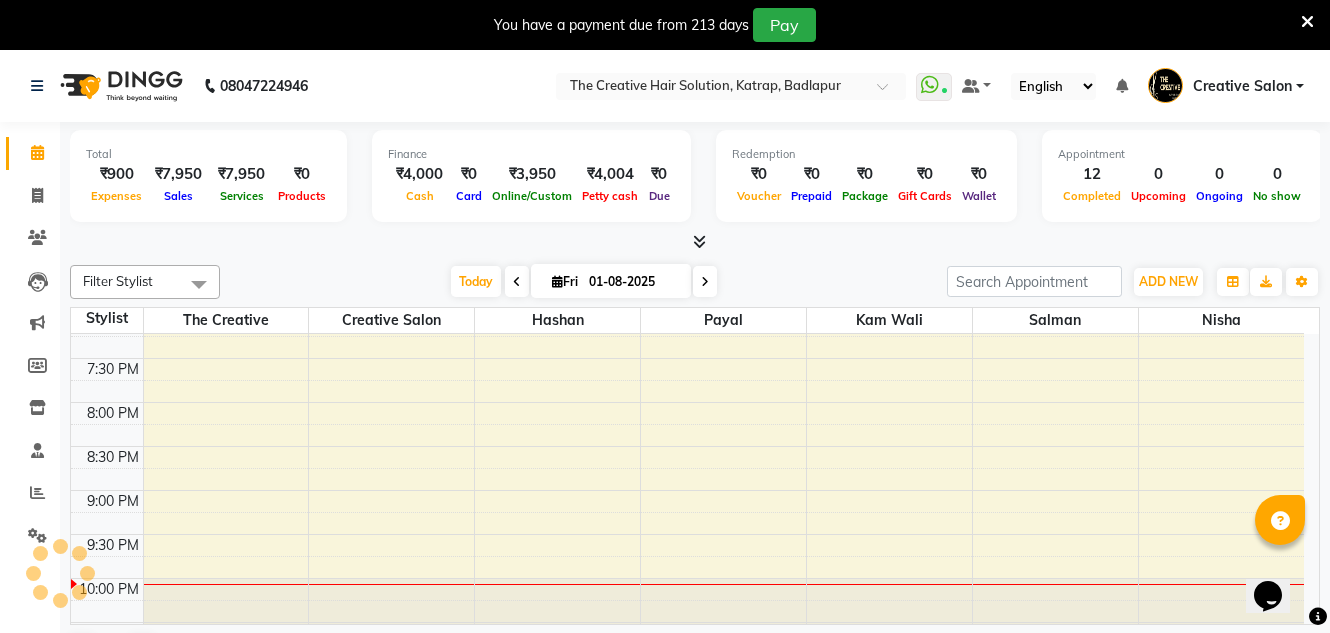 scroll, scrollTop: 0, scrollLeft: 0, axis: both 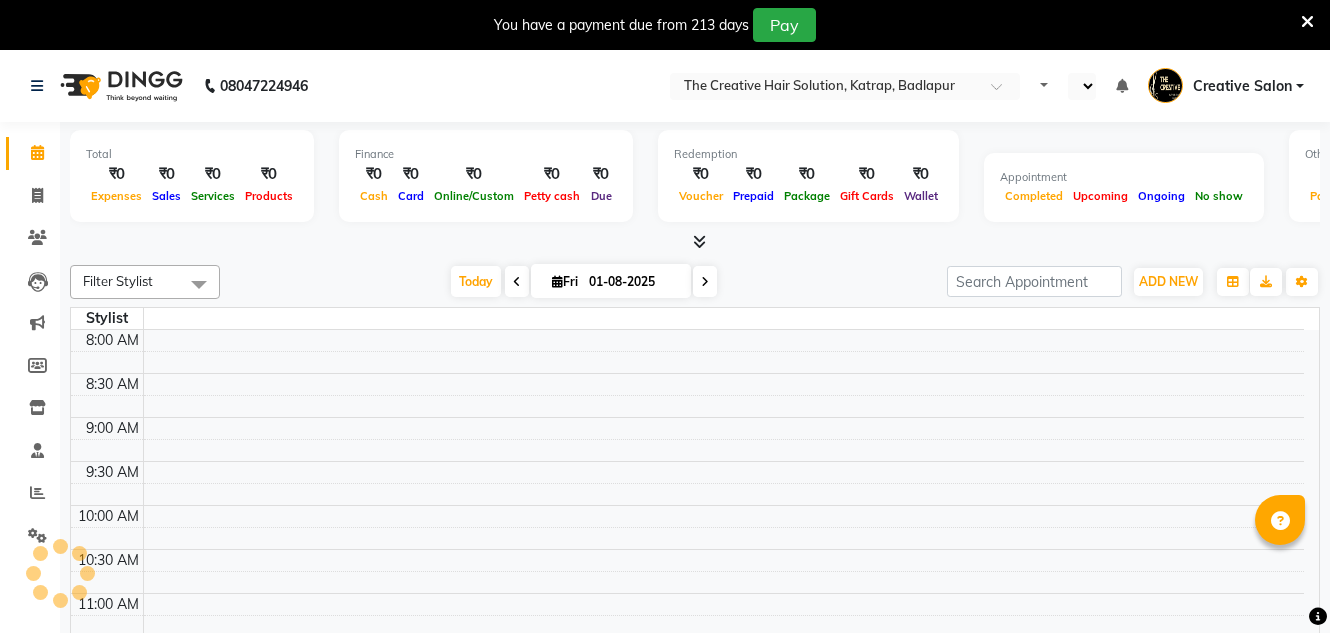 select on "en" 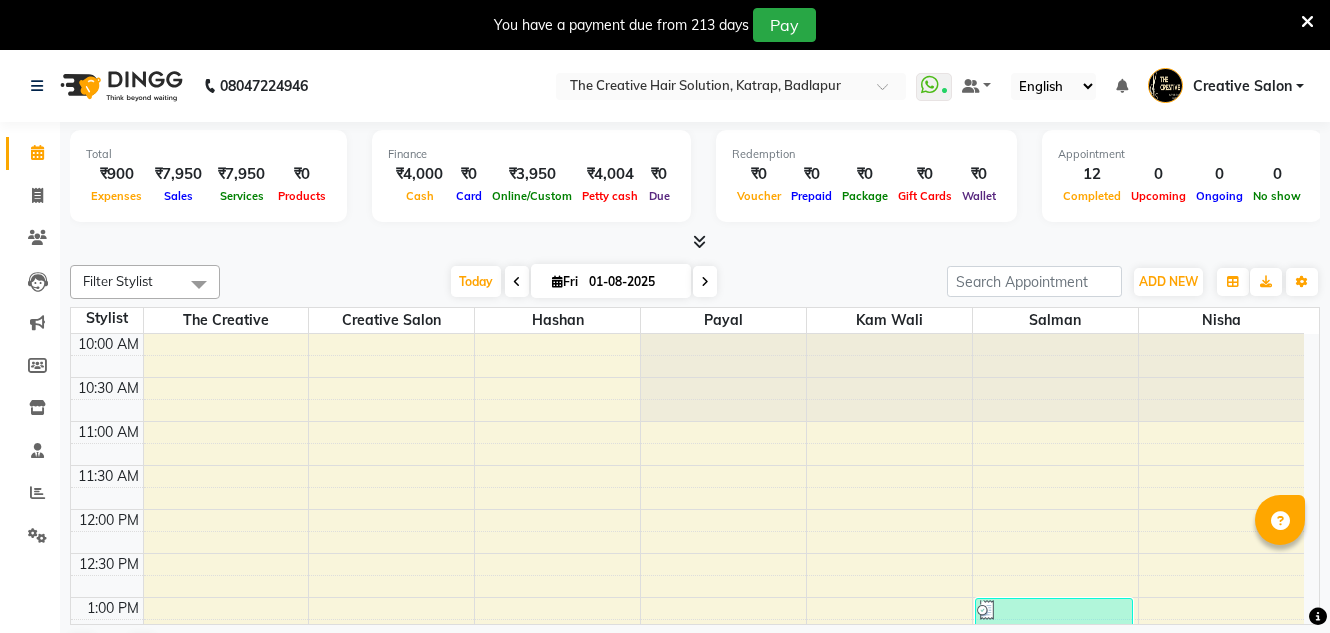 scroll, scrollTop: 0, scrollLeft: 0, axis: both 